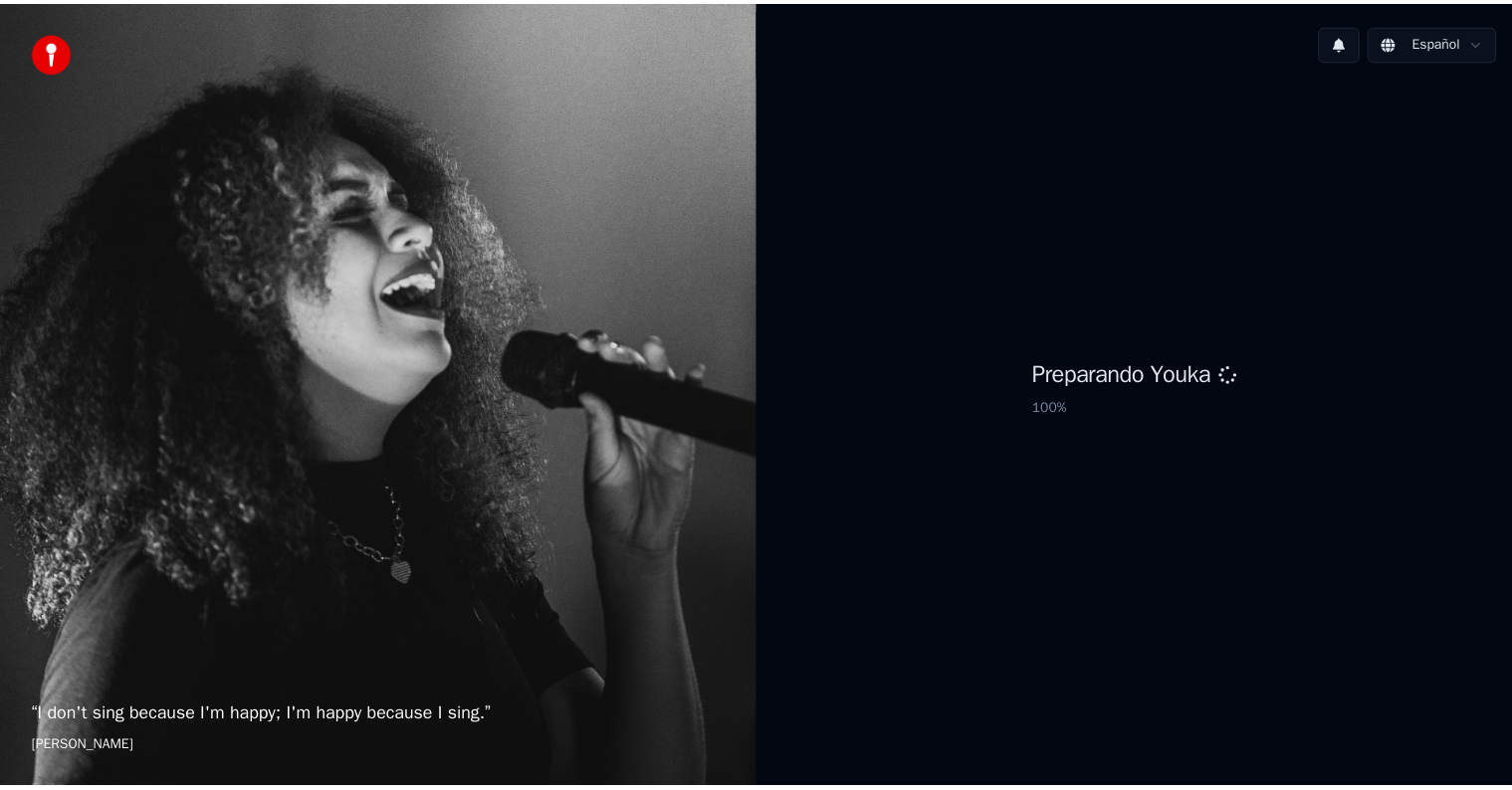 scroll, scrollTop: 0, scrollLeft: 0, axis: both 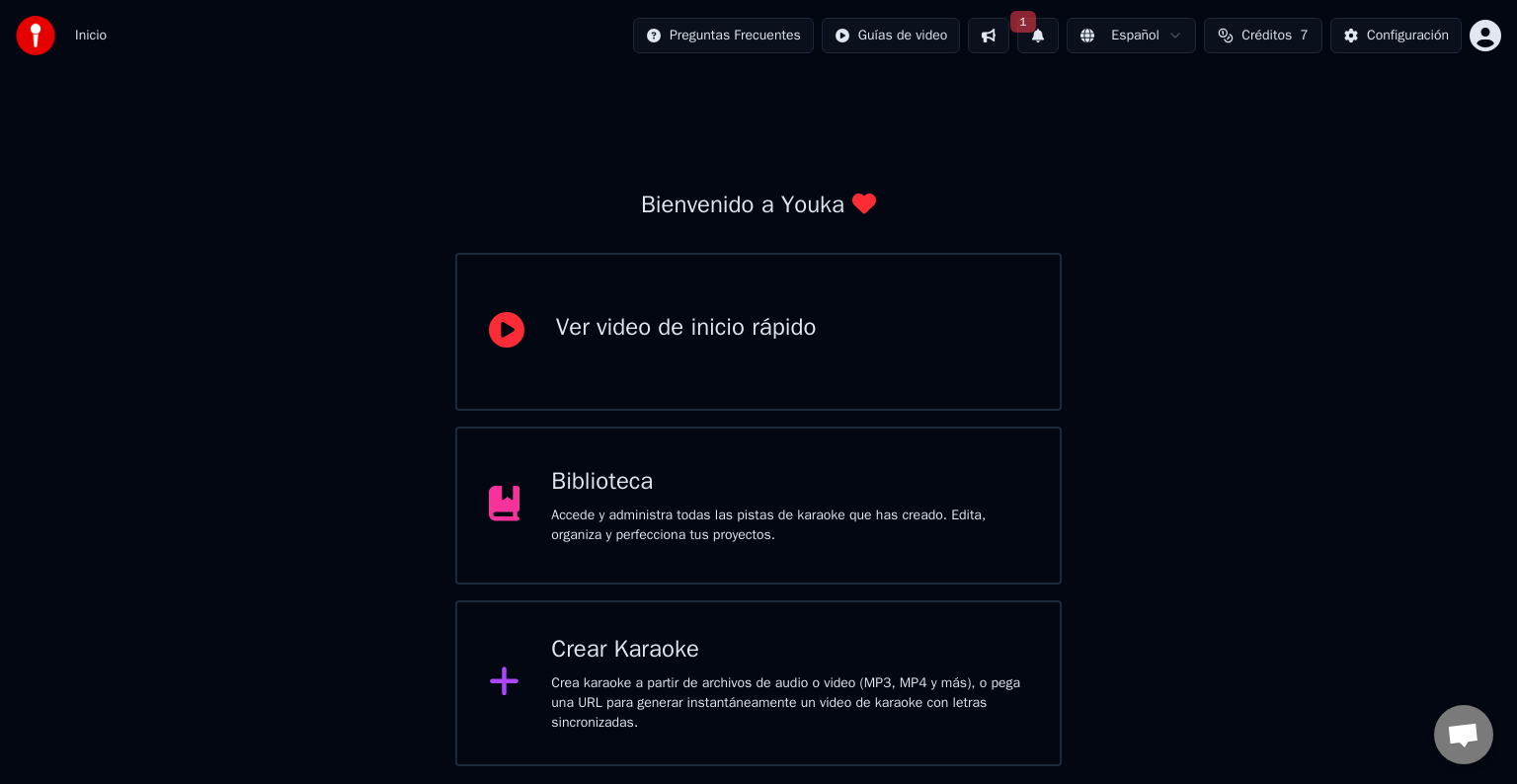 click on "Accede y administra todas las pistas de karaoke que has creado. Edita, organiza y perfecciona tus proyectos." at bounding box center [789, 525] 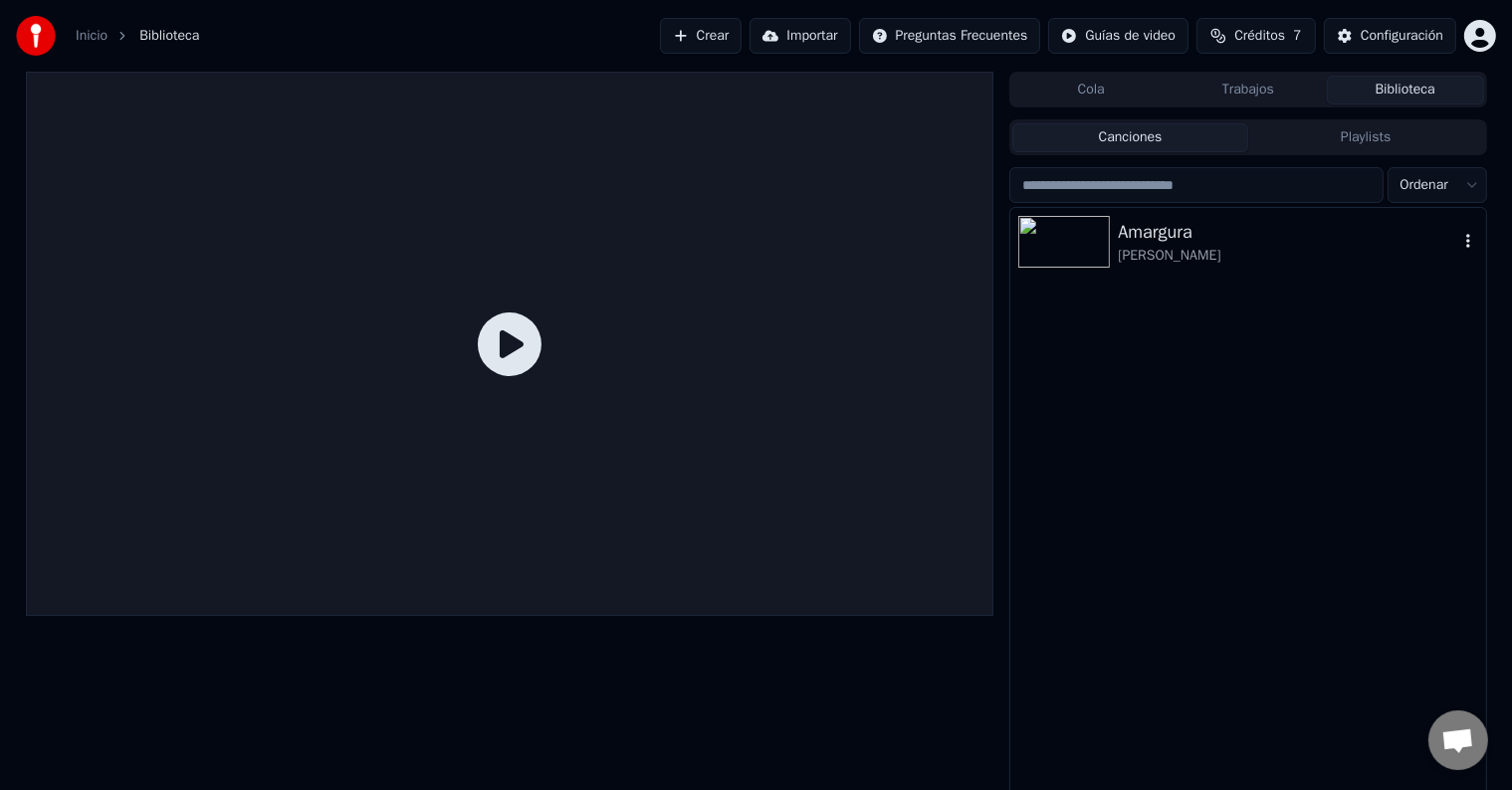 click on "[PERSON_NAME]" at bounding box center [1287, 256] 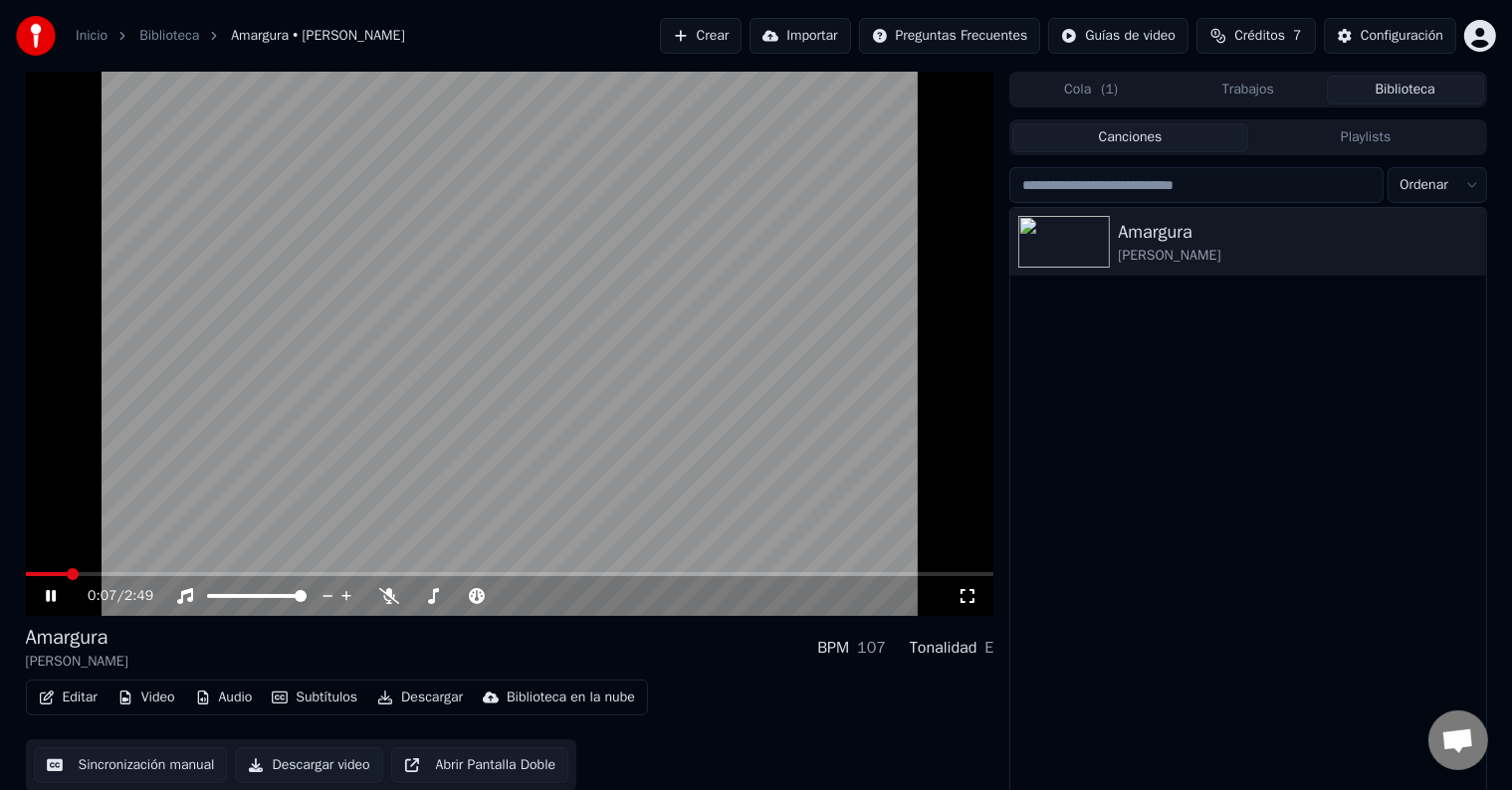 click on "BPM" at bounding box center (833, 648) 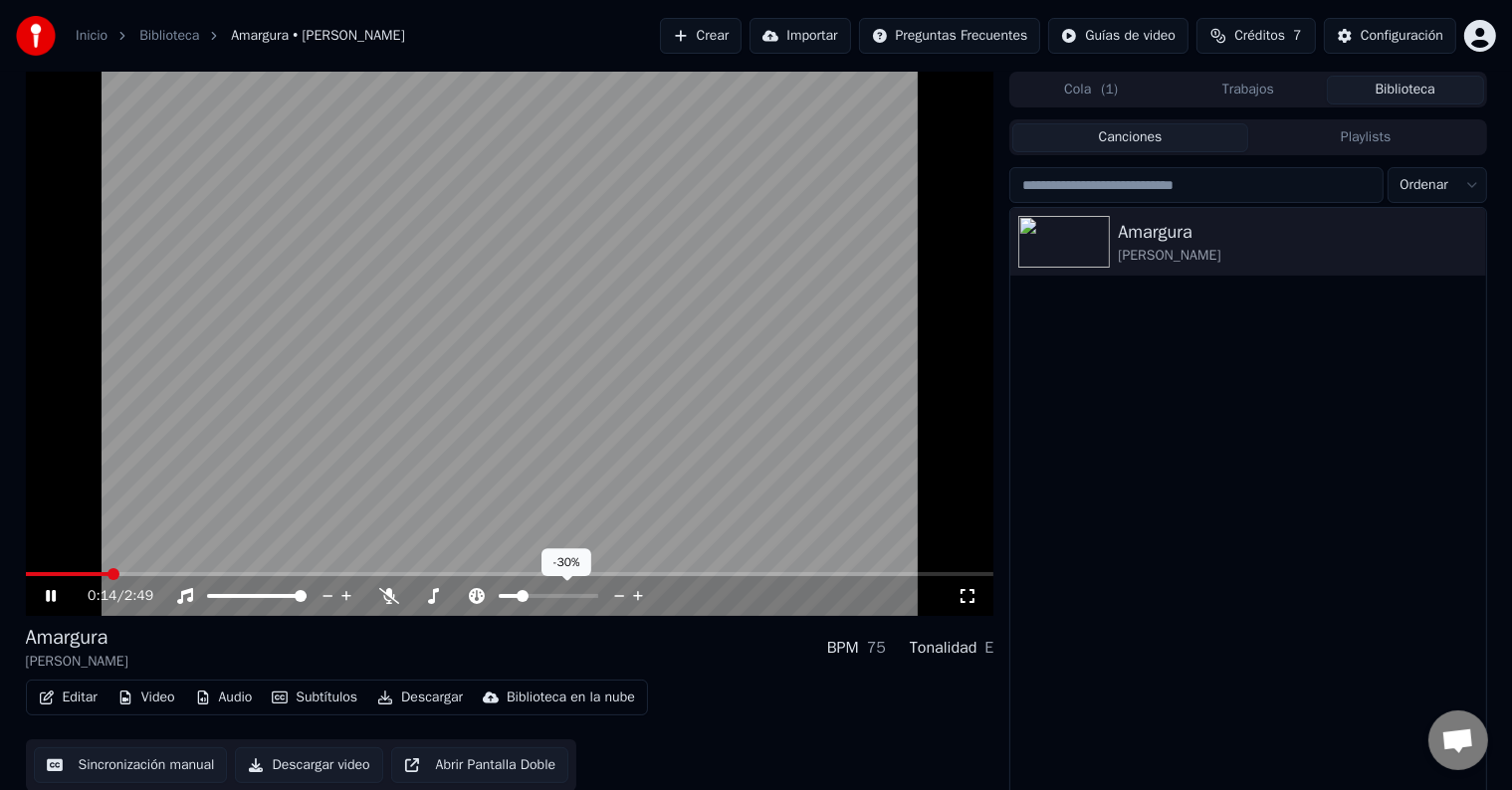 click at bounding box center [523, 596] 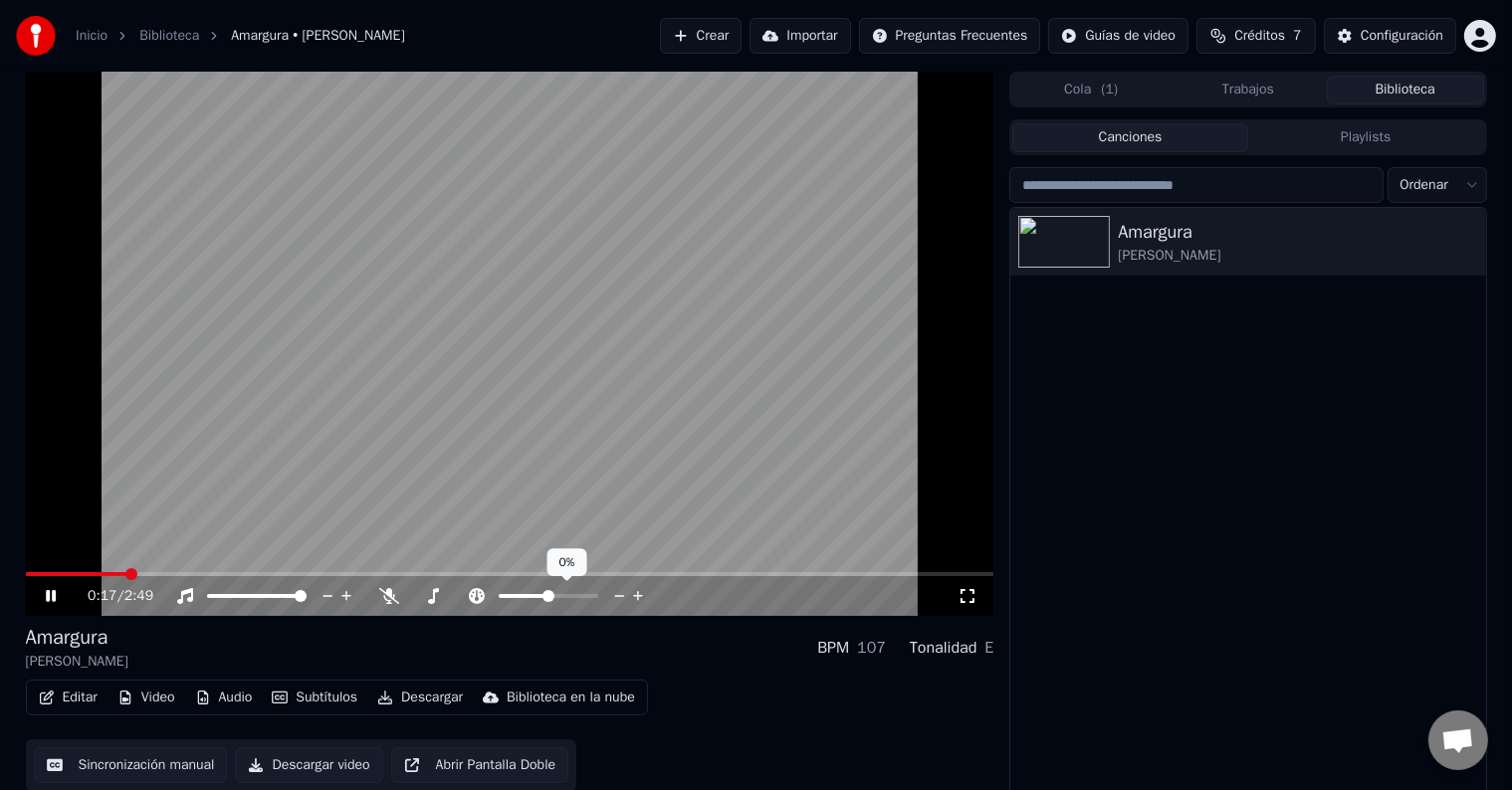 click at bounding box center (548, 596) 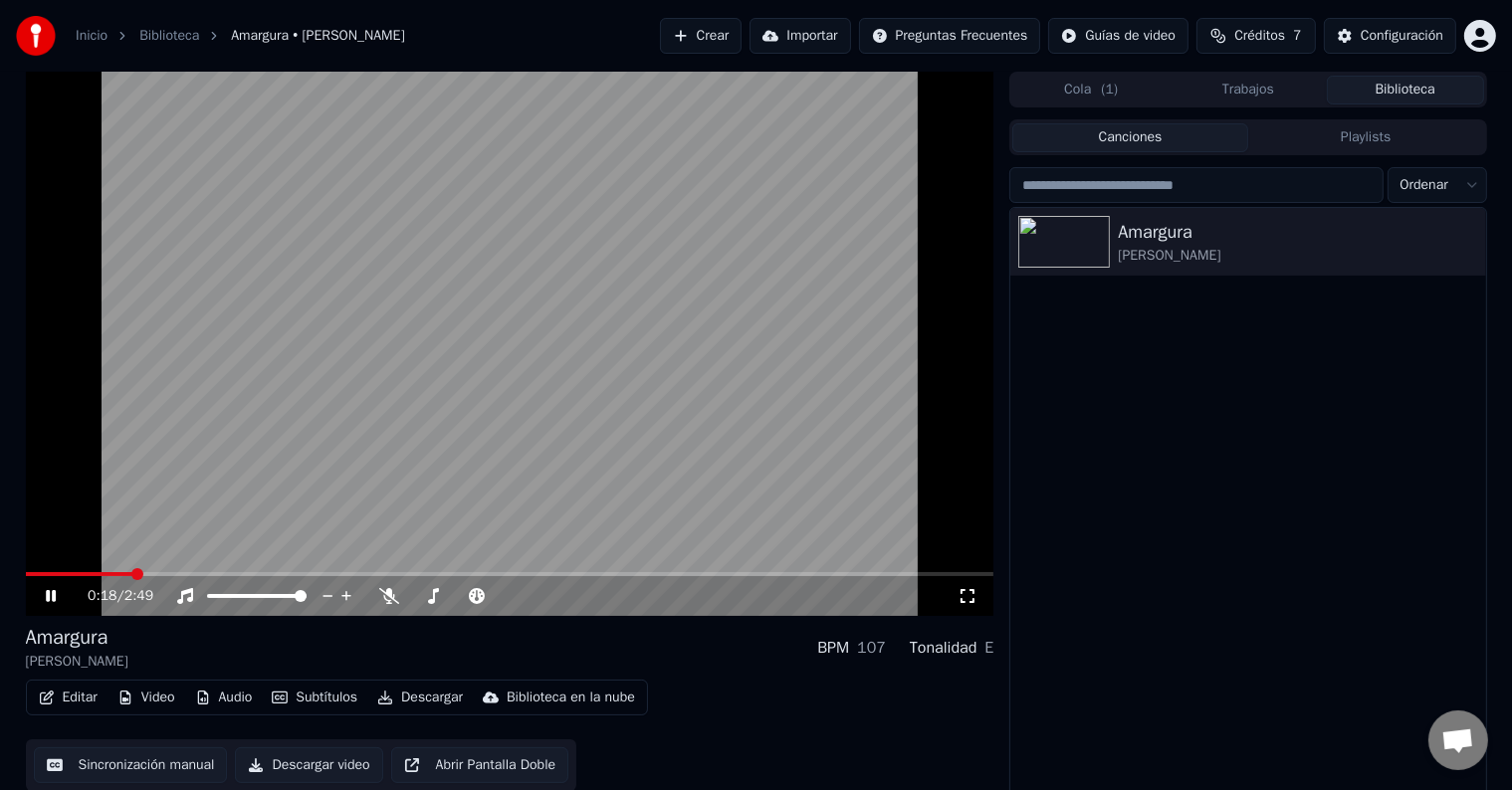 click at bounding box center [510, 574] 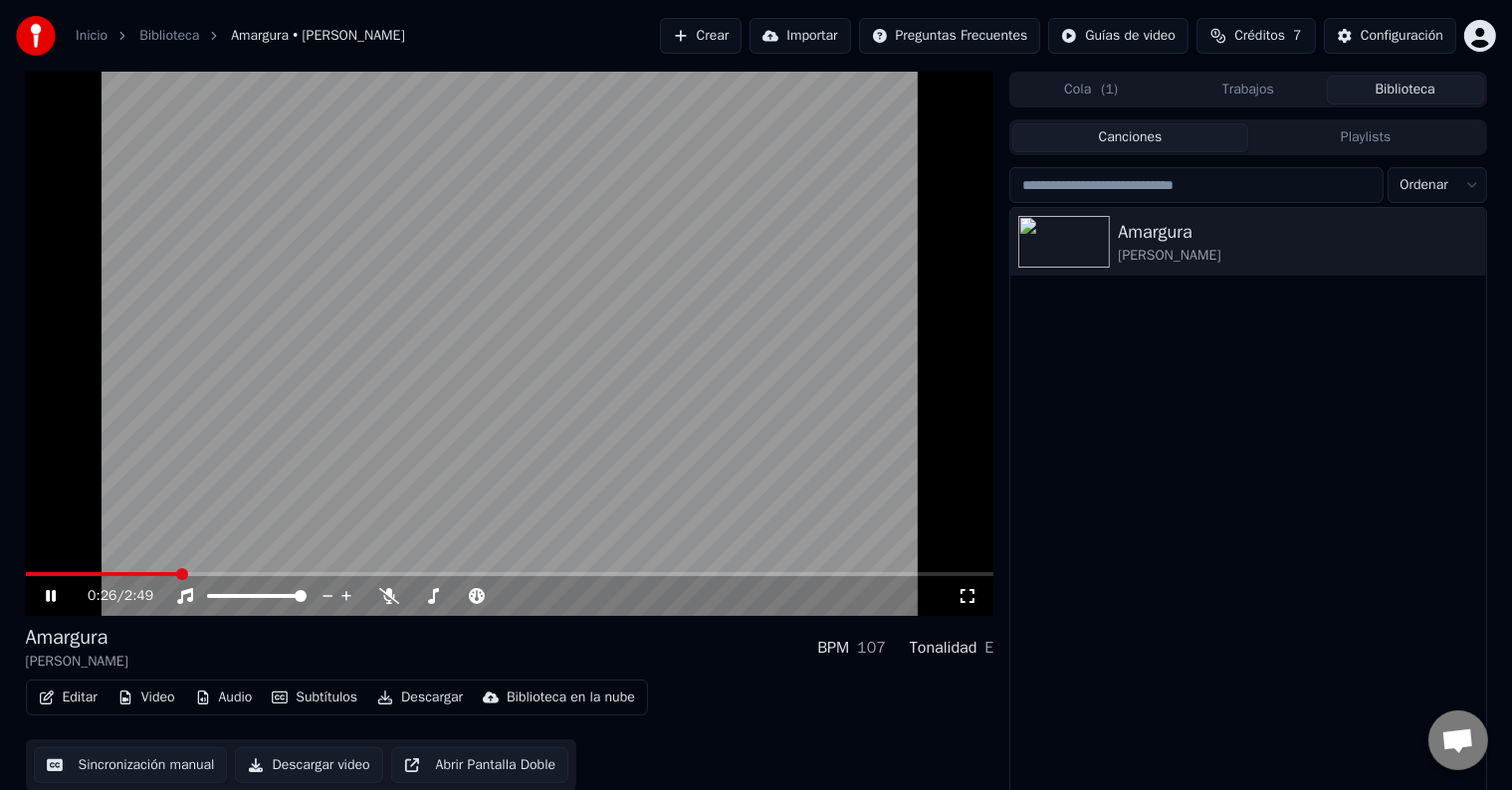 click at bounding box center [510, 574] 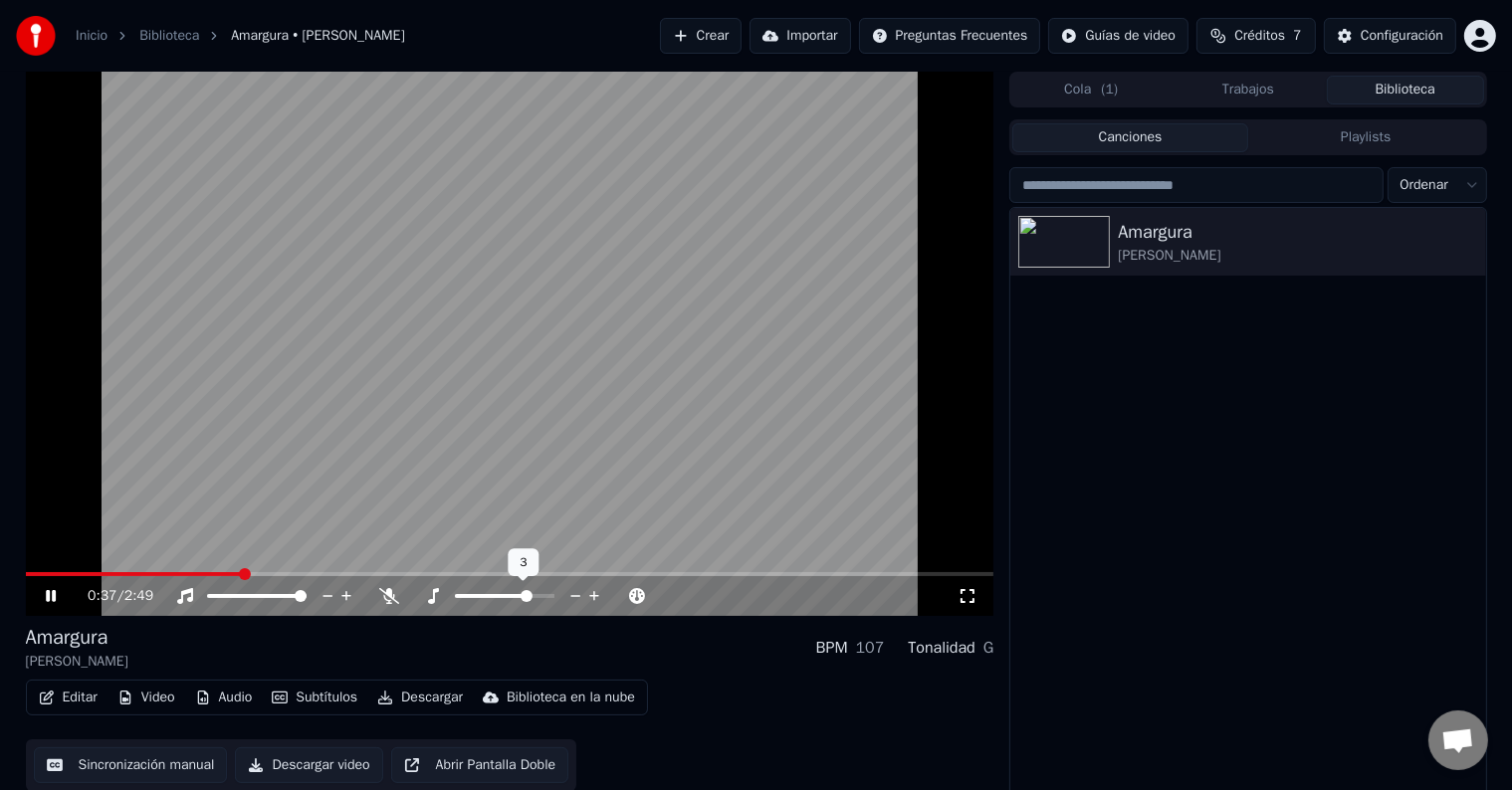 click at bounding box center [527, 596] 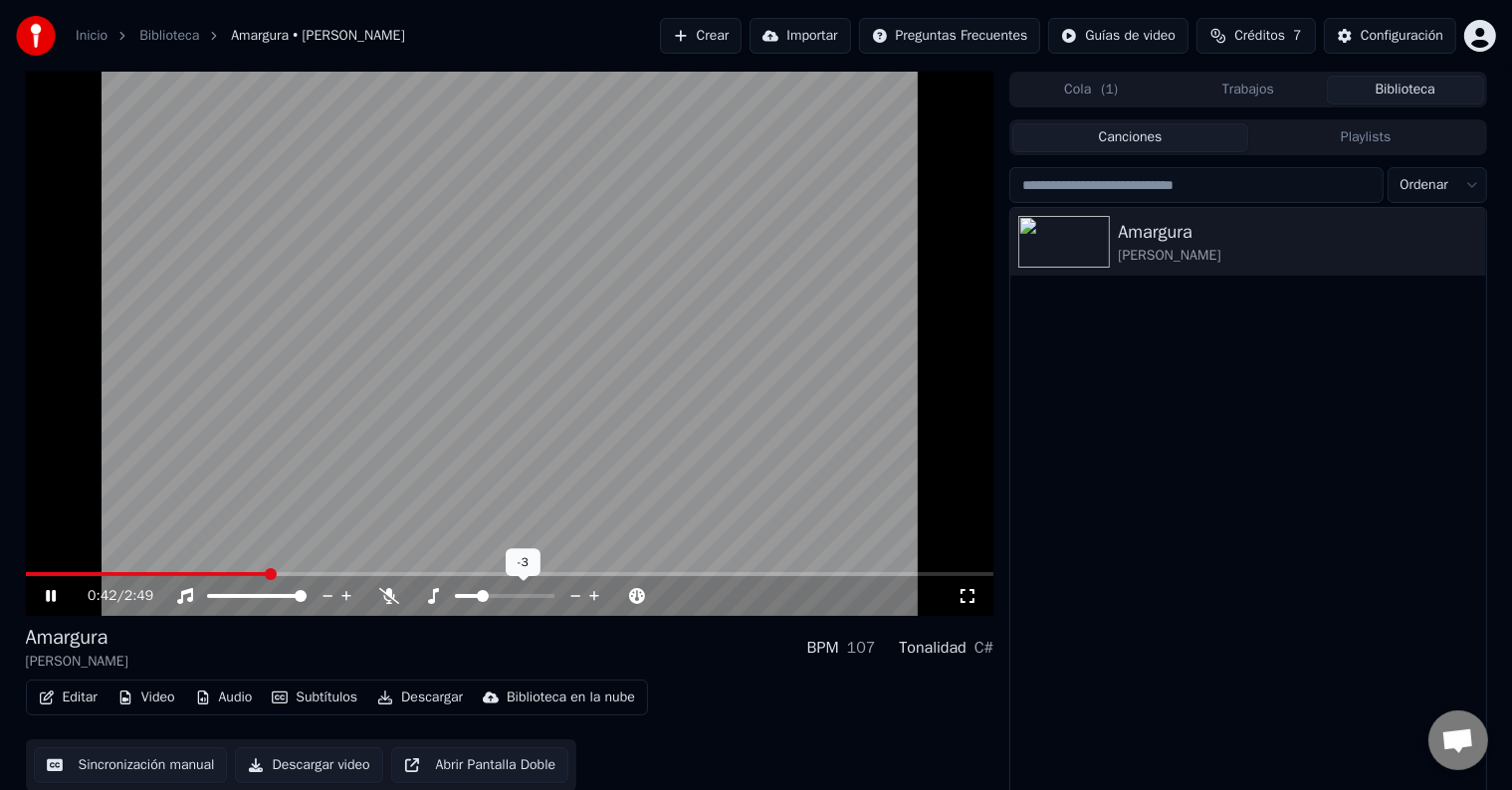click at bounding box center (483, 596) 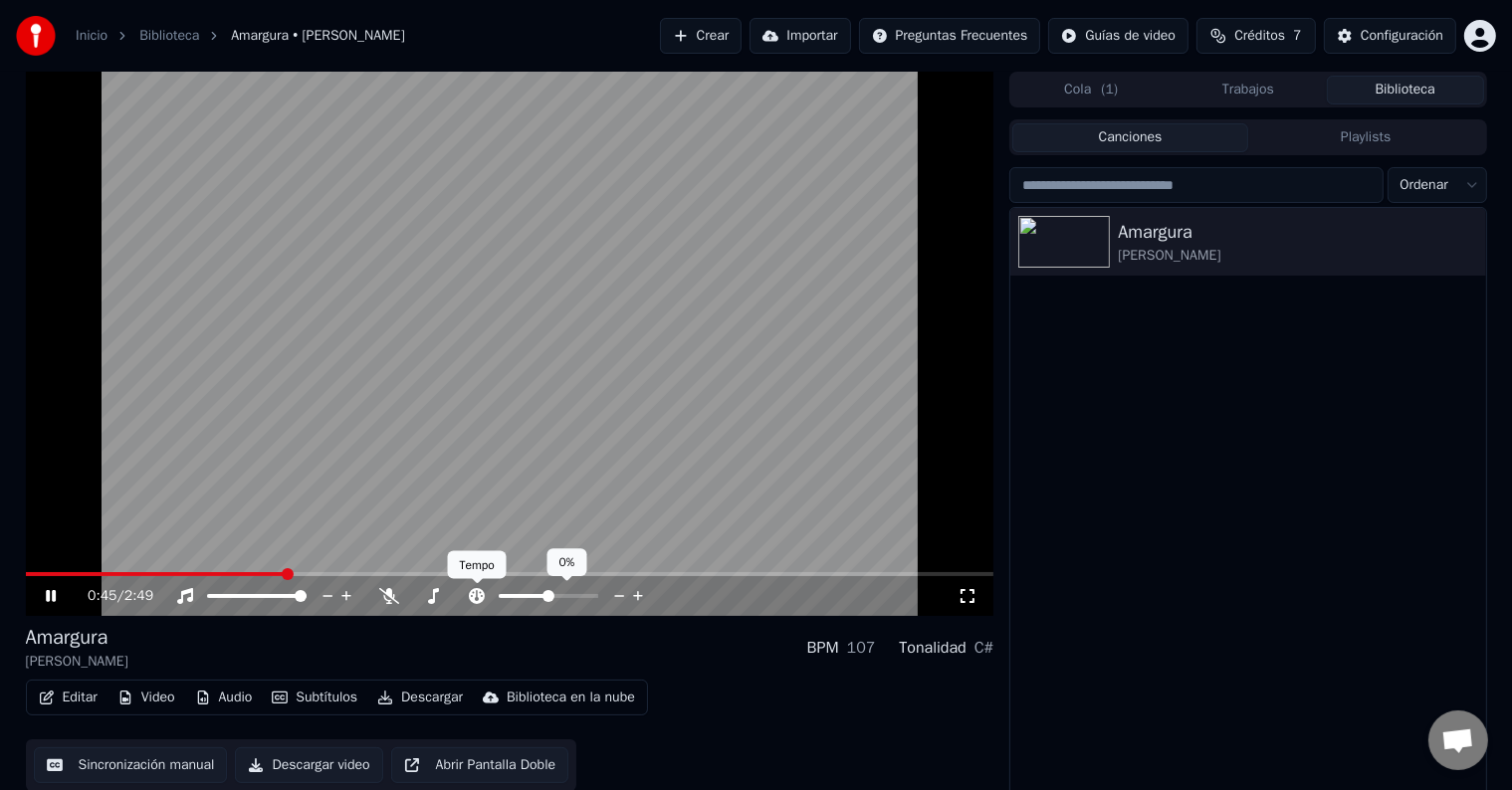 click at bounding box center [478, 584] 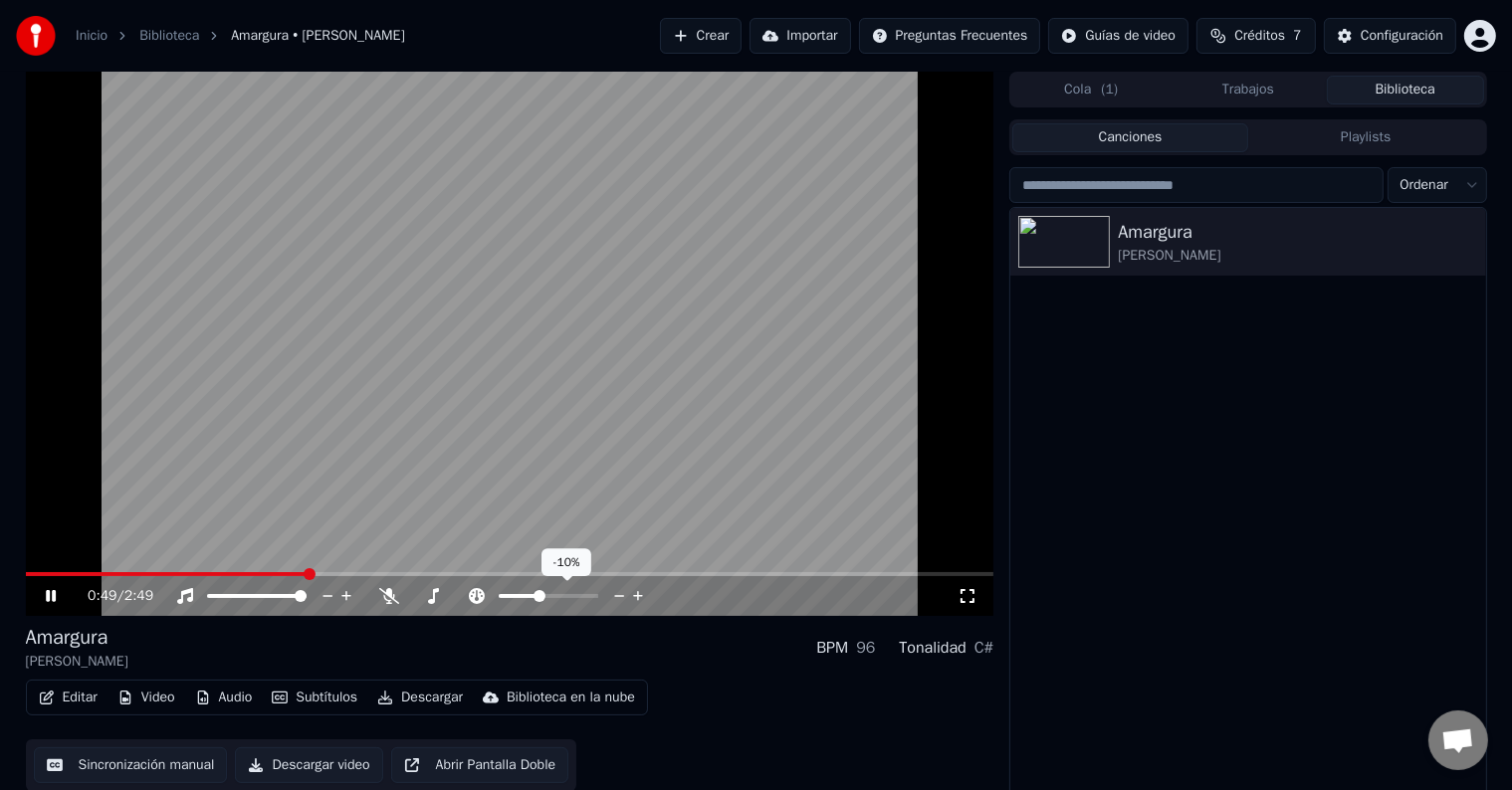 click at bounding box center (540, 596) 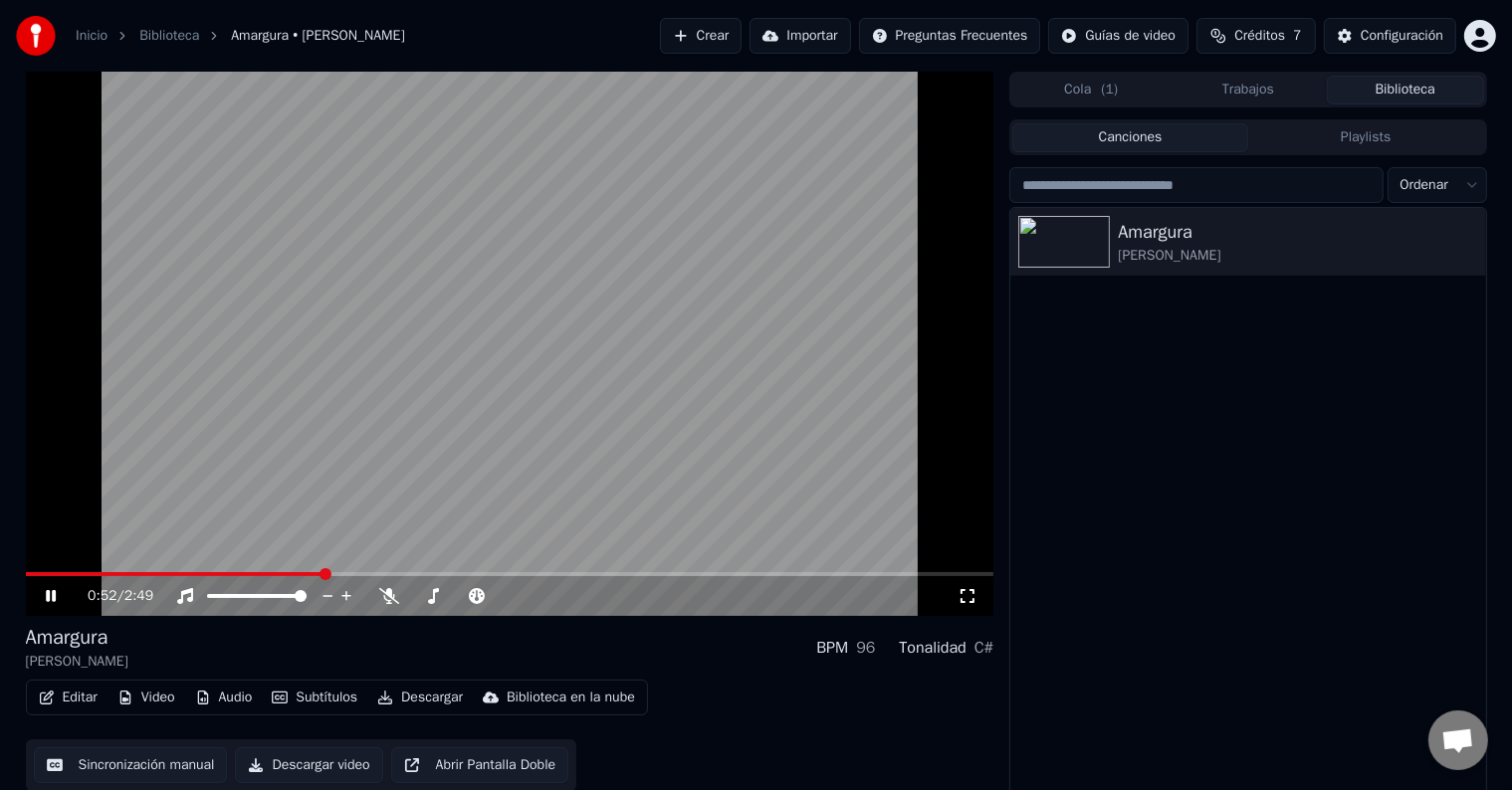 click on "0:52  /  2:49" at bounding box center (523, 596) 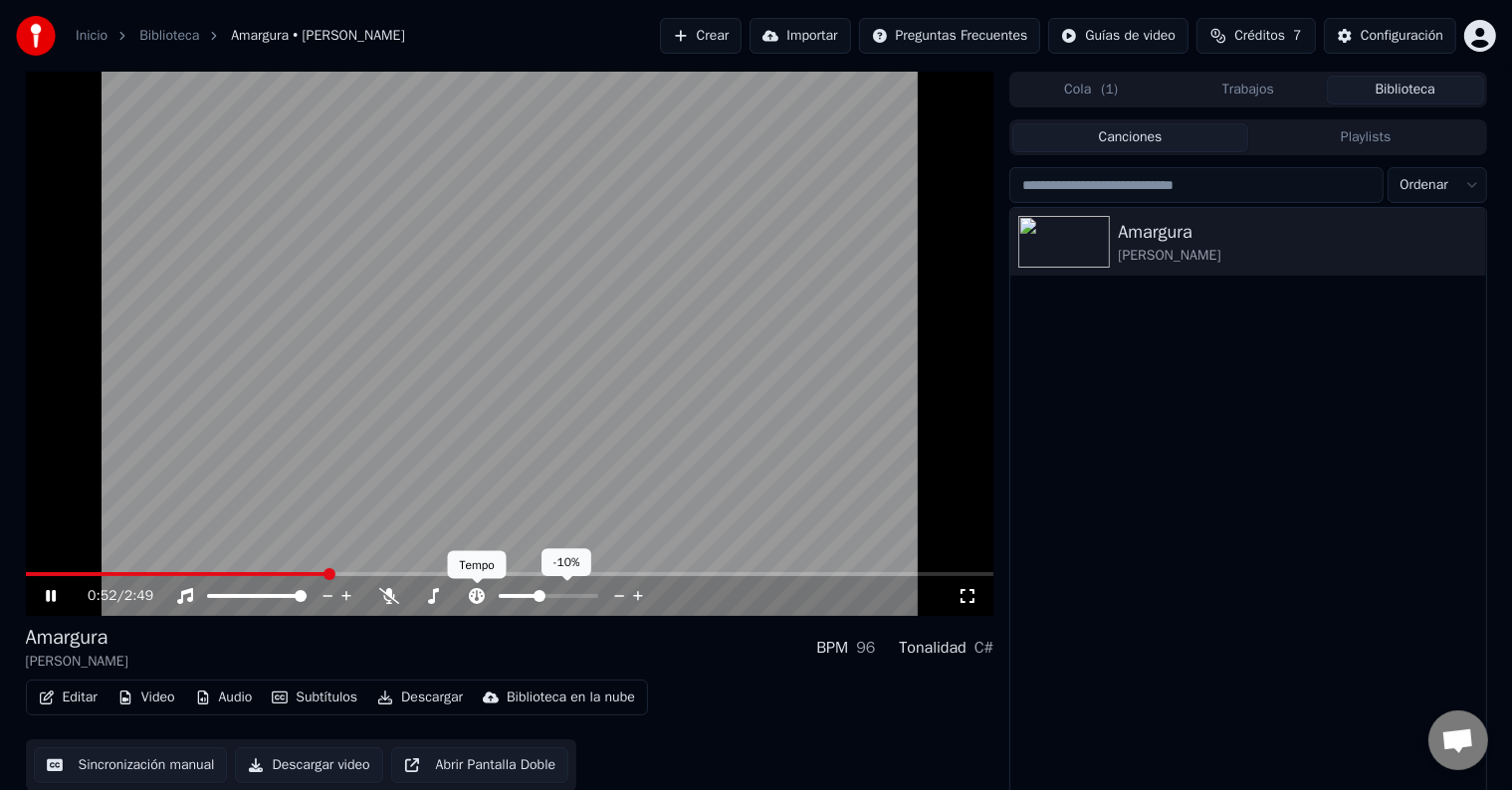 click 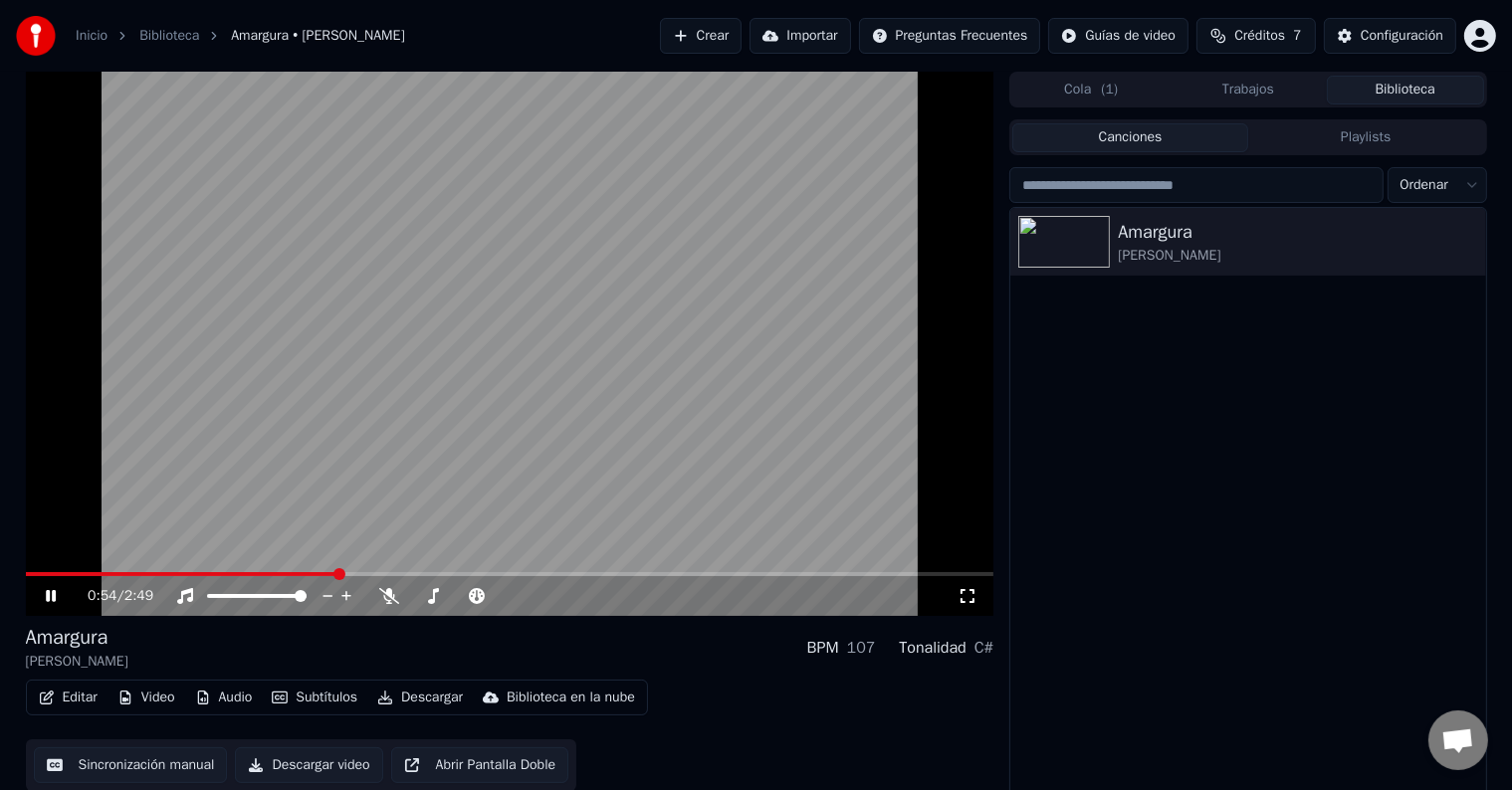 click at bounding box center [510, 574] 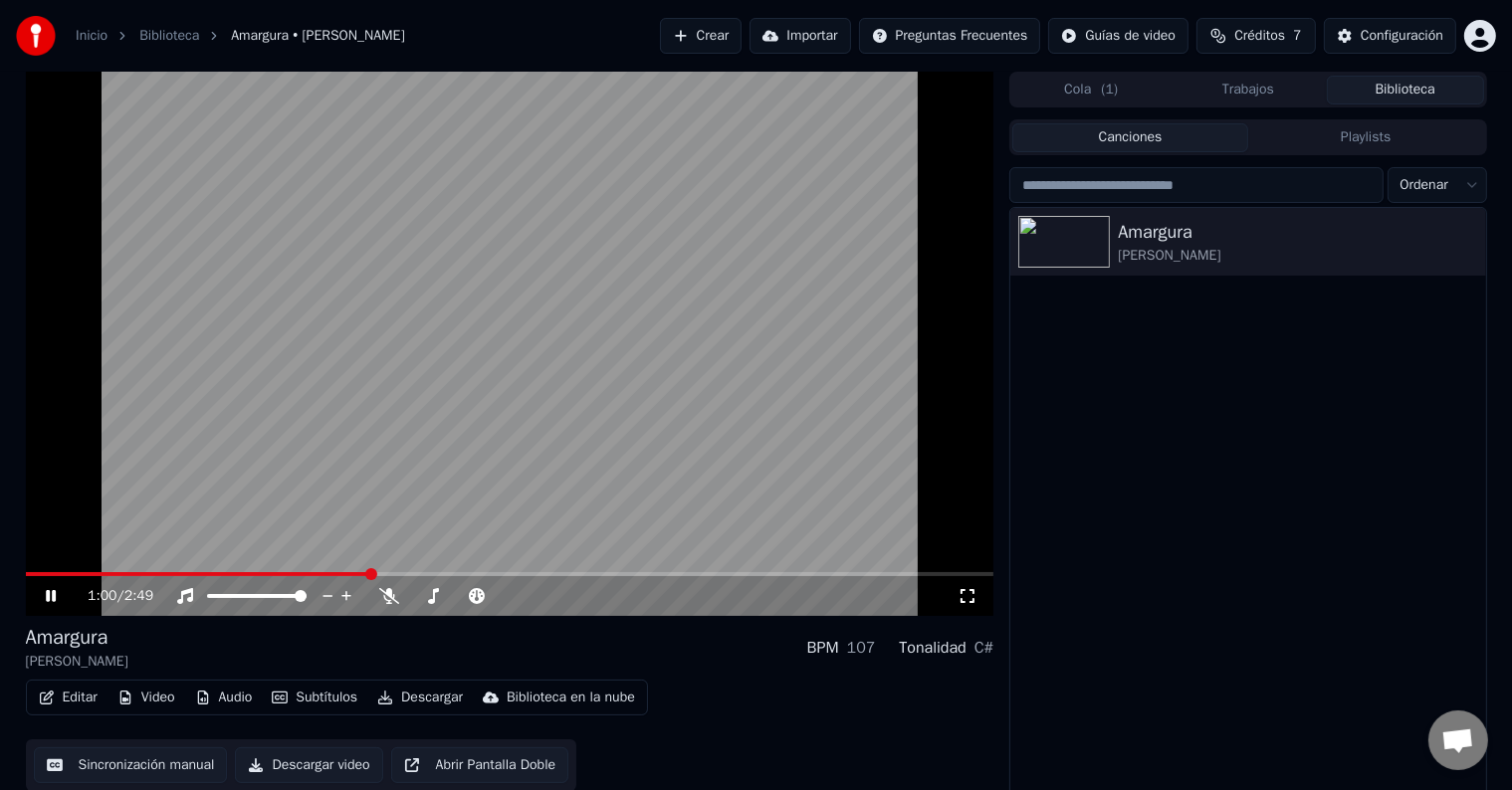 click at bounding box center [510, 574] 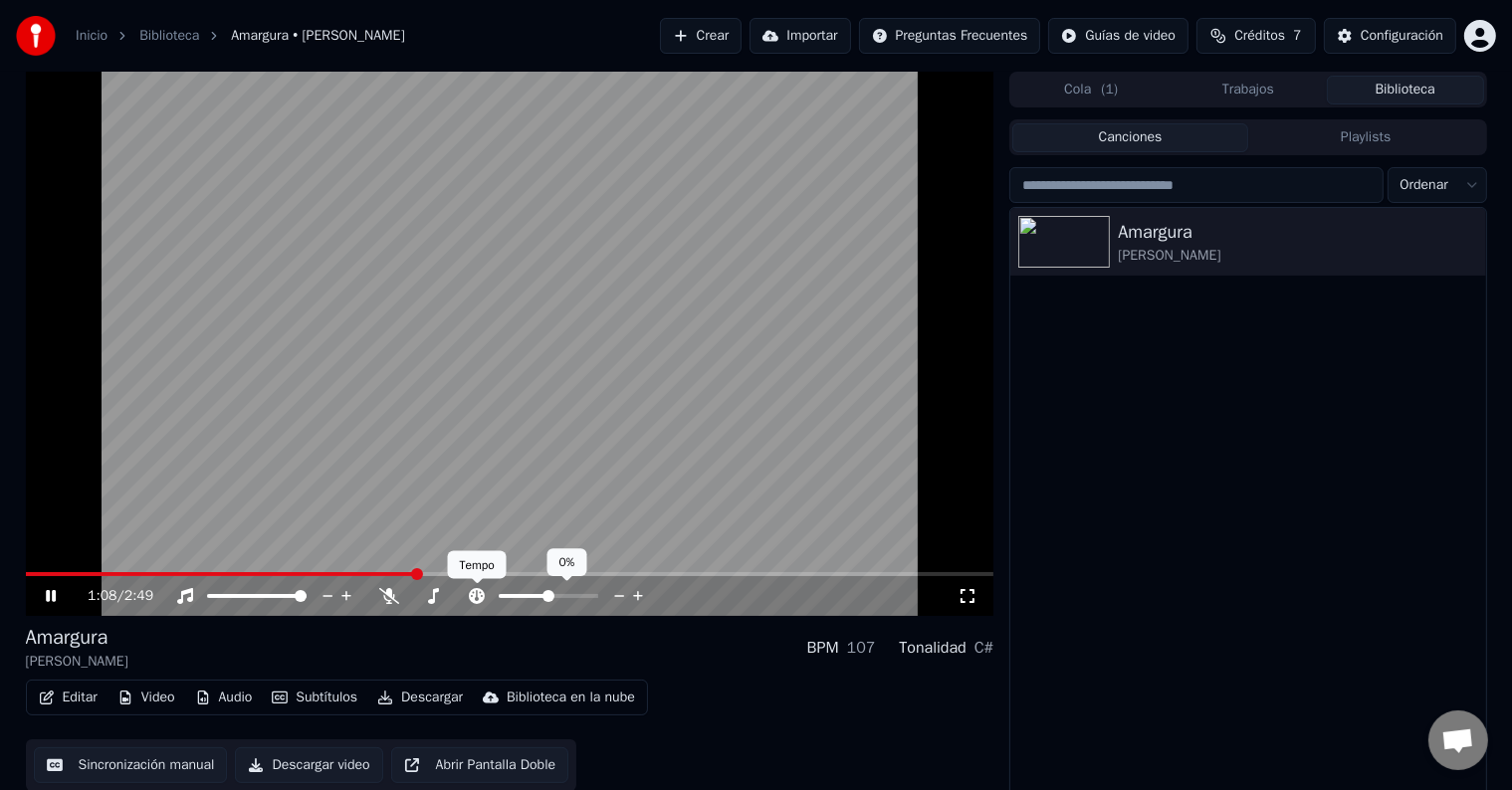 click on "Tempo Tempo" at bounding box center [477, 565] 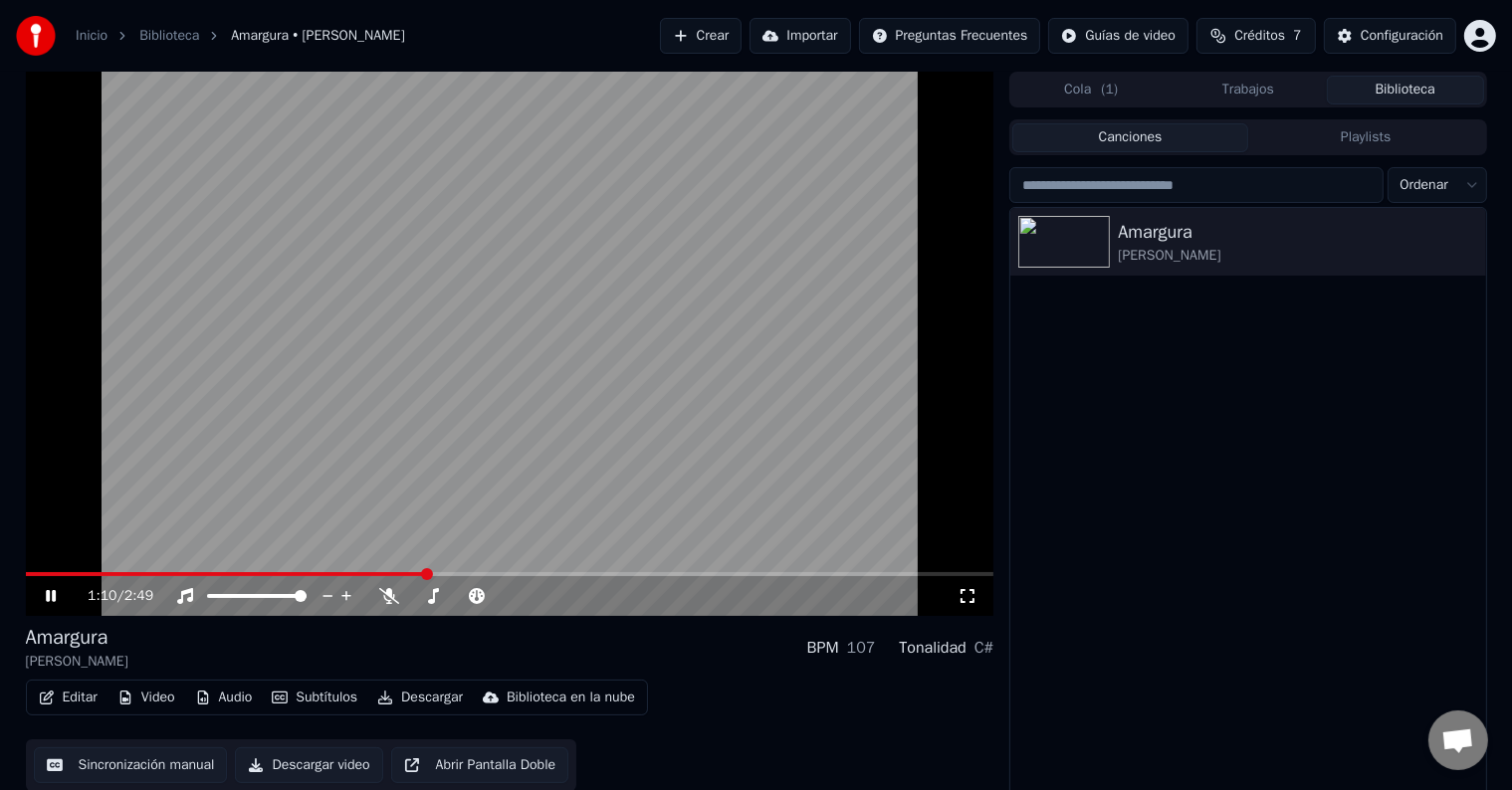 click on "1:10  /  2:49" at bounding box center [510, 596] 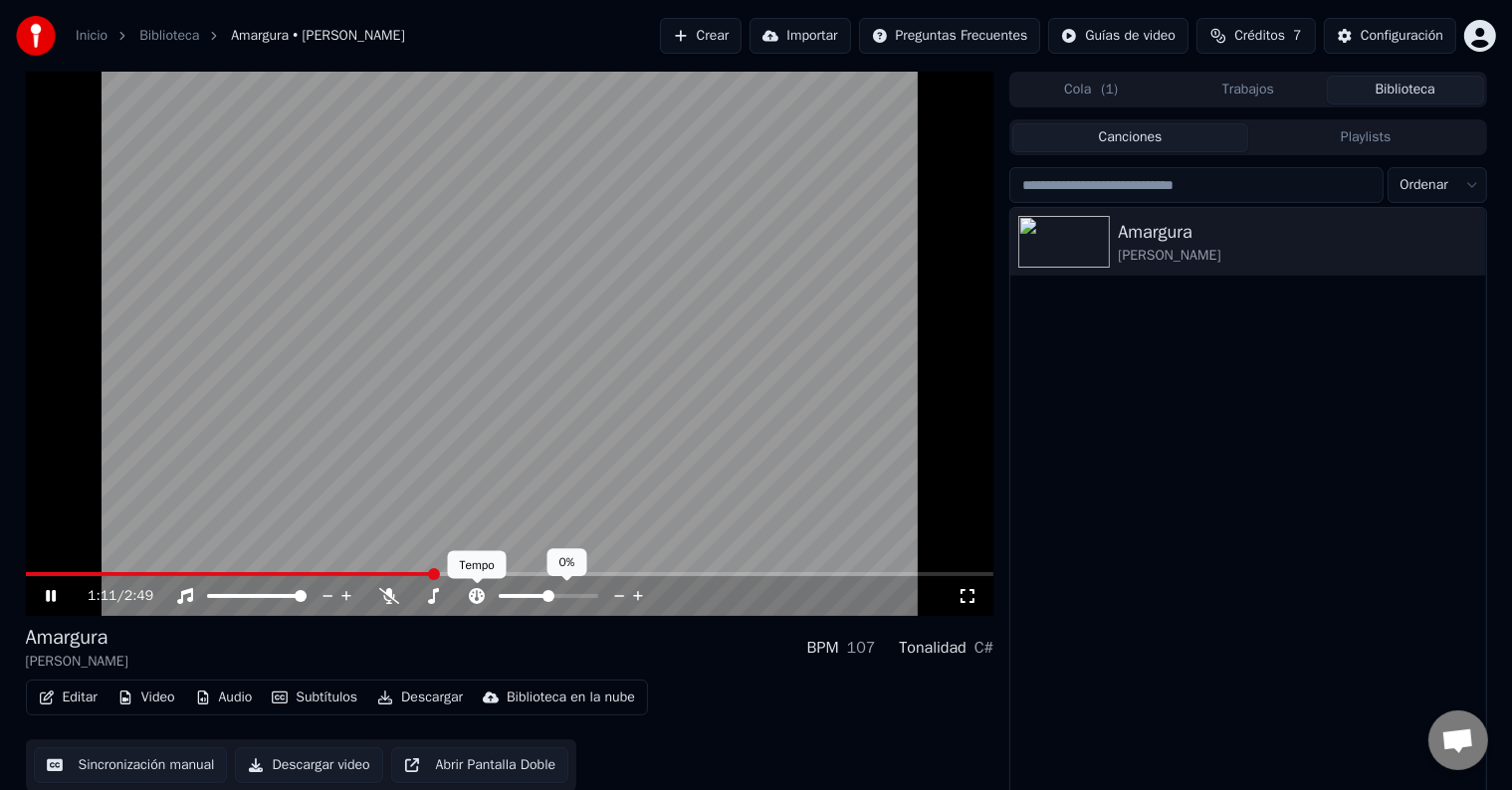 click 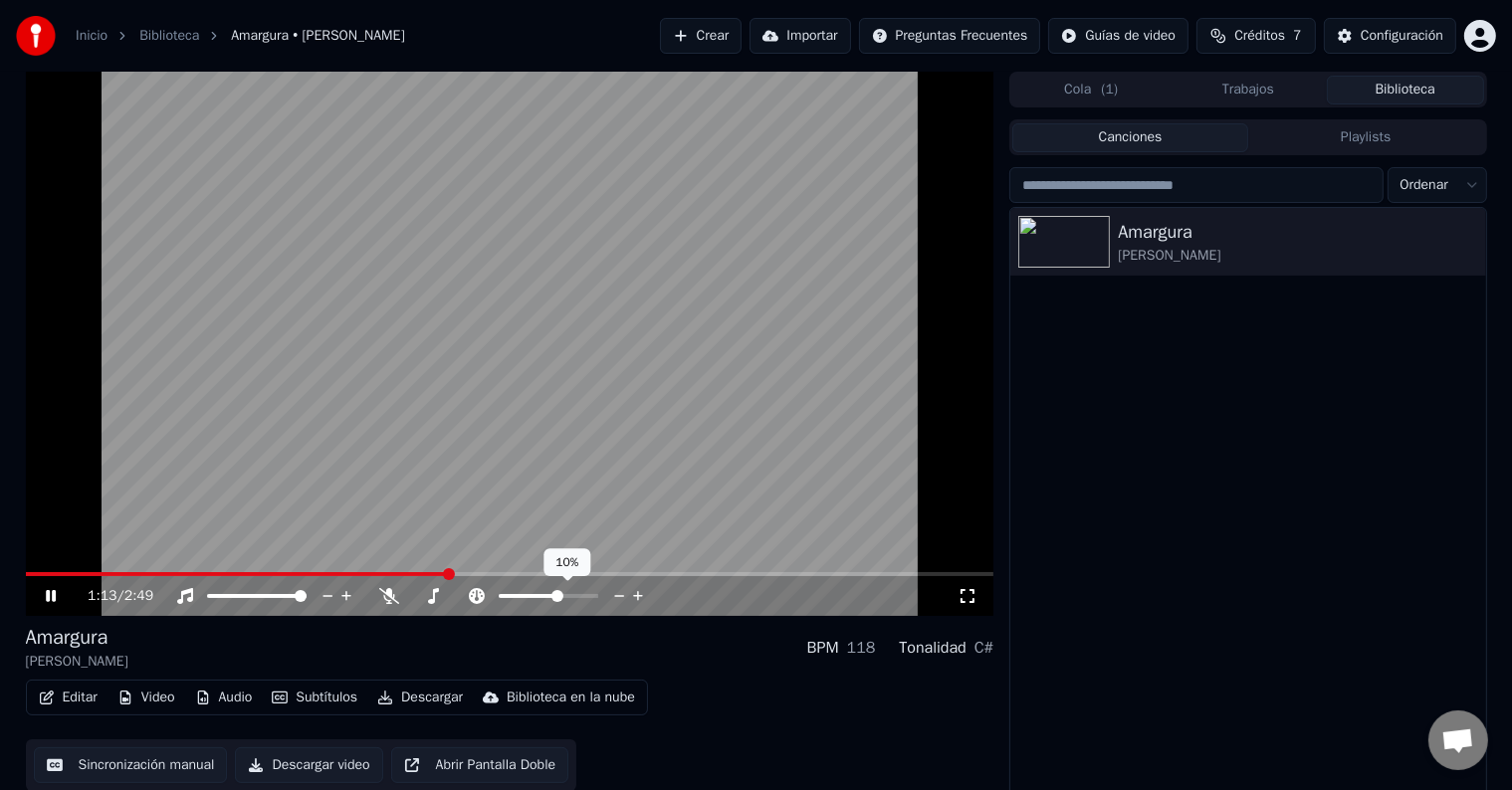 click at bounding box center (557, 596) 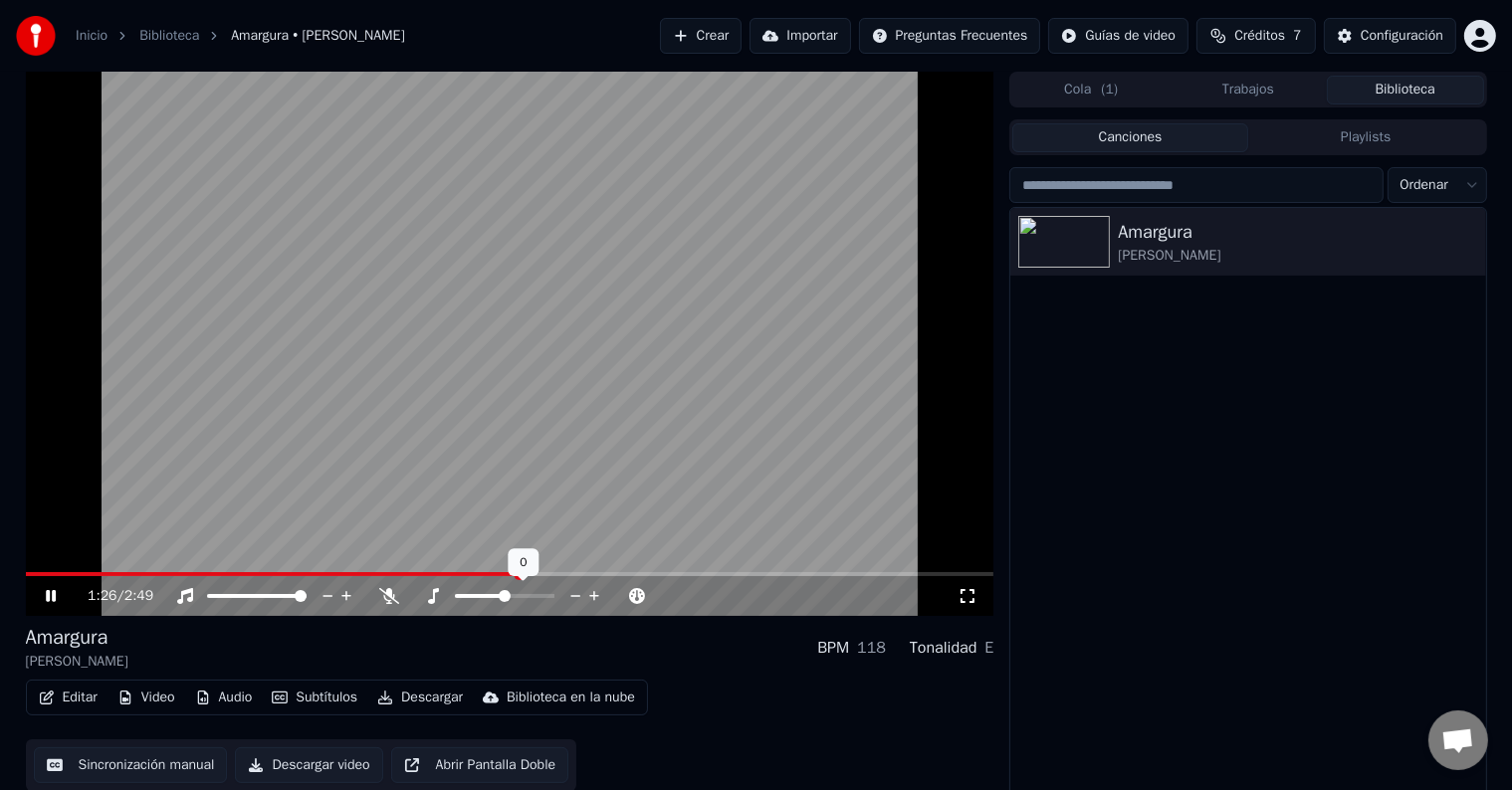 click at bounding box center (505, 596) 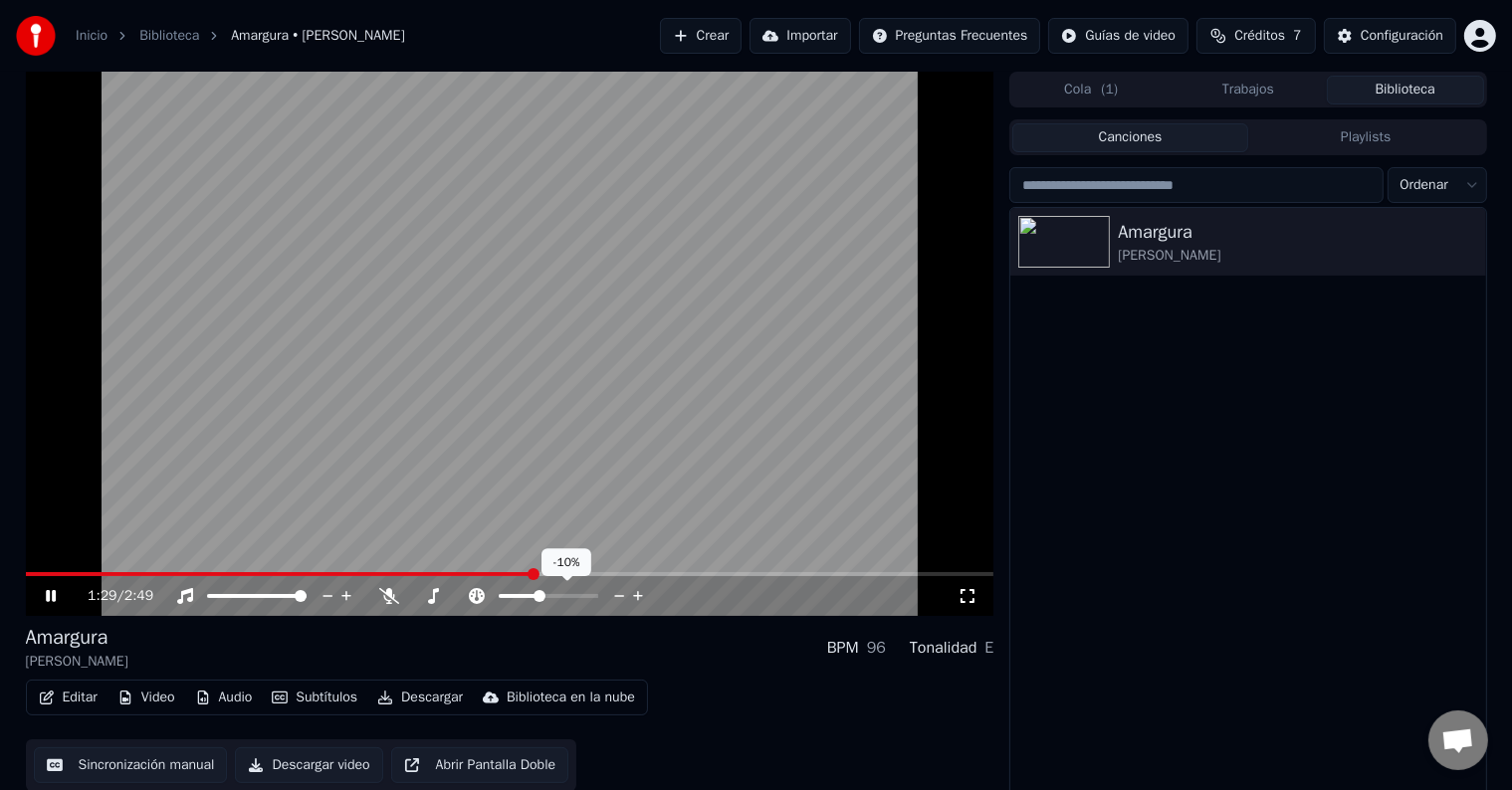 click at bounding box center (540, 596) 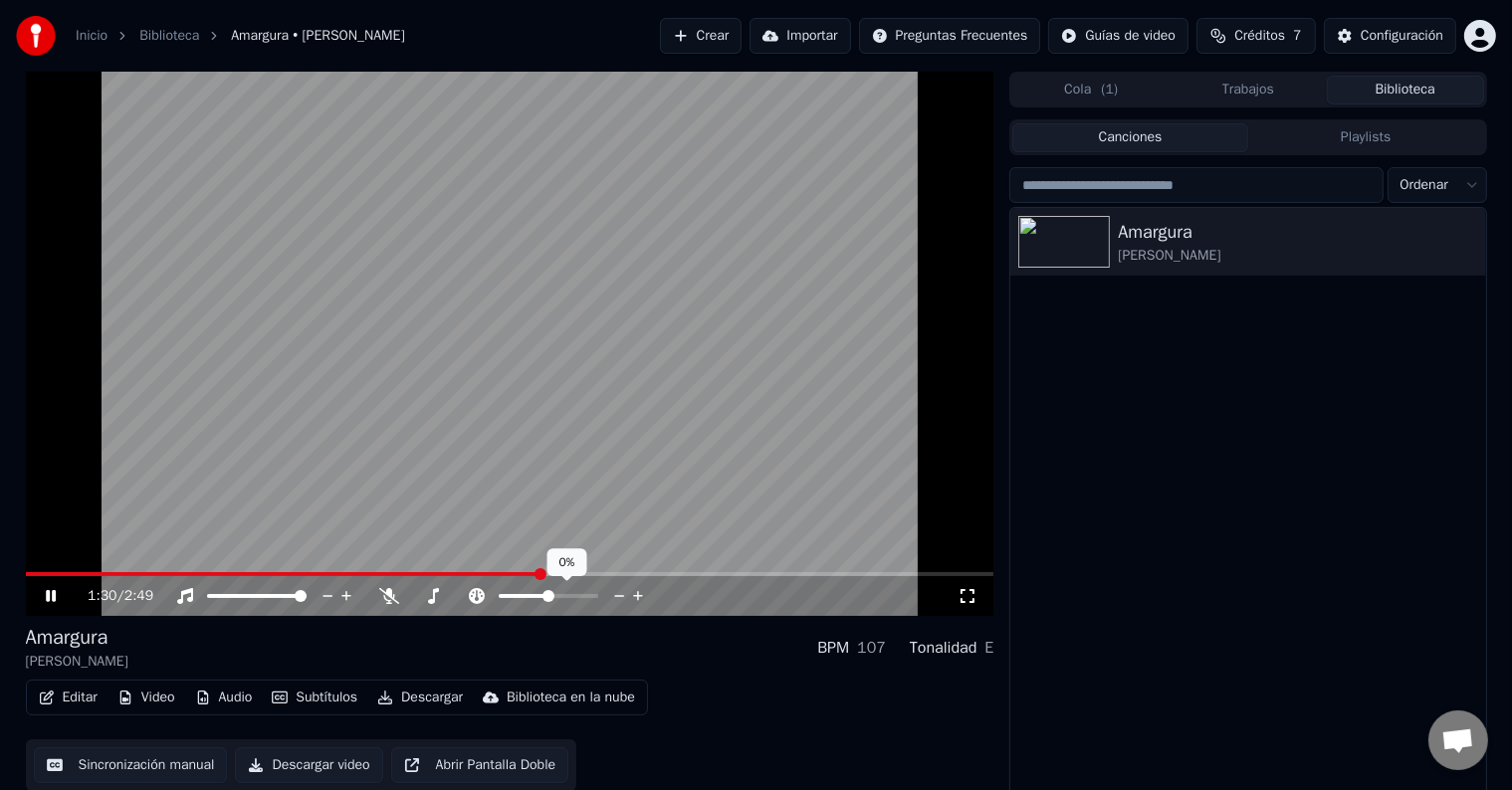 click at bounding box center [548, 596] 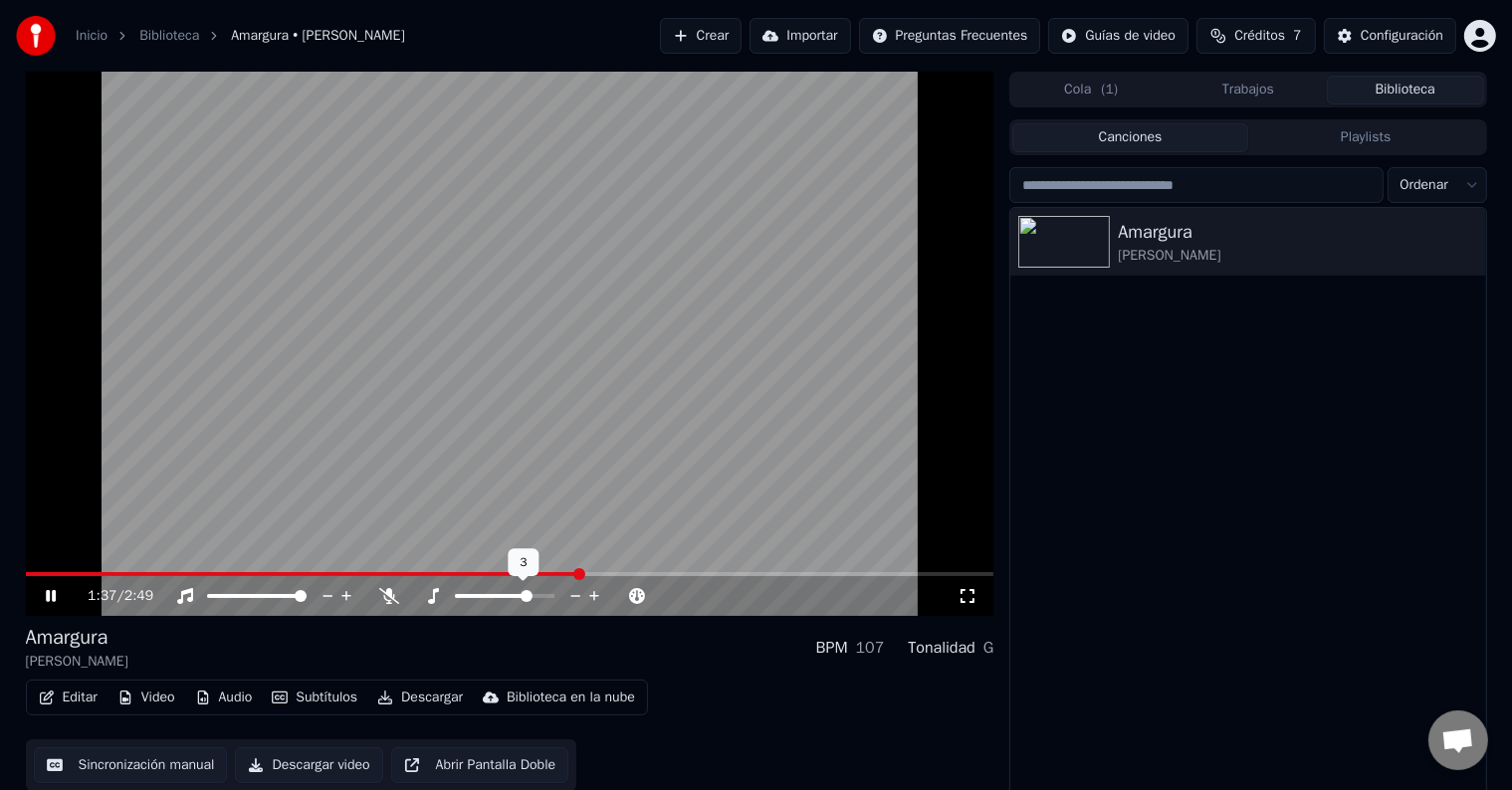 click at bounding box center [527, 596] 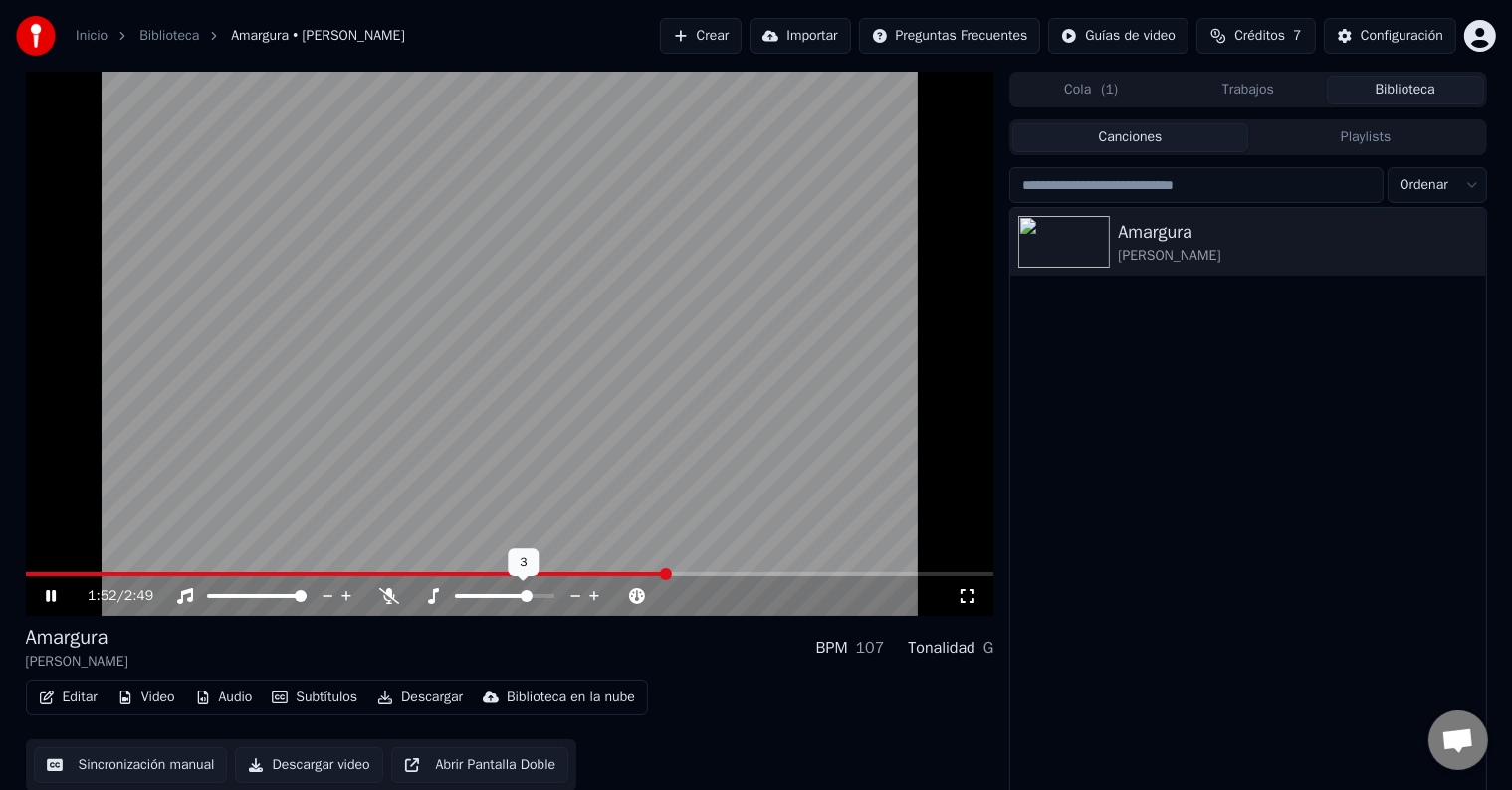 click at bounding box center (527, 596) 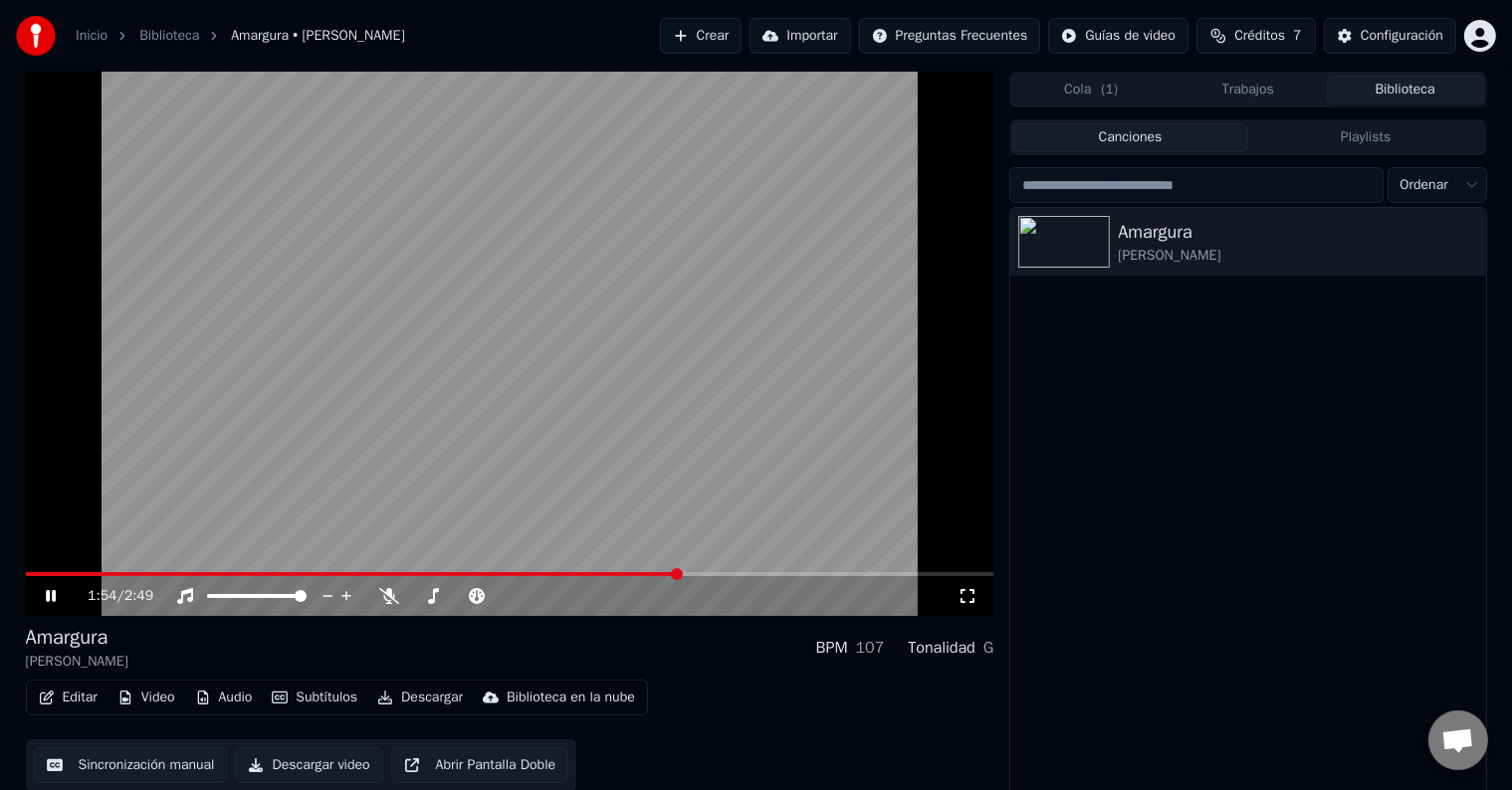 click at bounding box center [510, 574] 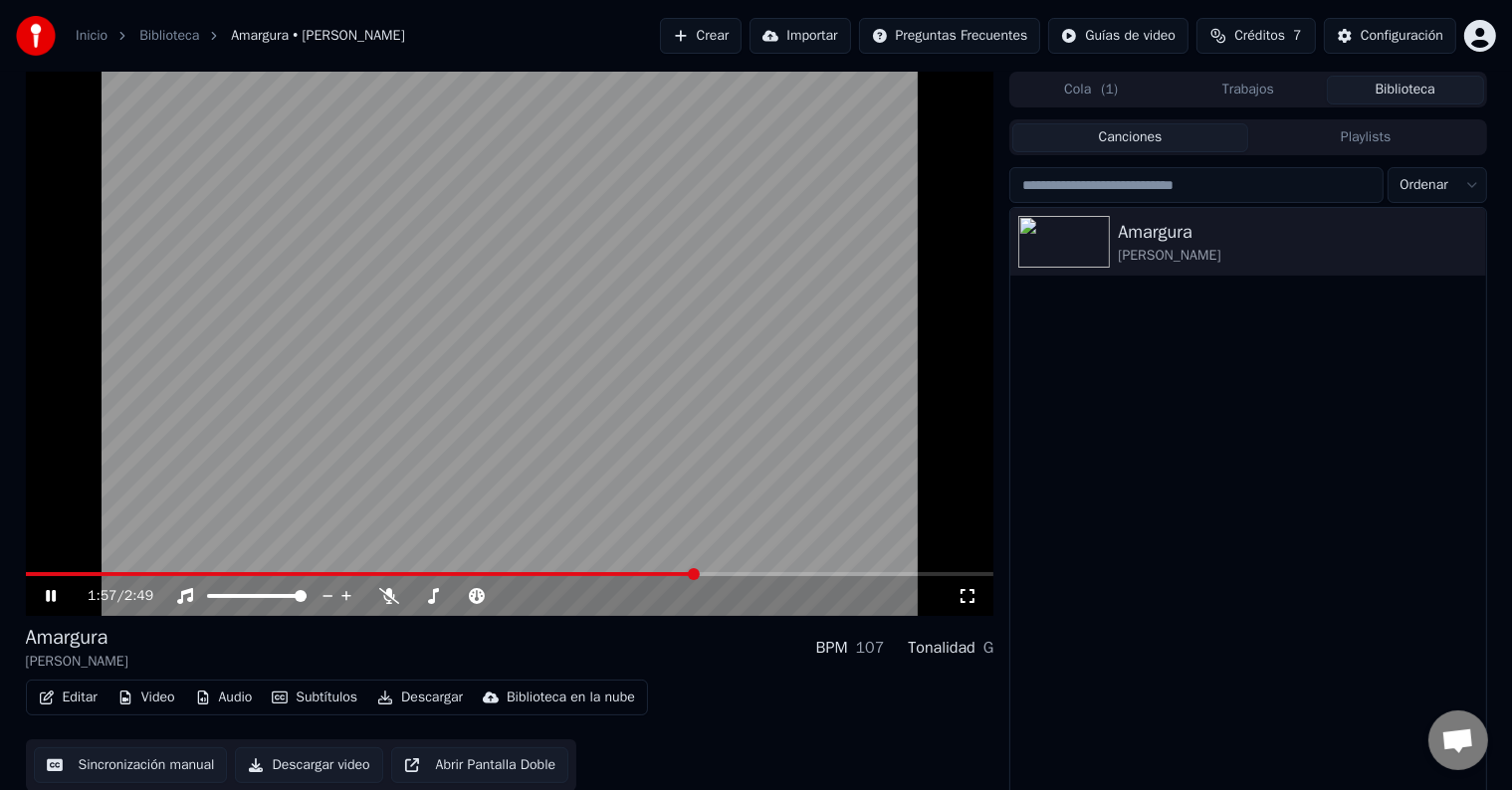 click at bounding box center [510, 574] 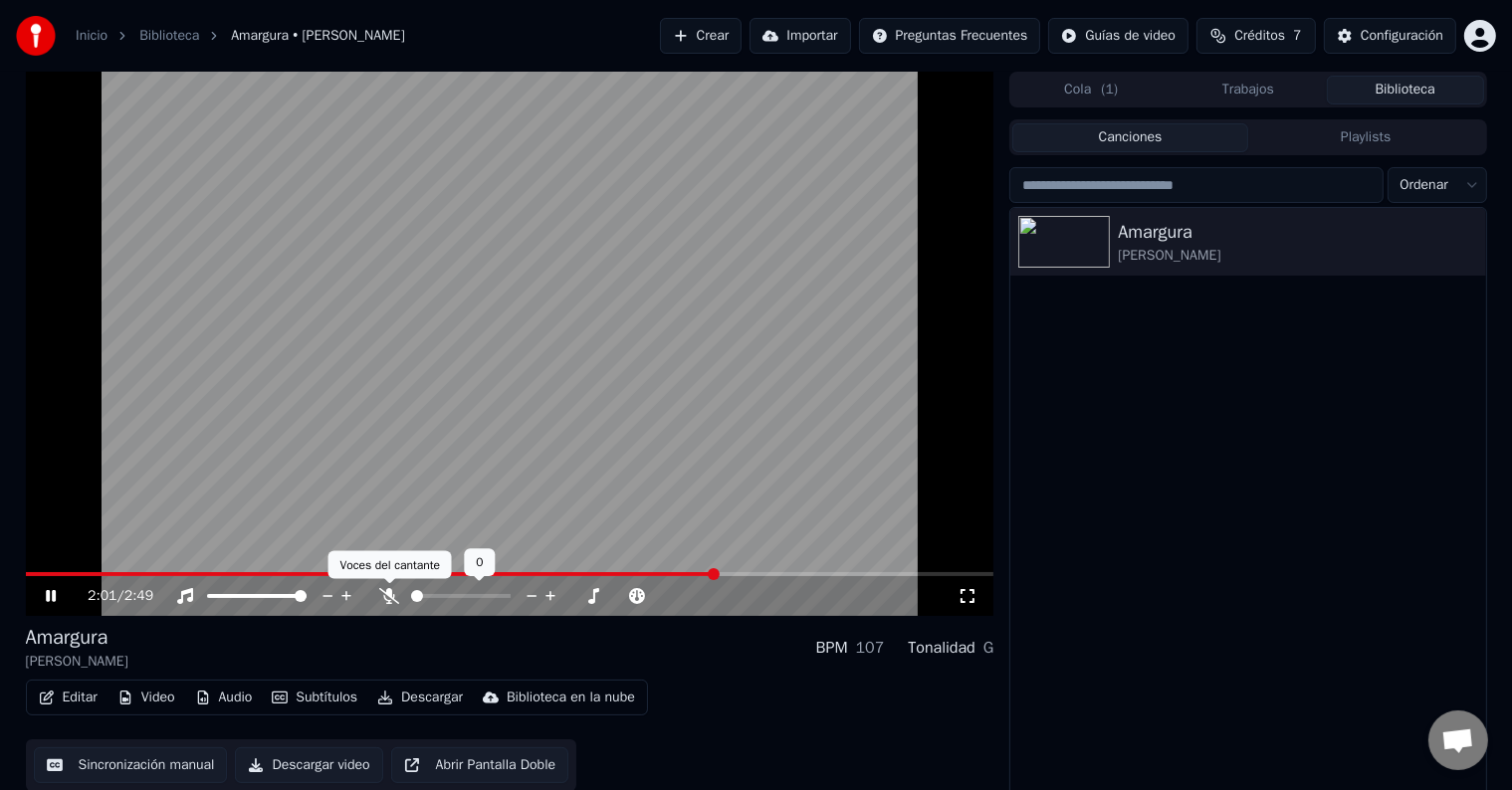click 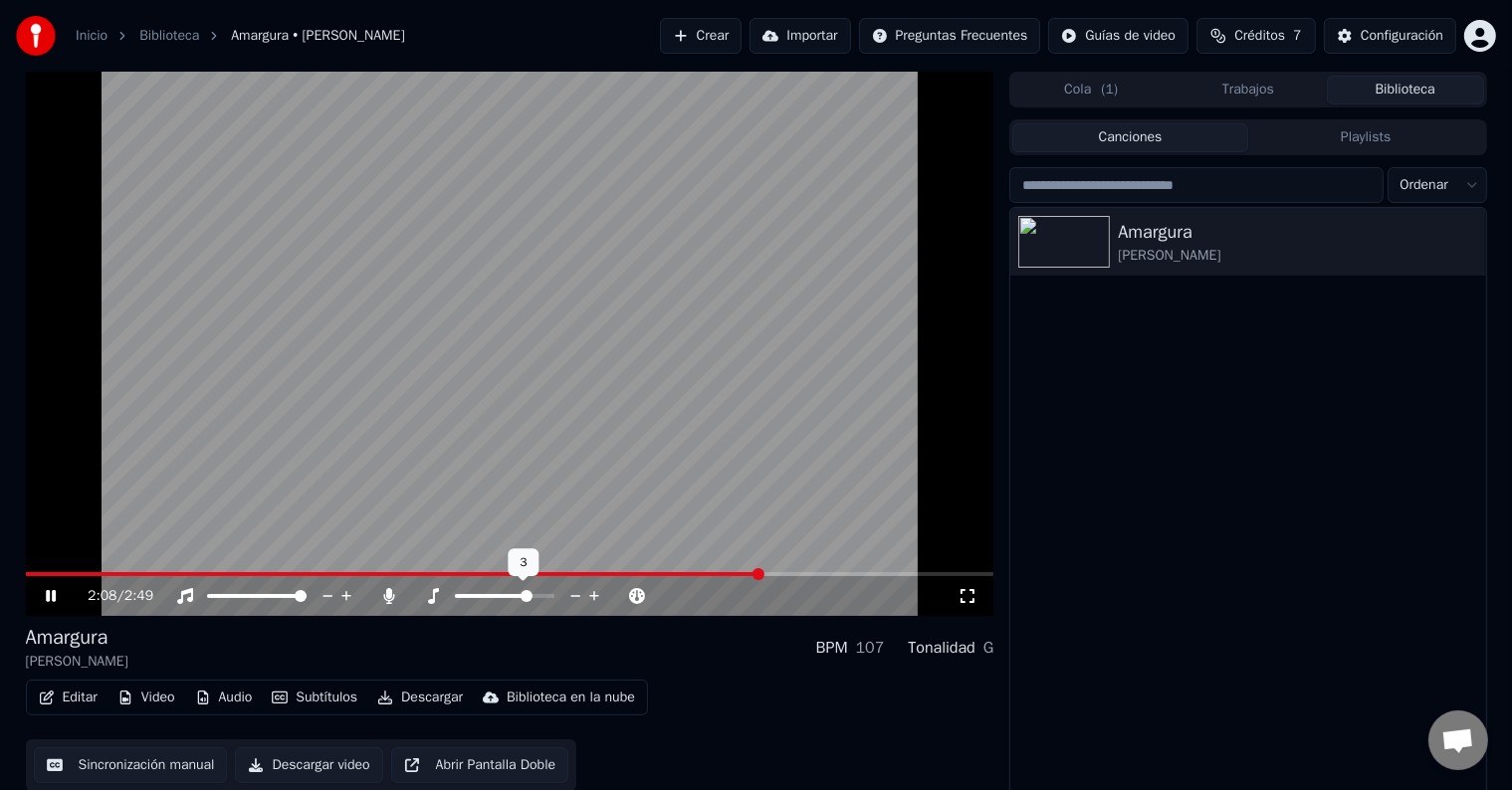 click at bounding box center [523, 596] 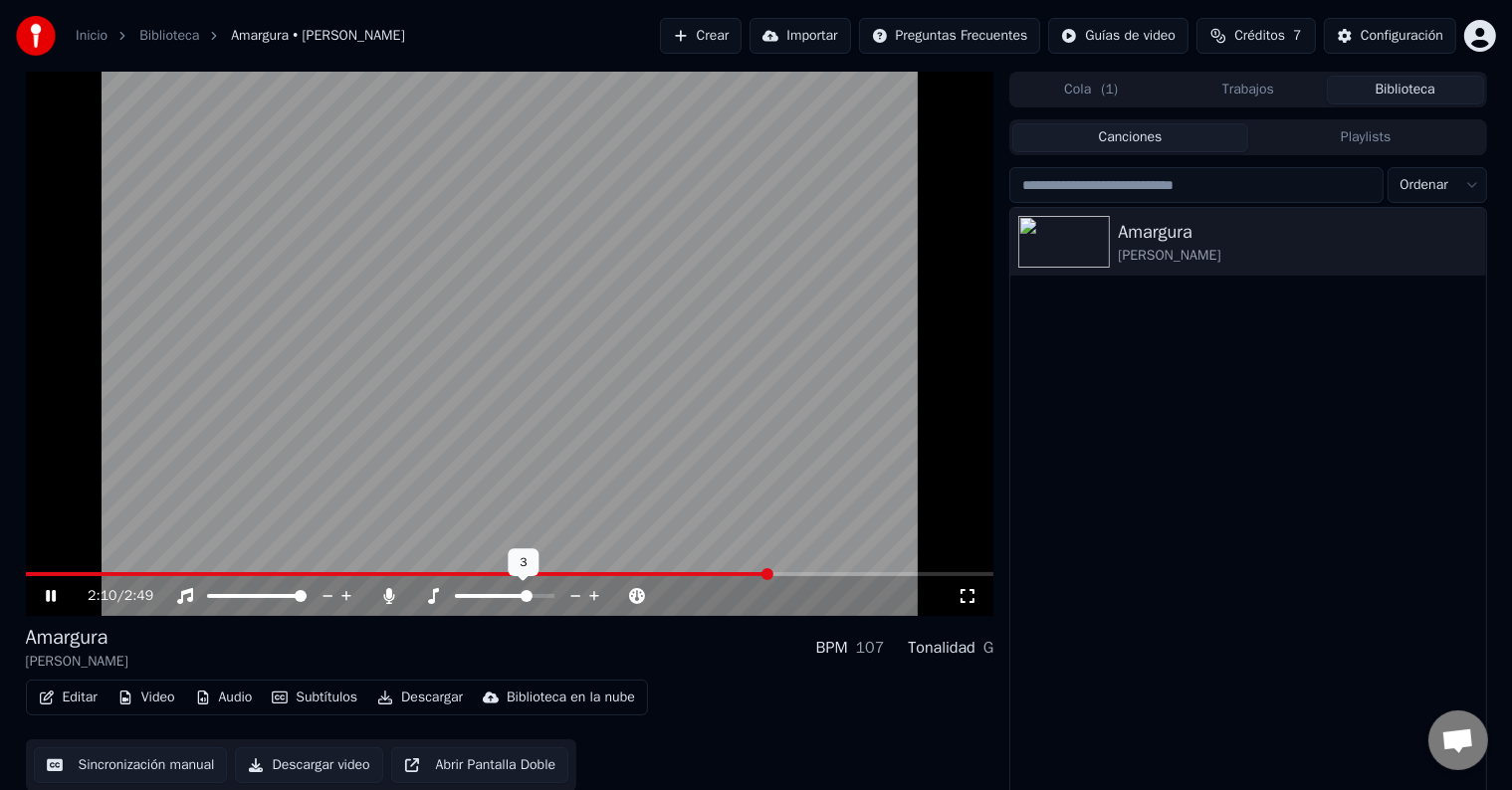click at bounding box center [523, 596] 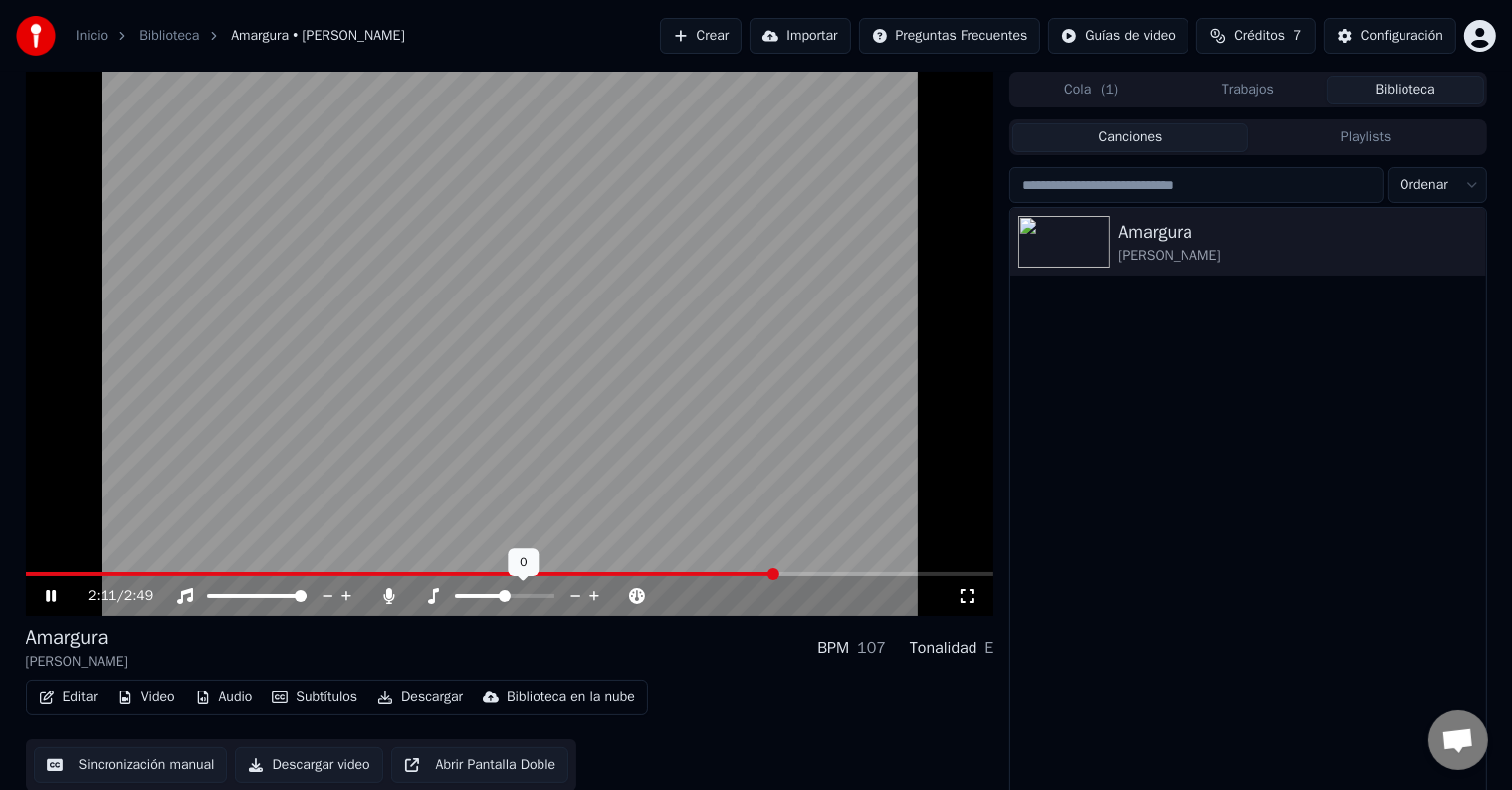 click at bounding box center (505, 596) 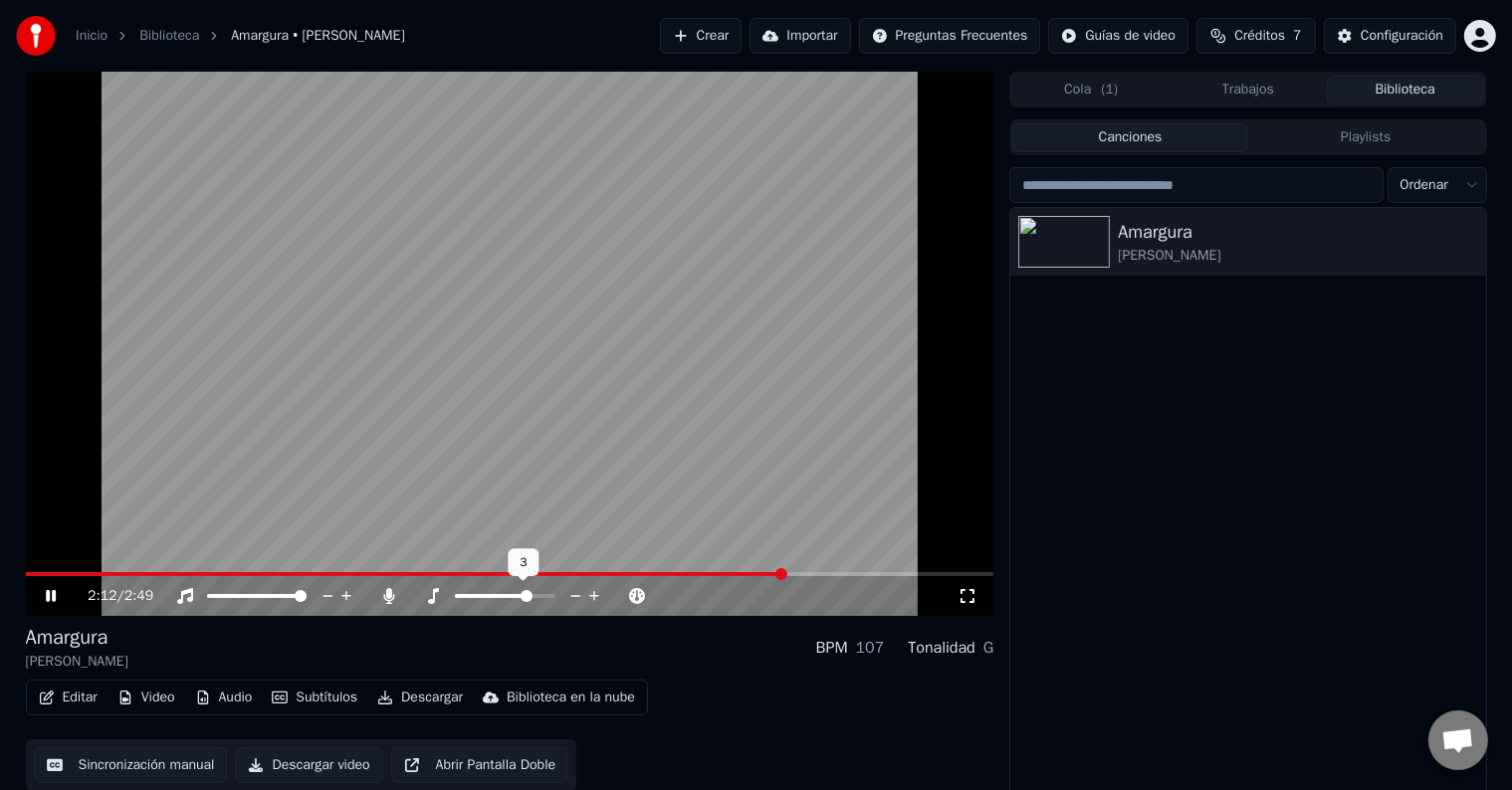 click at bounding box center [527, 596] 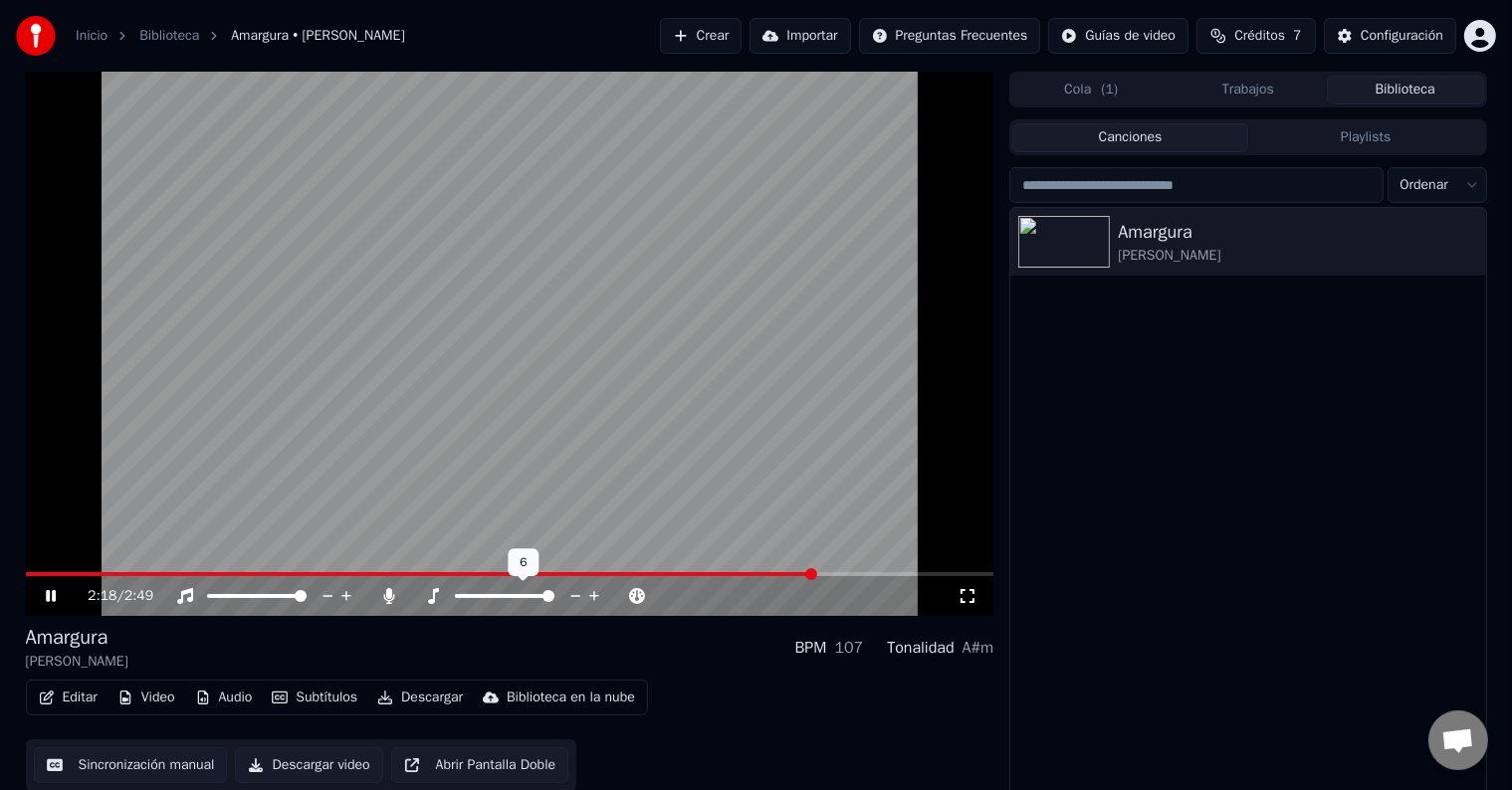 click at bounding box center (548, 596) 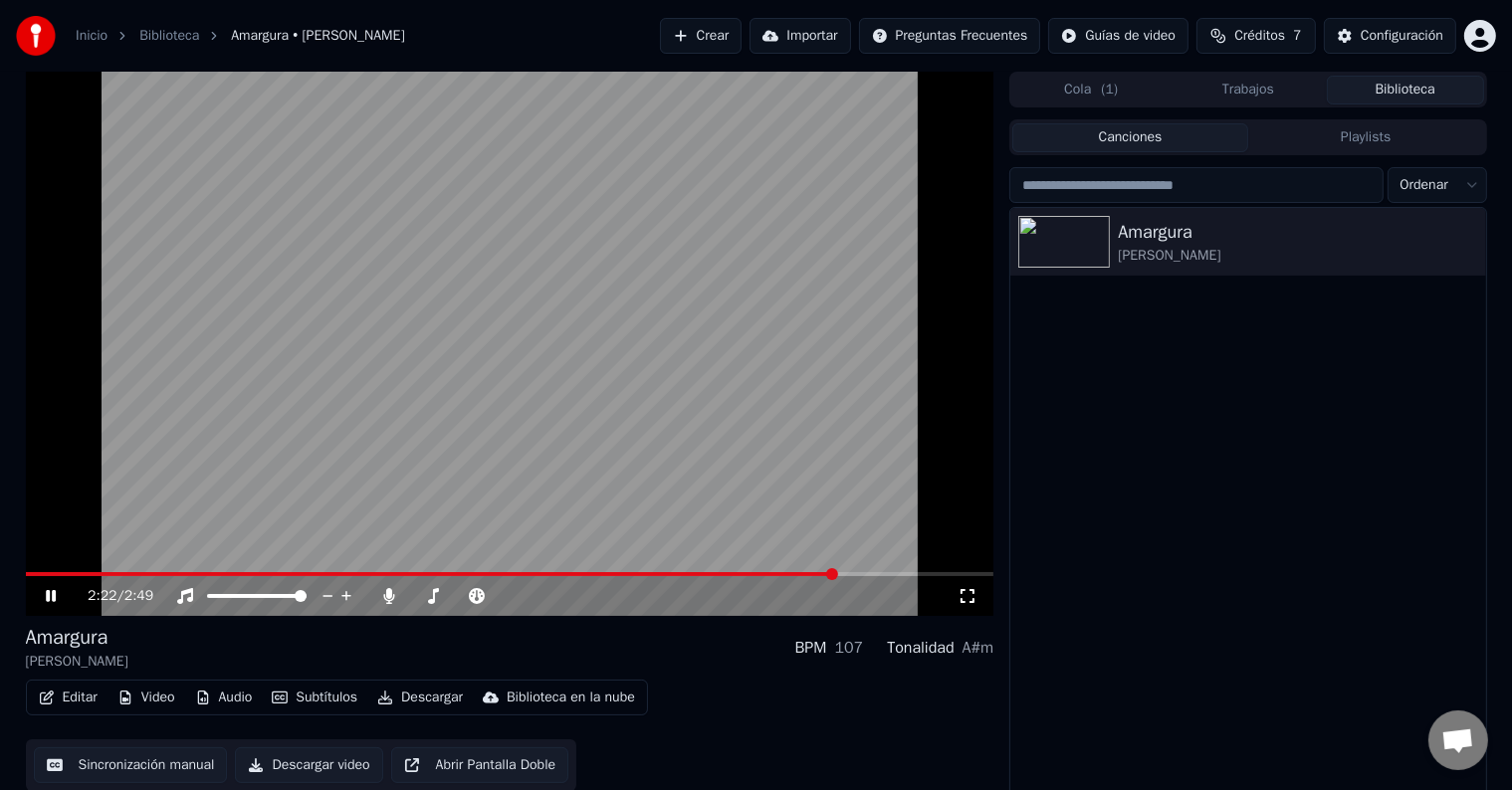 click on "2:22  /  2:49" at bounding box center (510, 596) 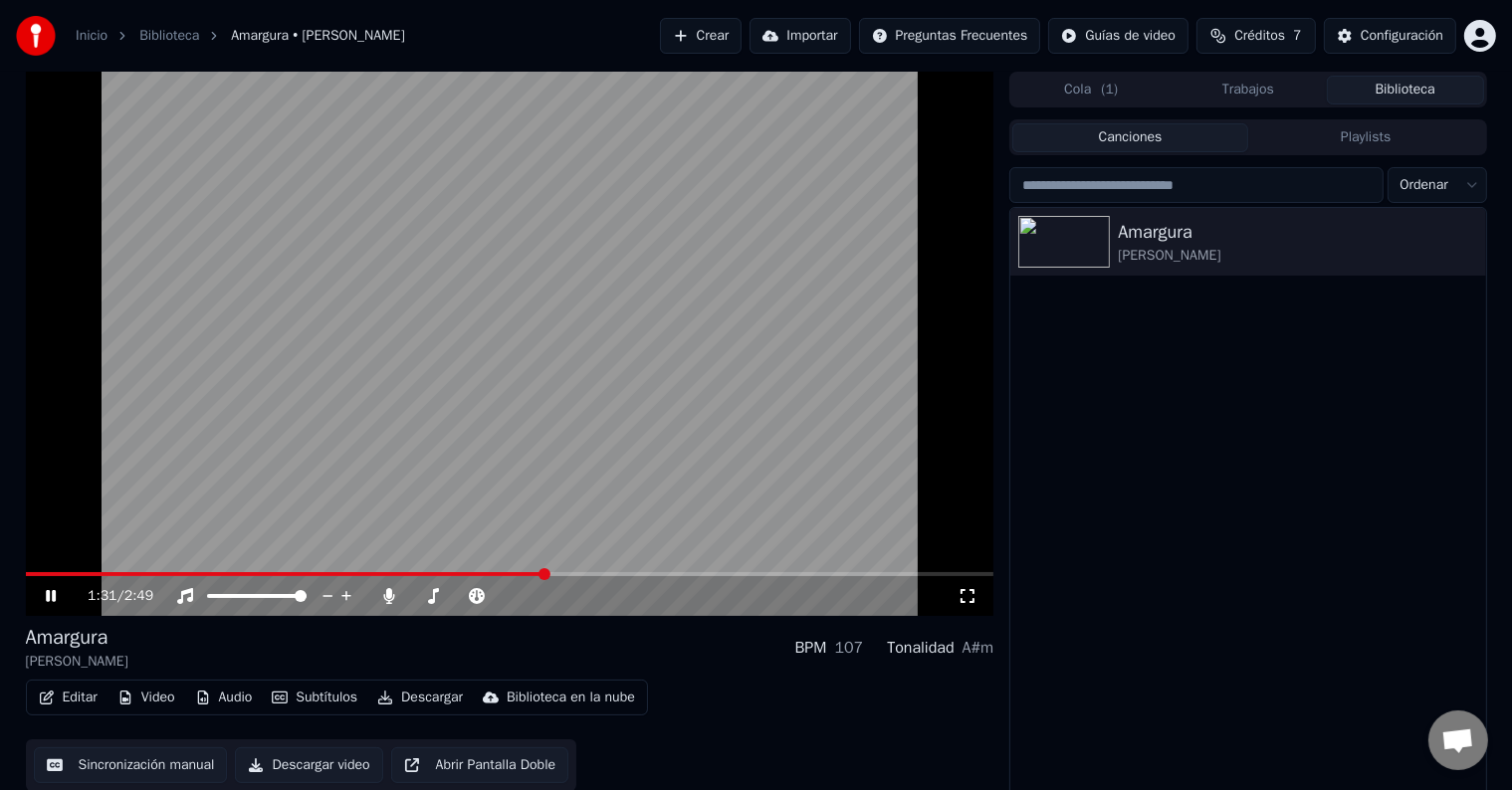 click at bounding box center (286, 574) 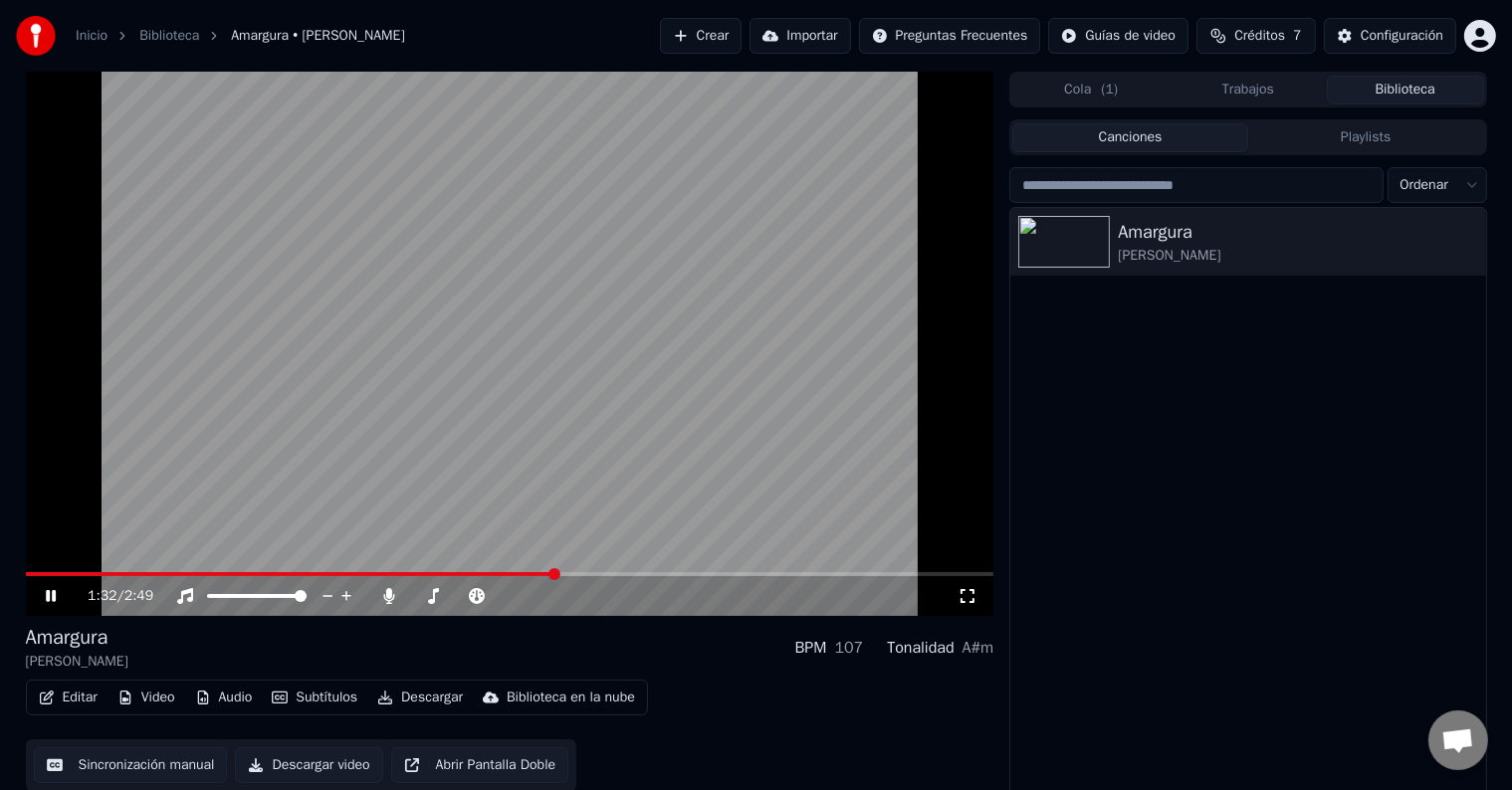 click at bounding box center (510, 343) 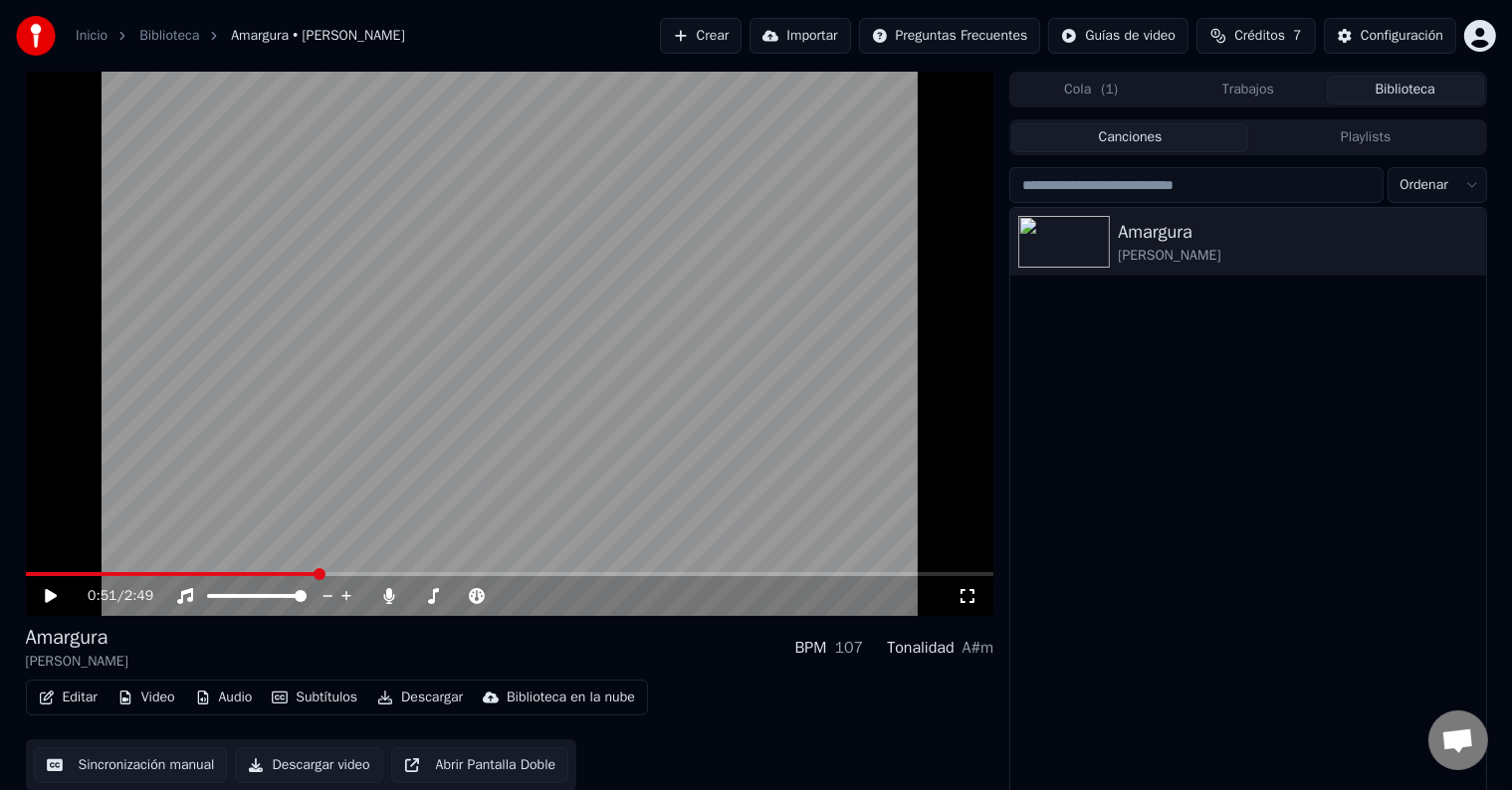click at bounding box center [171, 574] 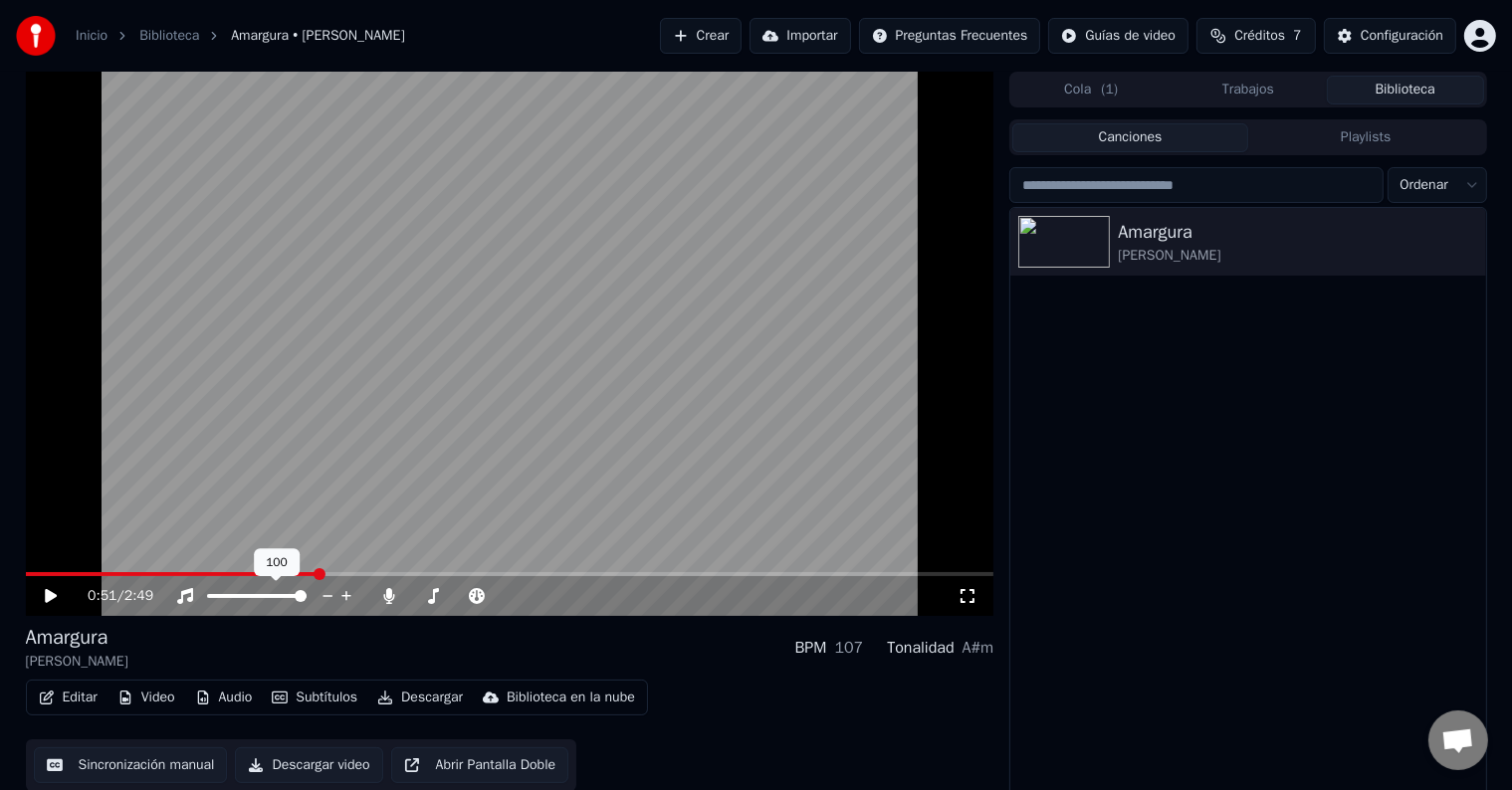 click 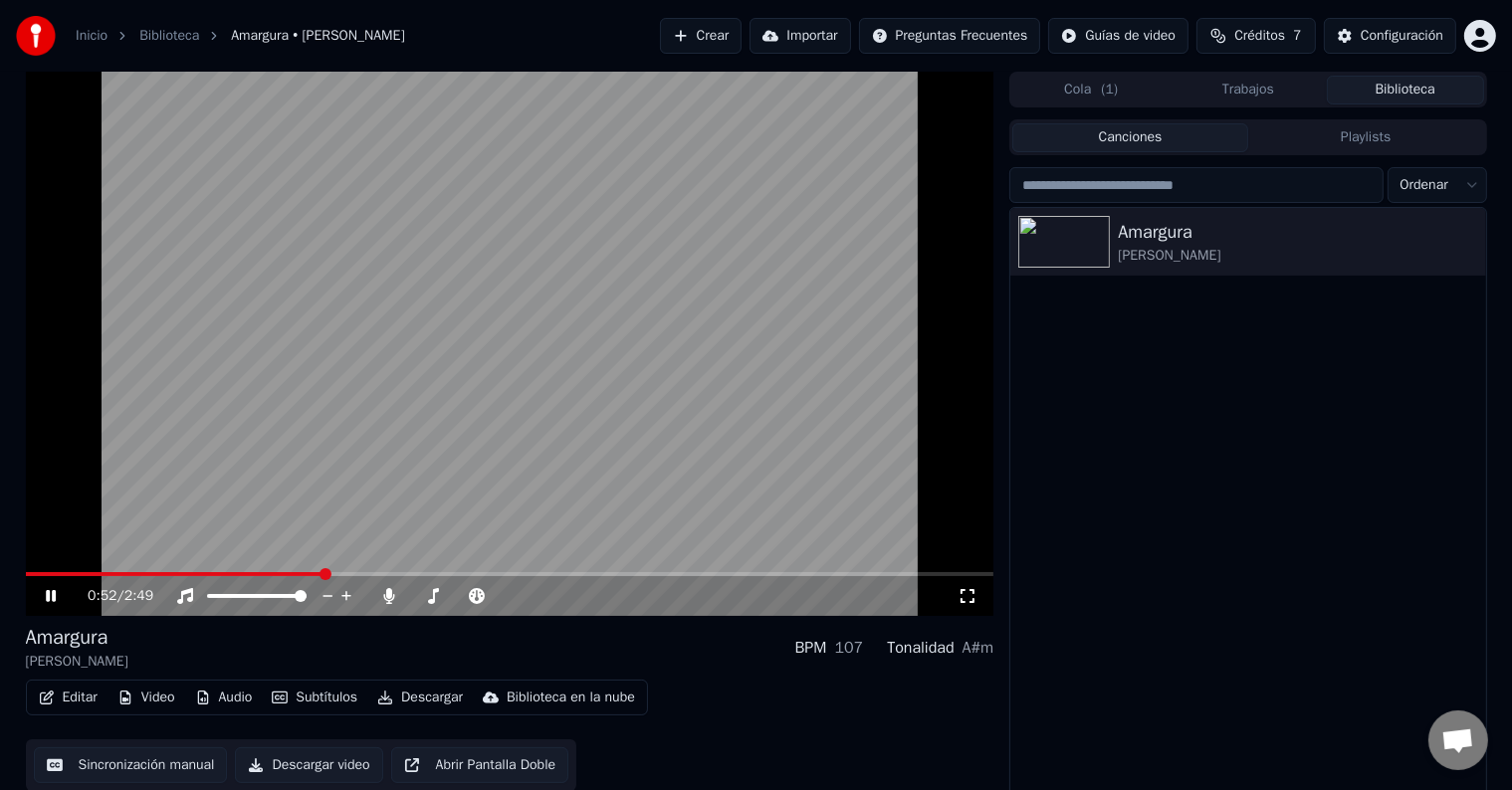 click at bounding box center [510, 574] 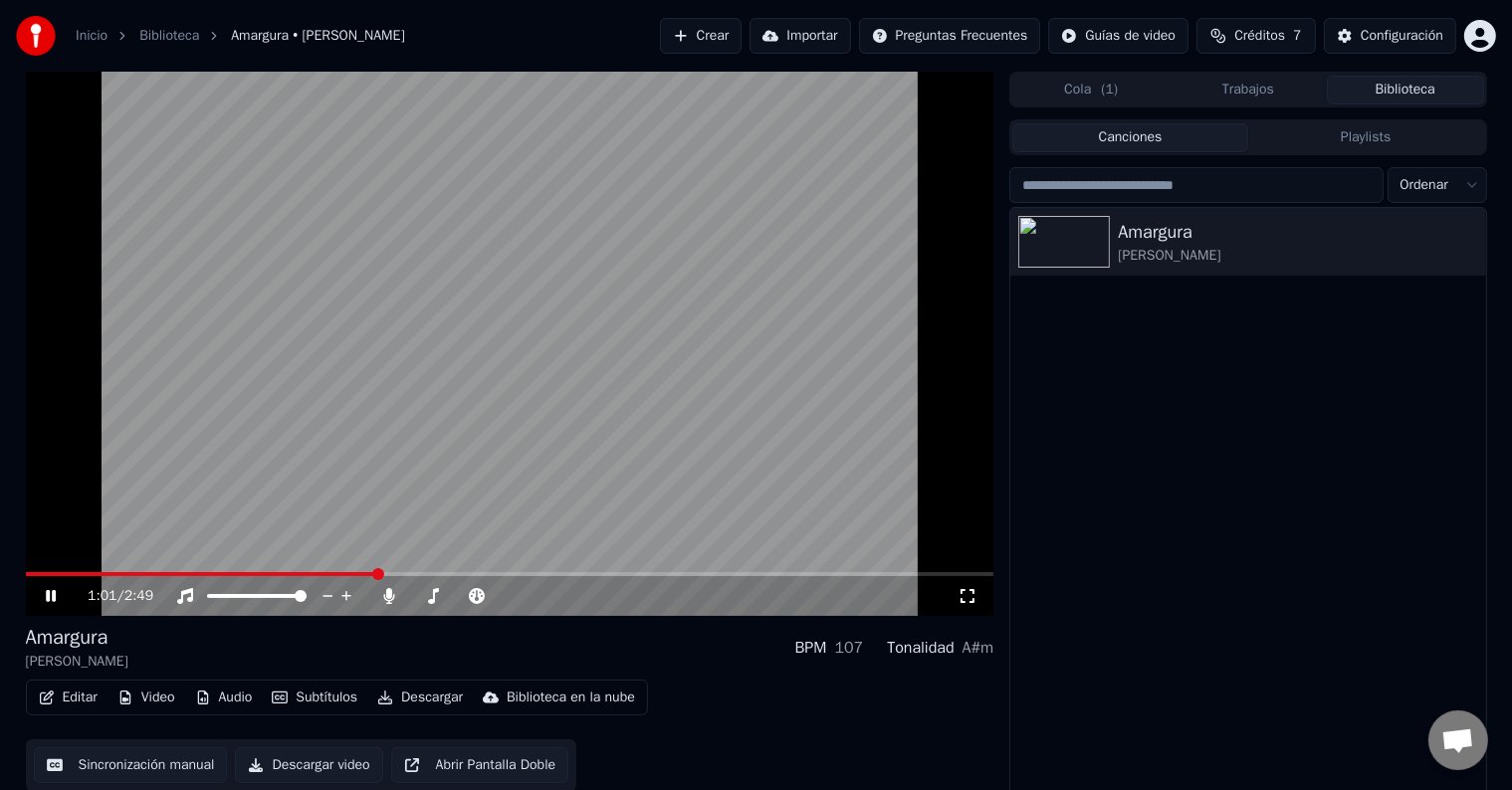 click at bounding box center (510, 574) 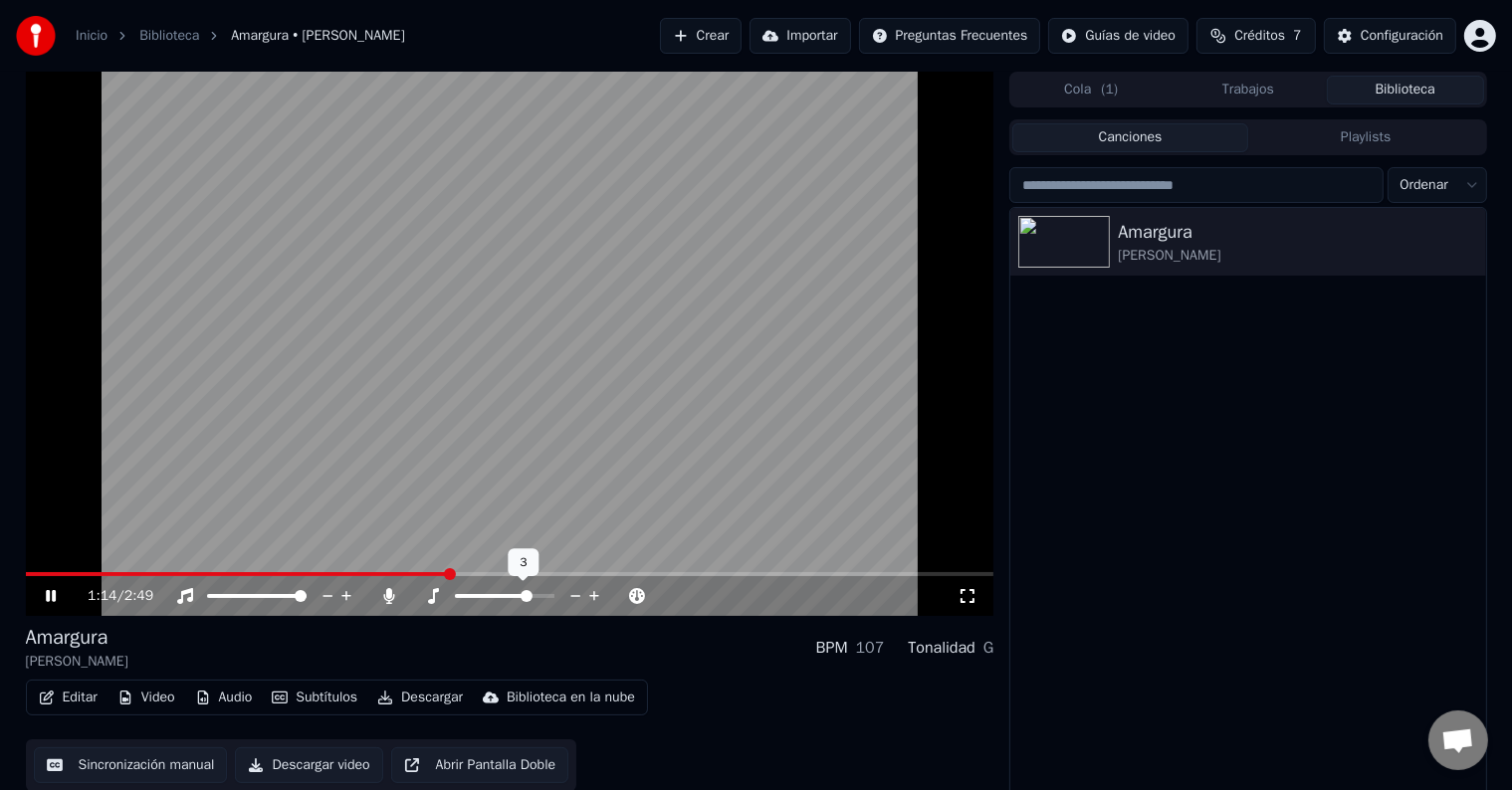 click at bounding box center (492, 596) 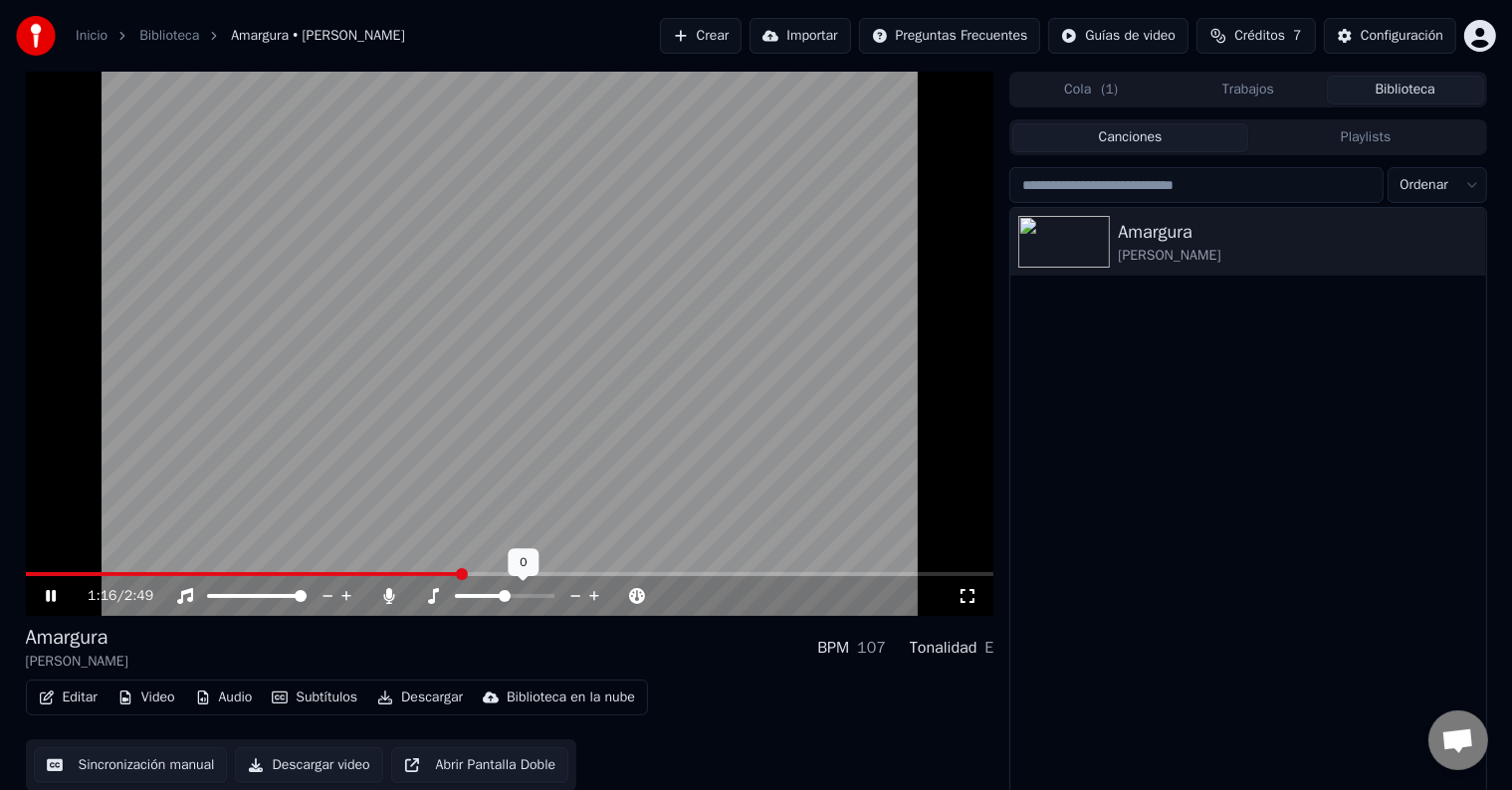 click at bounding box center [480, 596] 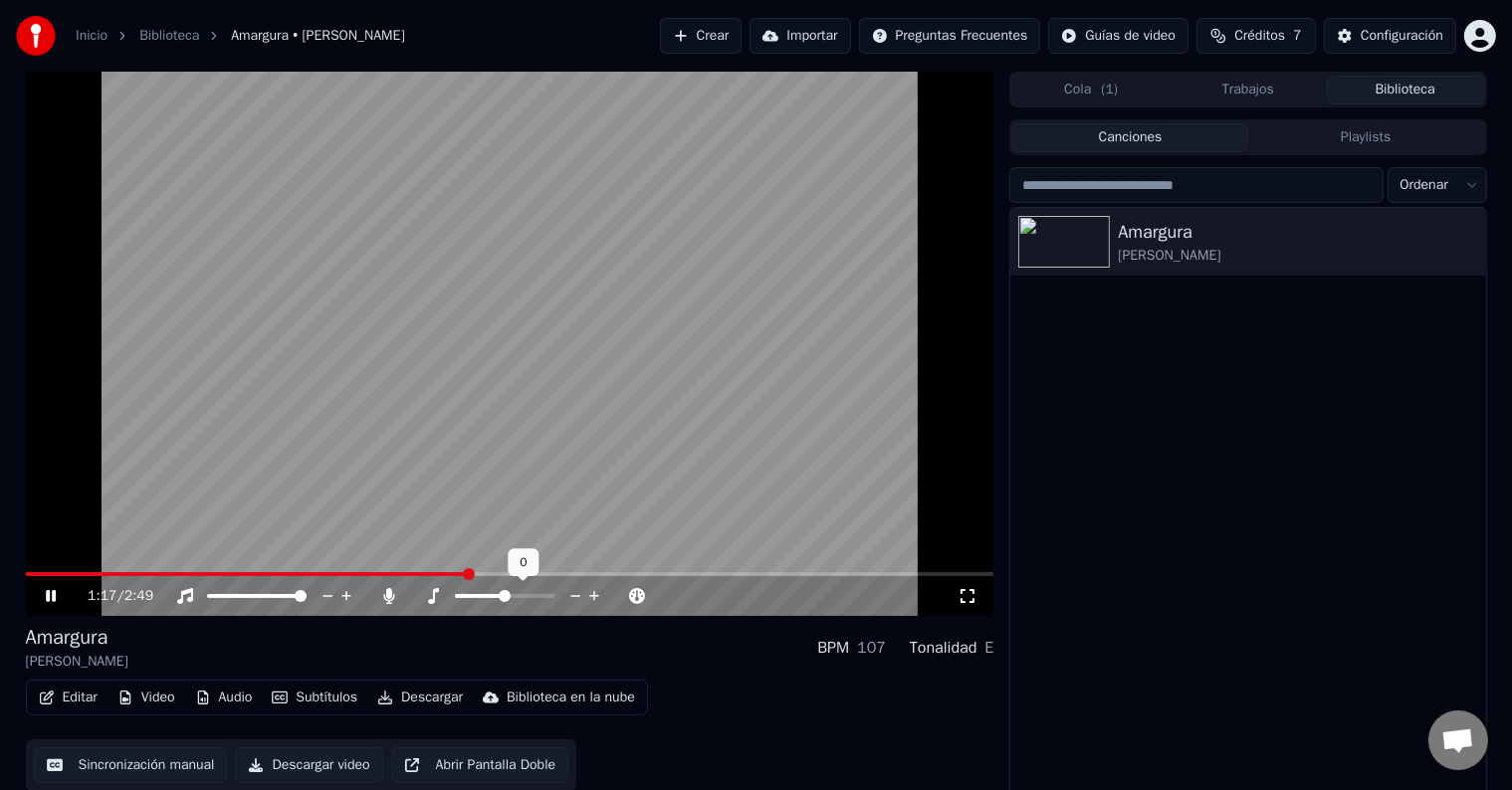 click at bounding box center [523, 596] 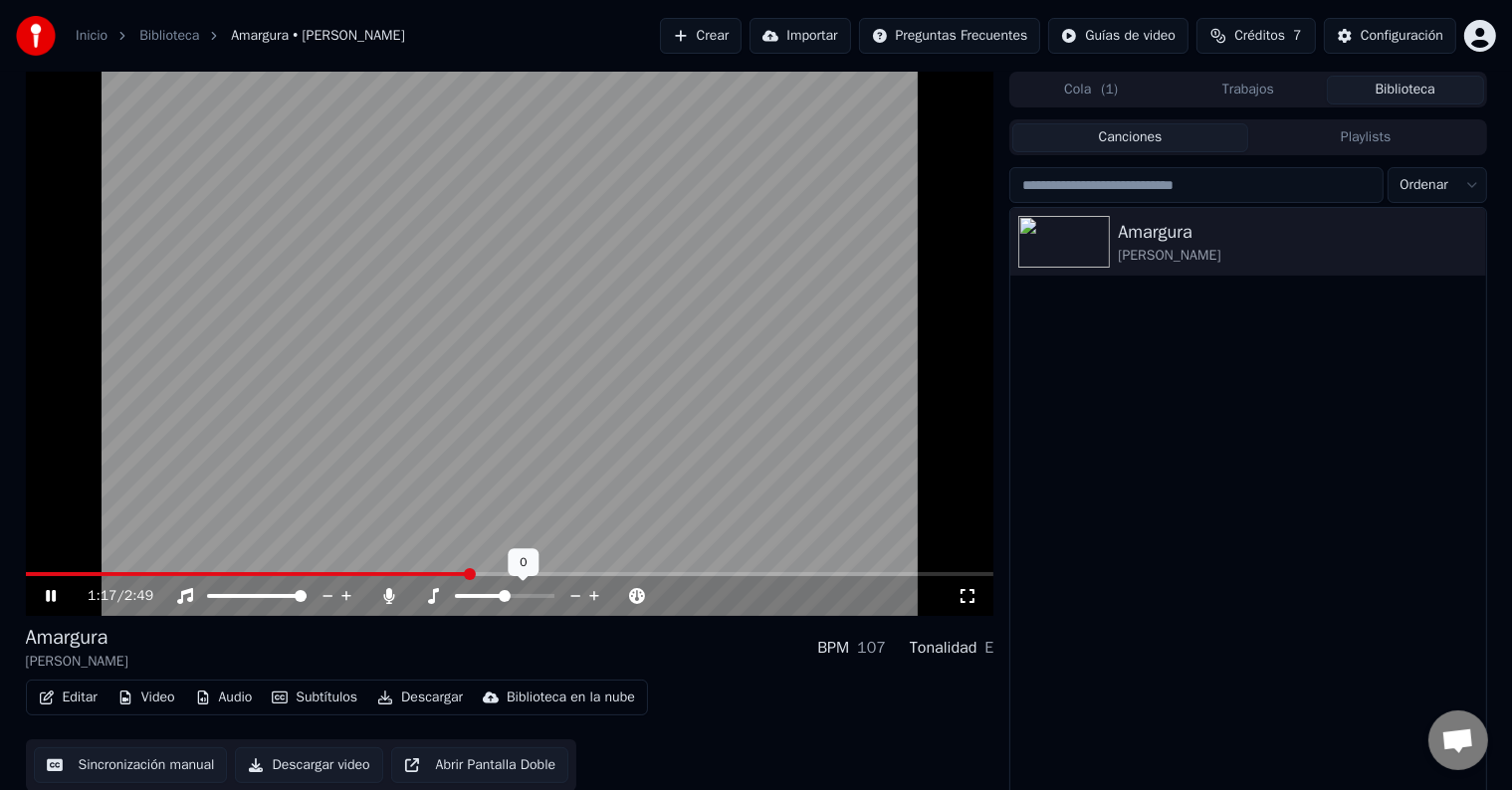 click at bounding box center (480, 596) 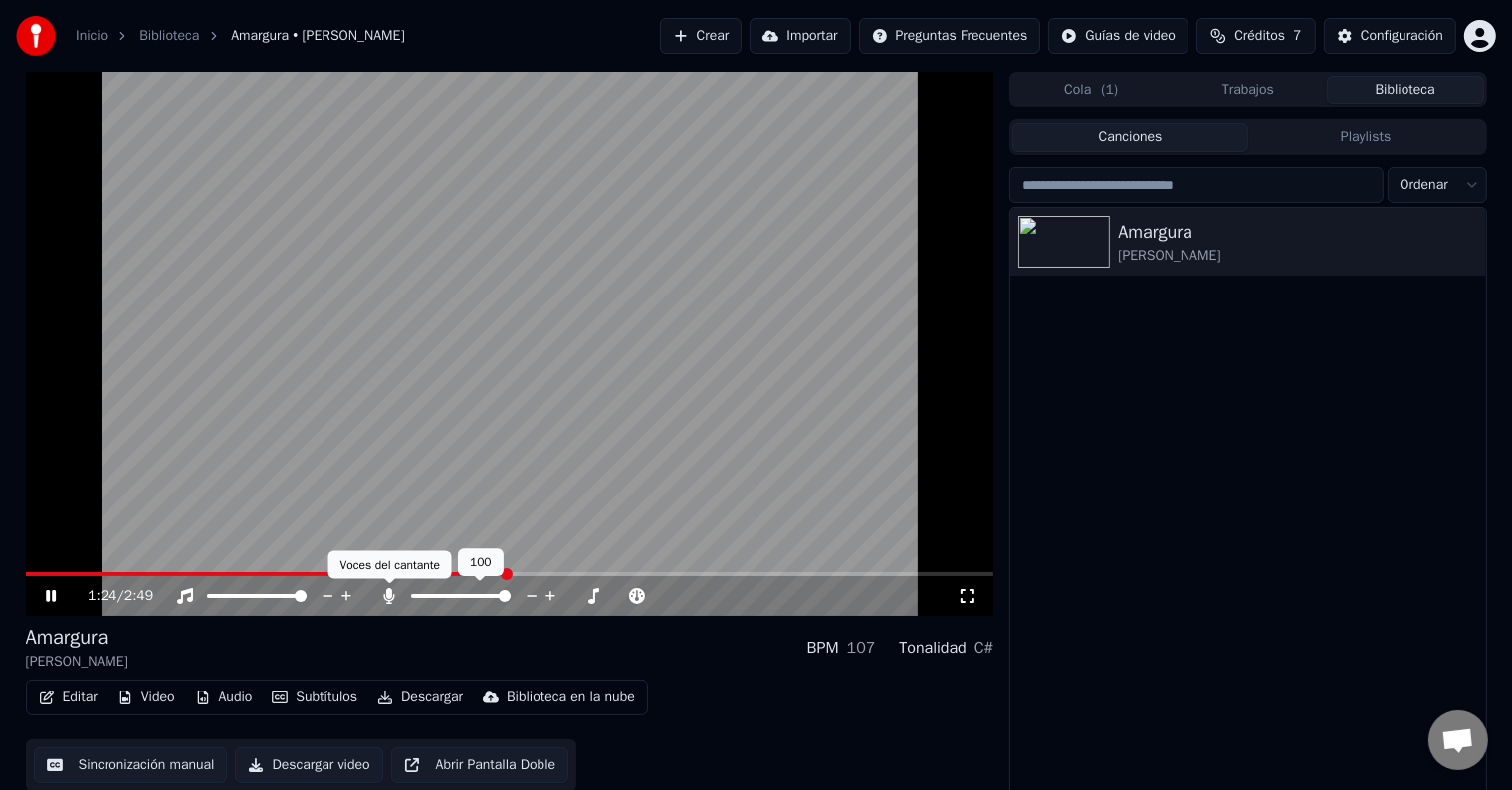 click 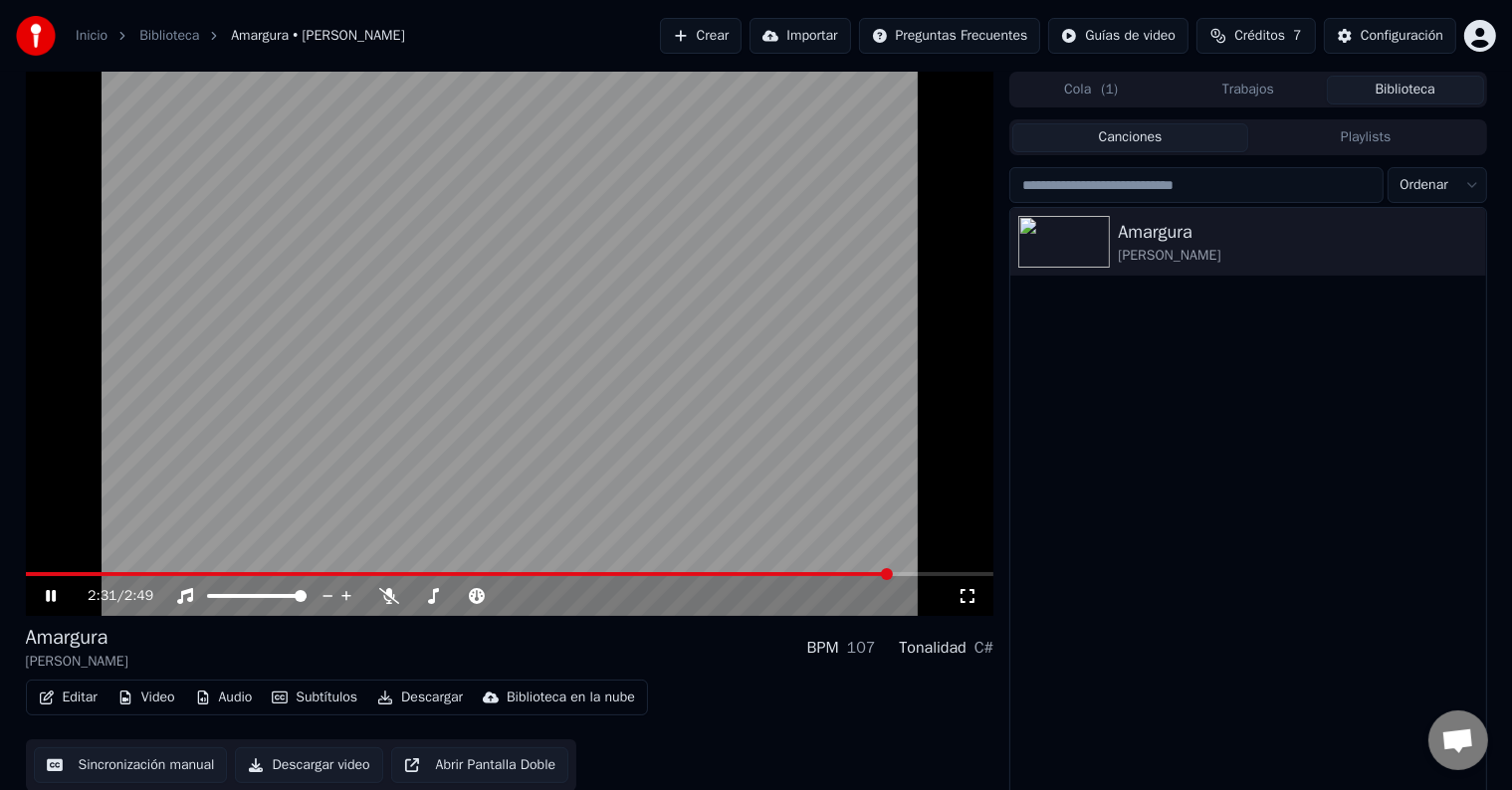 click at bounding box center [459, 574] 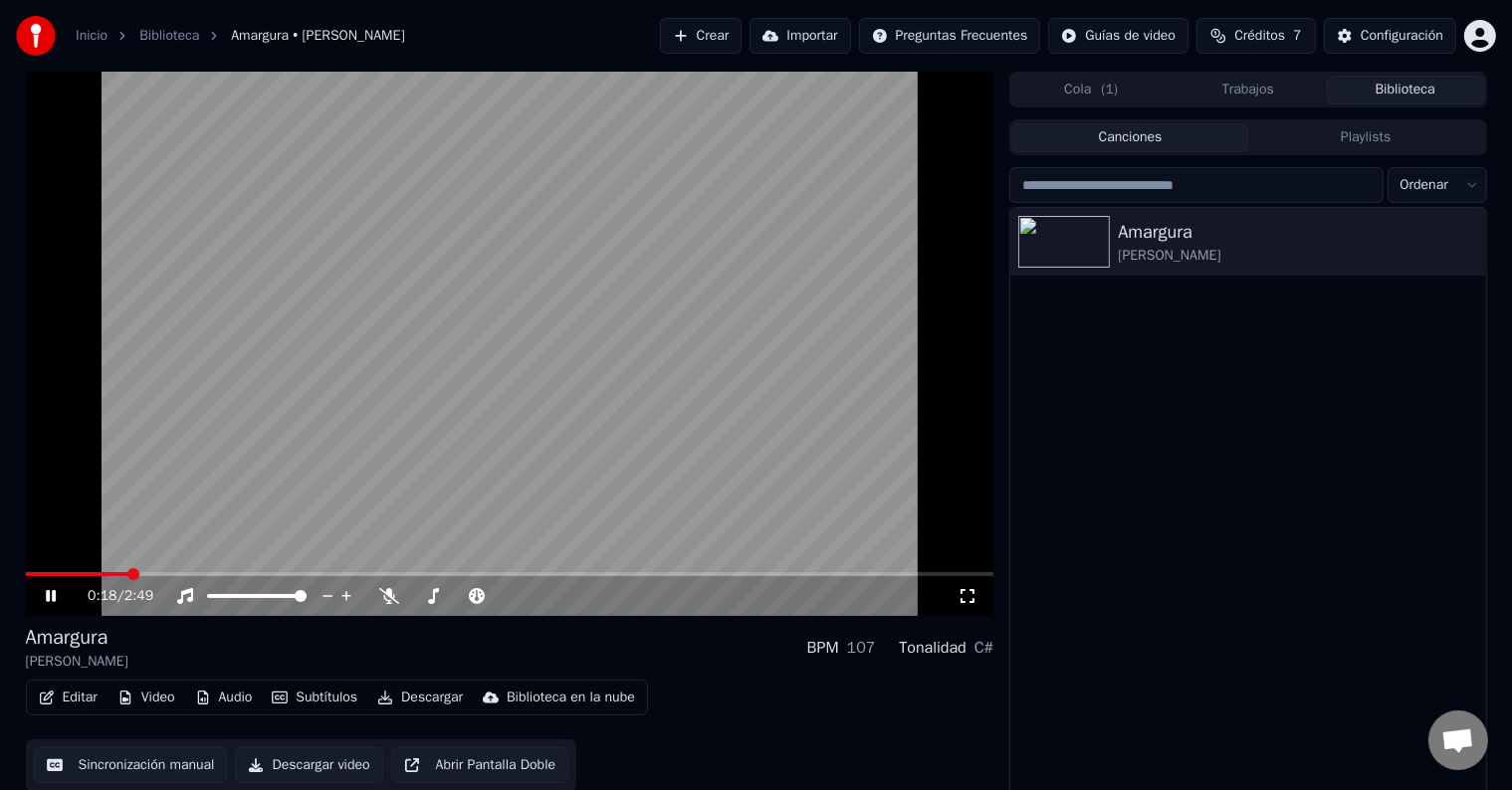click at bounding box center (510, 574) 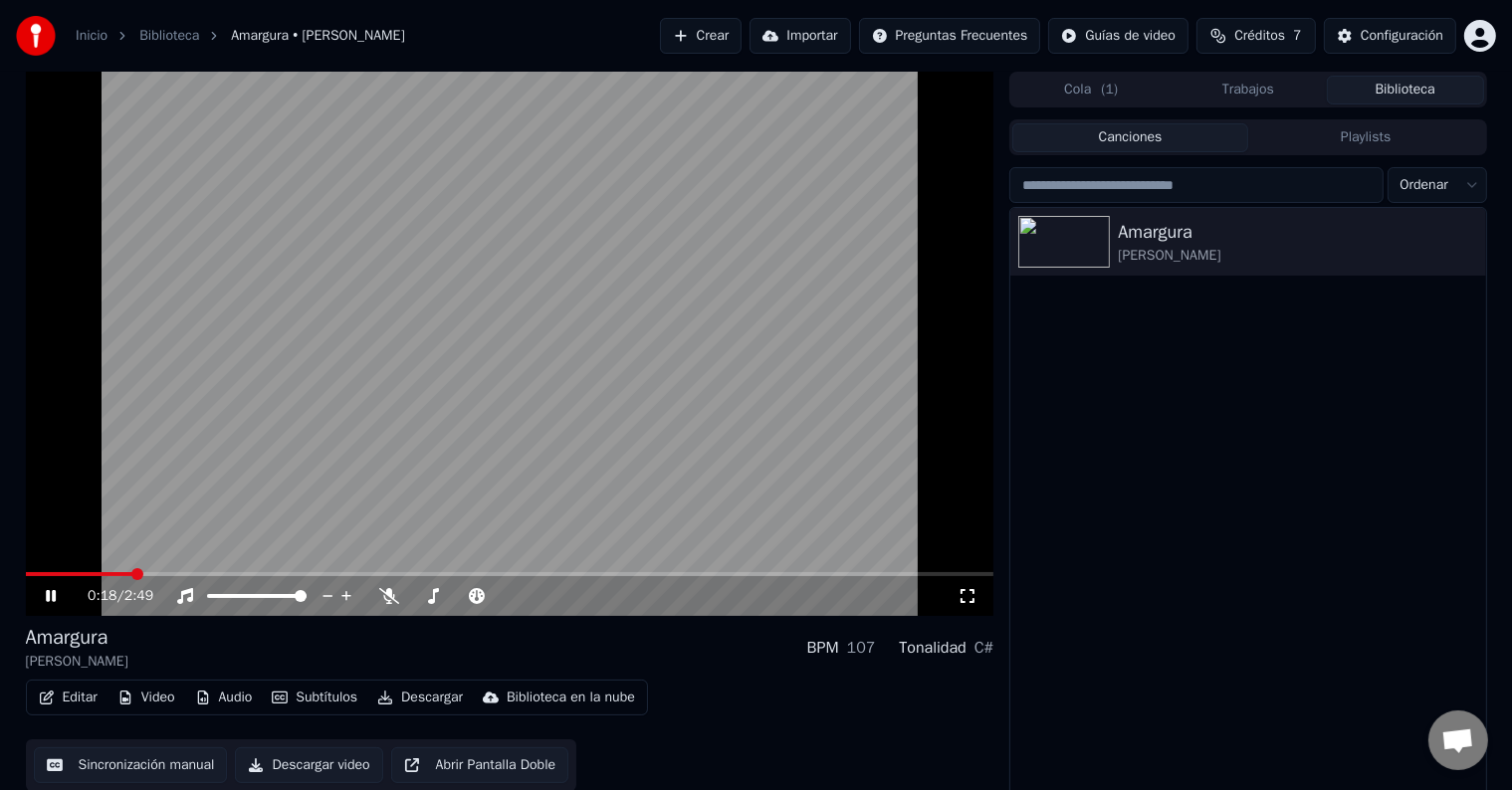click on "0:18  /  2:49" at bounding box center [510, 596] 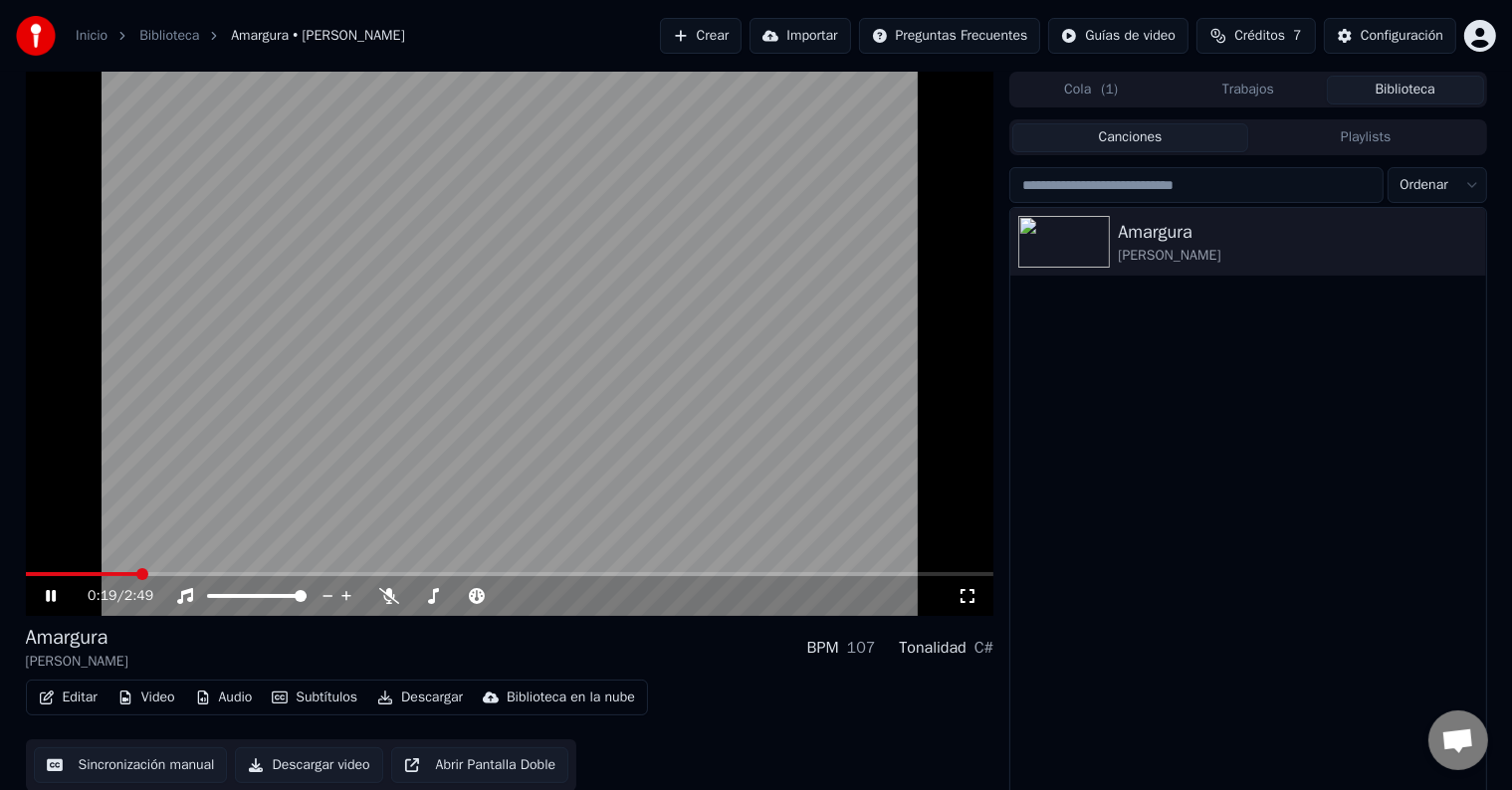 click at bounding box center (510, 343) 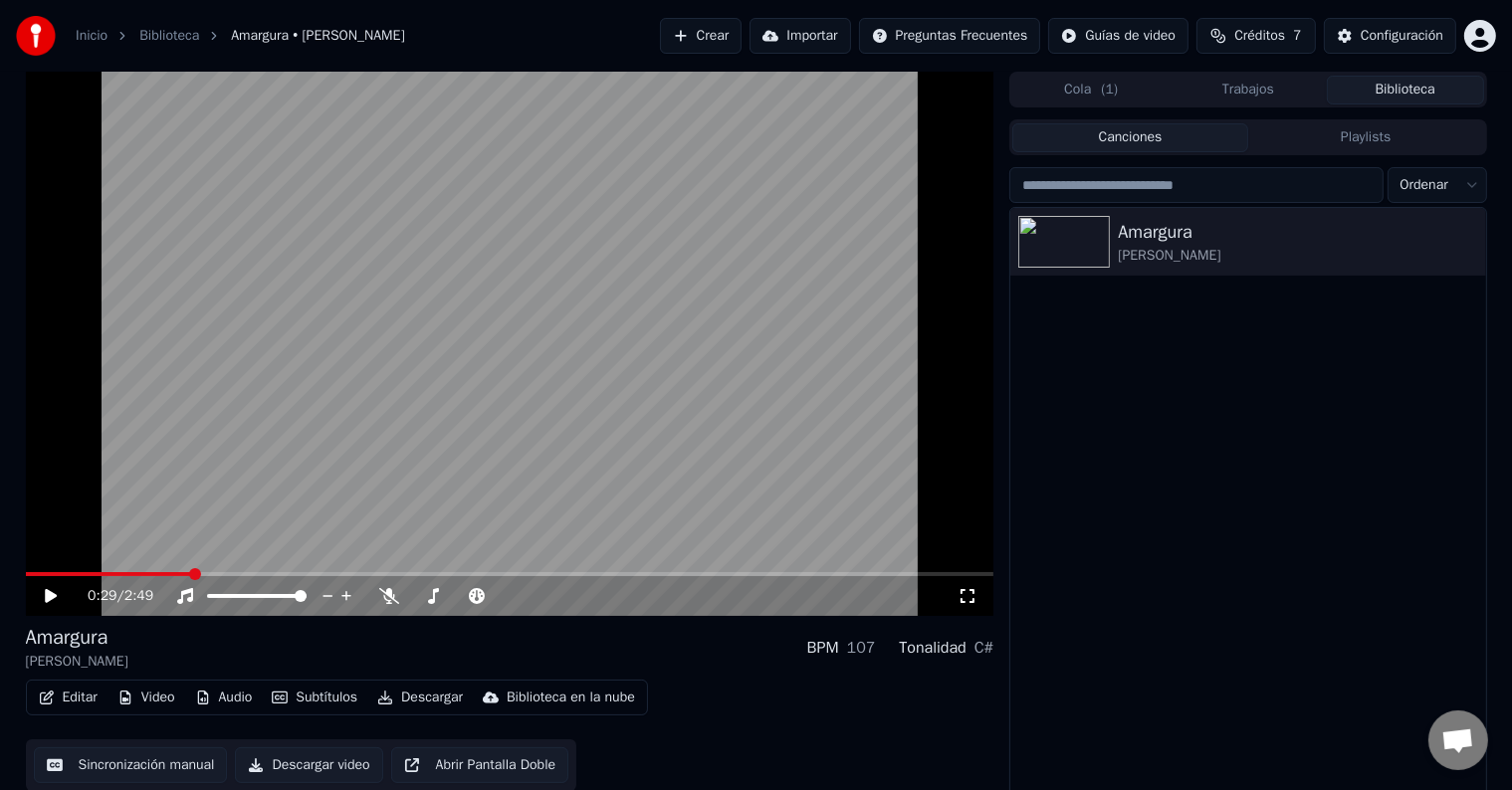 click at bounding box center (510, 574) 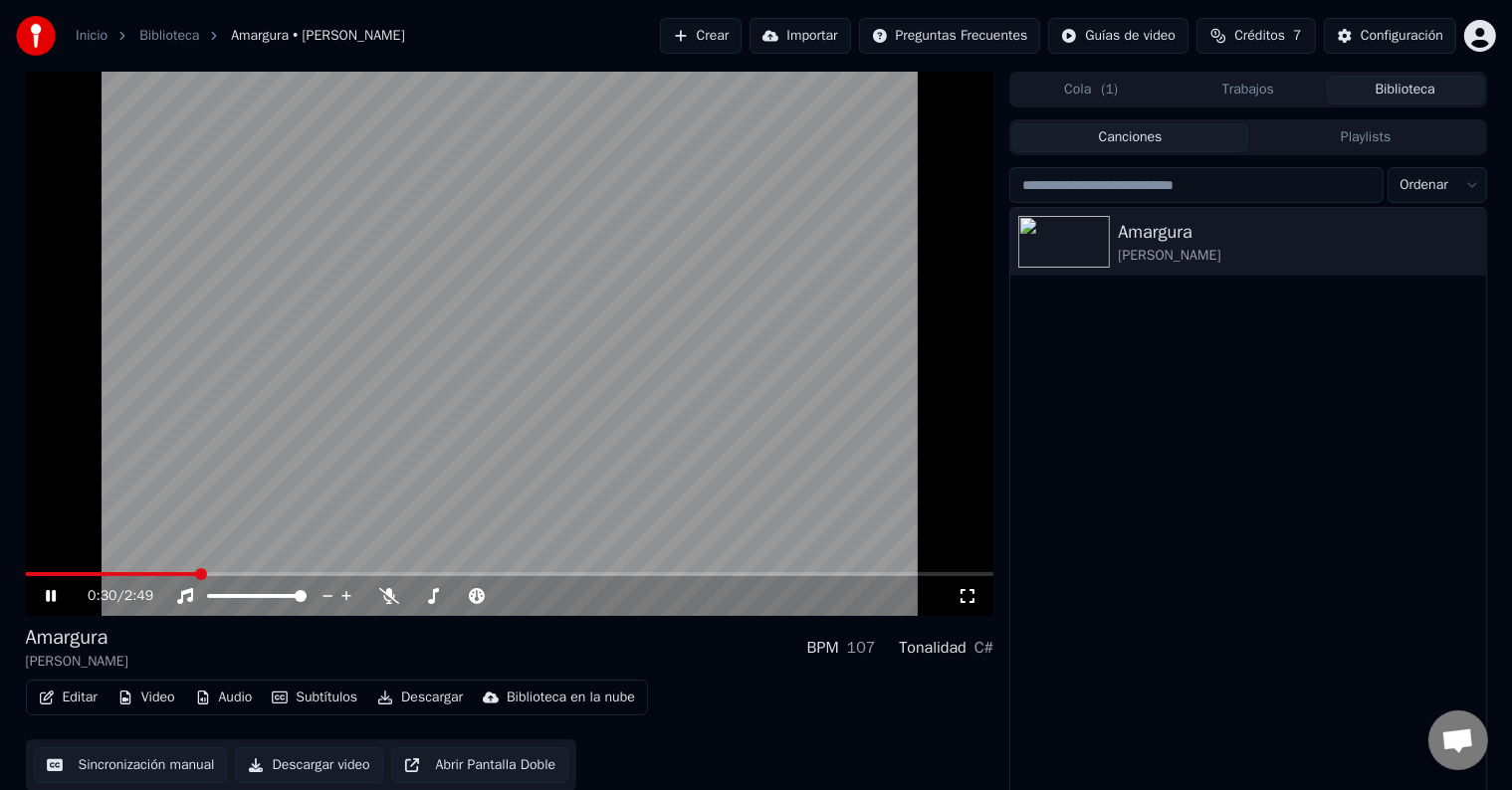 click at bounding box center (510, 574) 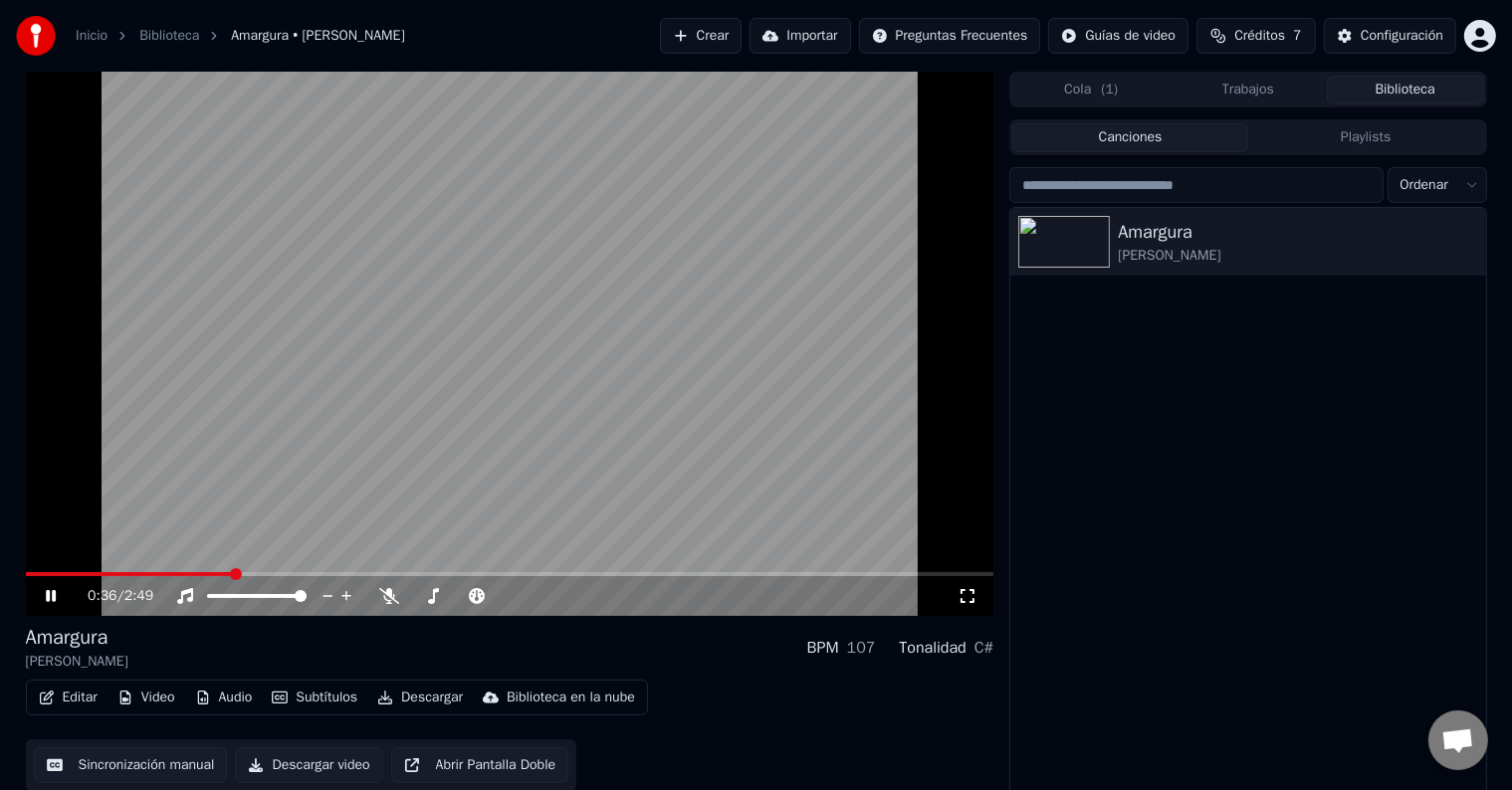 click at bounding box center (129, 574) 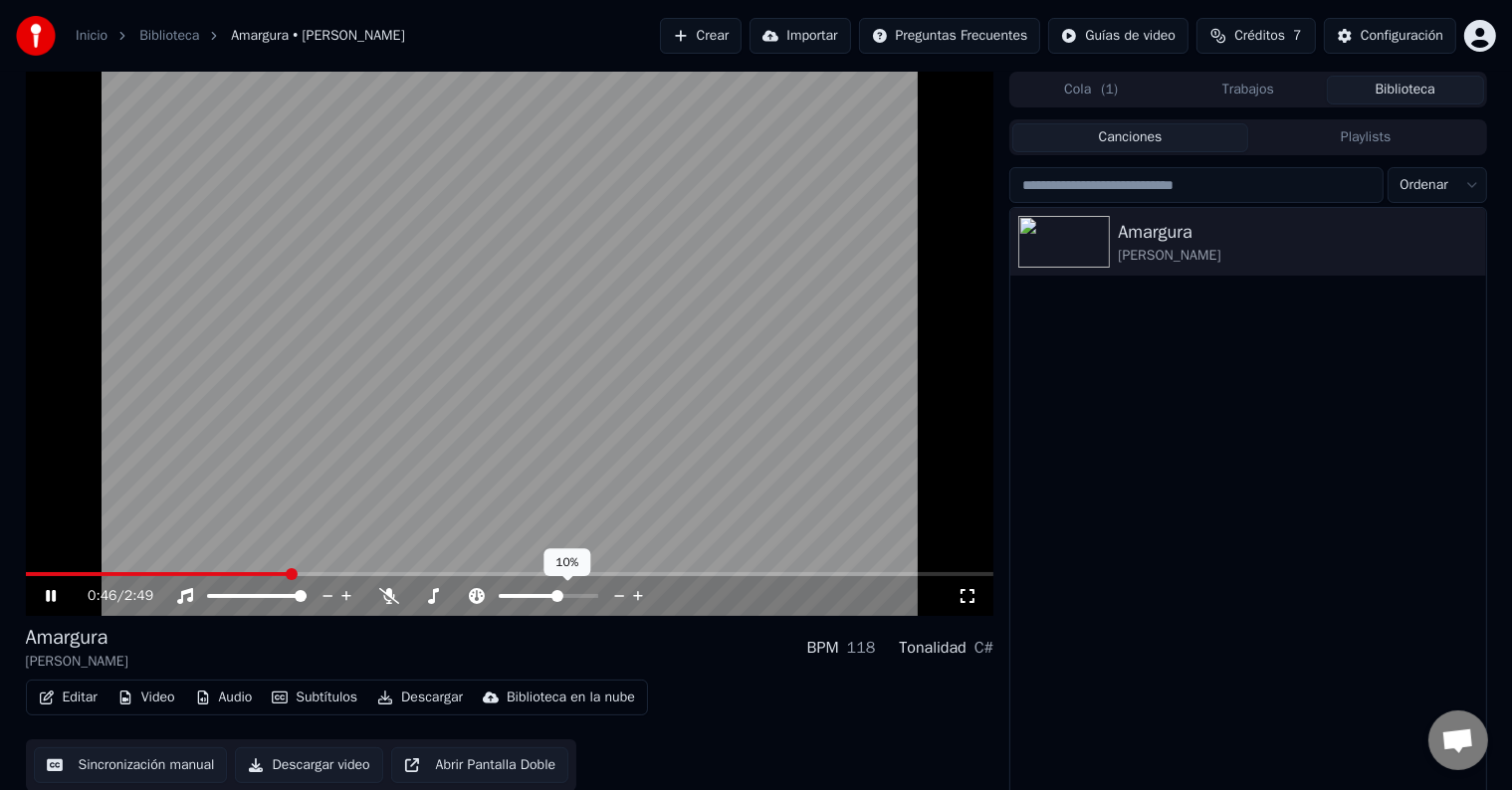 click at bounding box center (557, 596) 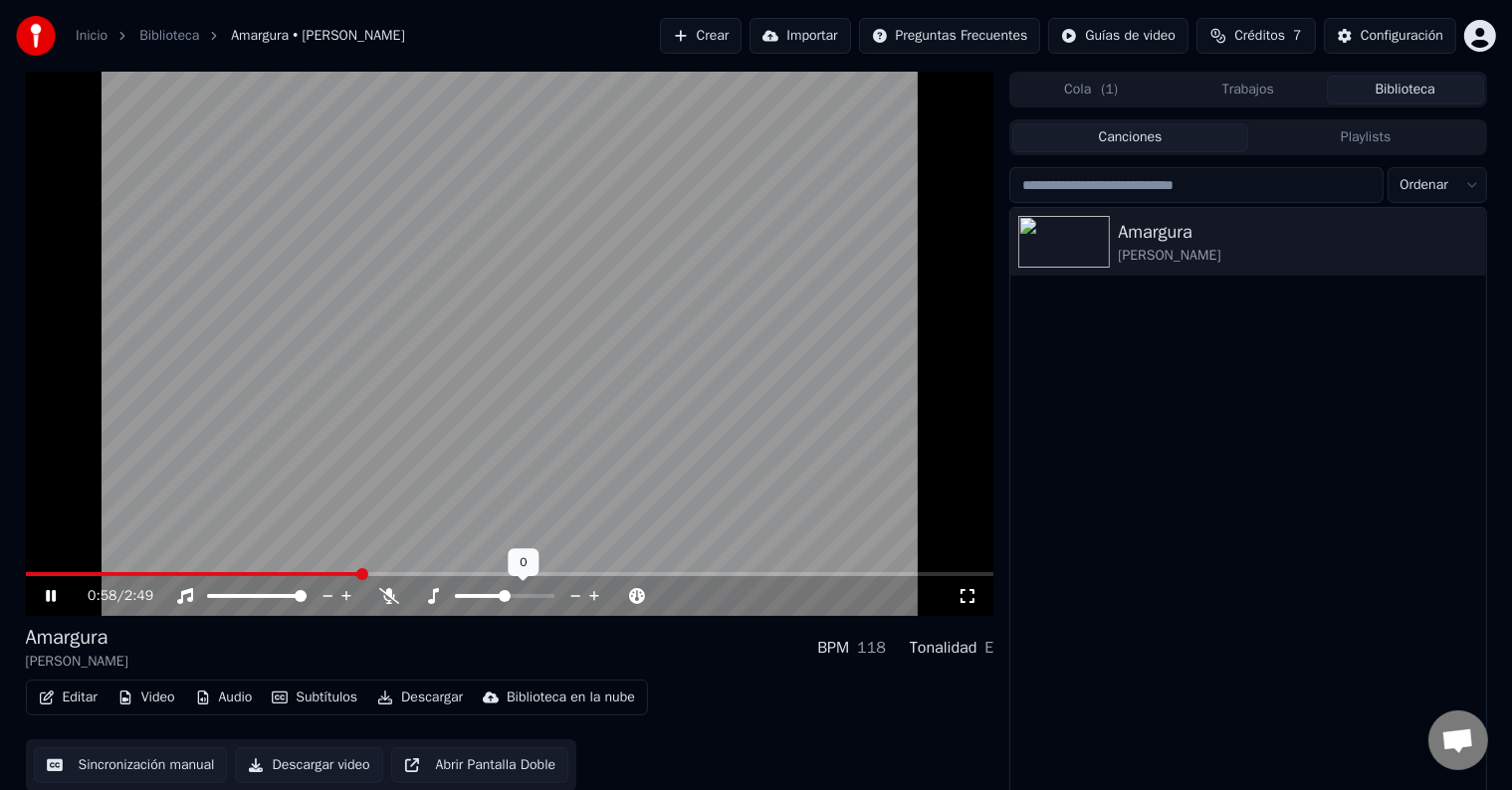 click at bounding box center (505, 596) 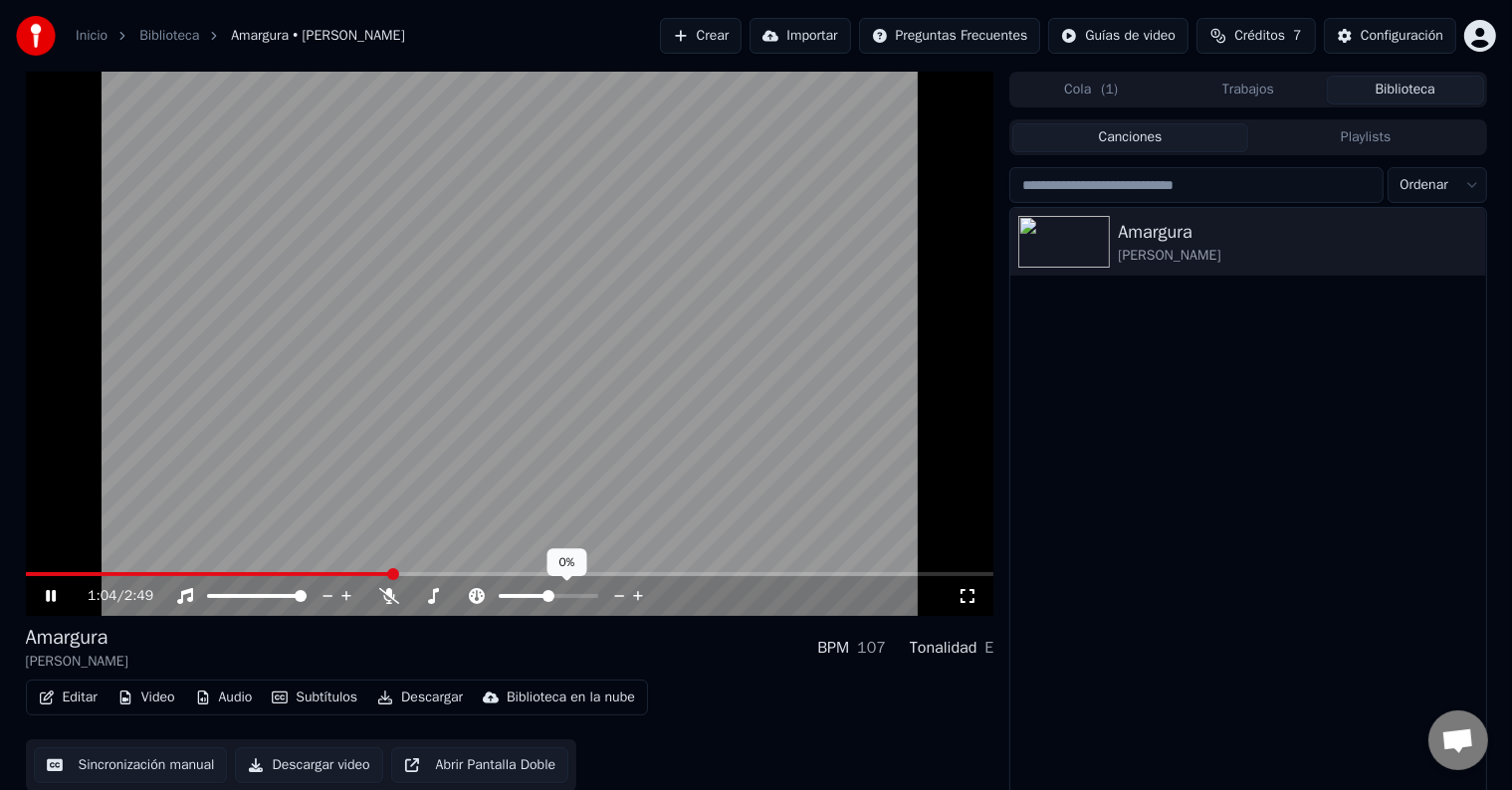 click at bounding box center (548, 596) 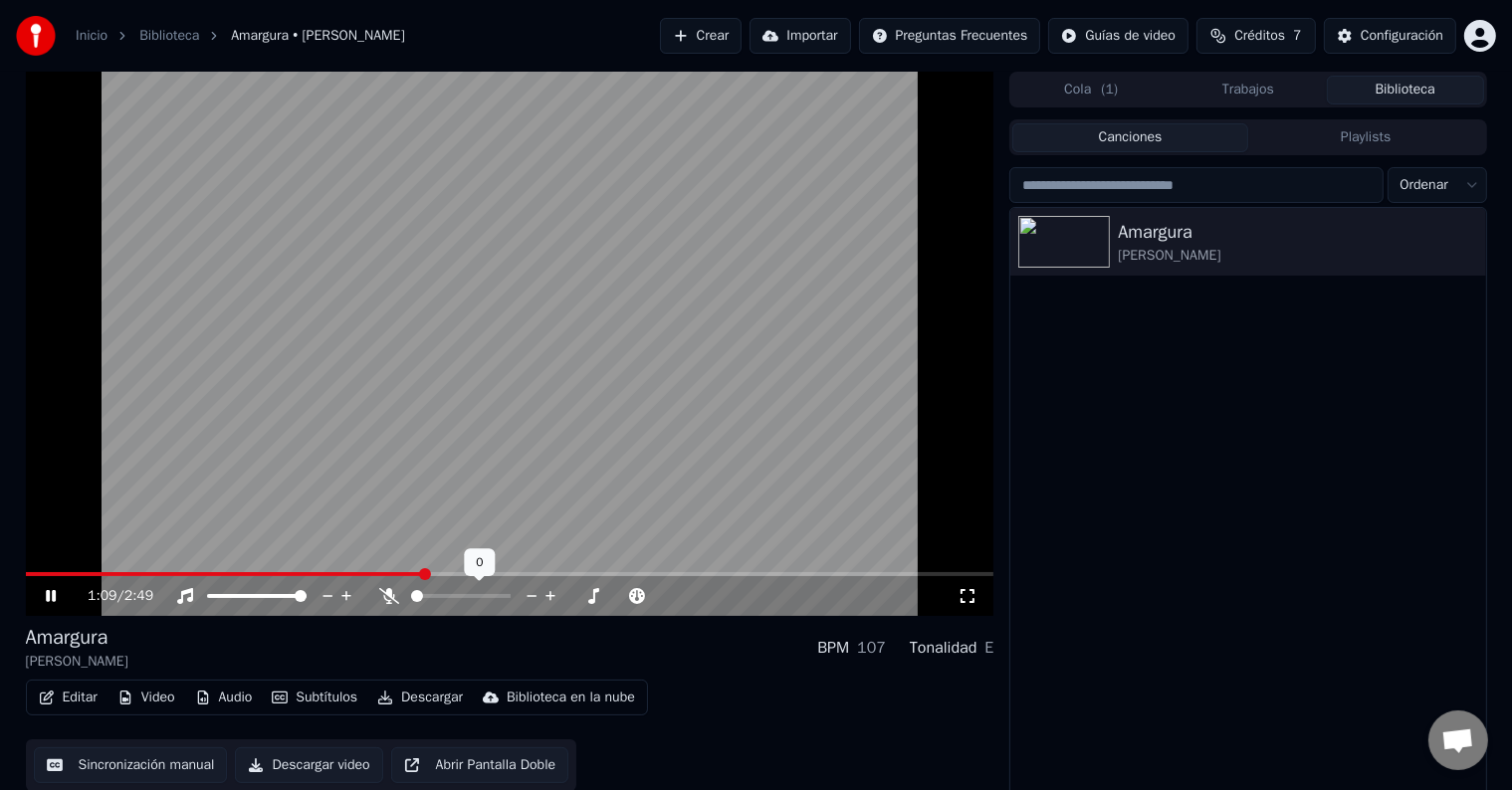 click on "Amargura [PERSON_NAME] BPM 107 Tonalidad E" at bounding box center (510, 648) 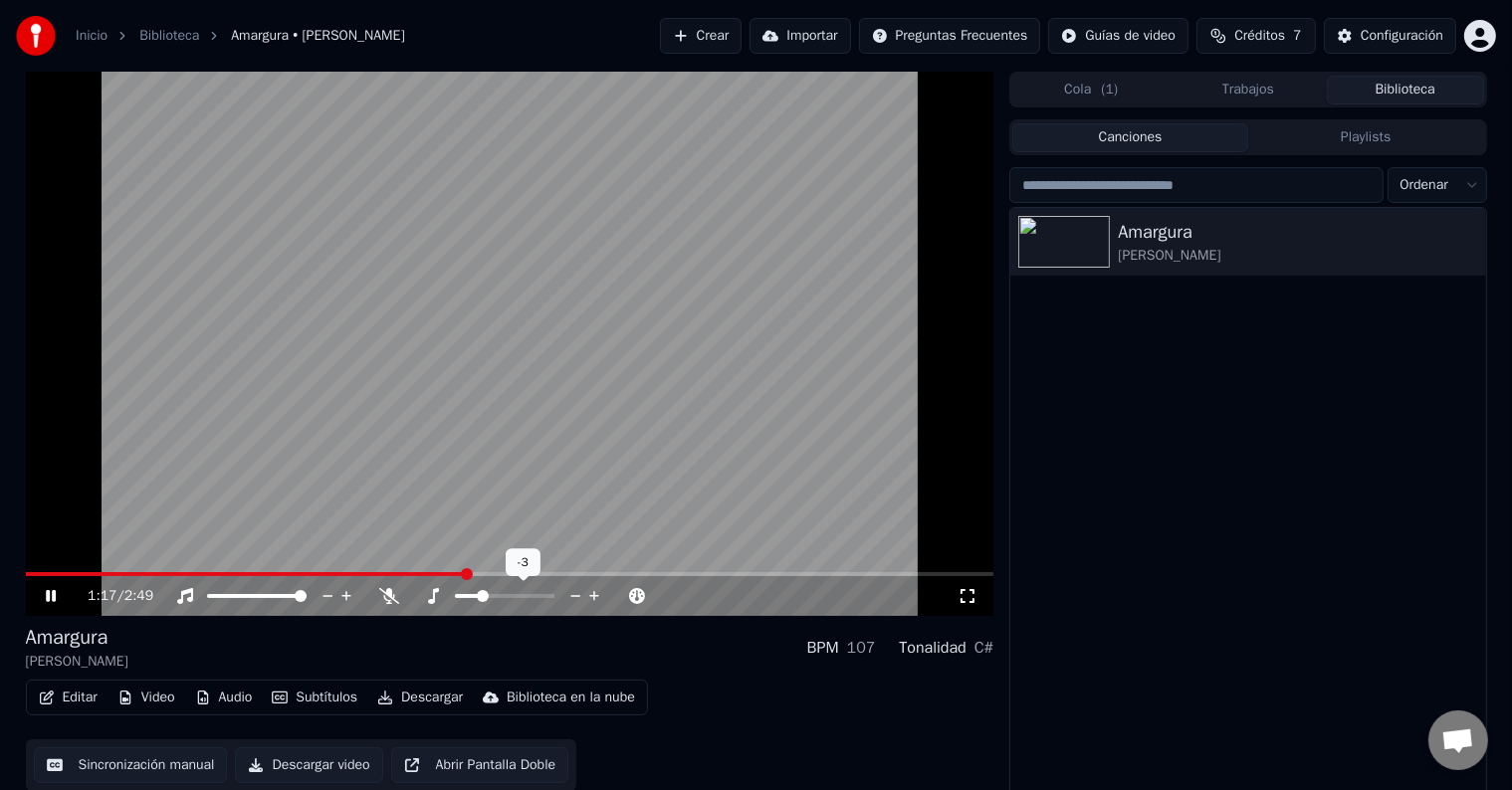 click at bounding box center [483, 596] 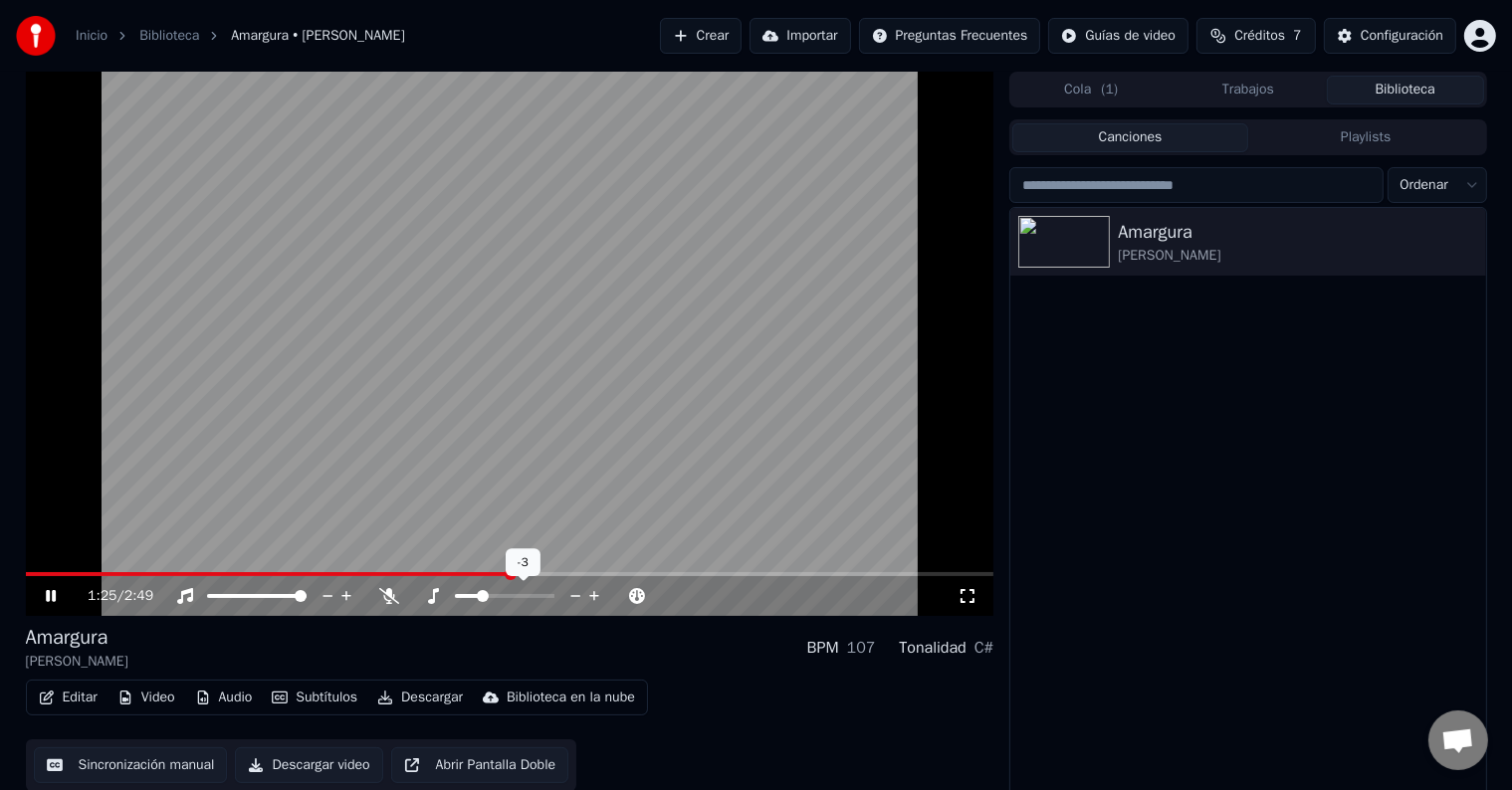 click at bounding box center [483, 596] 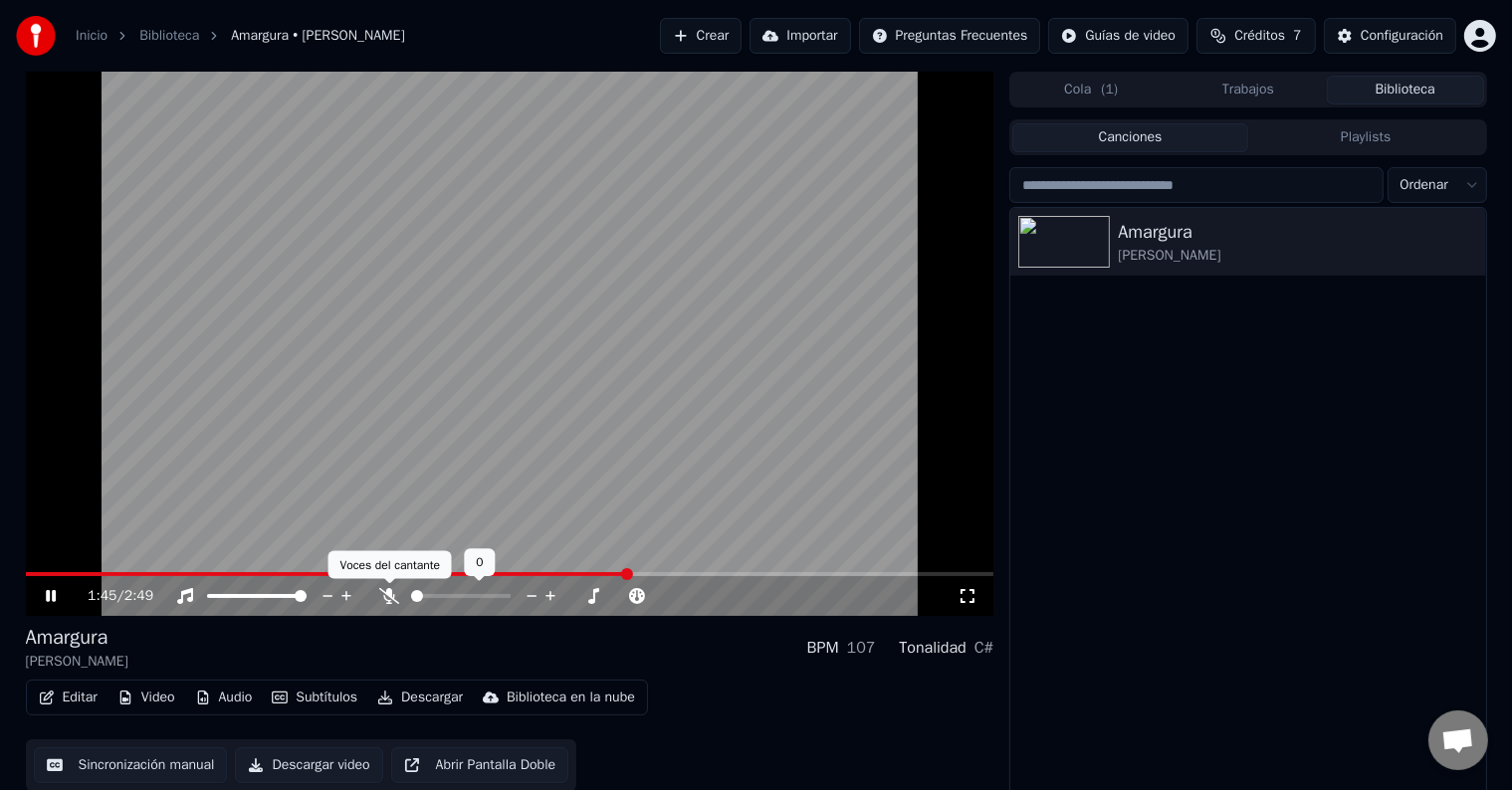 click 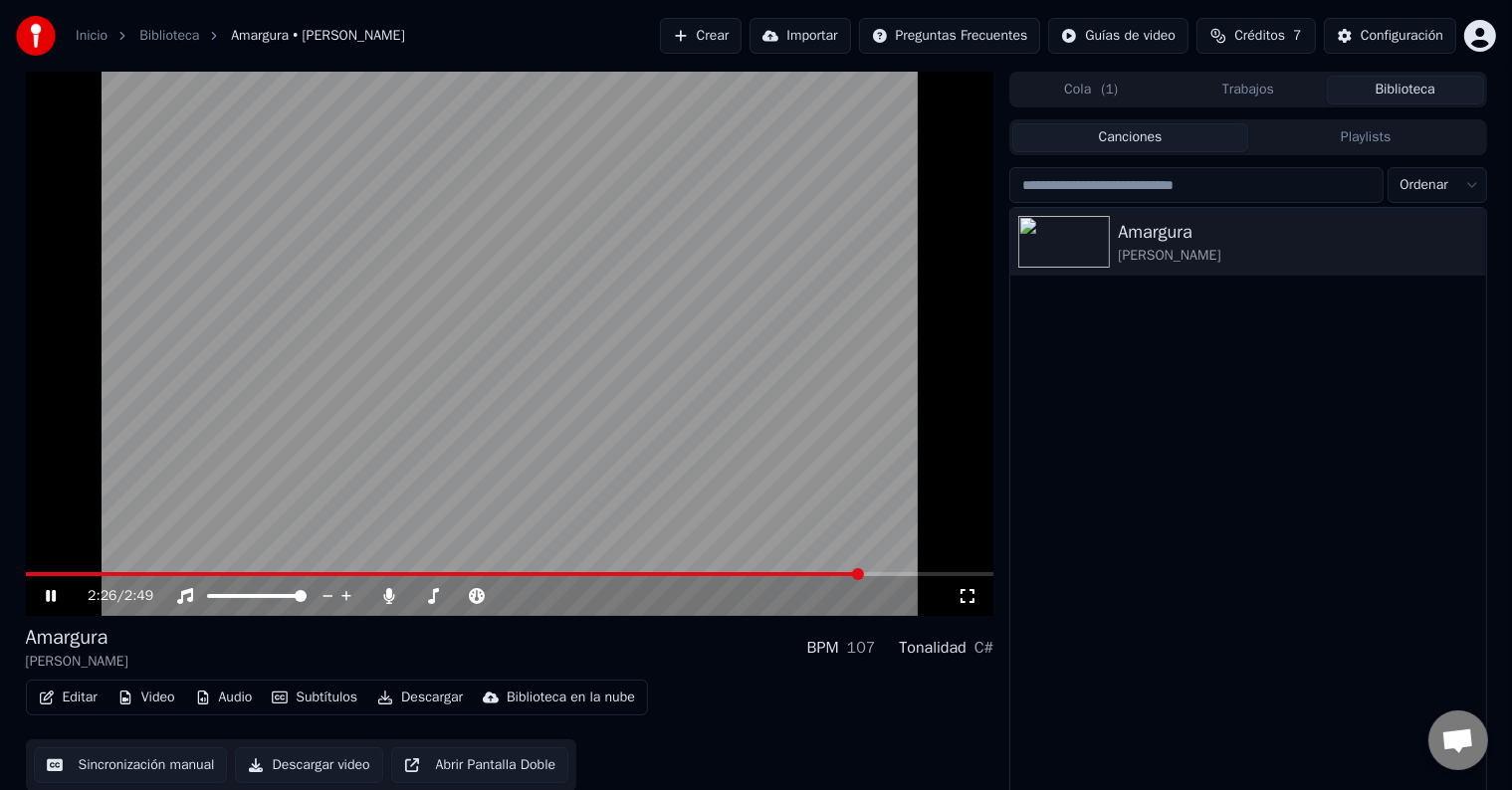 click 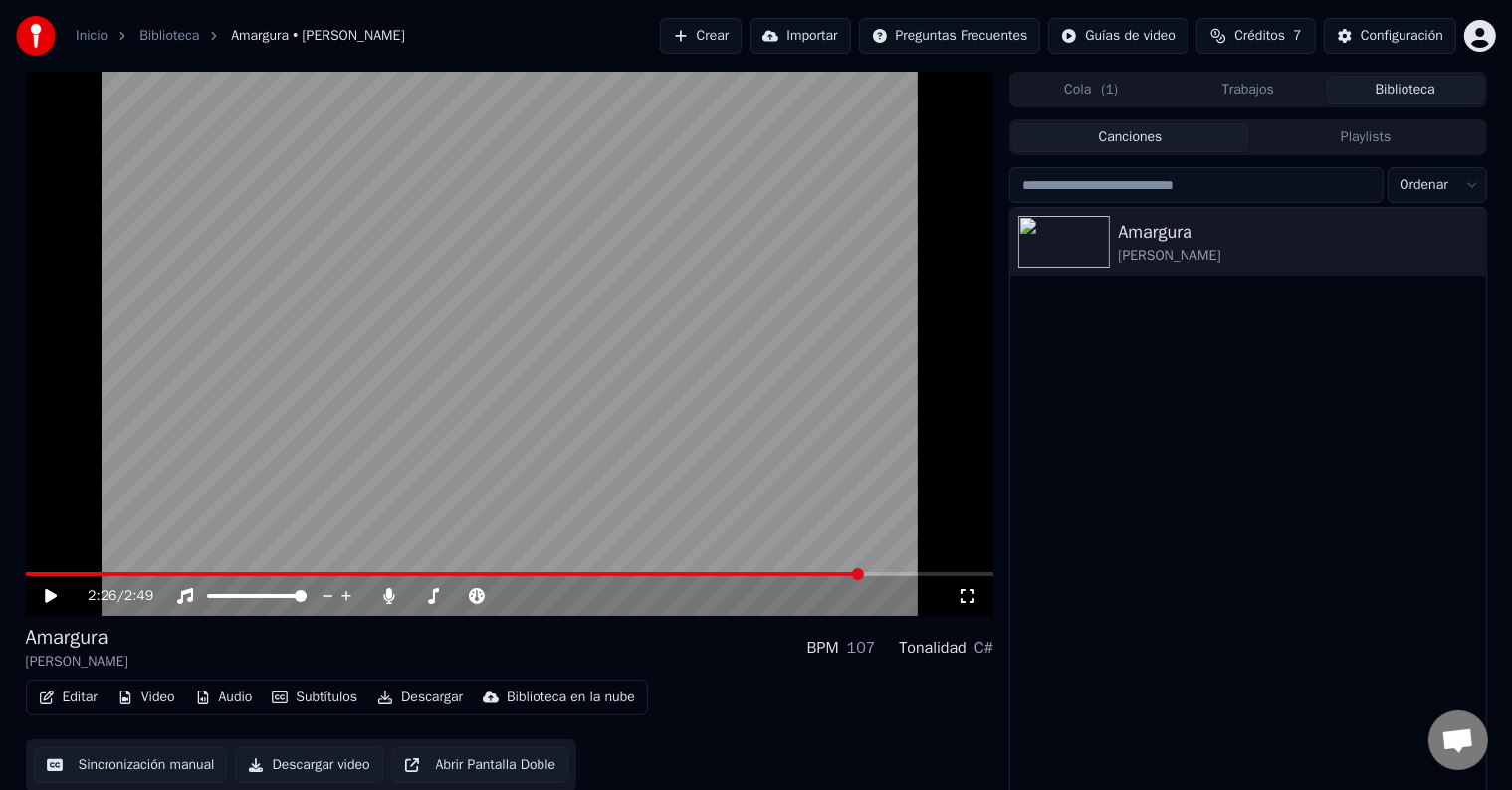 click on "Amargura [PERSON_NAME]" at bounding box center (1247, 503) 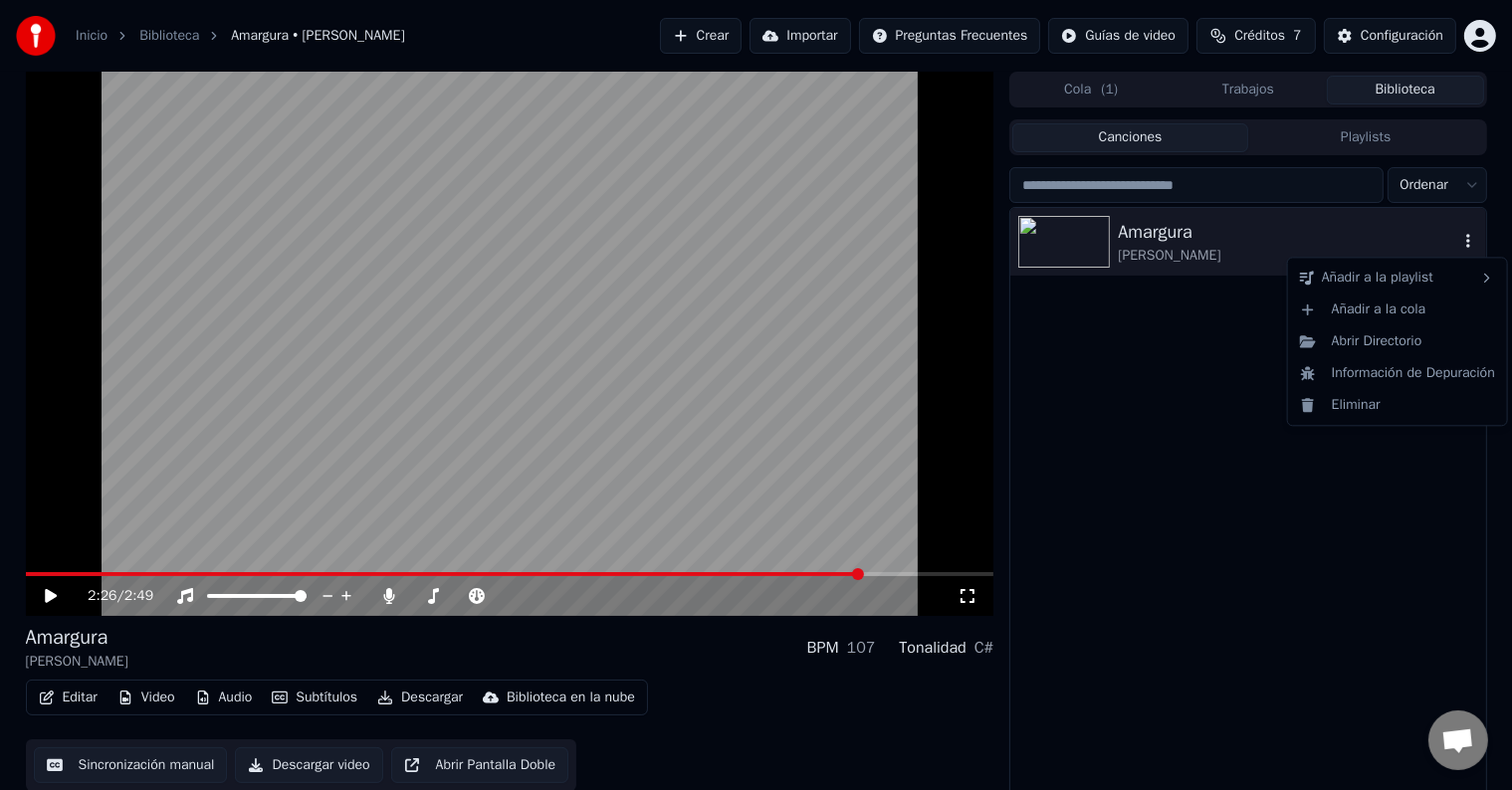 click 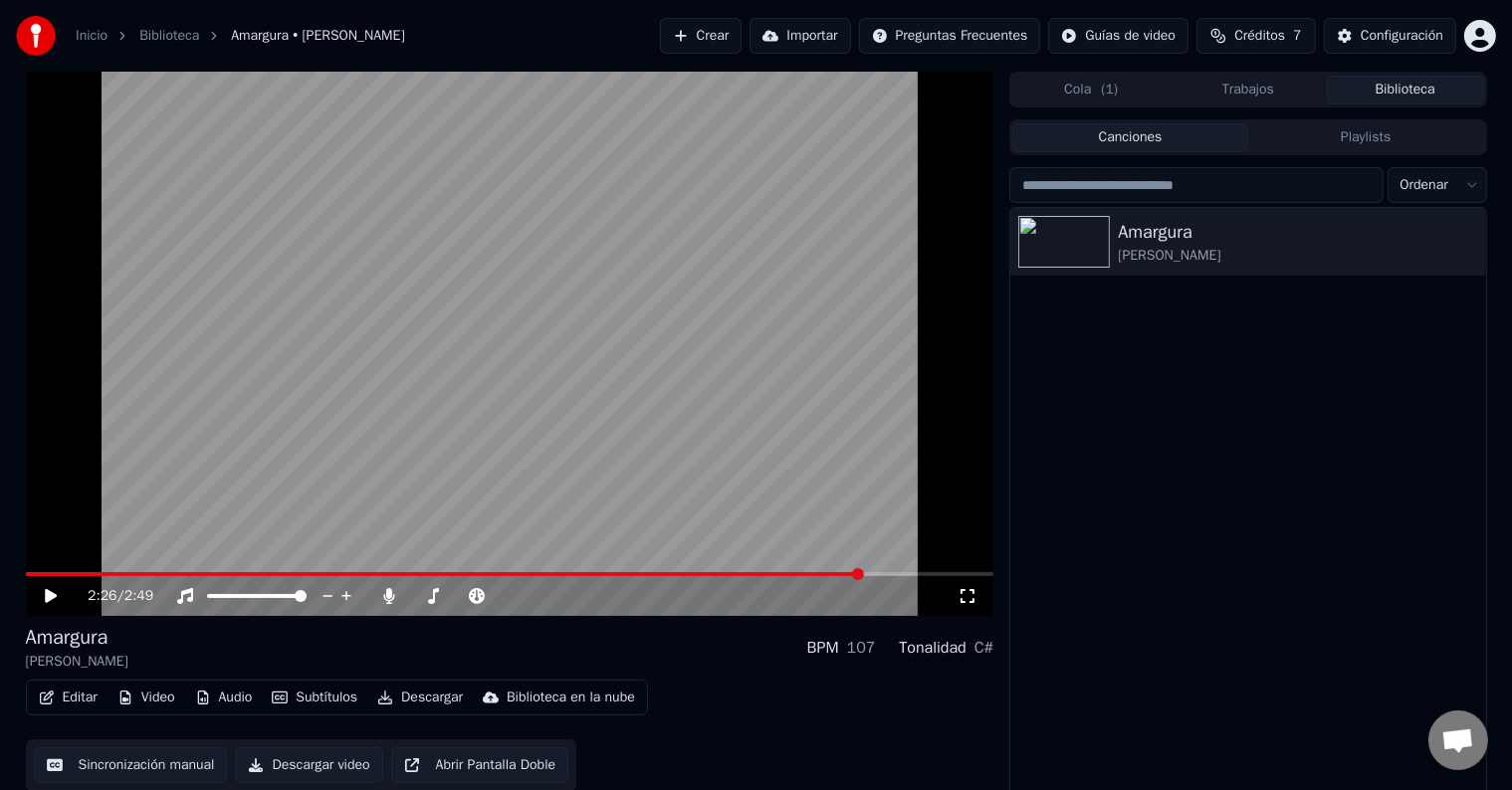 click on "Amargura [PERSON_NAME]" at bounding box center (1247, 503) 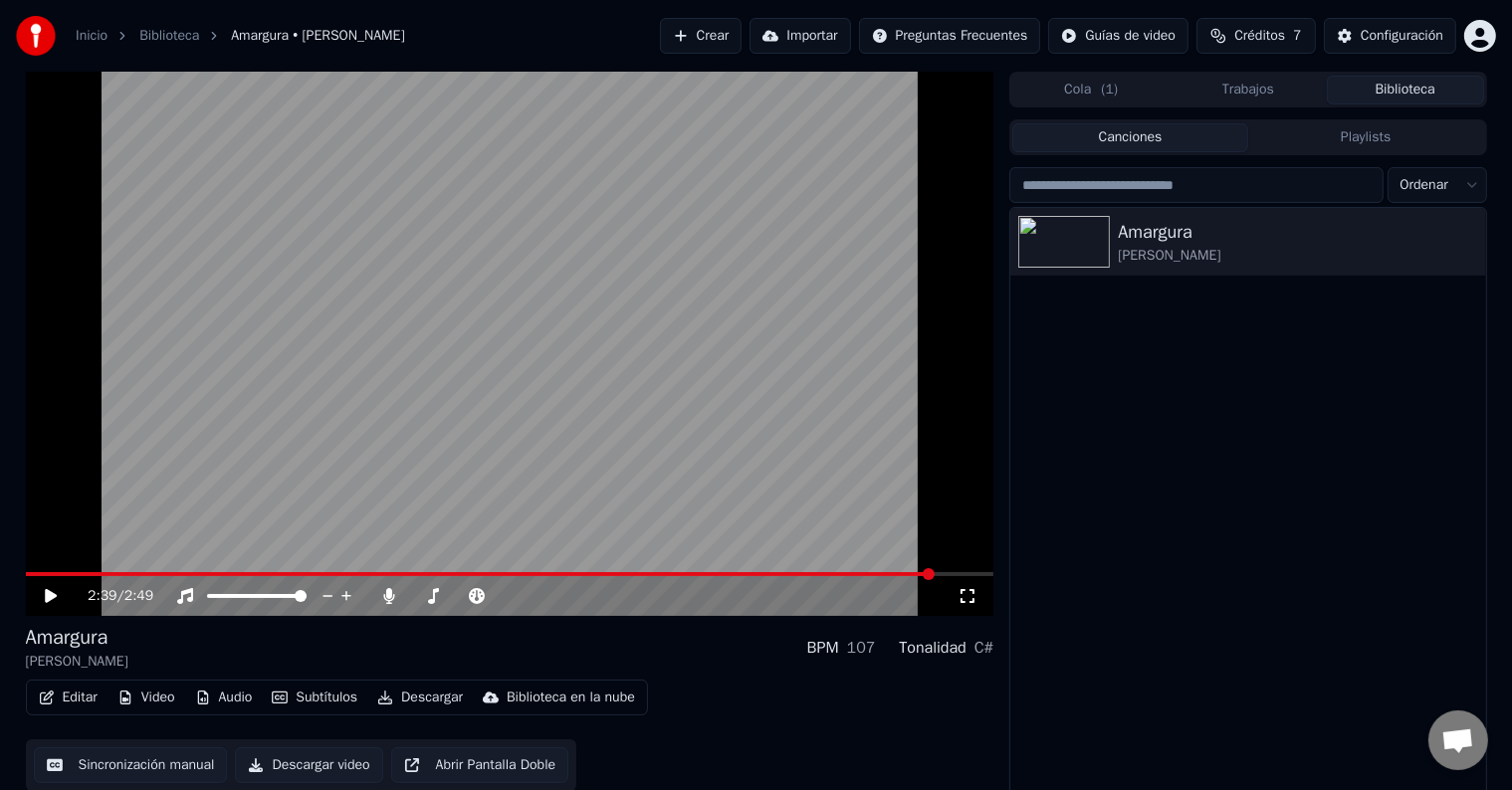 click at bounding box center (510, 574) 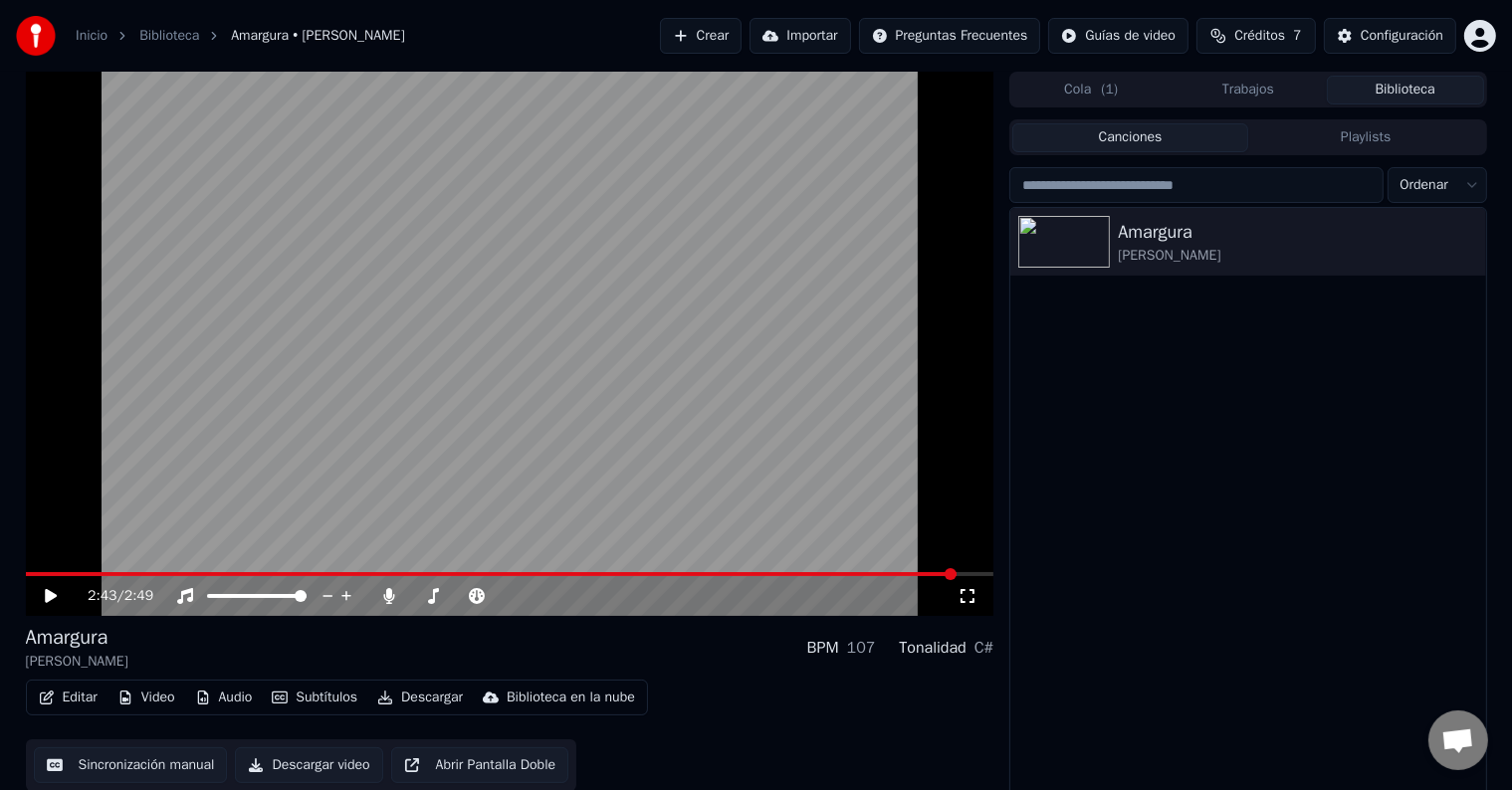 click at bounding box center [510, 574] 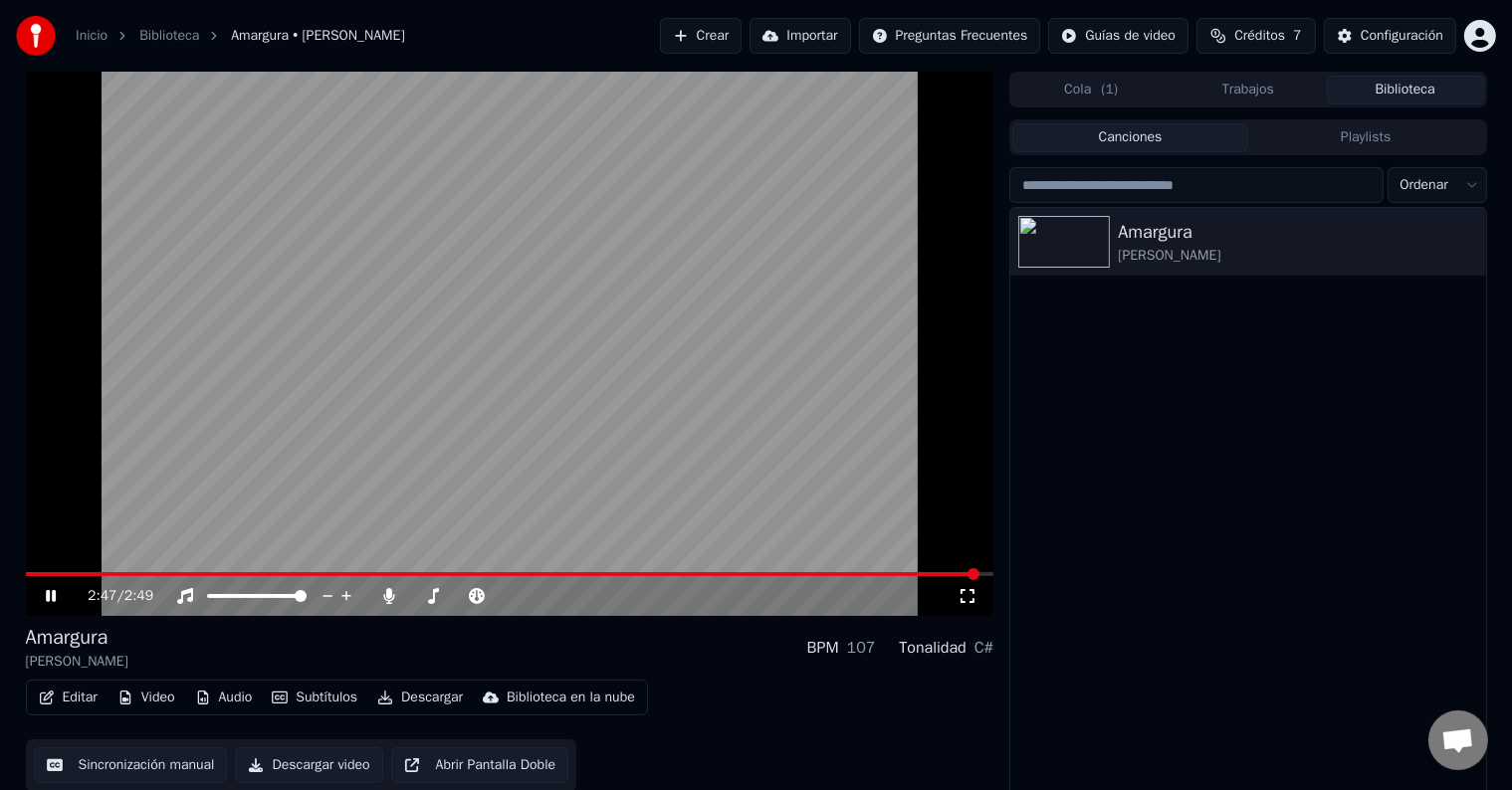click at bounding box center [973, 574] 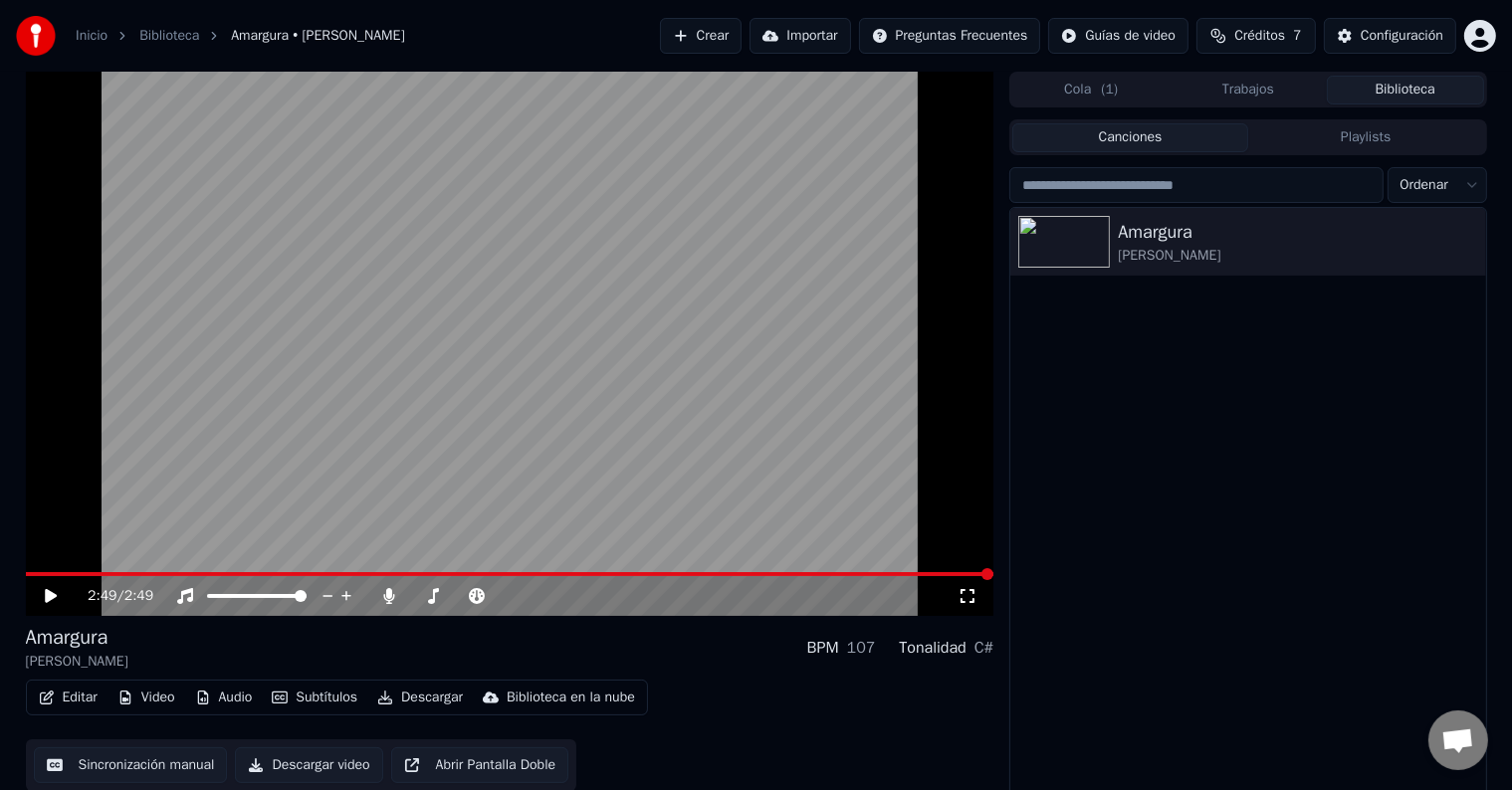 click on "2:49  /  2:49" at bounding box center [510, 596] 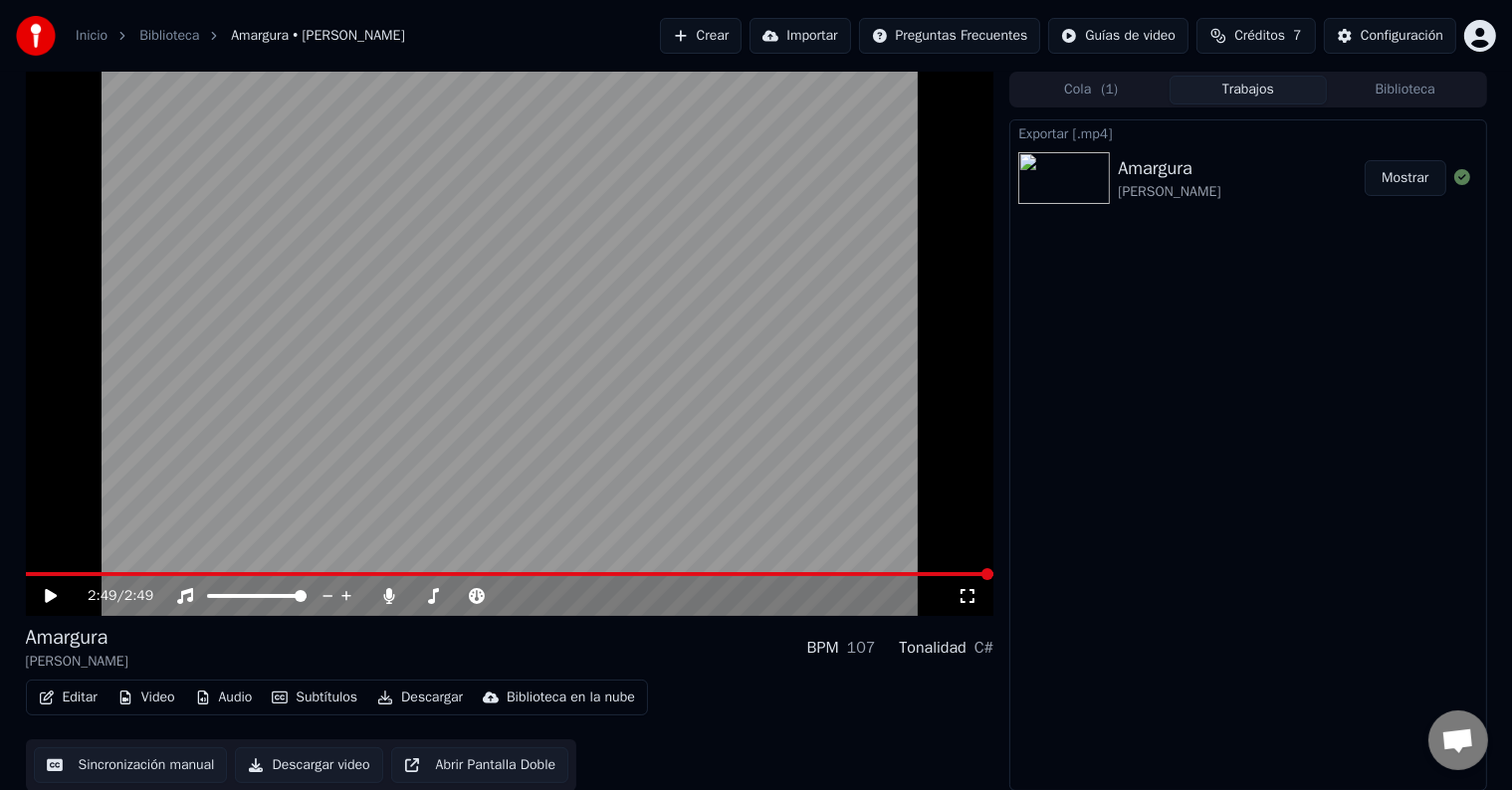 click on "Mostrar" at bounding box center (1404, 178) 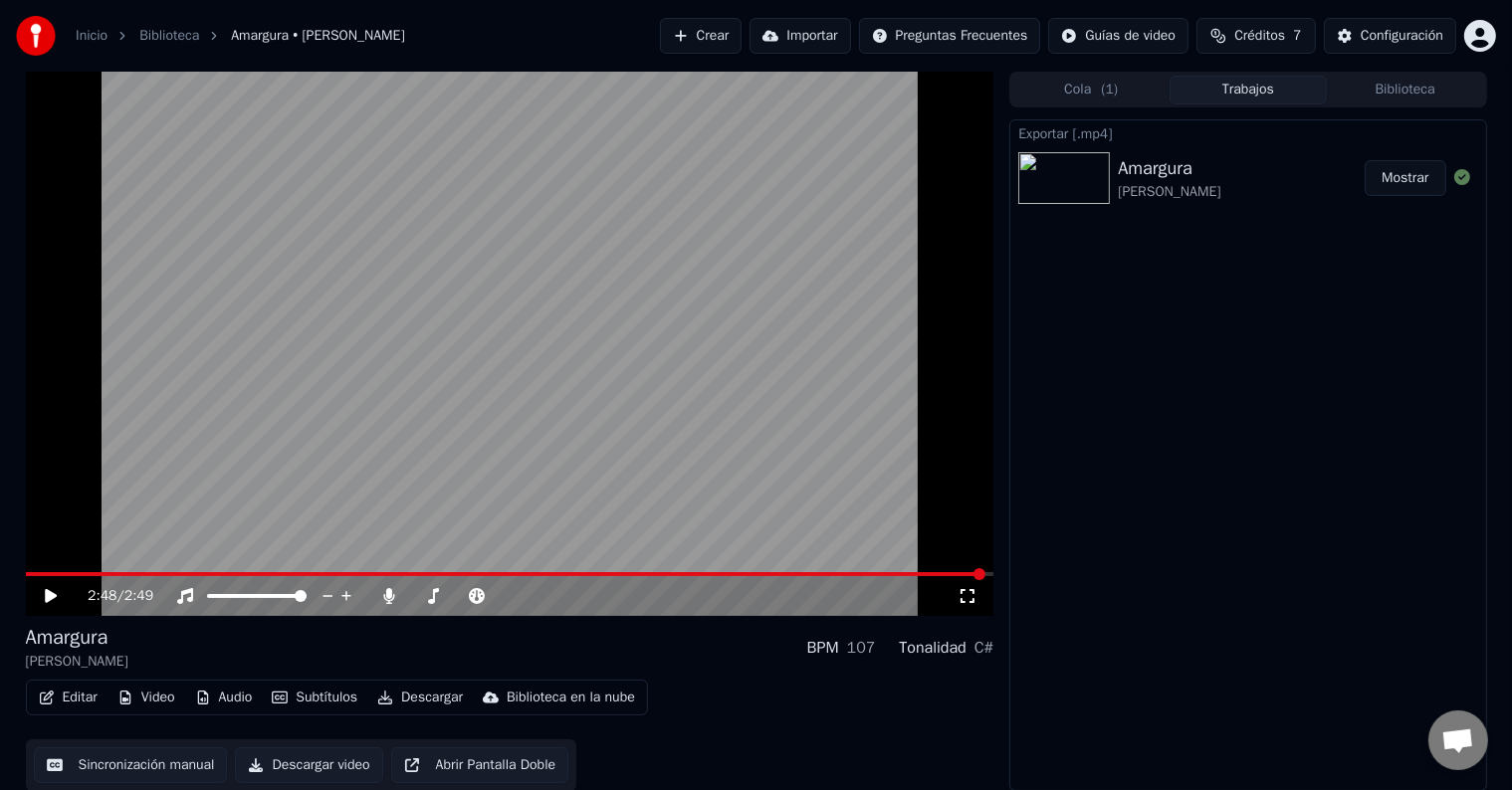 click at bounding box center [979, 574] 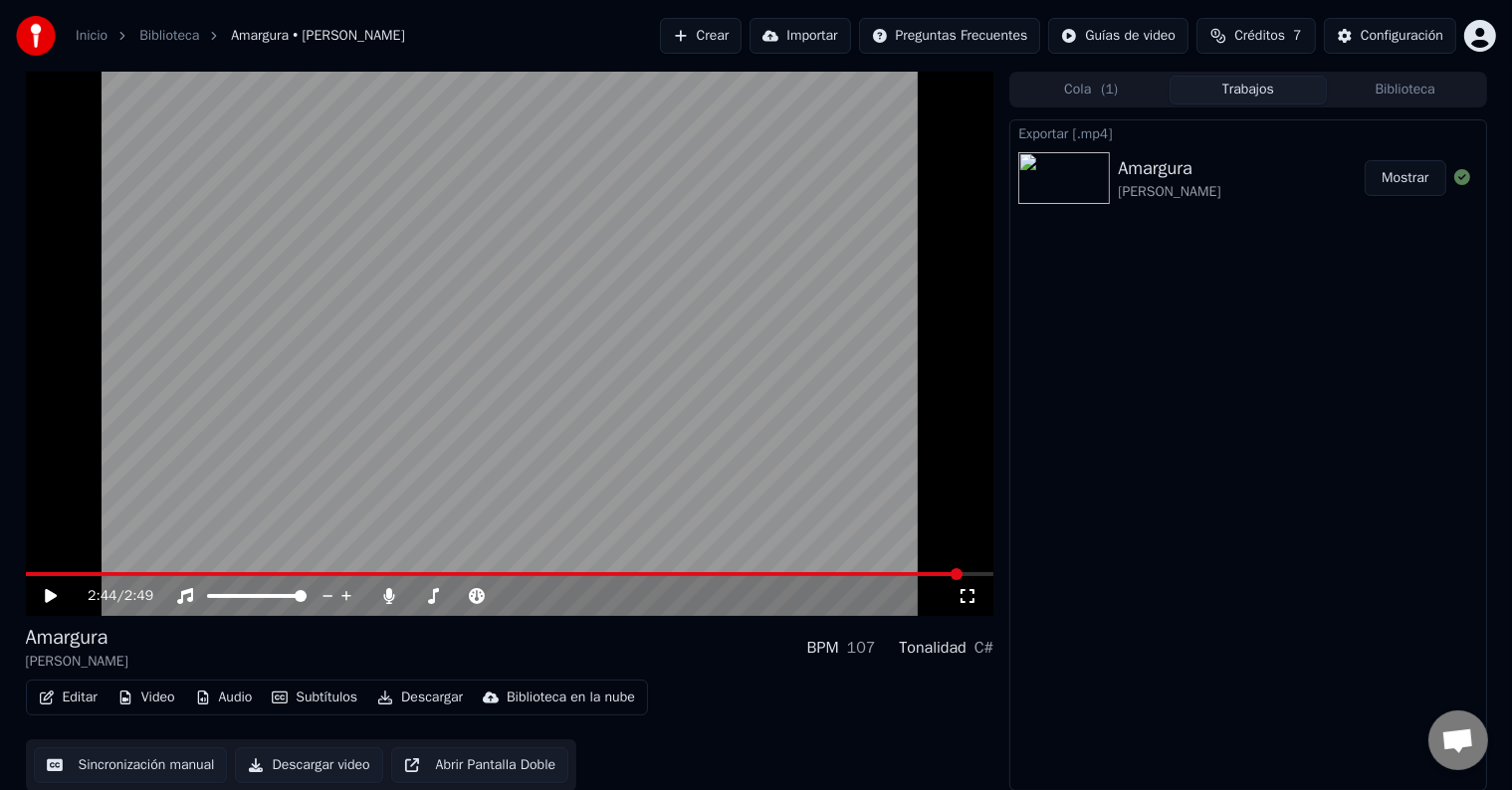 click at bounding box center [494, 574] 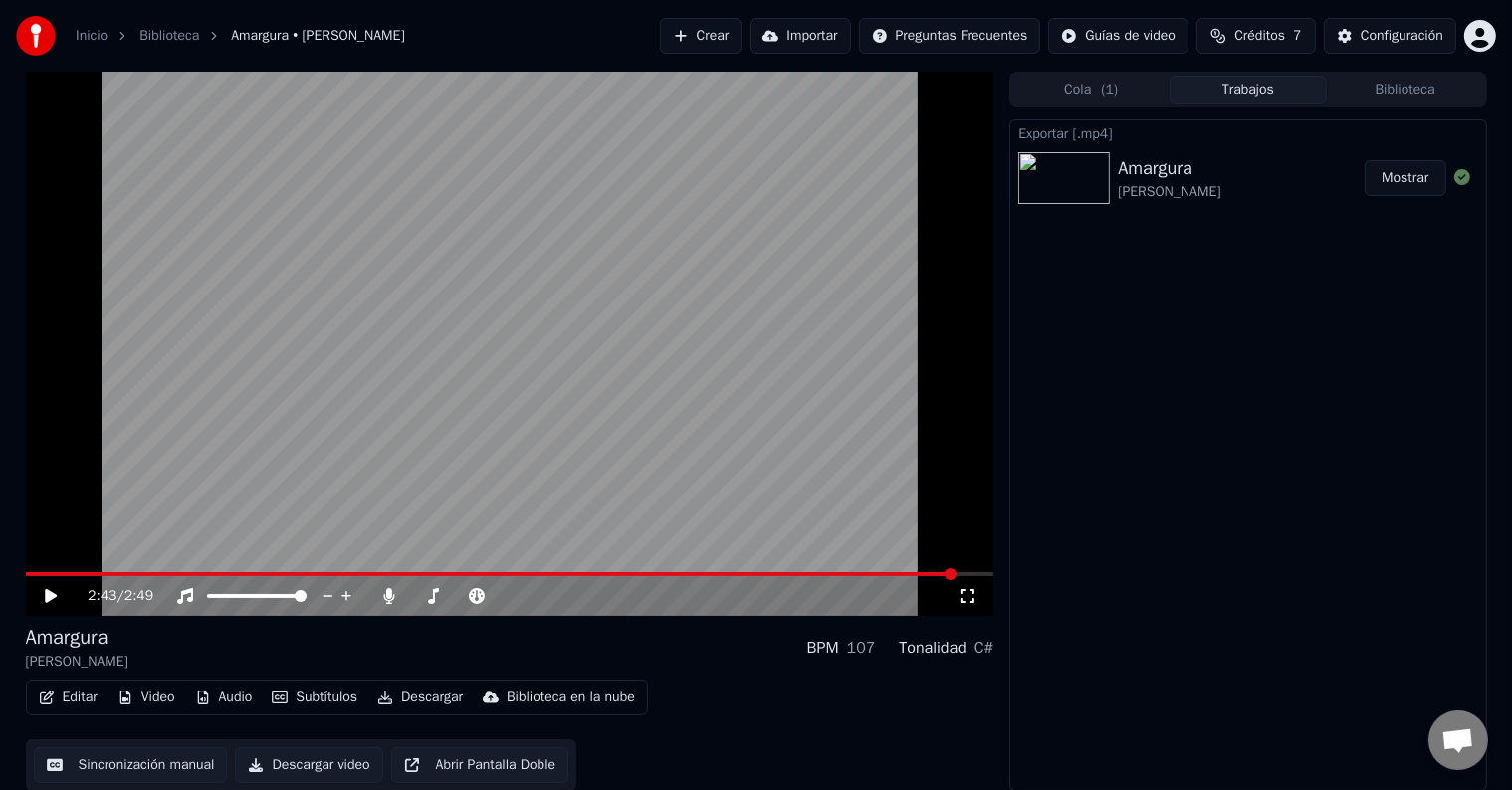 click 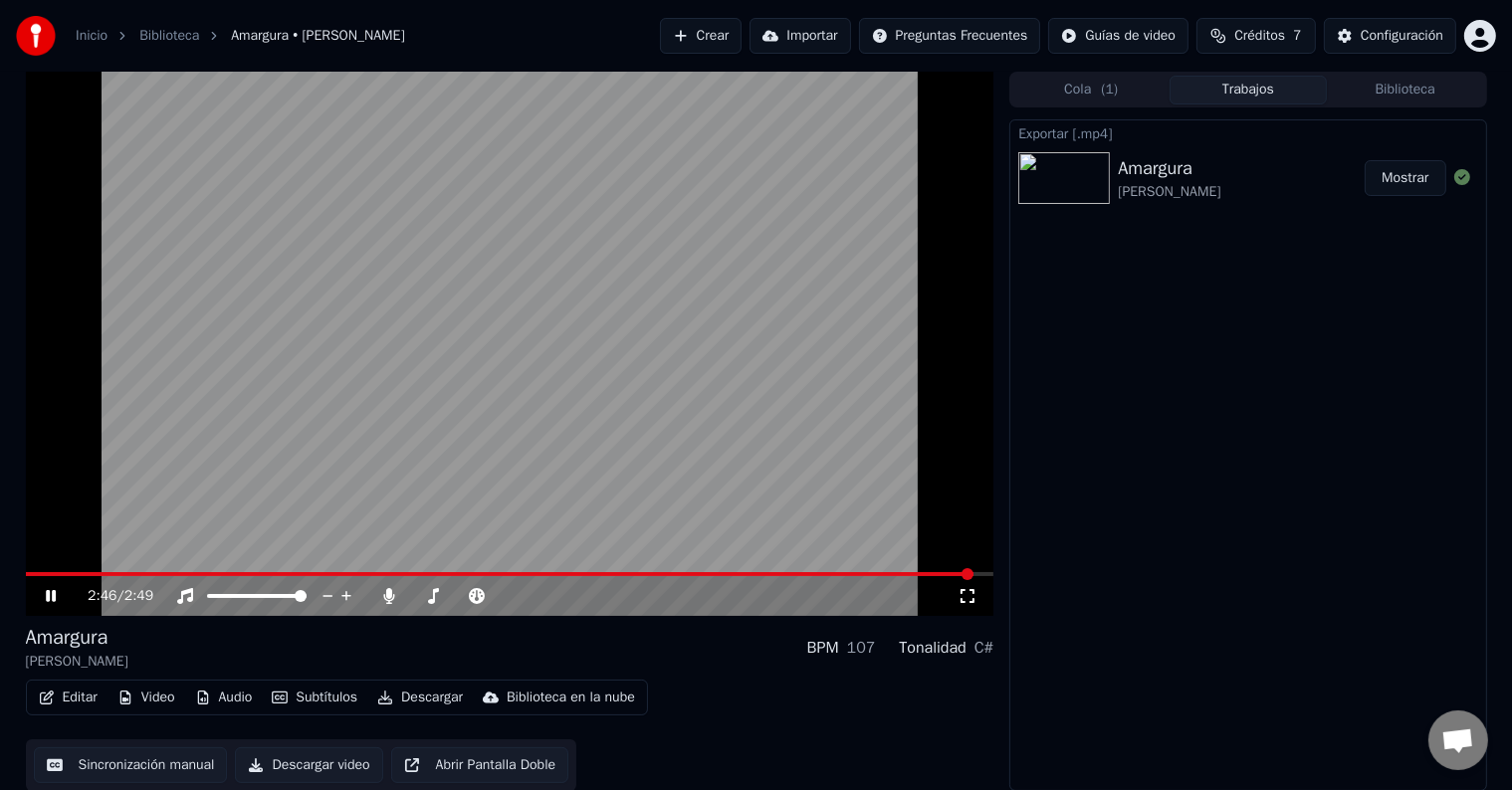 click at bounding box center (968, 574) 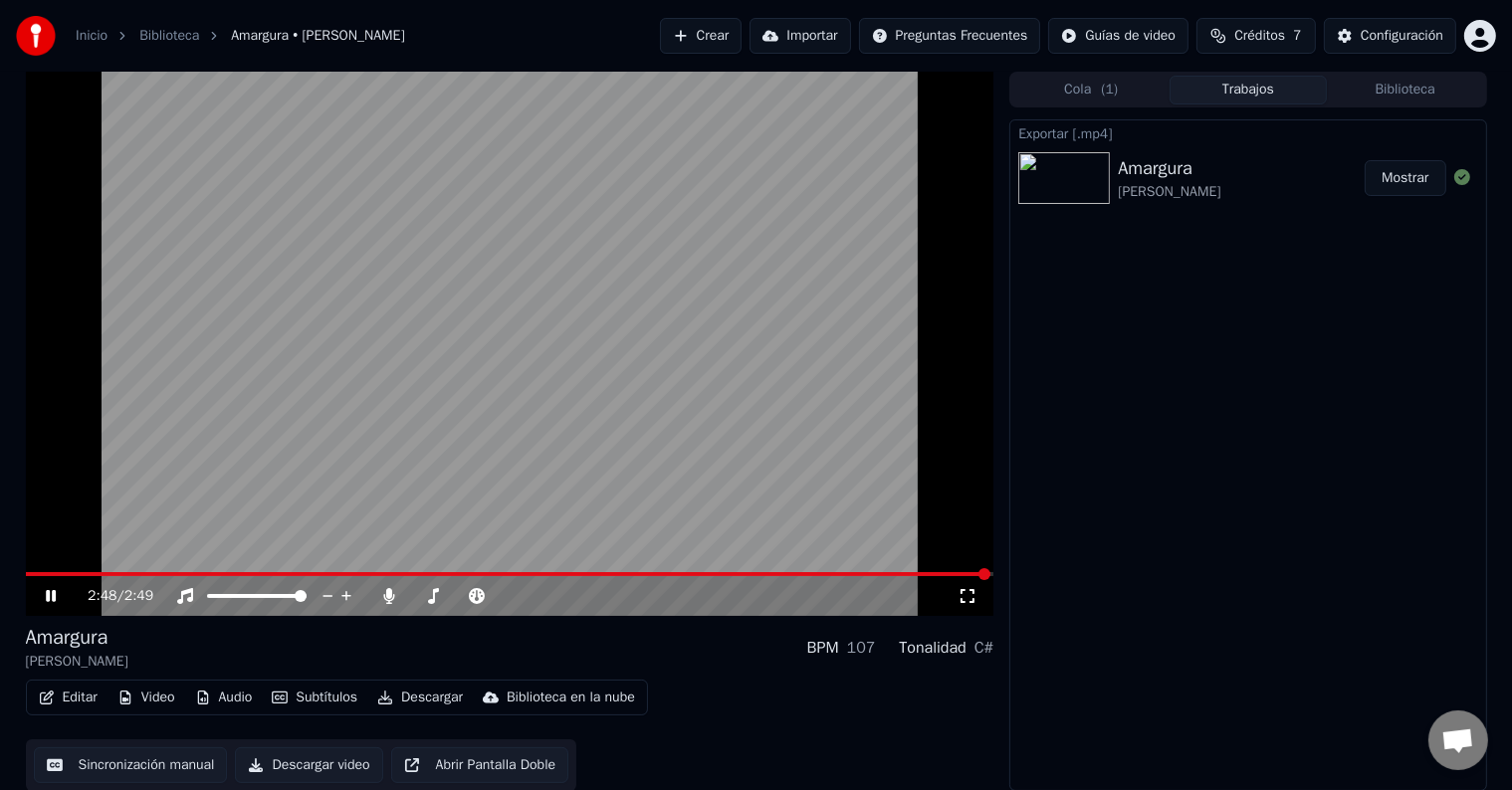 click at bounding box center [508, 574] 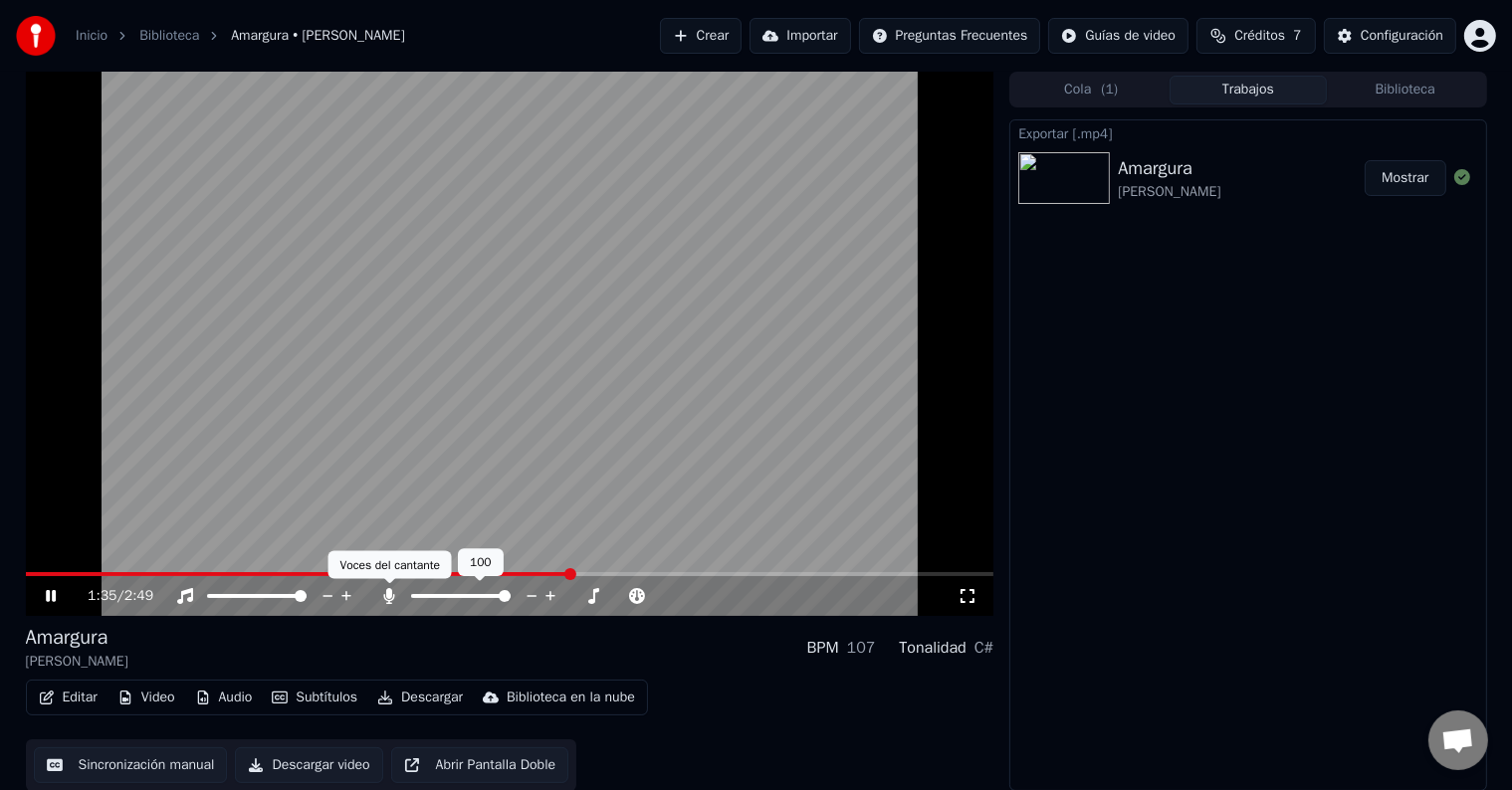 click 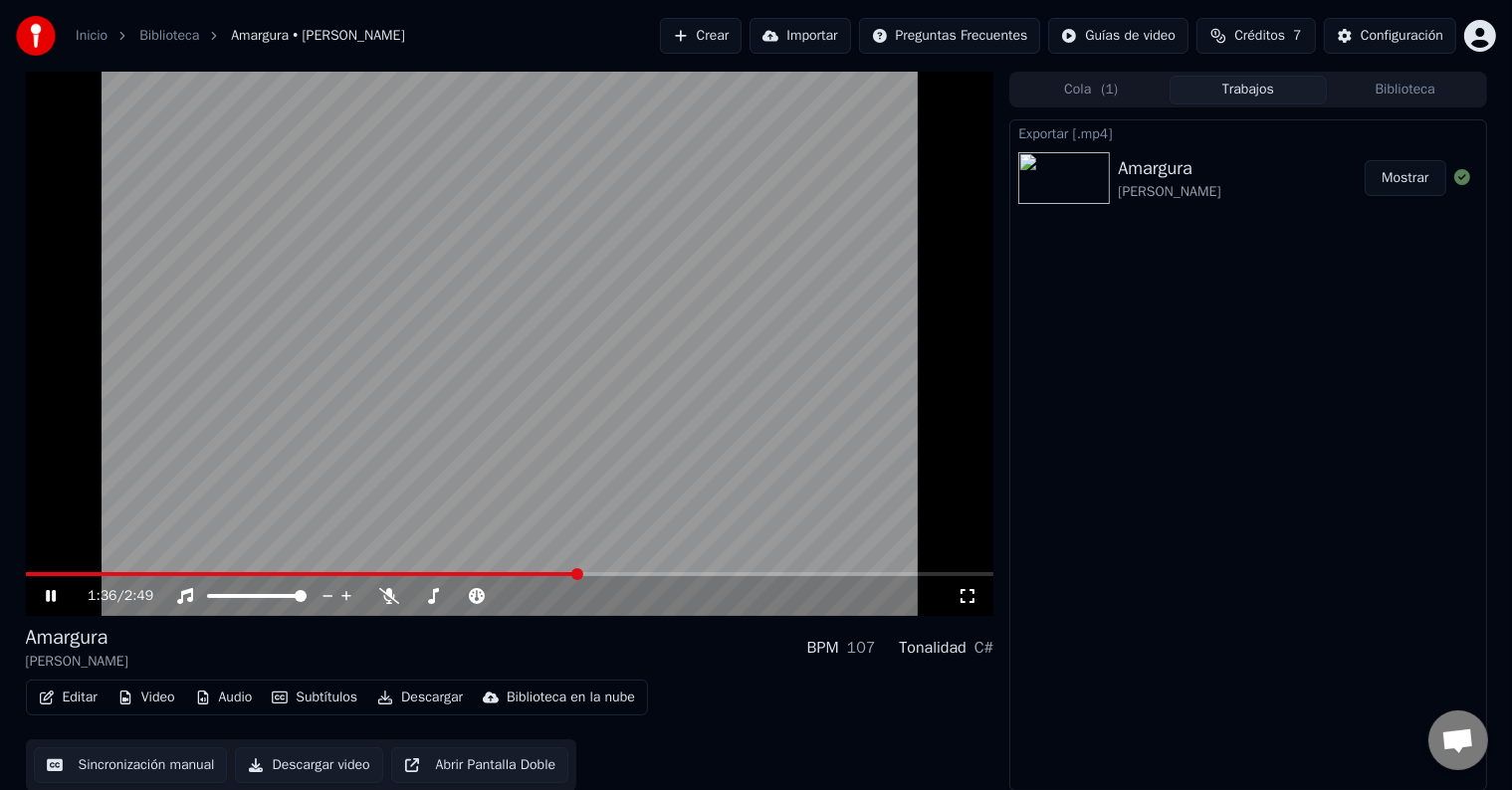 click 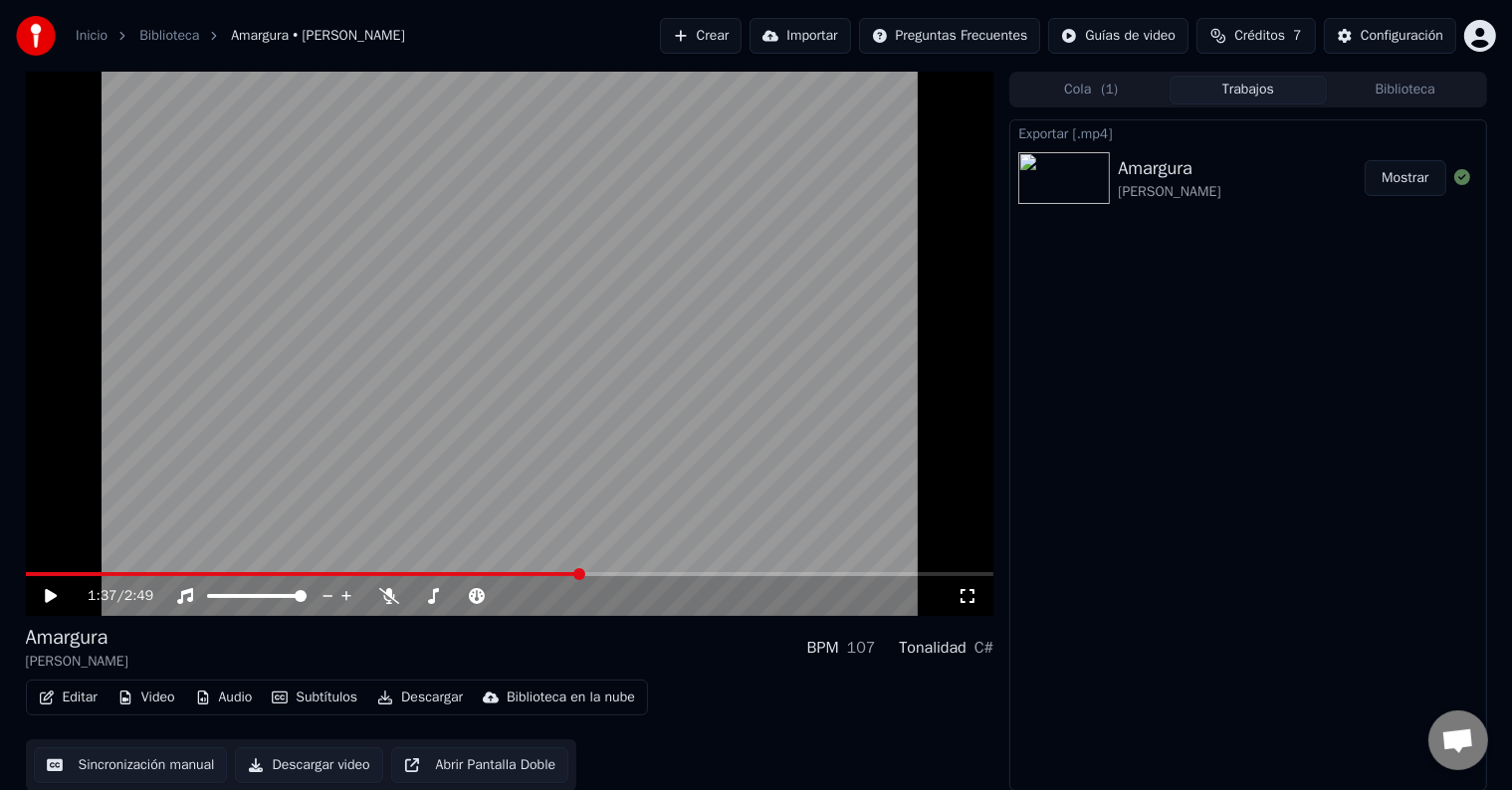 click on "Exportar [.mp4] [PERSON_NAME]" at bounding box center [1247, 455] 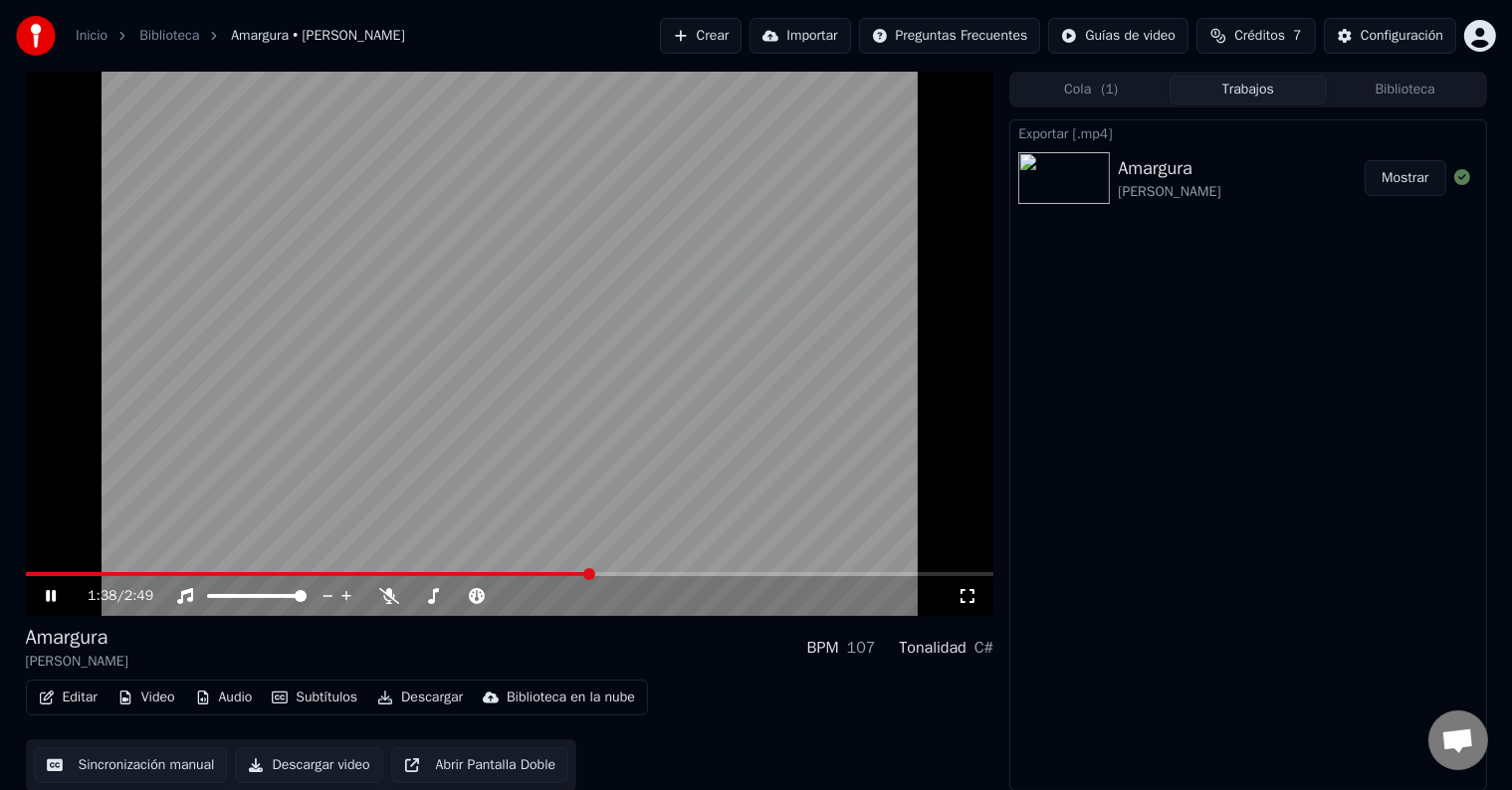 click at bounding box center [308, 574] 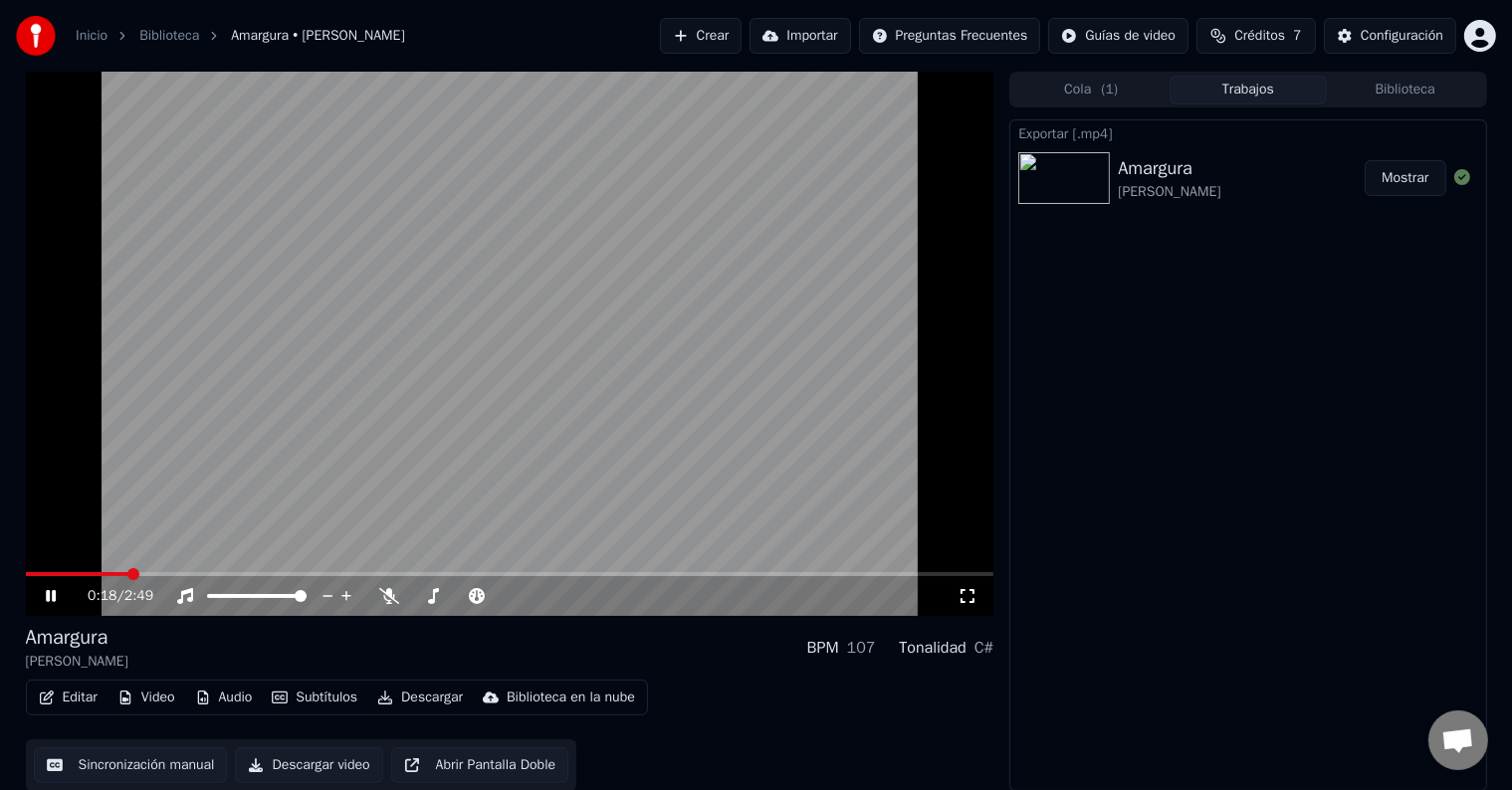 click at bounding box center (510, 574) 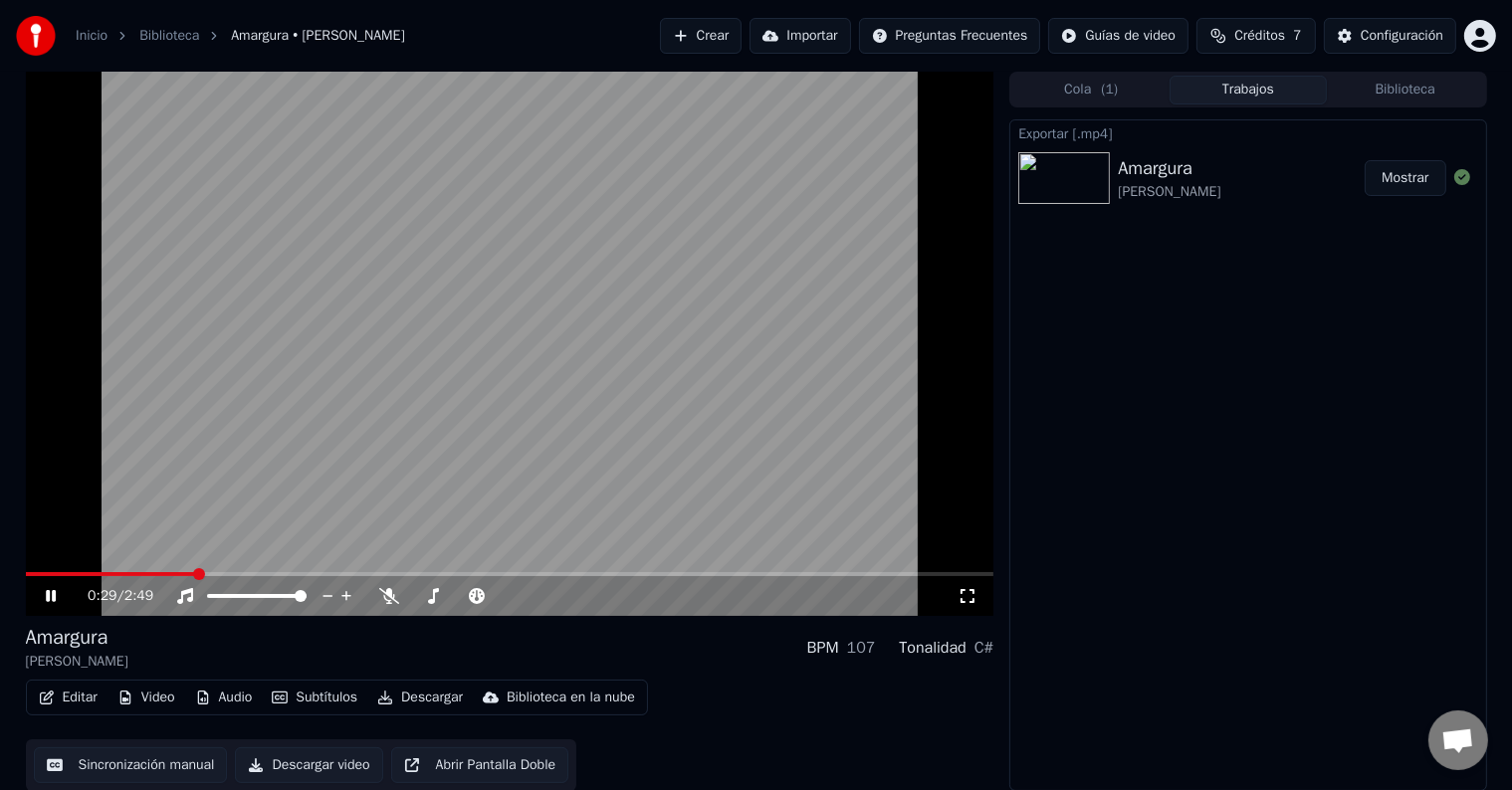 click at bounding box center (510, 574) 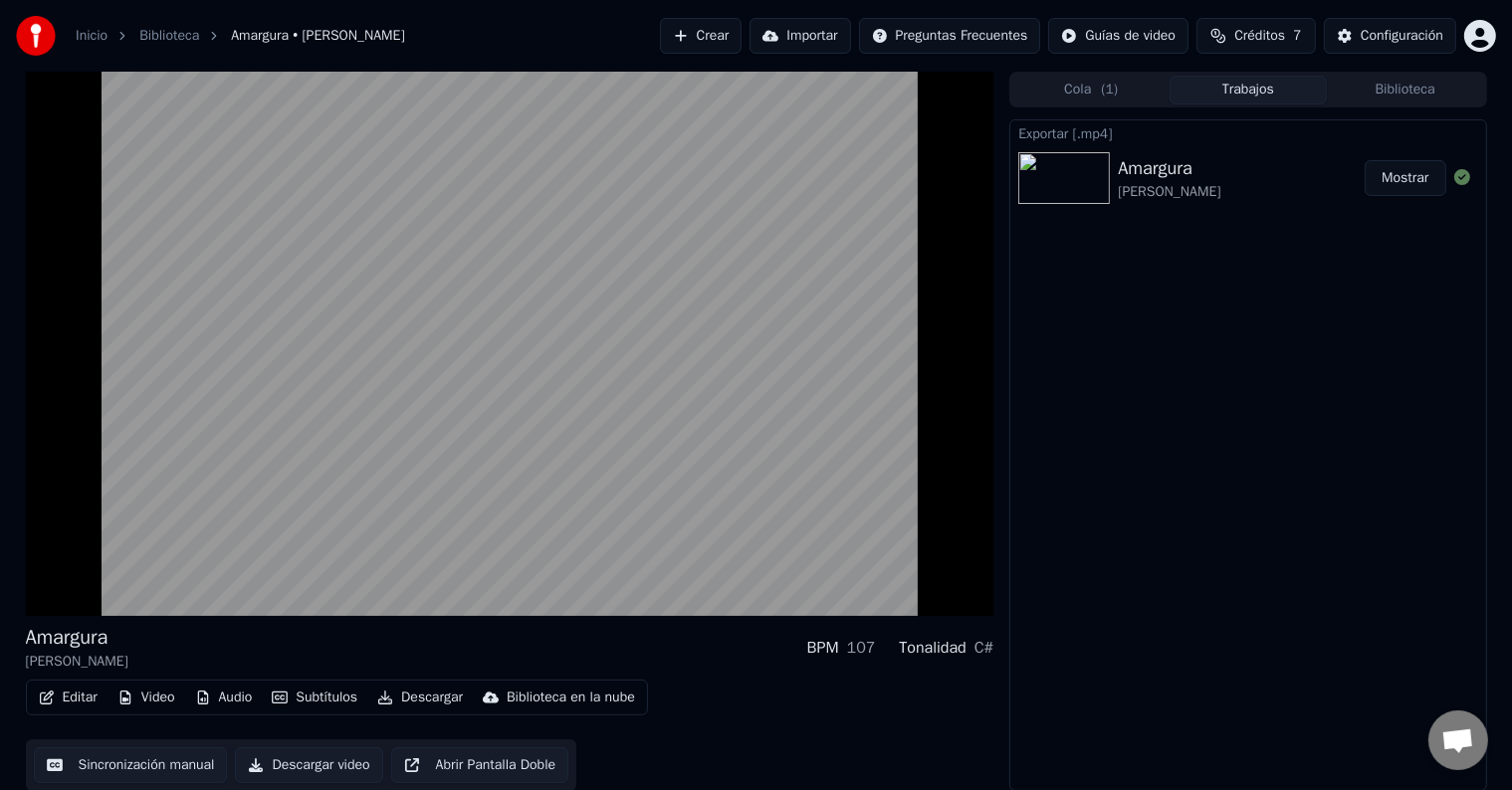 click on "Descargar video" at bounding box center (309, 765) 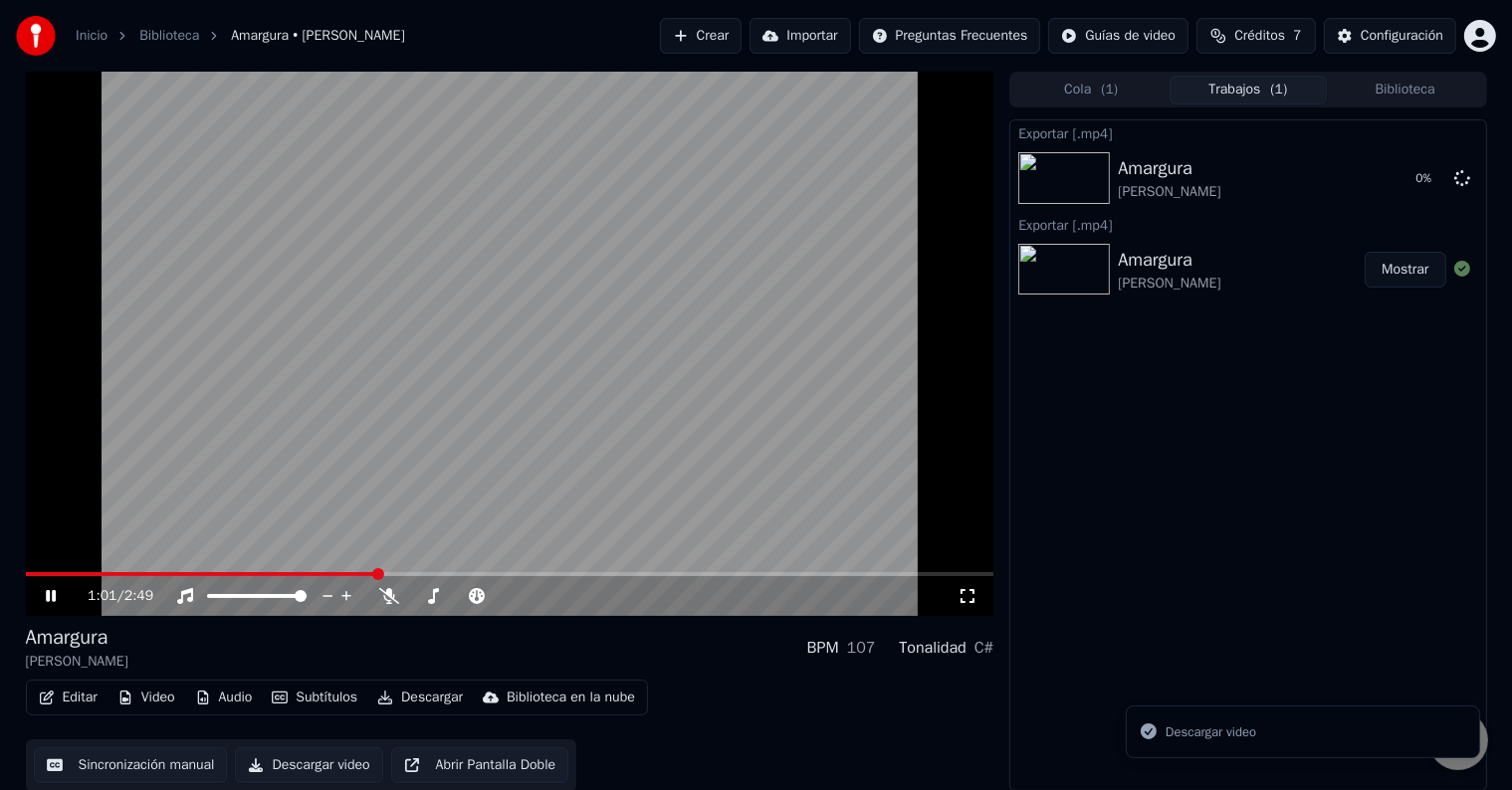 click 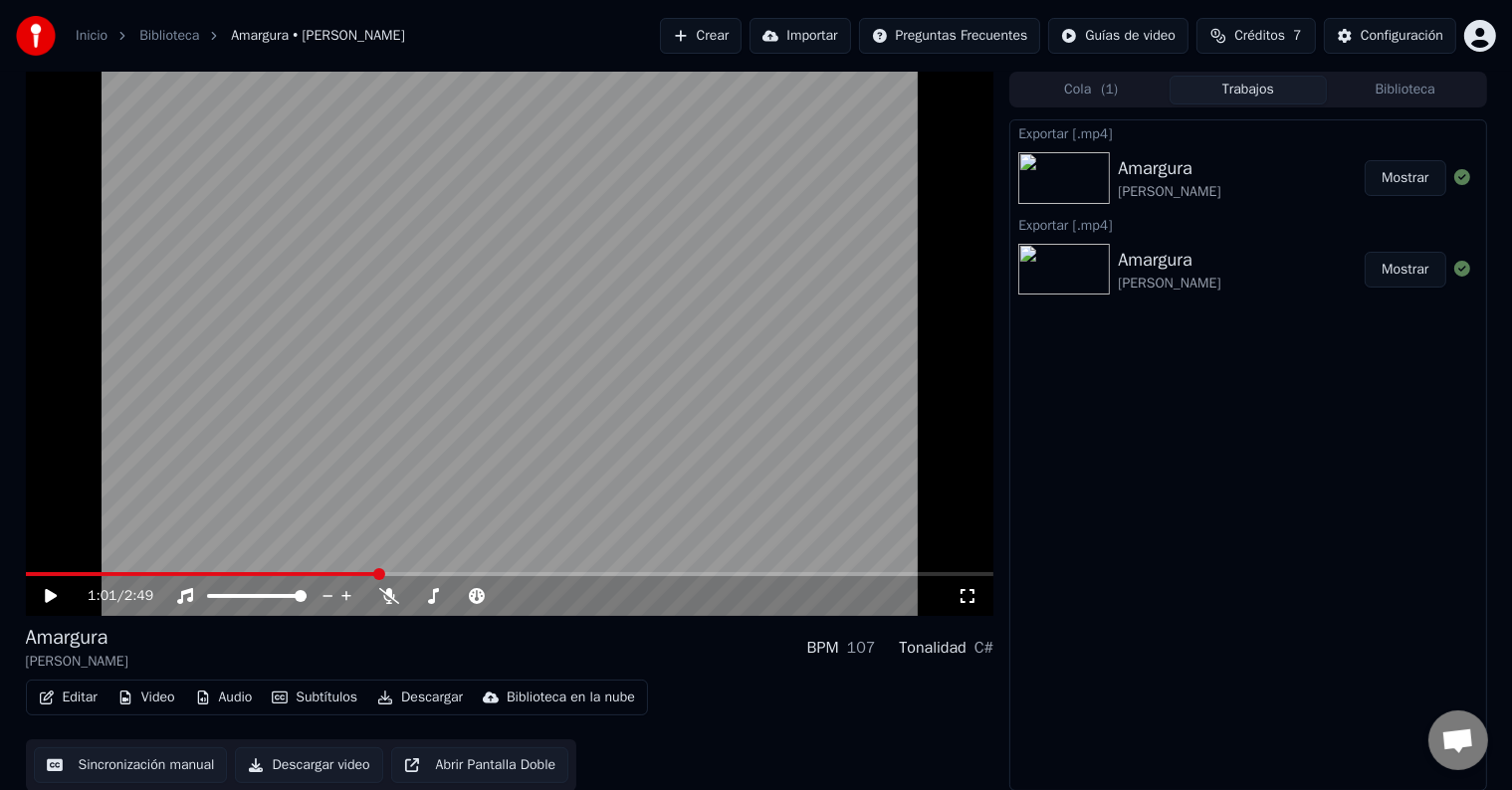 click on "Exportar [.mp4] [PERSON_NAME] Mostrar Exportar [.mp4] [PERSON_NAME]" at bounding box center [1247, 455] 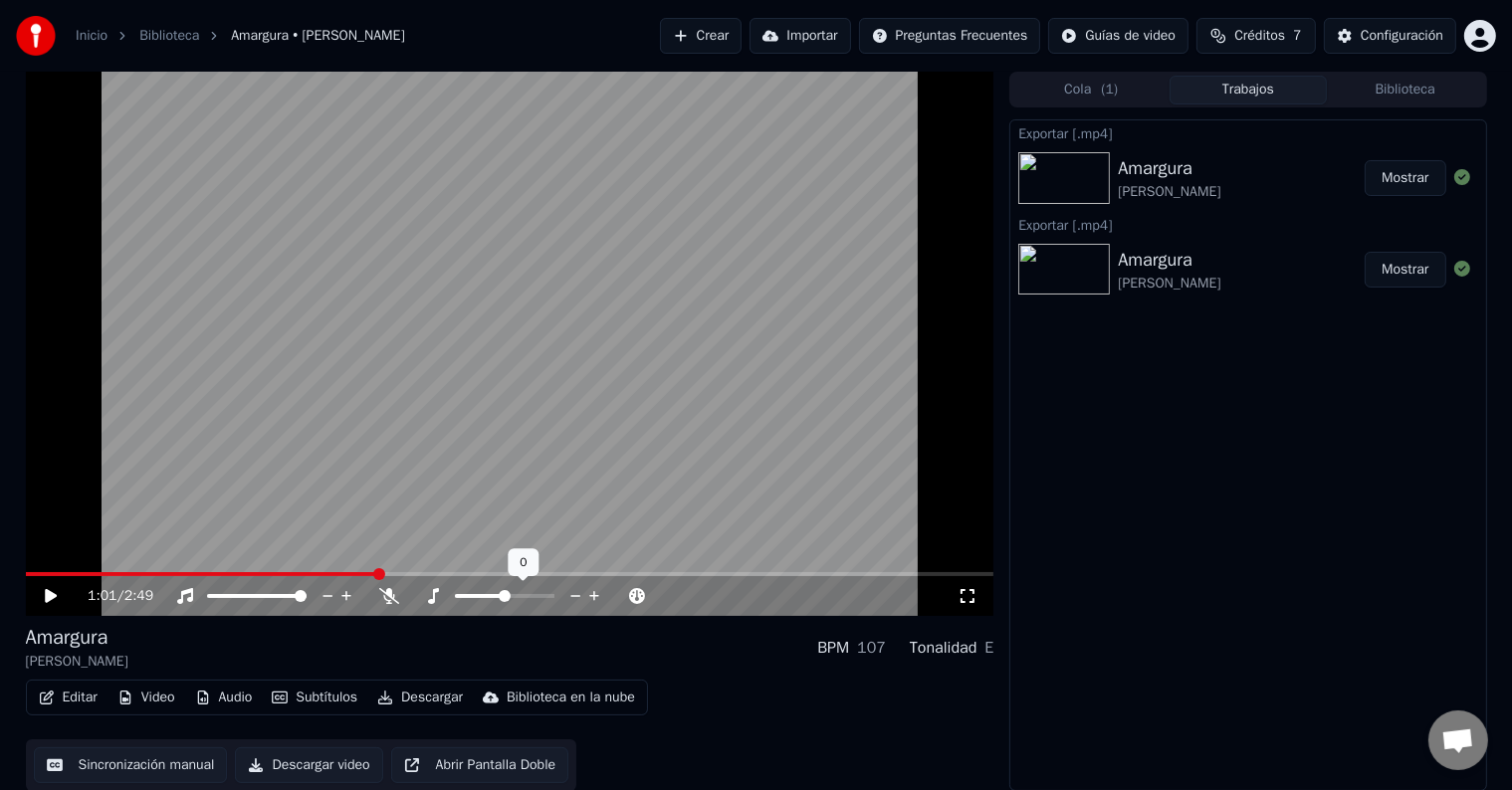 click at bounding box center [505, 596] 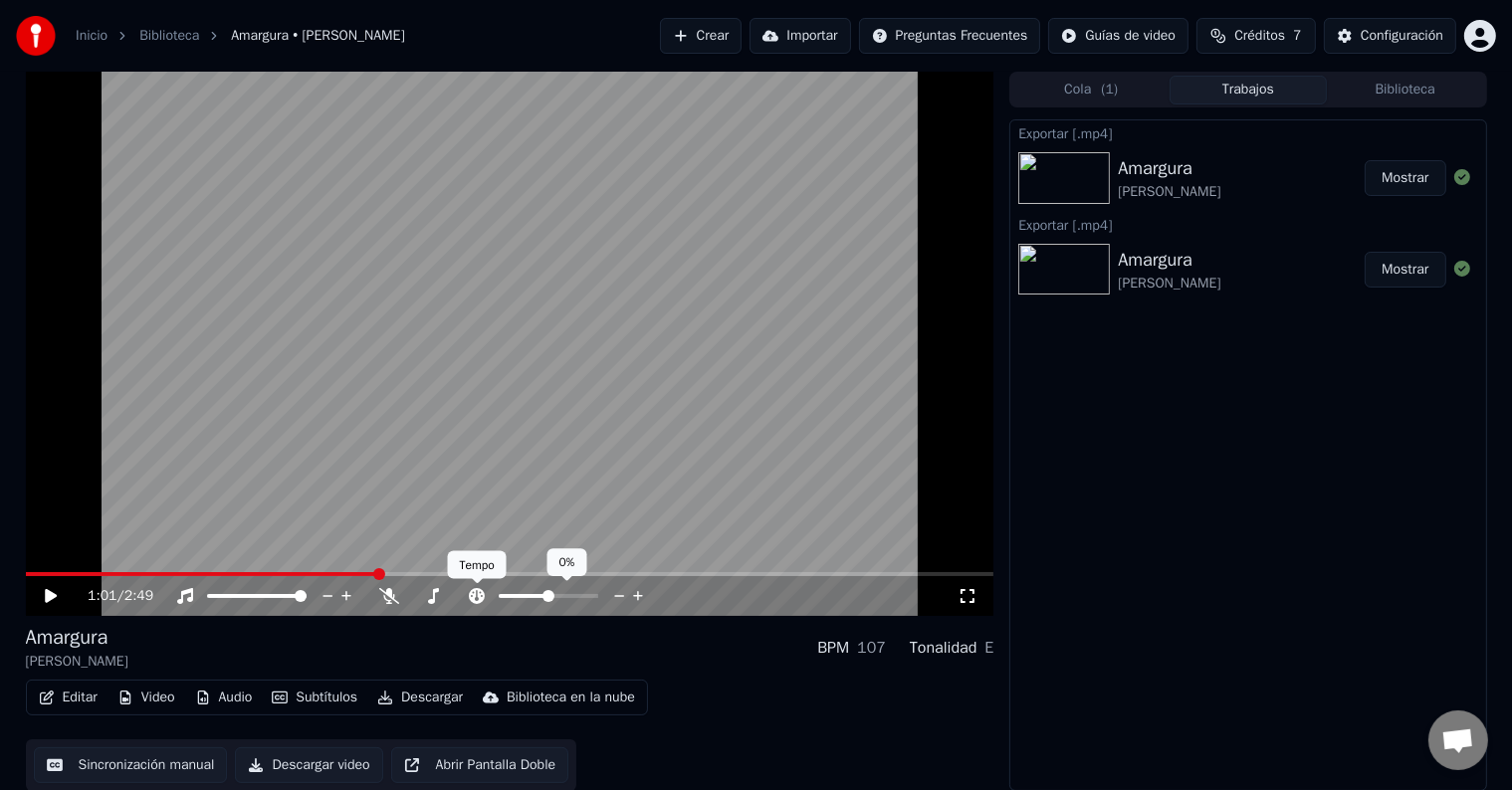 click 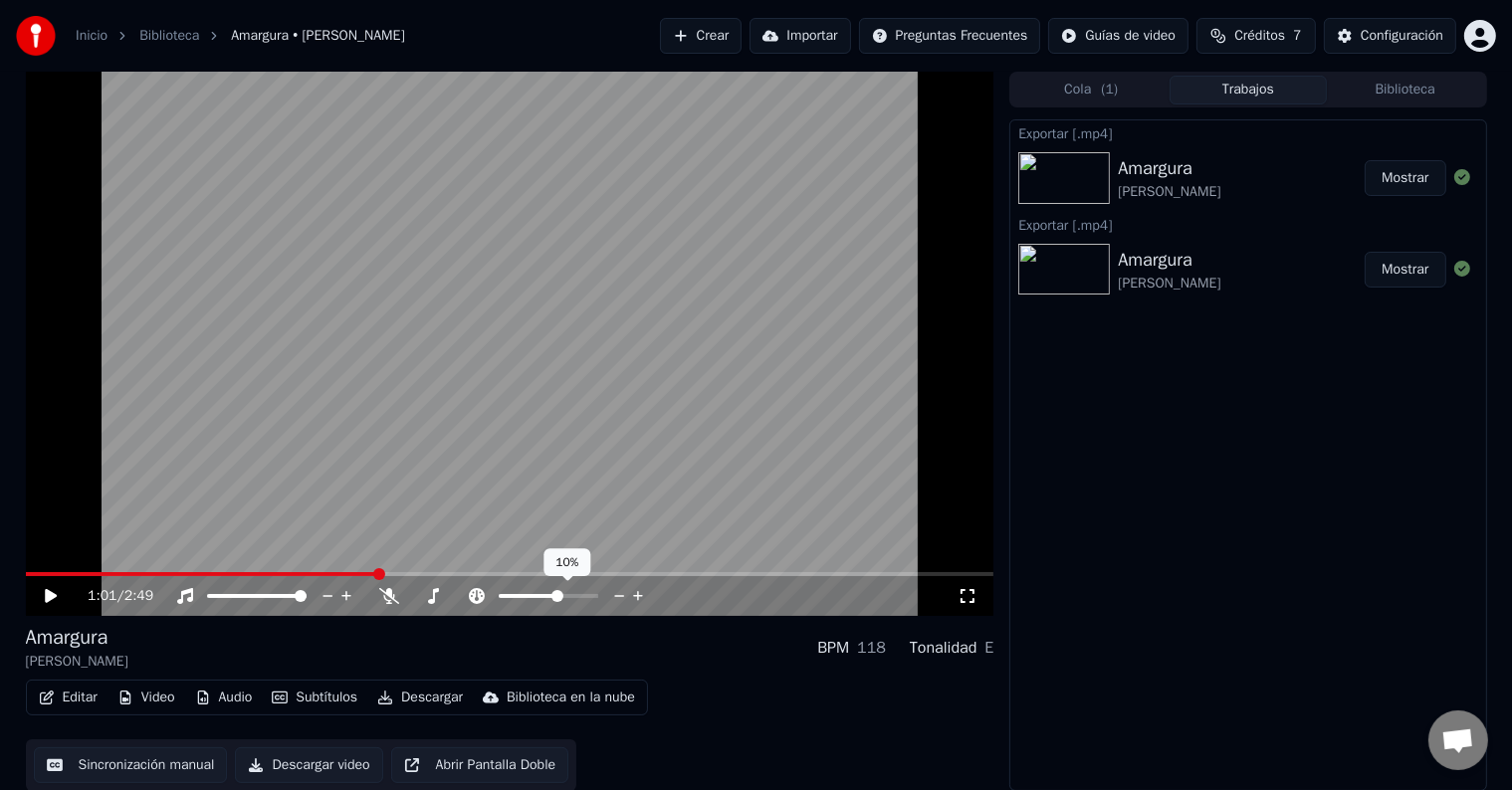 click at bounding box center (557, 596) 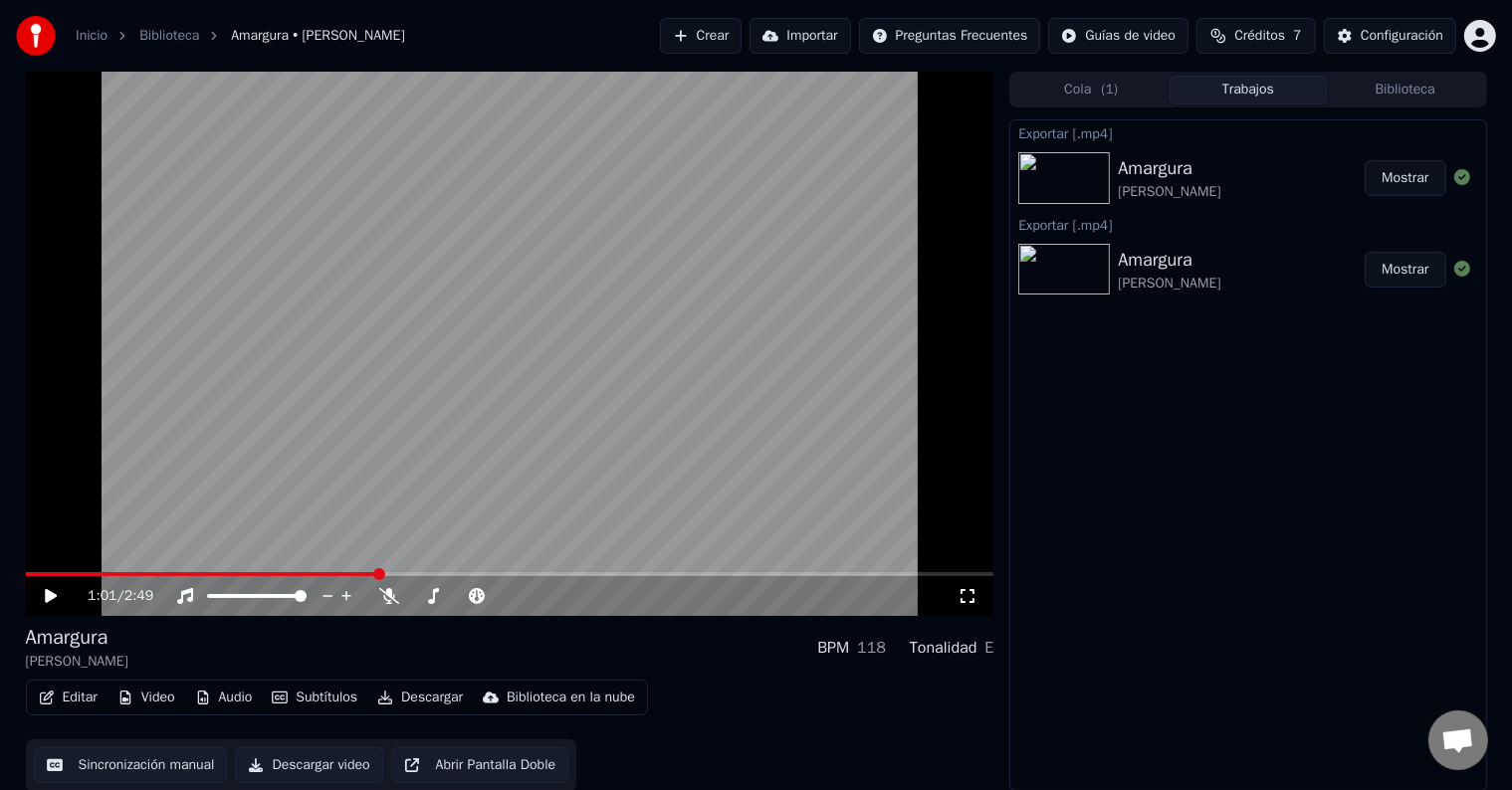 click 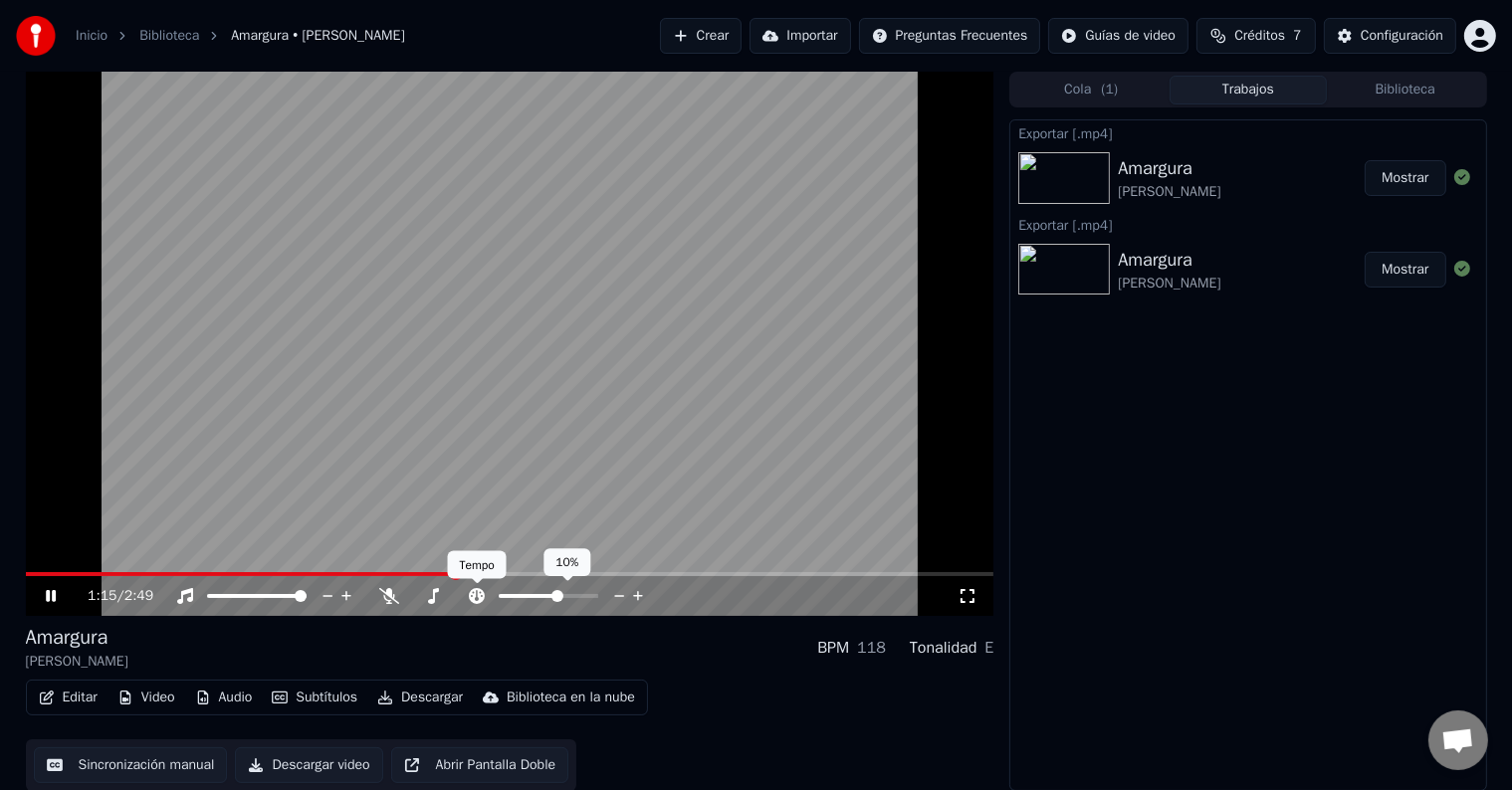 click 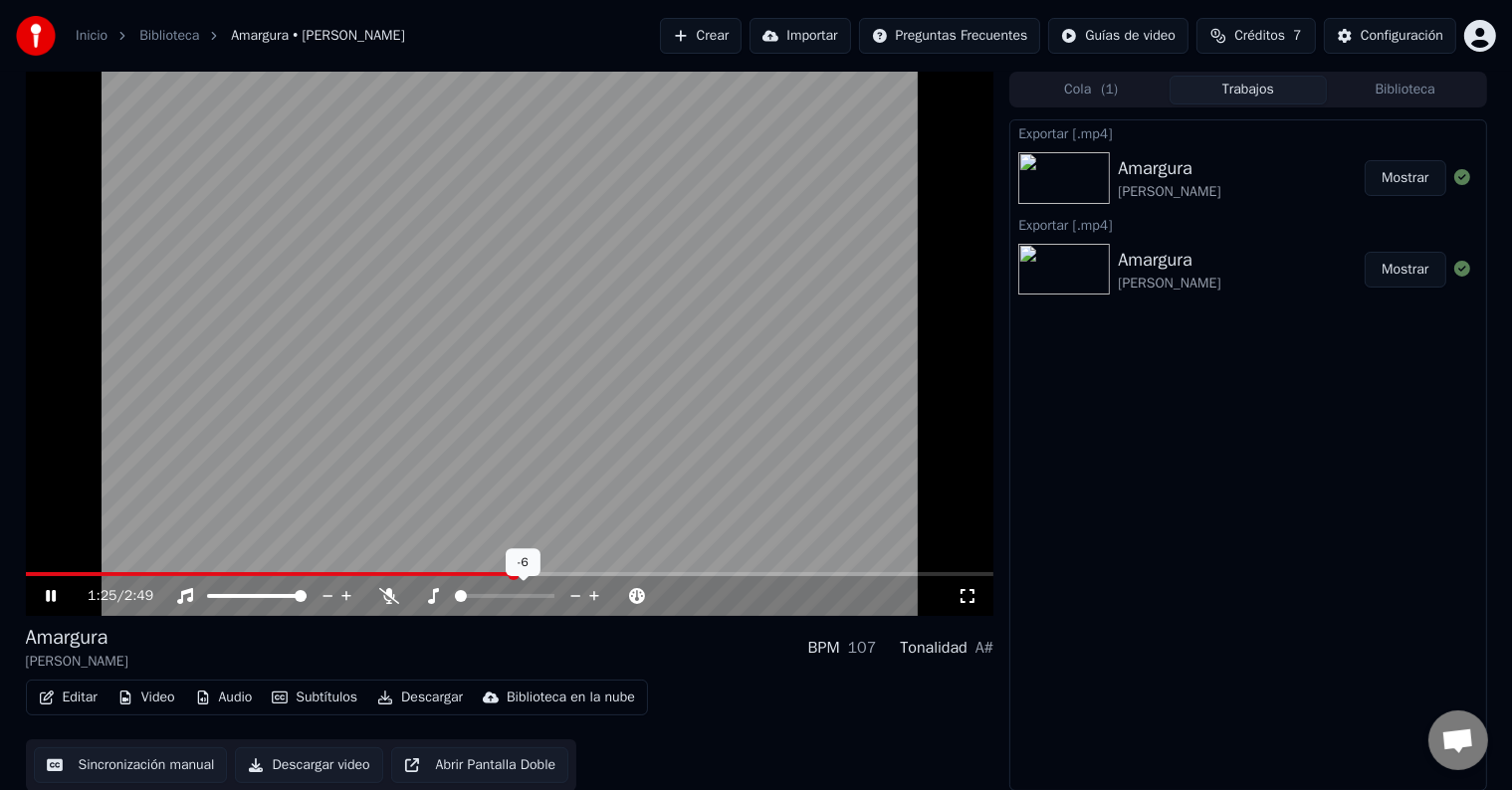 click at bounding box center [455, 596] 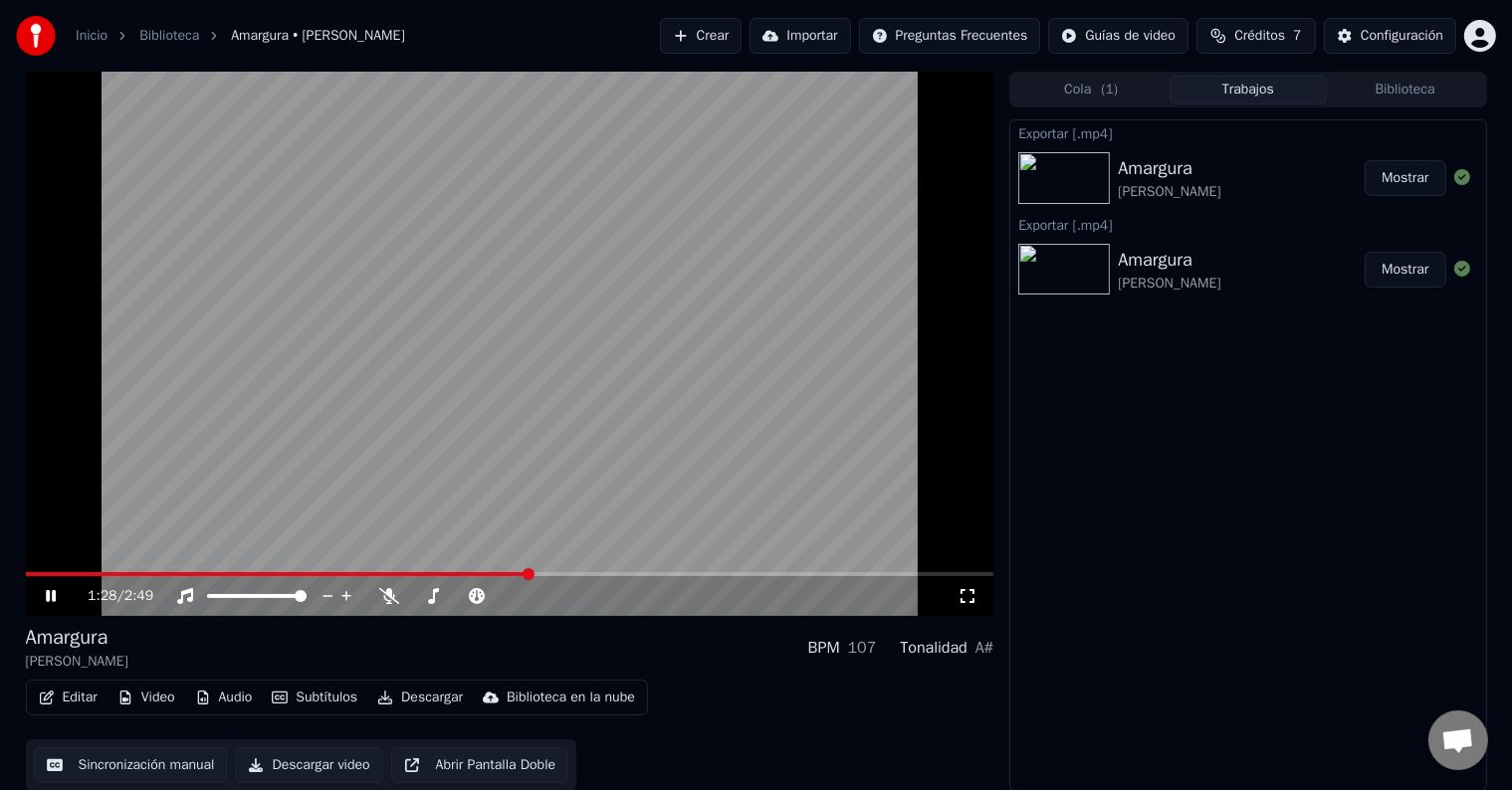 click at bounding box center [277, 574] 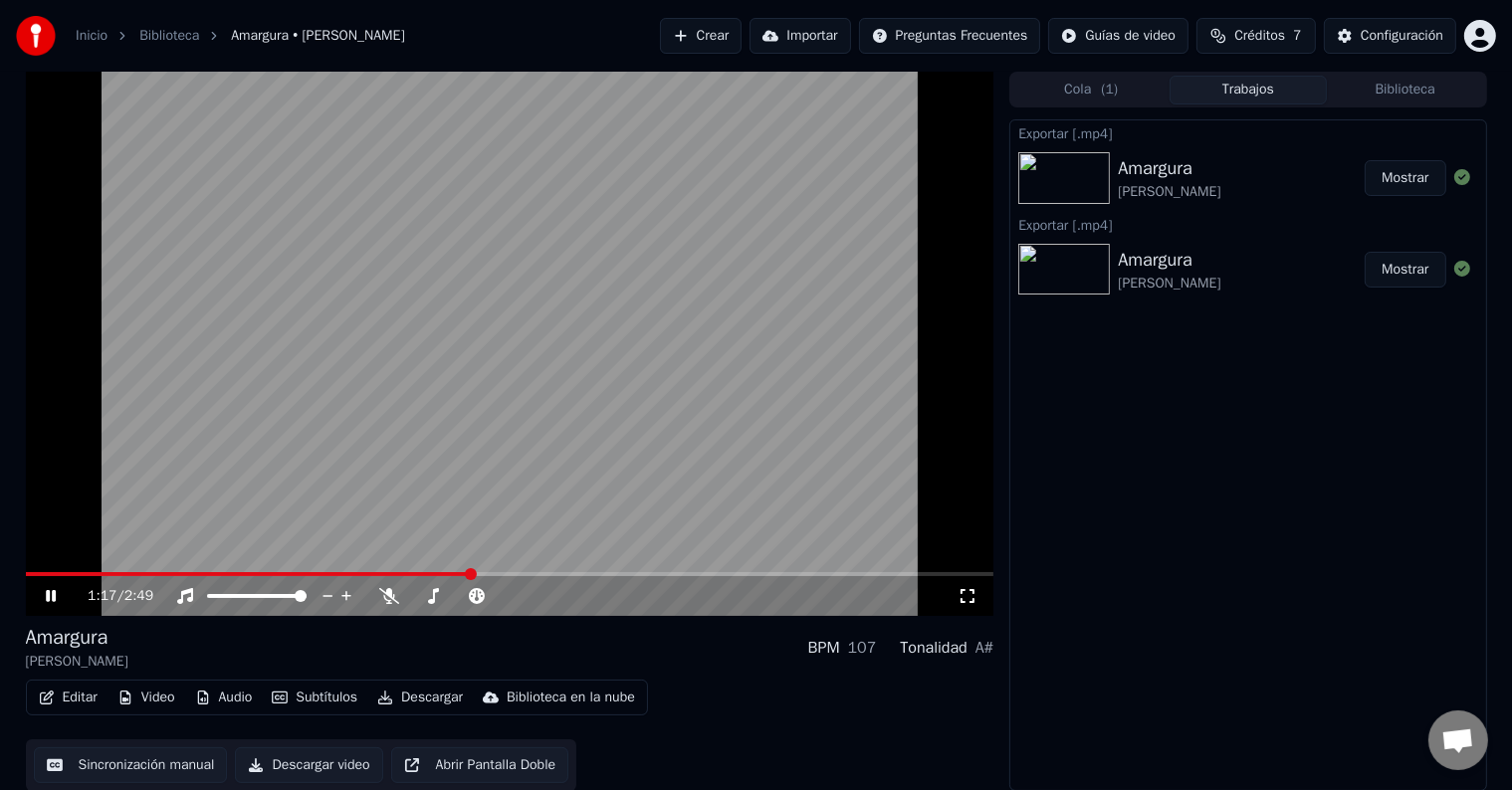 click at bounding box center [248, 574] 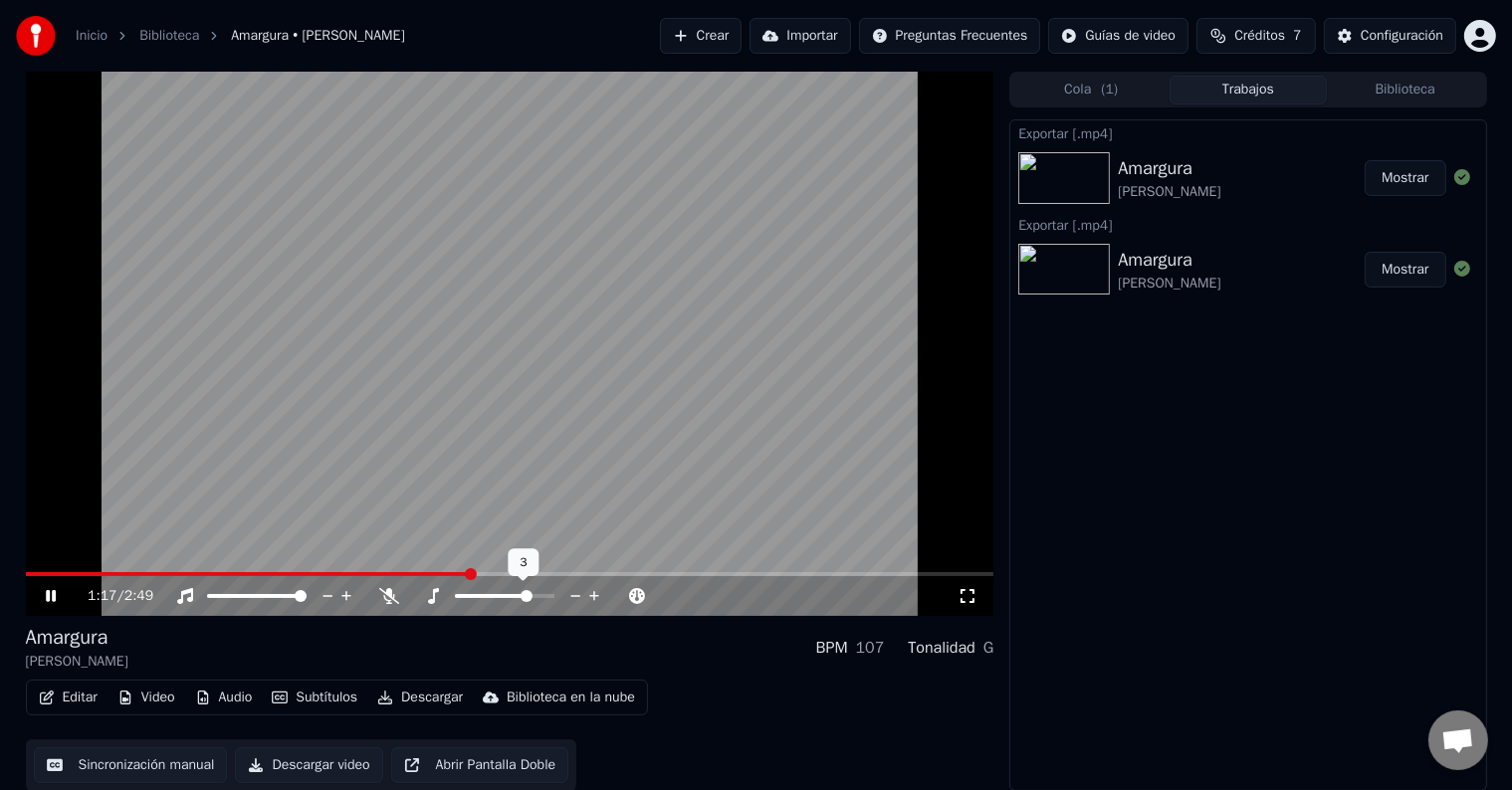 click at bounding box center (505, 596) 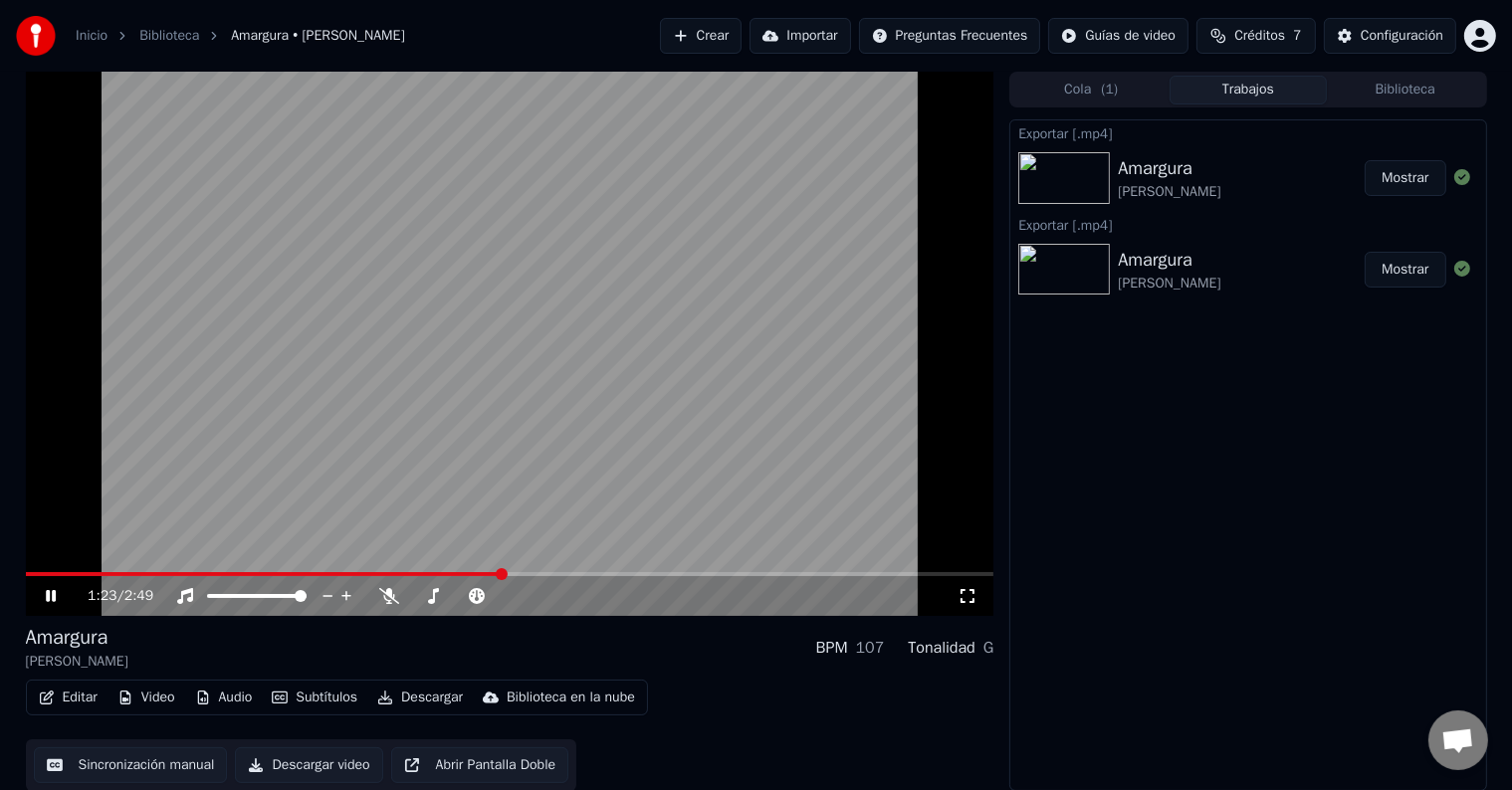 click at bounding box center [264, 574] 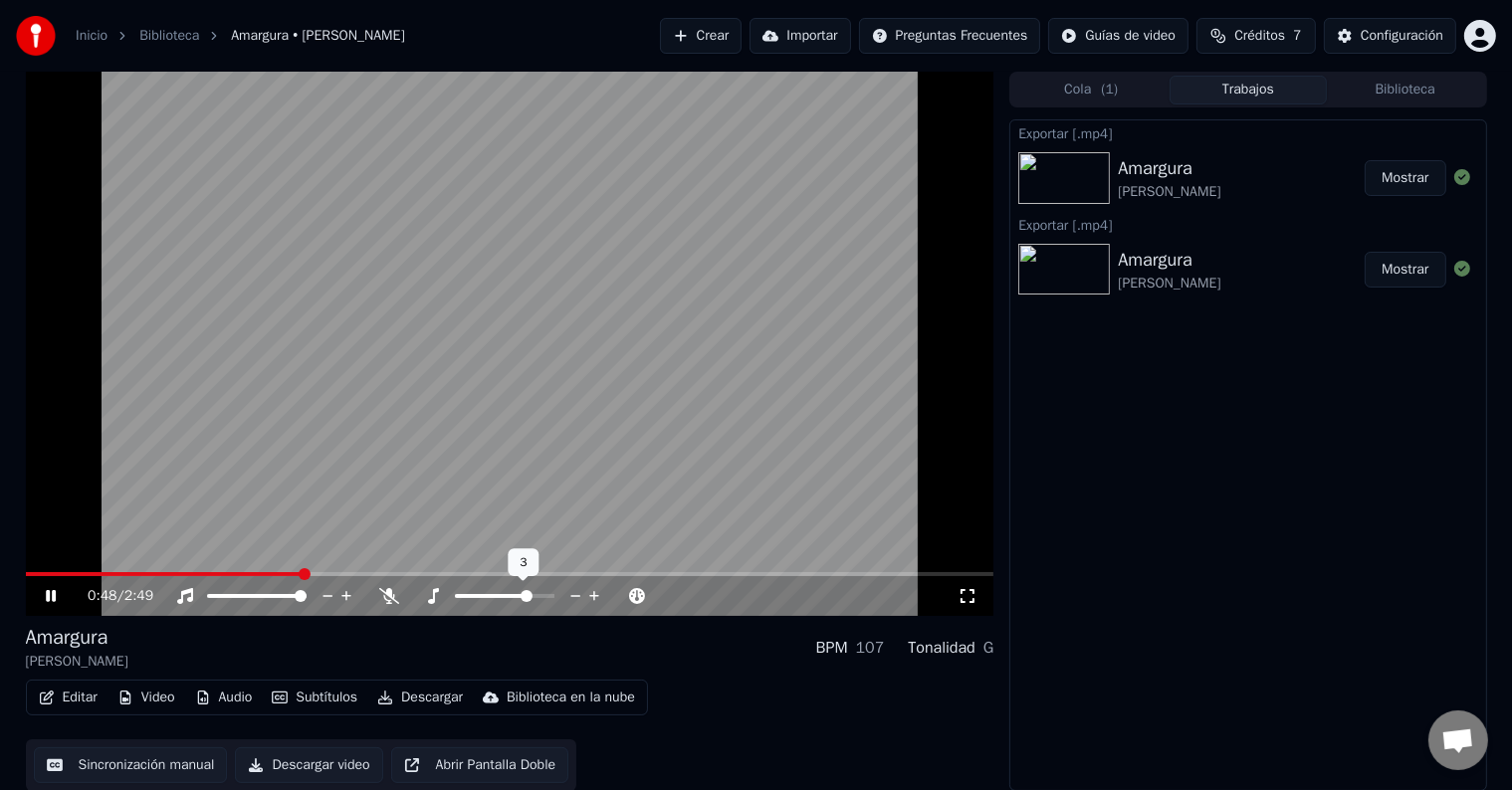 click at bounding box center (492, 596) 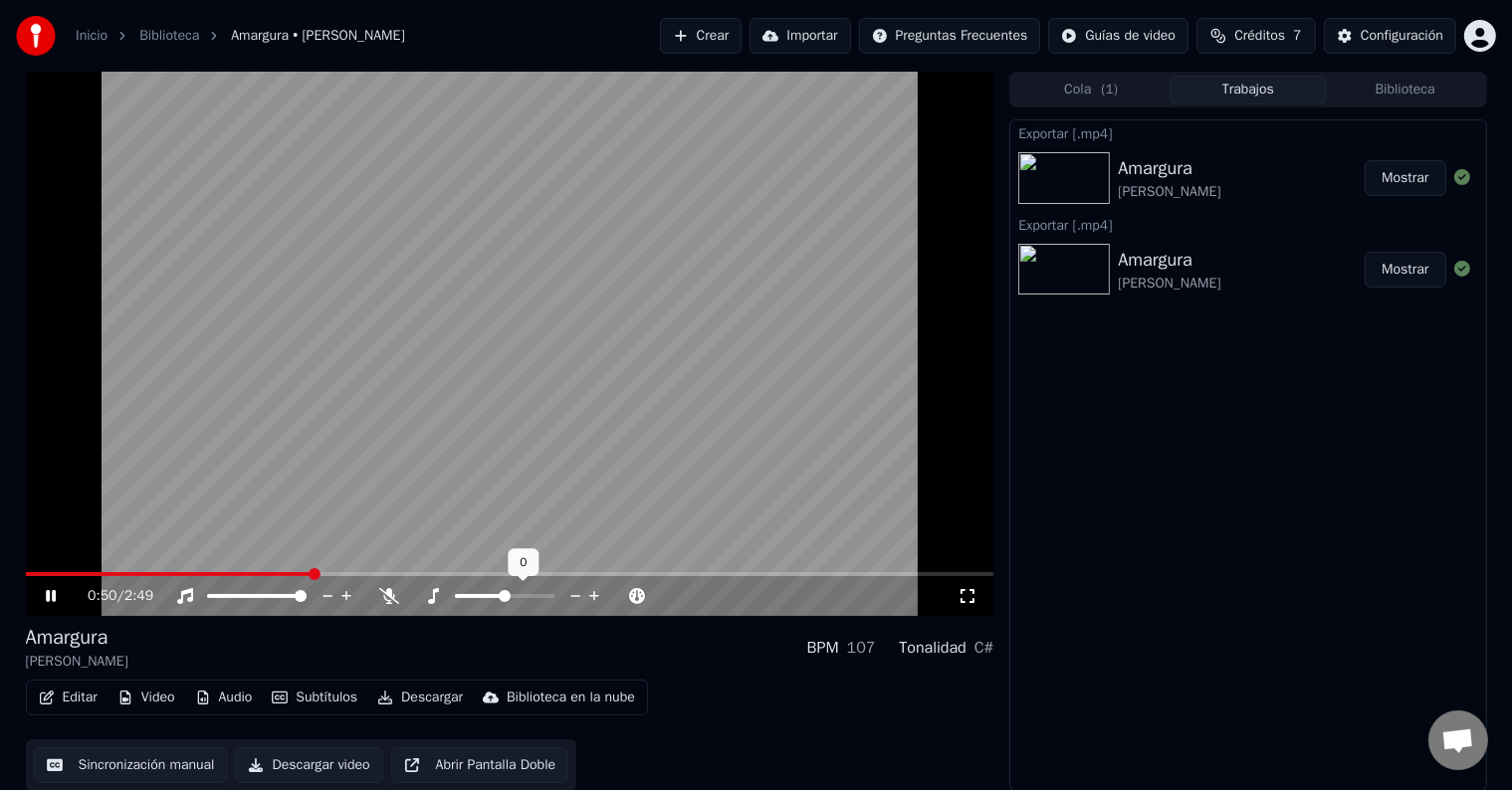 click at bounding box center [505, 596] 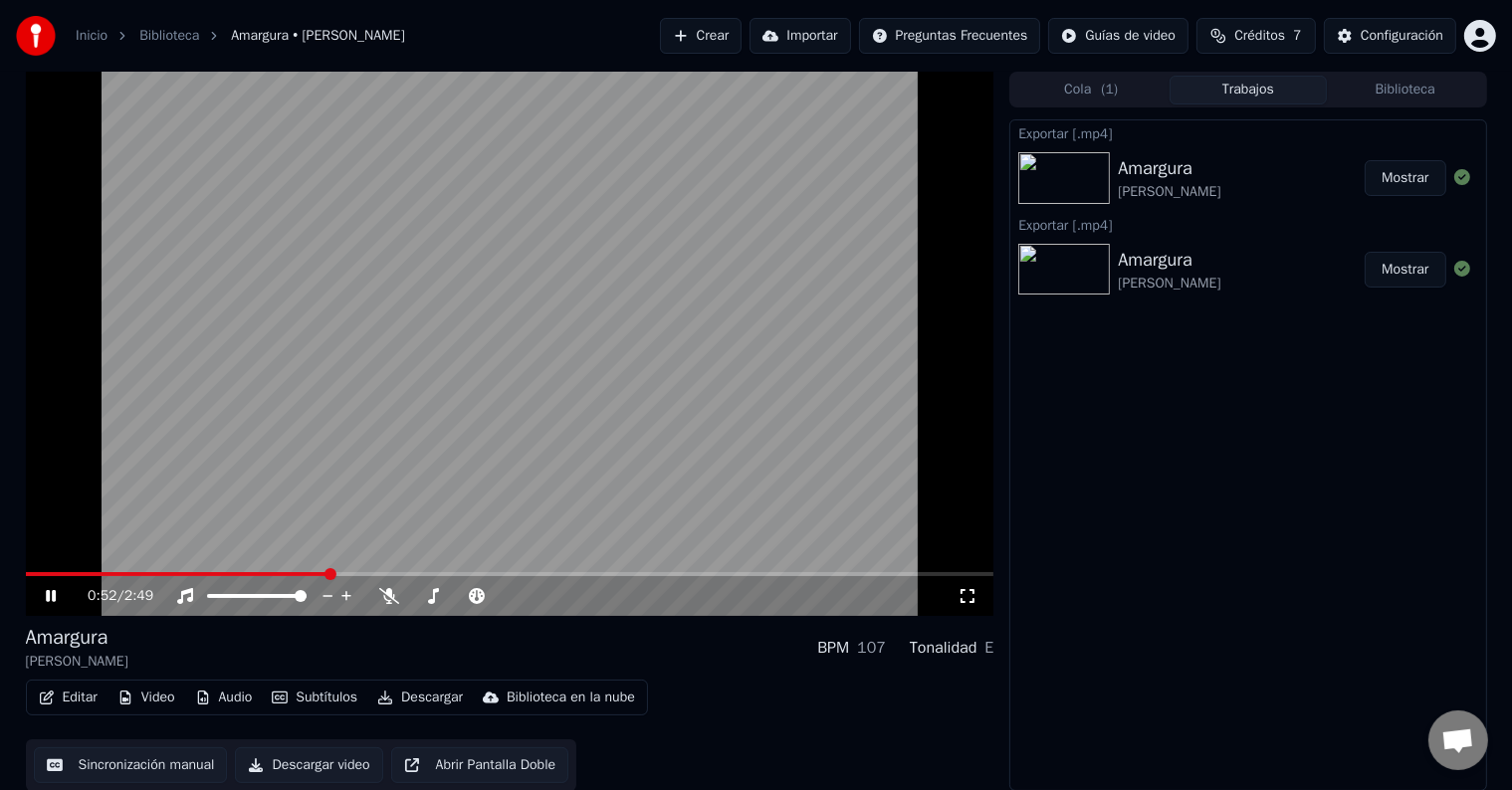 click at bounding box center [510, 574] 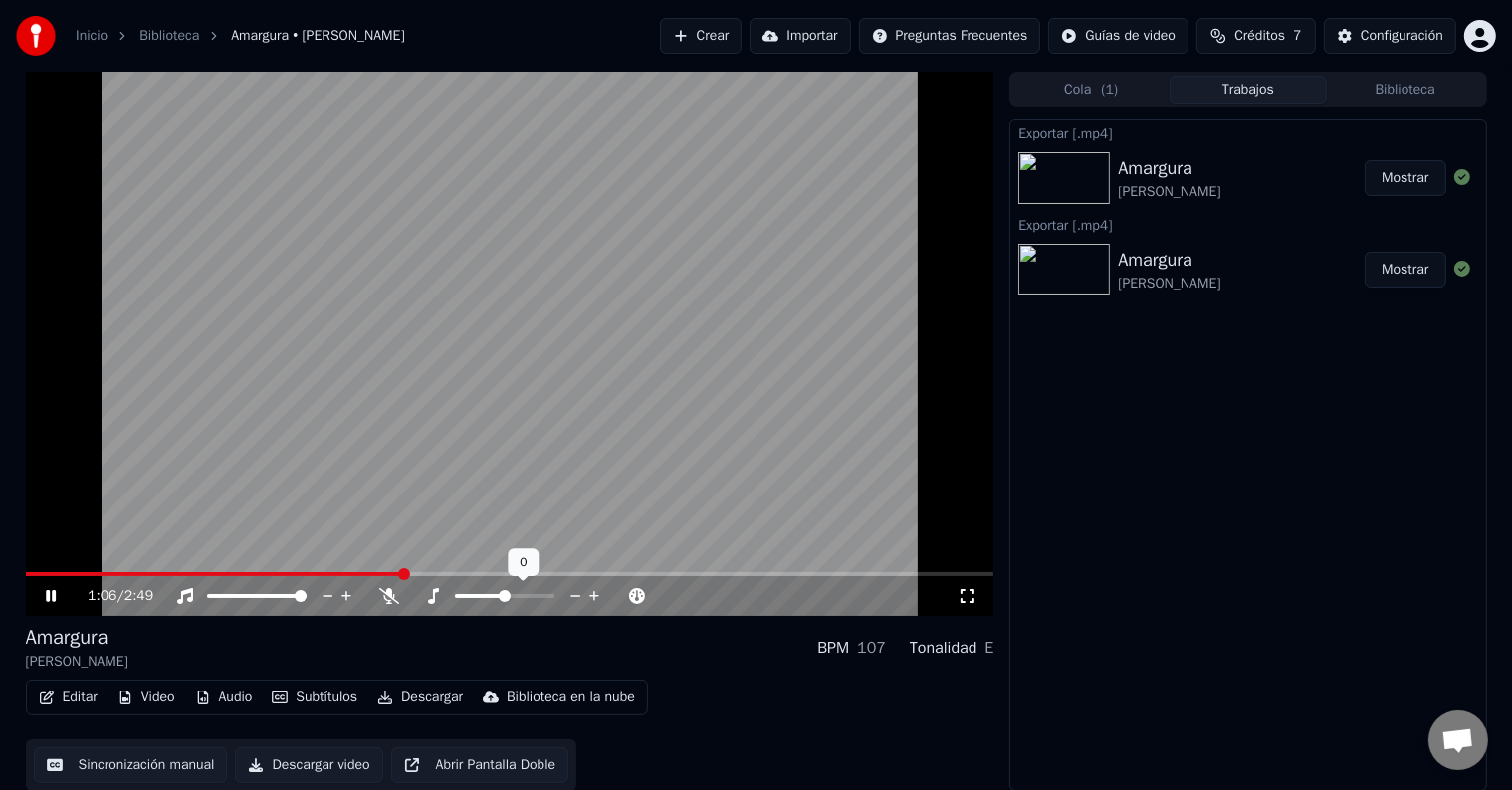click at bounding box center (480, 596) 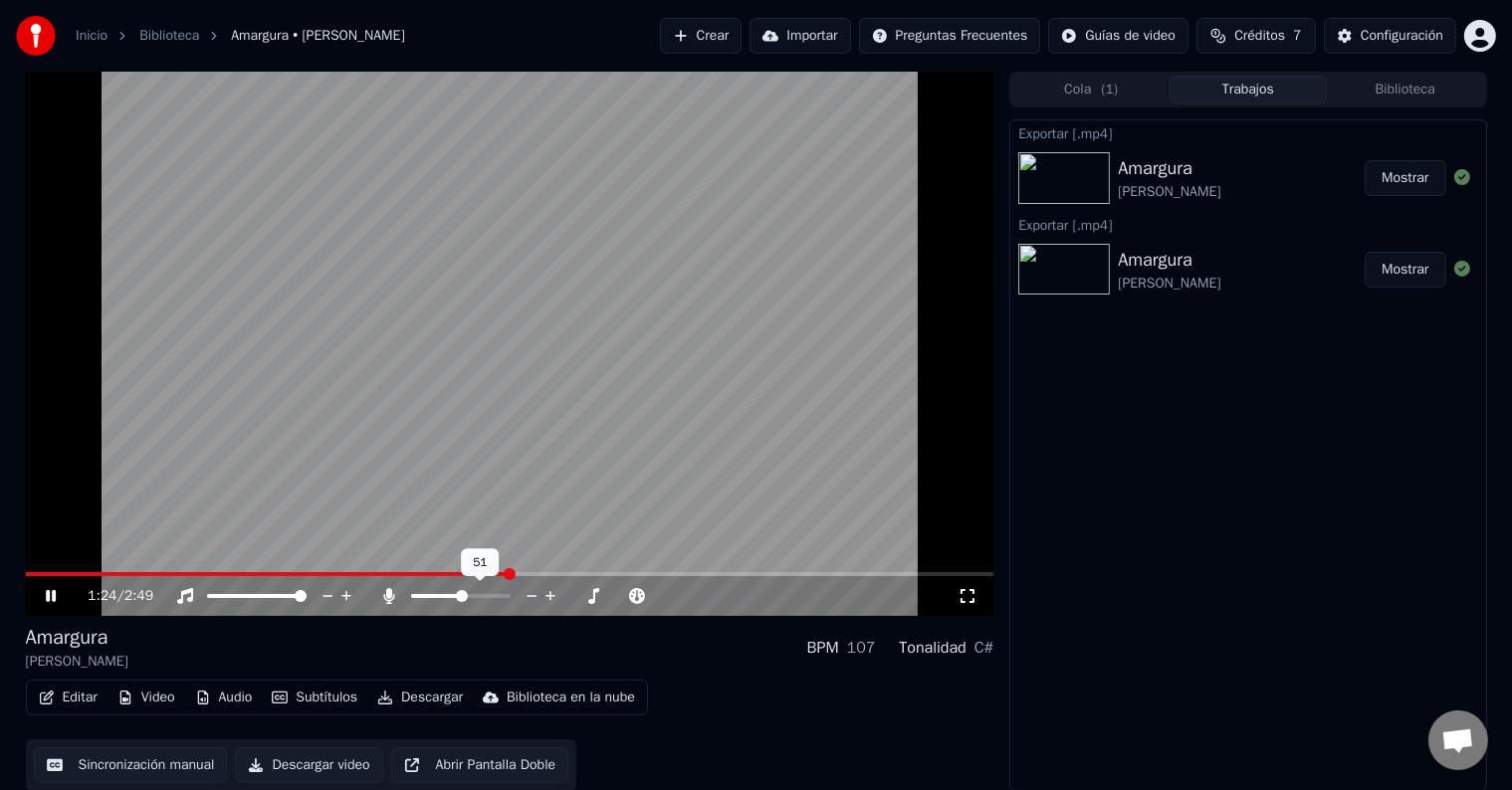click at bounding box center (462, 596) 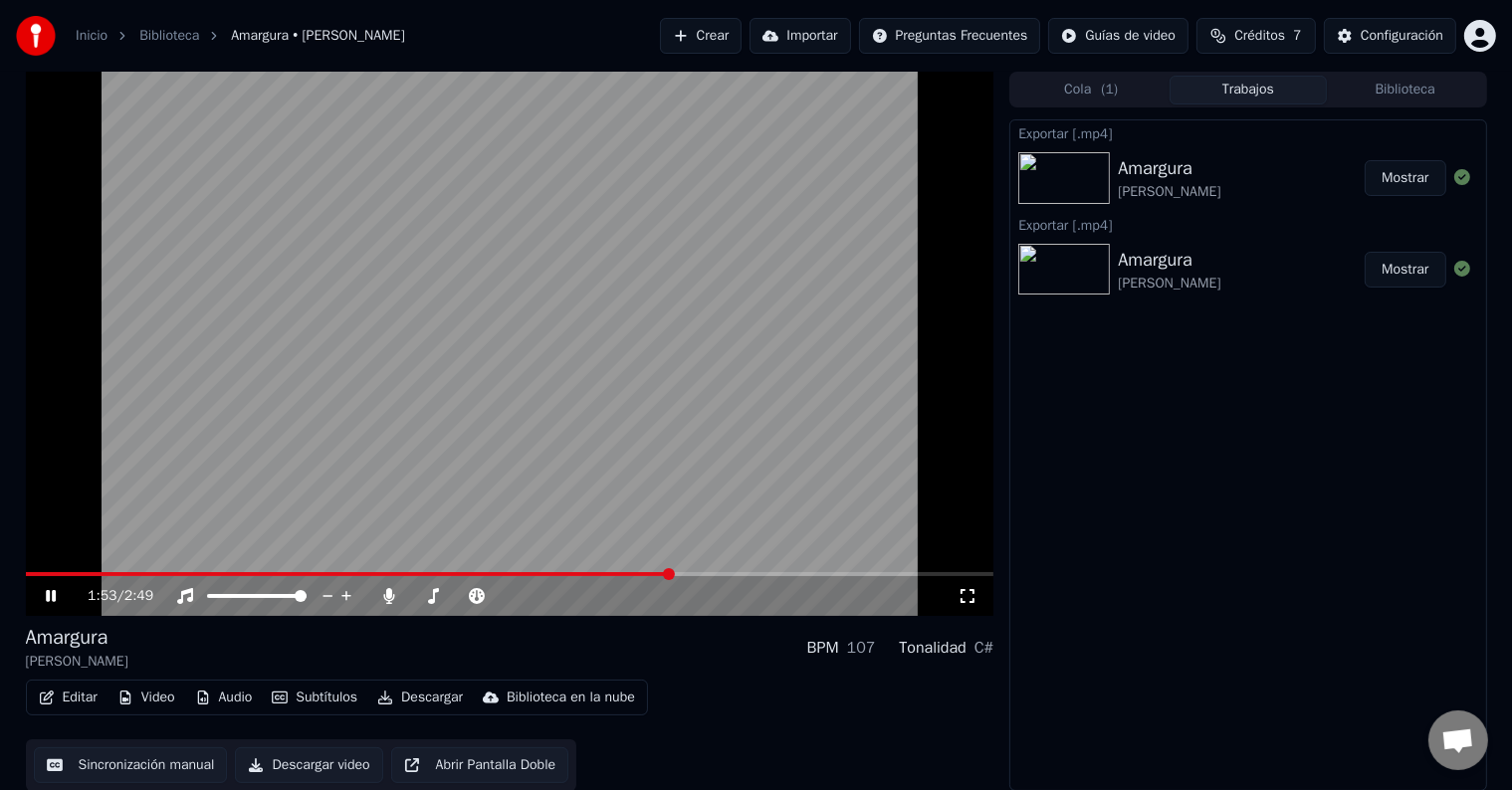 click at bounding box center (510, 343) 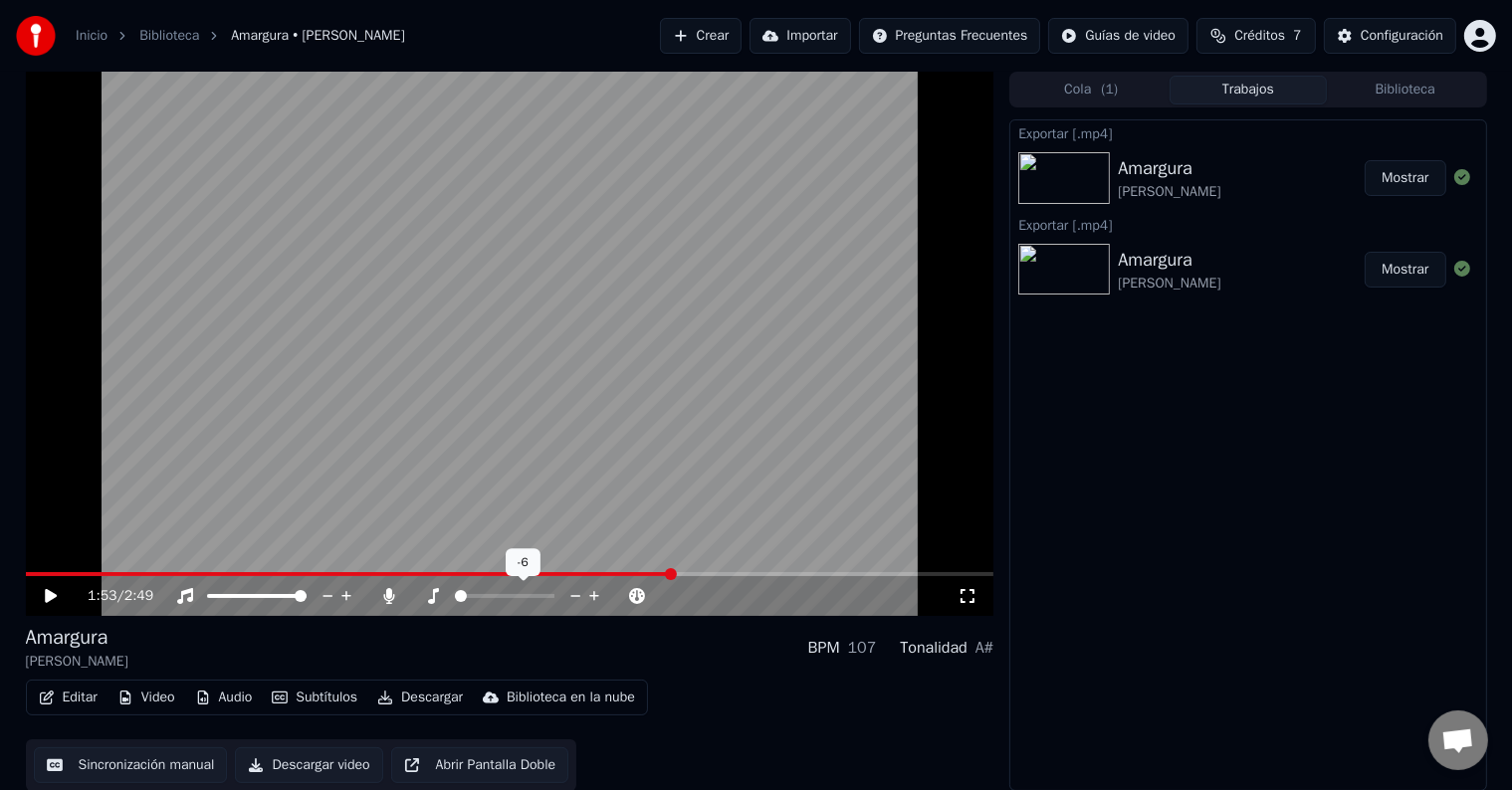 click at bounding box center [455, 596] 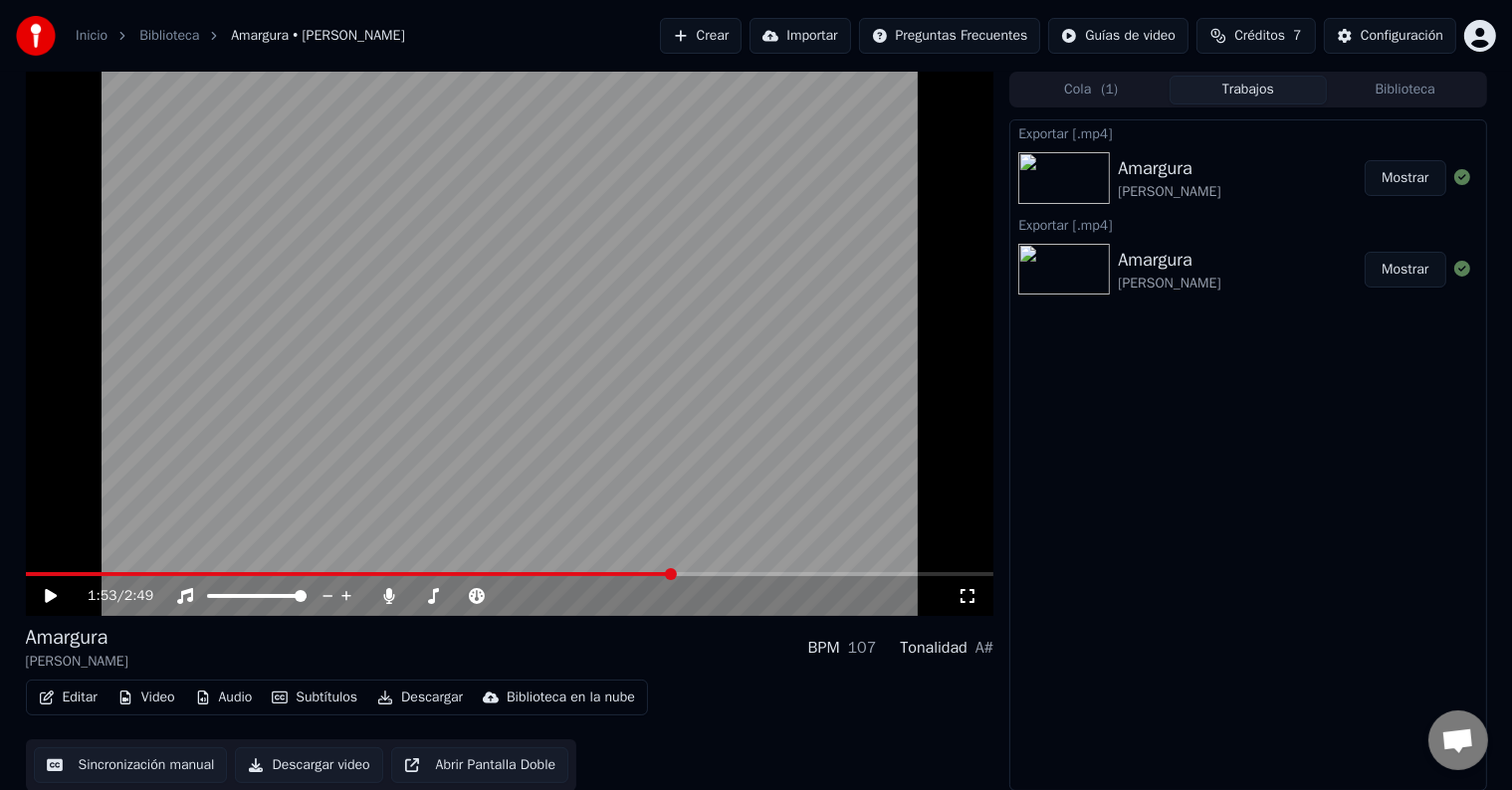 click 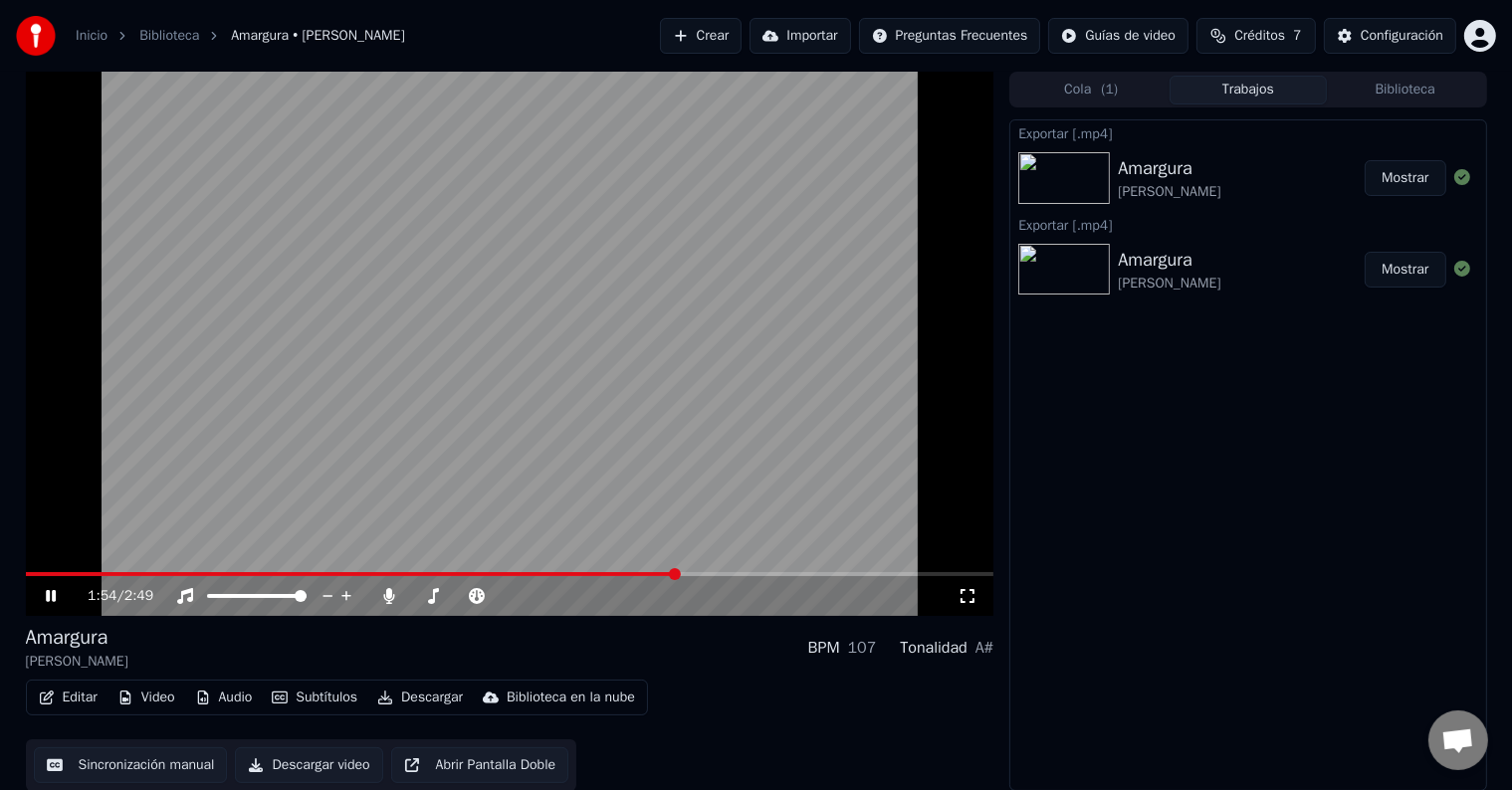 click at bounding box center [351, 574] 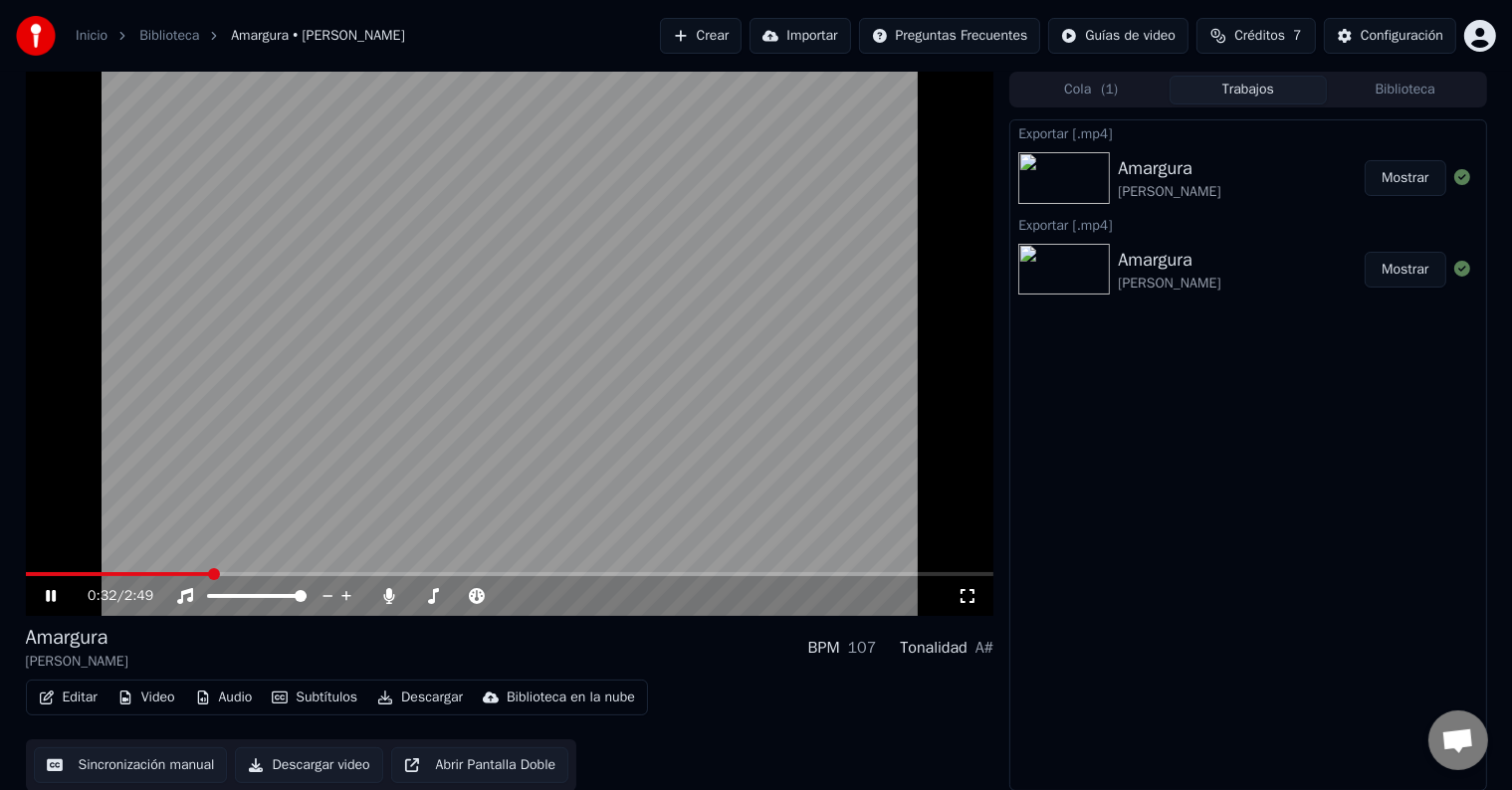 click at bounding box center [510, 574] 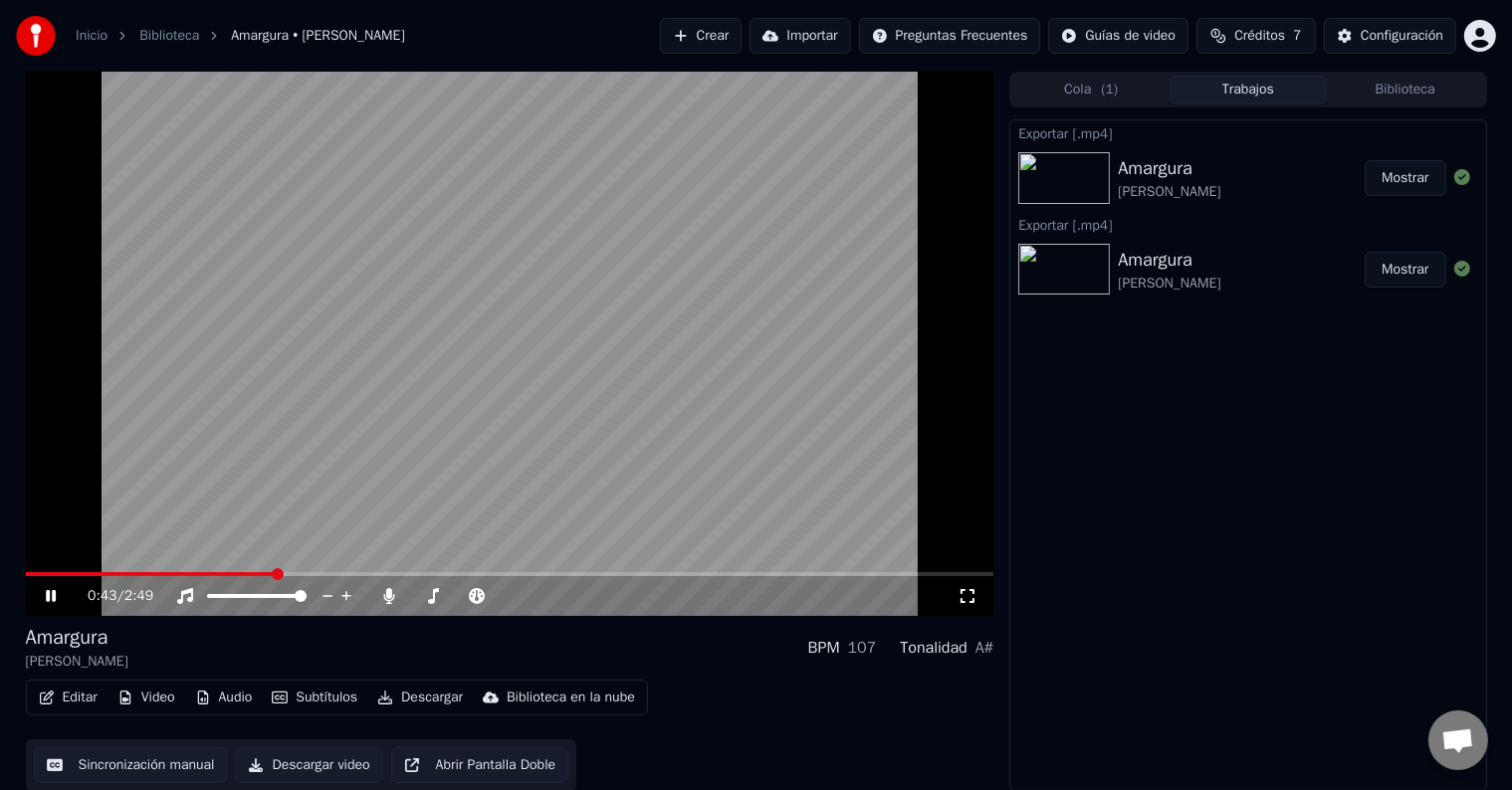click 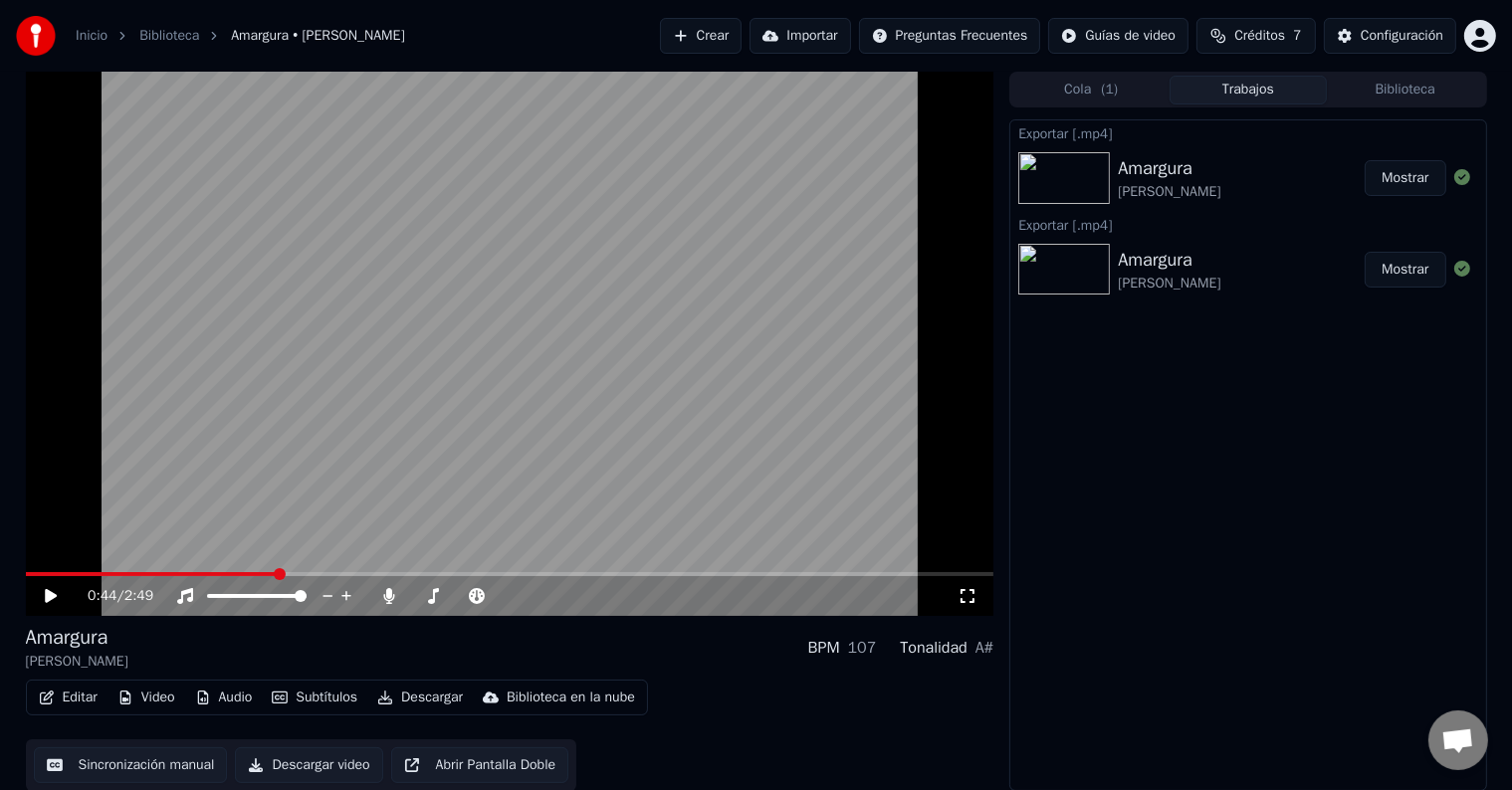 scroll, scrollTop: 1, scrollLeft: 0, axis: vertical 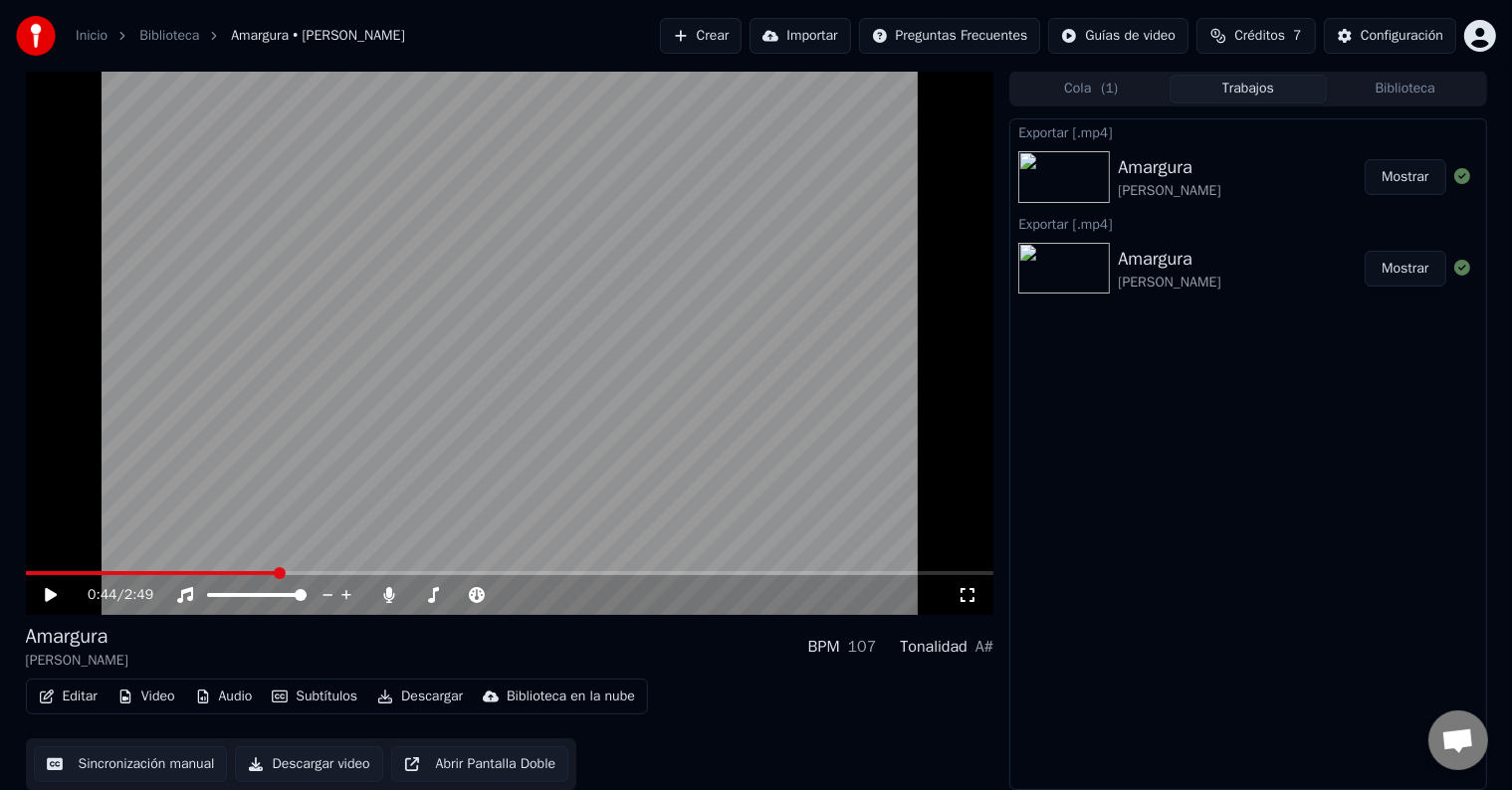 click on "Abrir Pantalla Doble" at bounding box center (480, 764) 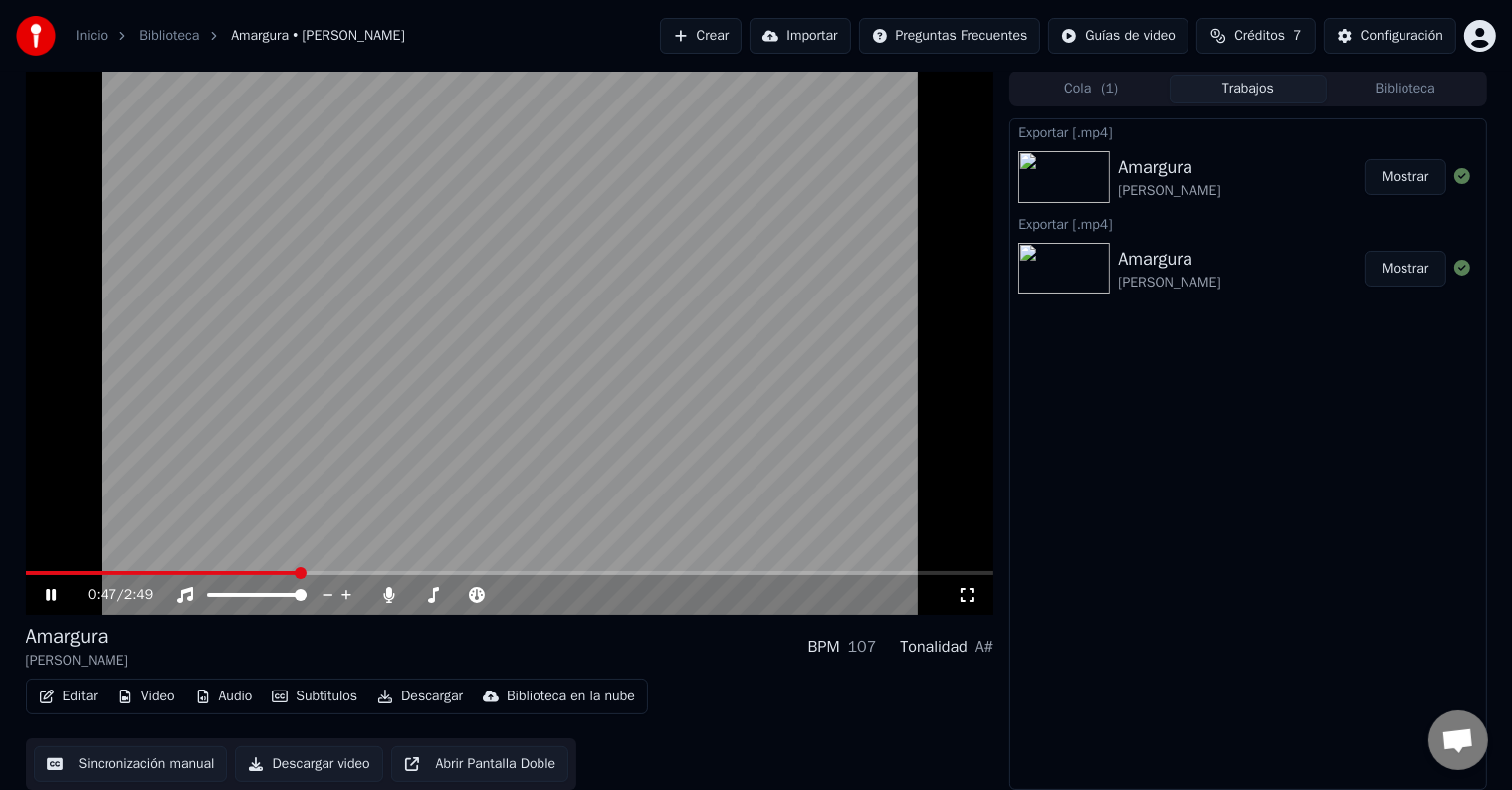 click at bounding box center (510, 342) 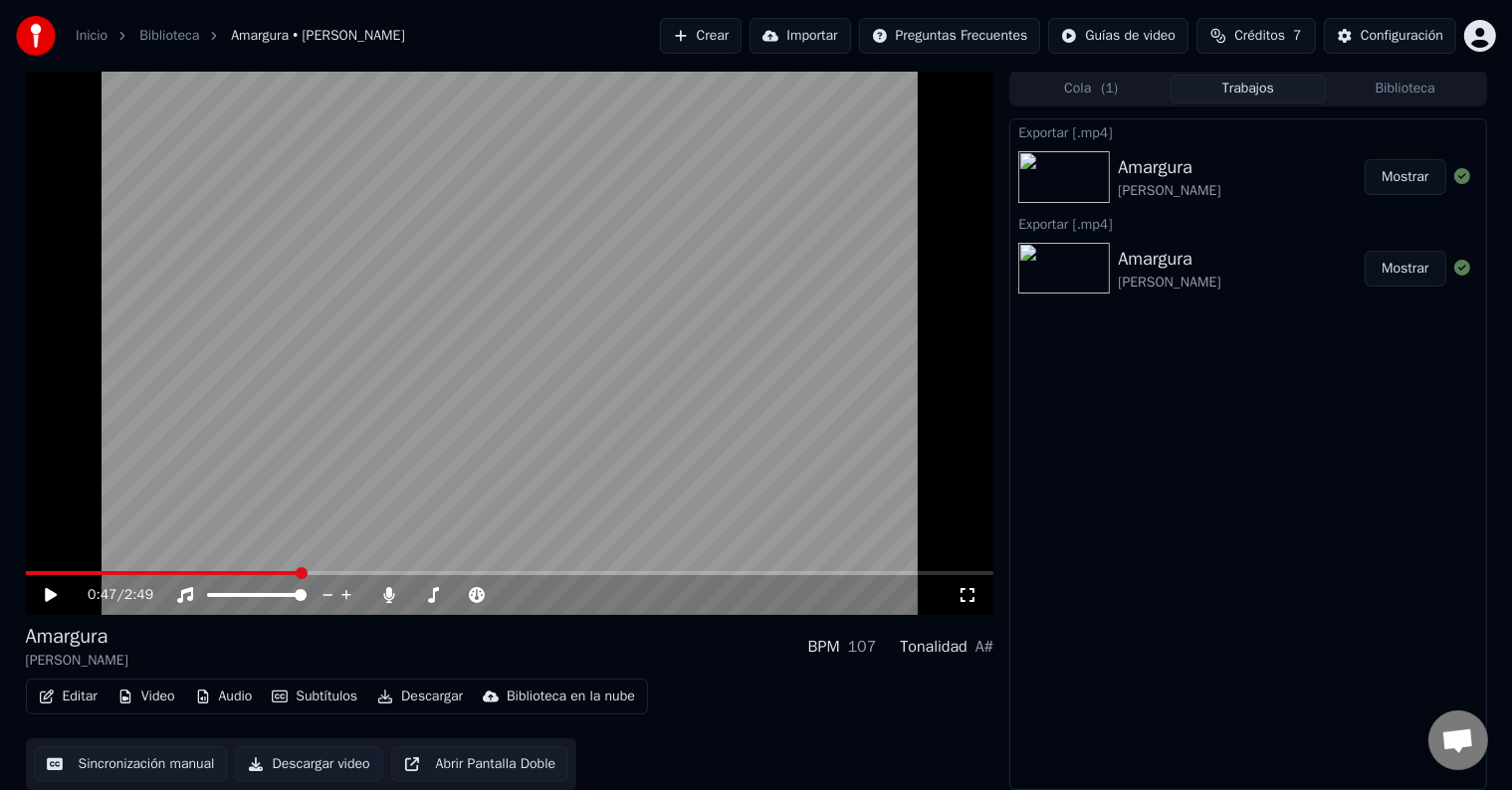click on "Mostrar" at bounding box center [1404, 177] 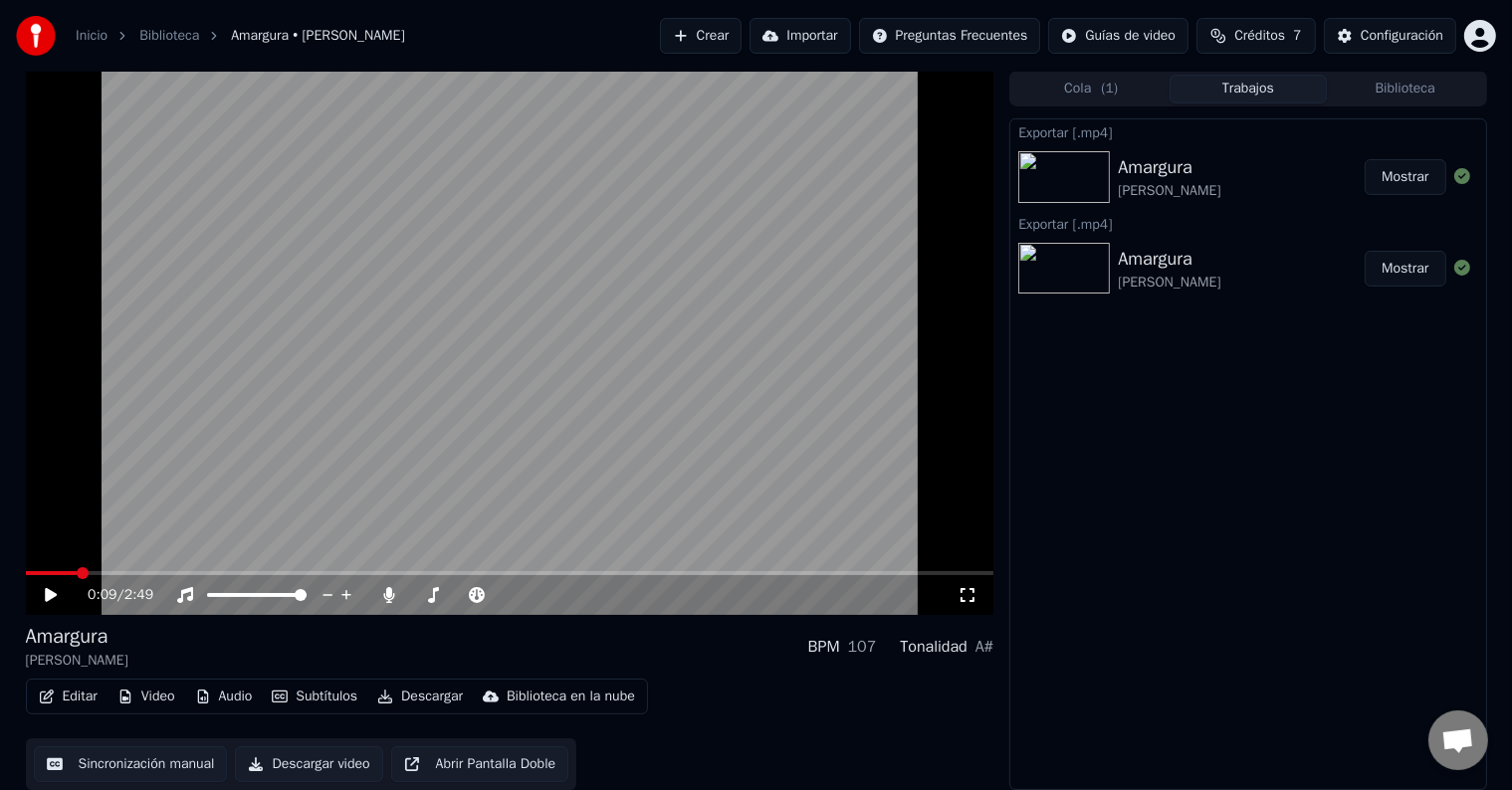 click at bounding box center [510, 573] 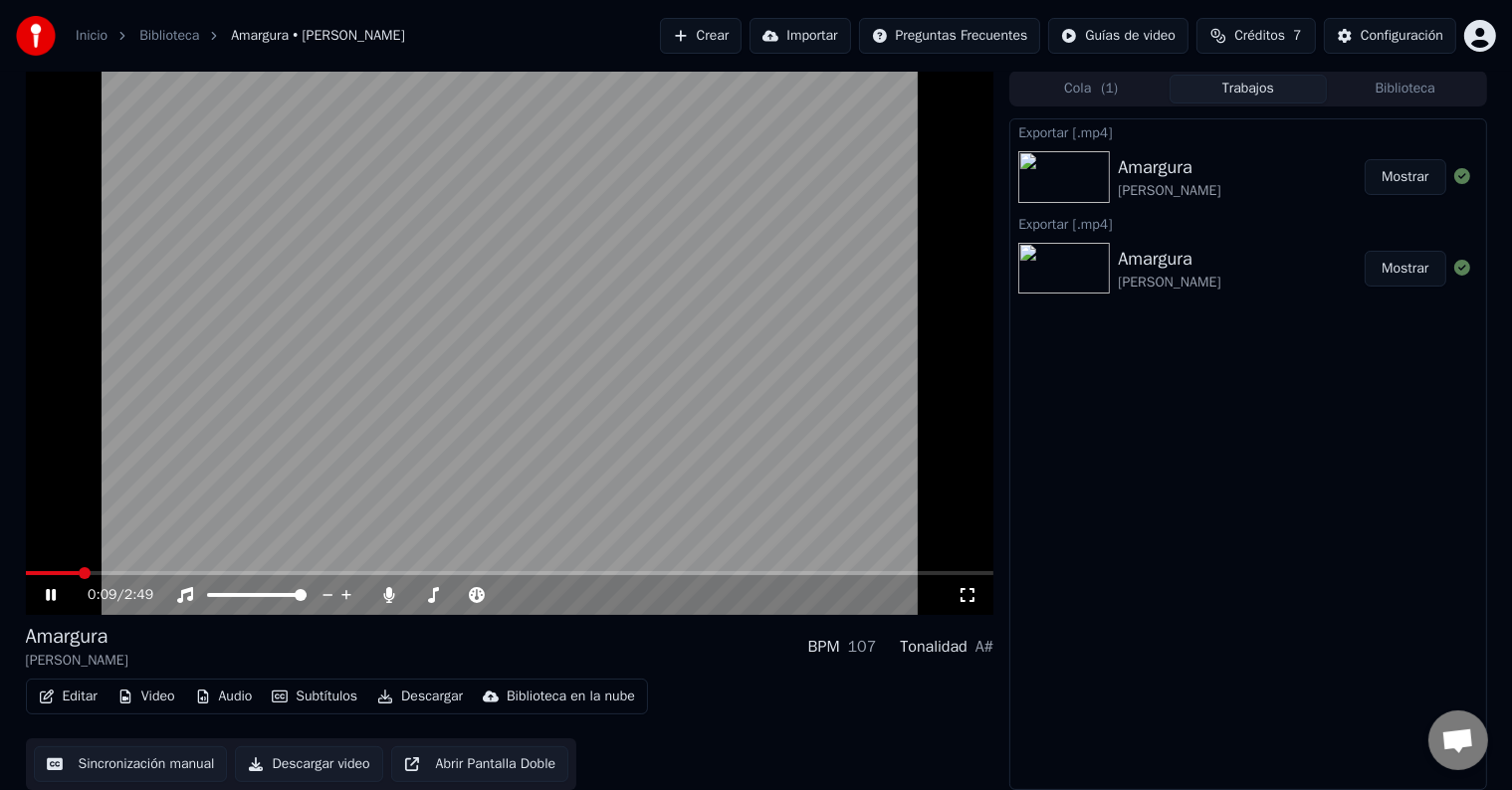 click on "0:09  /  2:49" at bounding box center [510, 595] 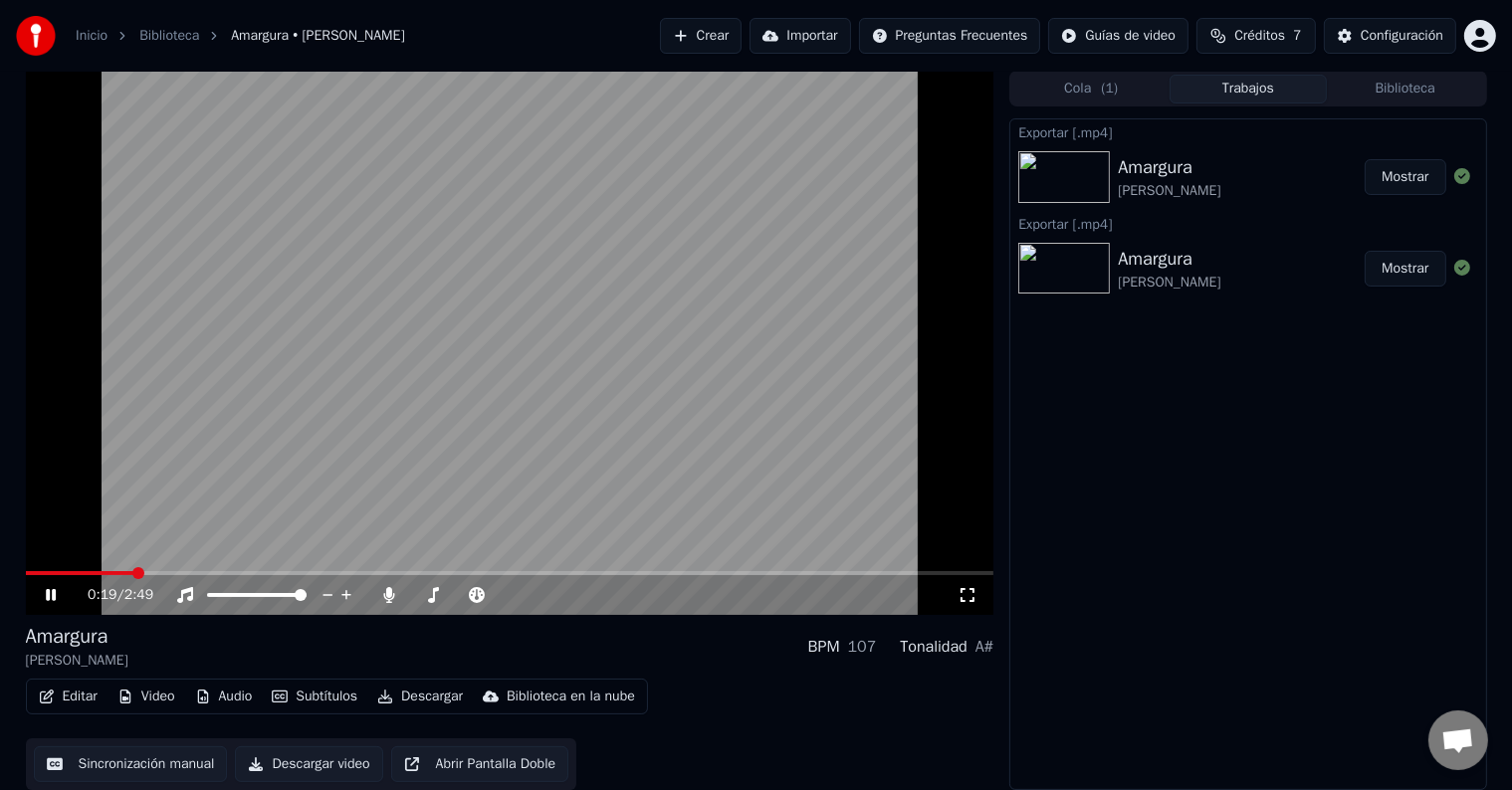 click at bounding box center (138, 573) 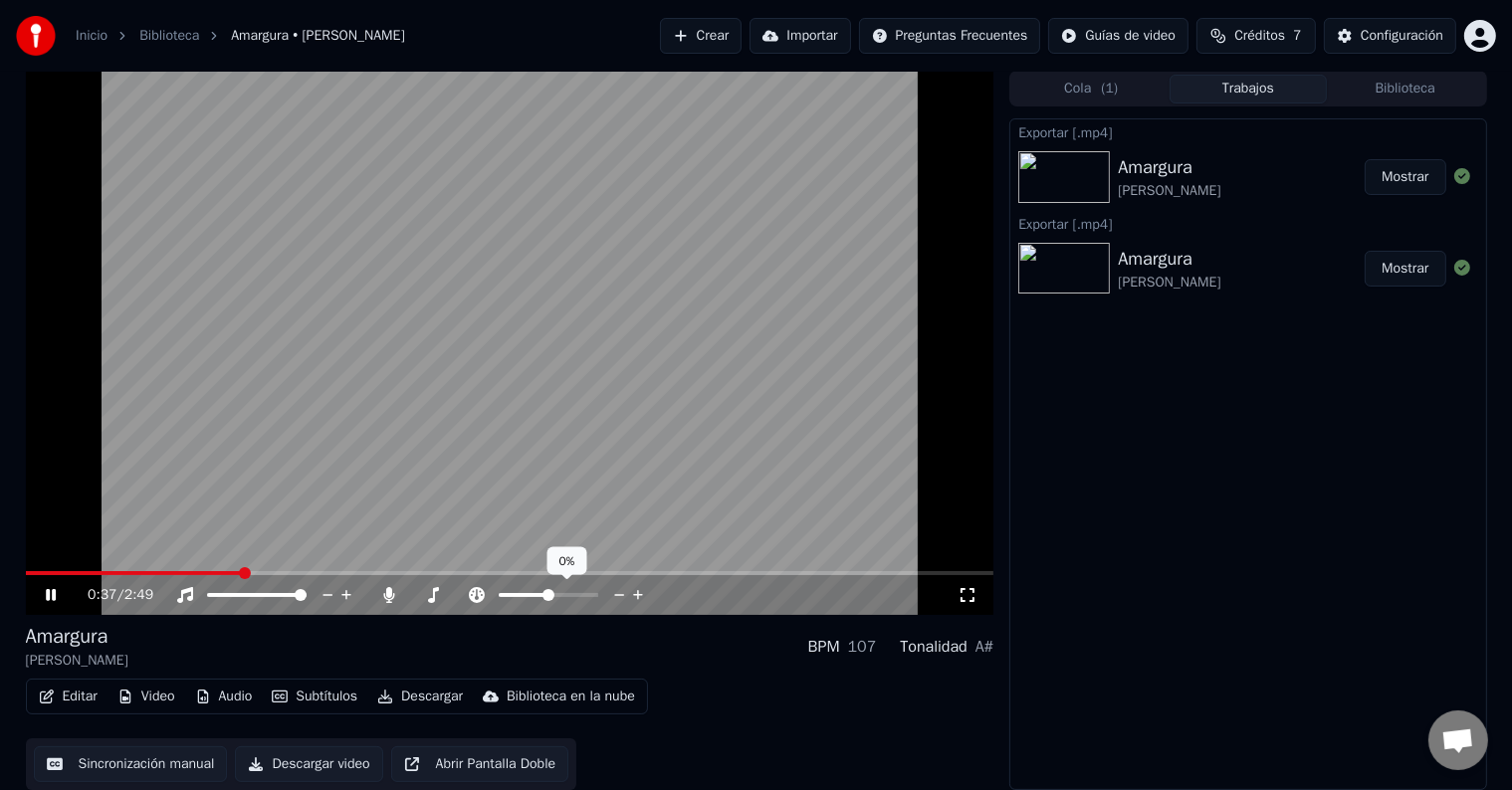 click at bounding box center [566, 595] 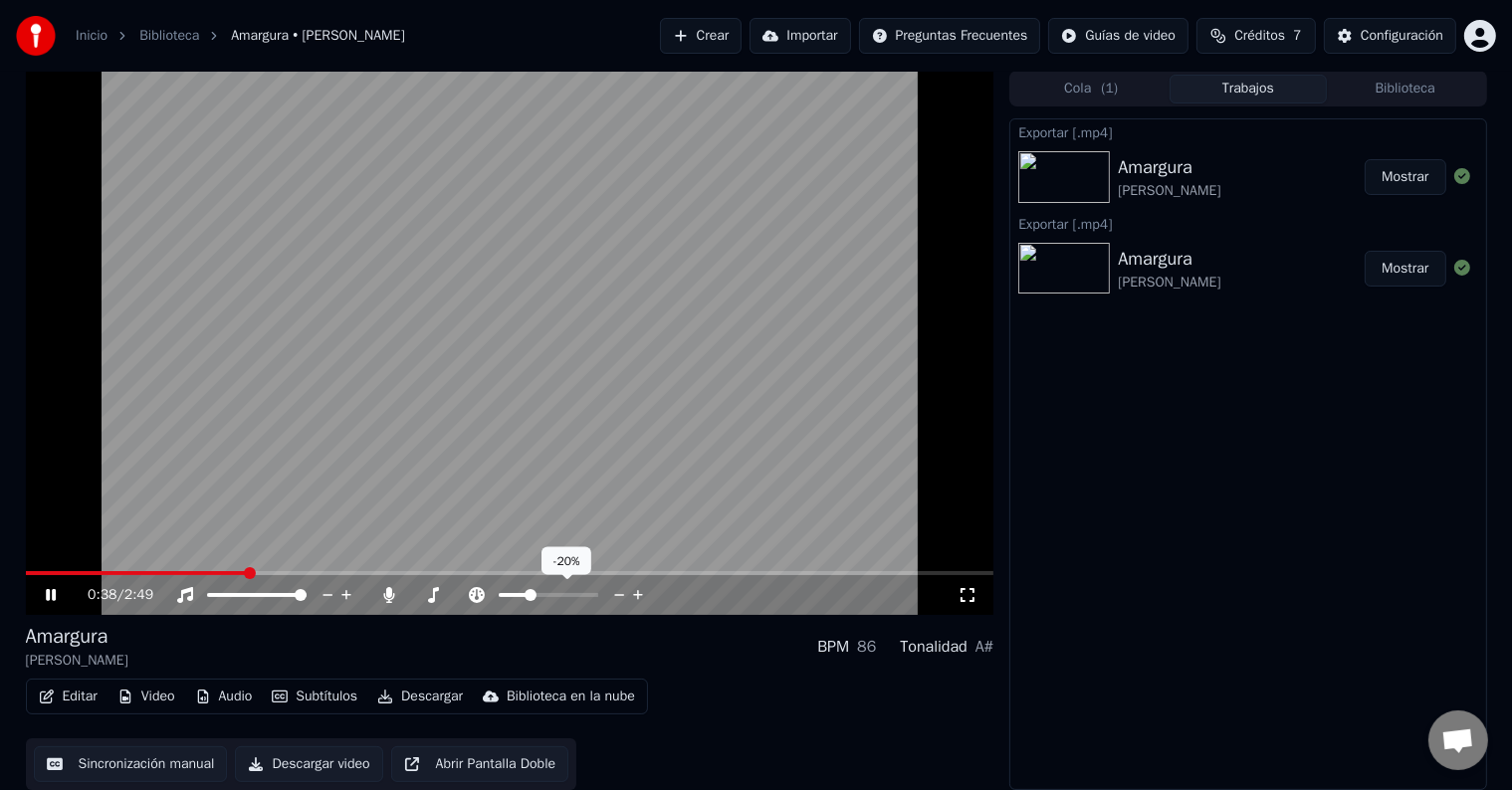 click at bounding box center (514, 595) 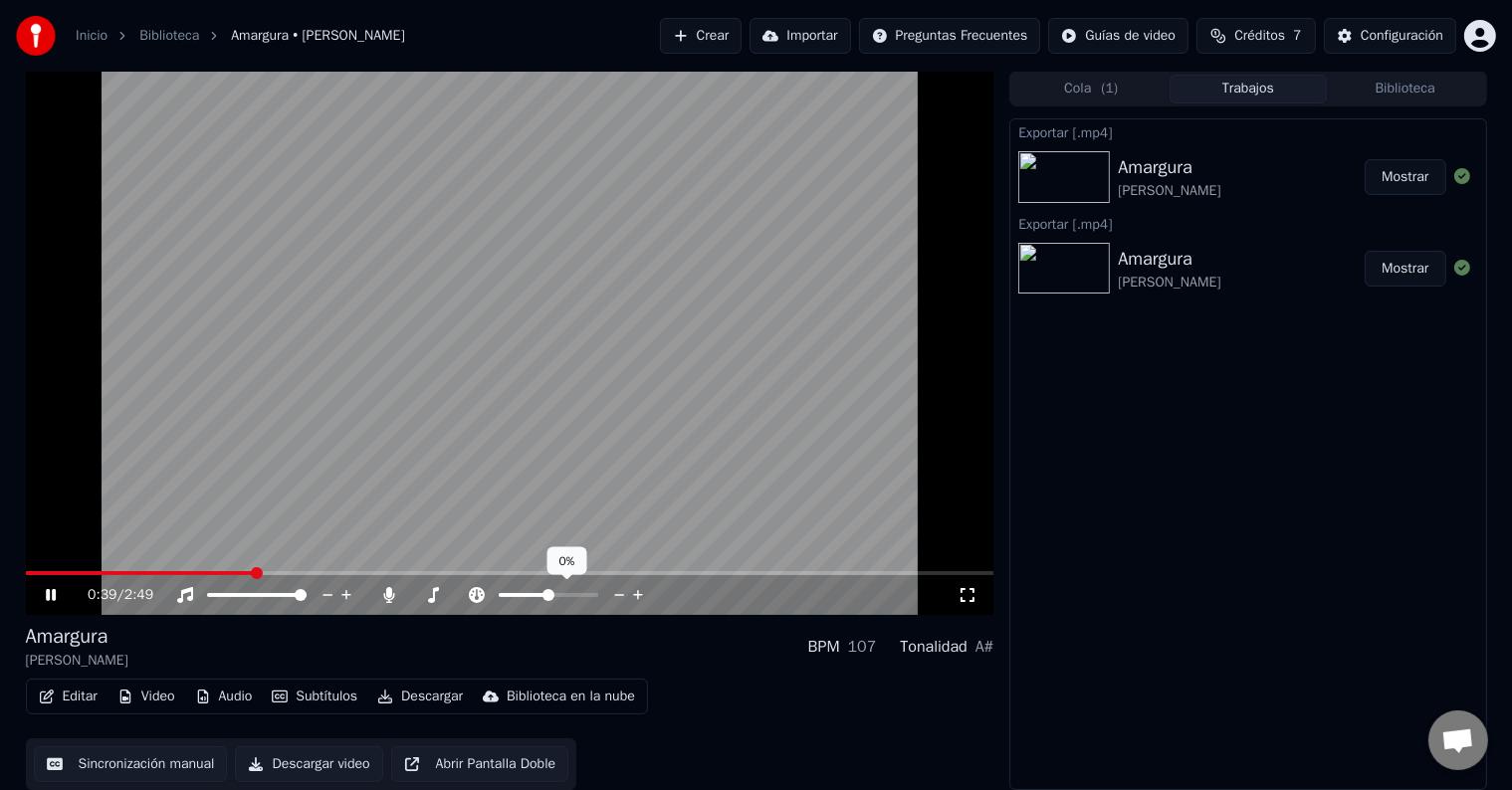 click at bounding box center [548, 595] 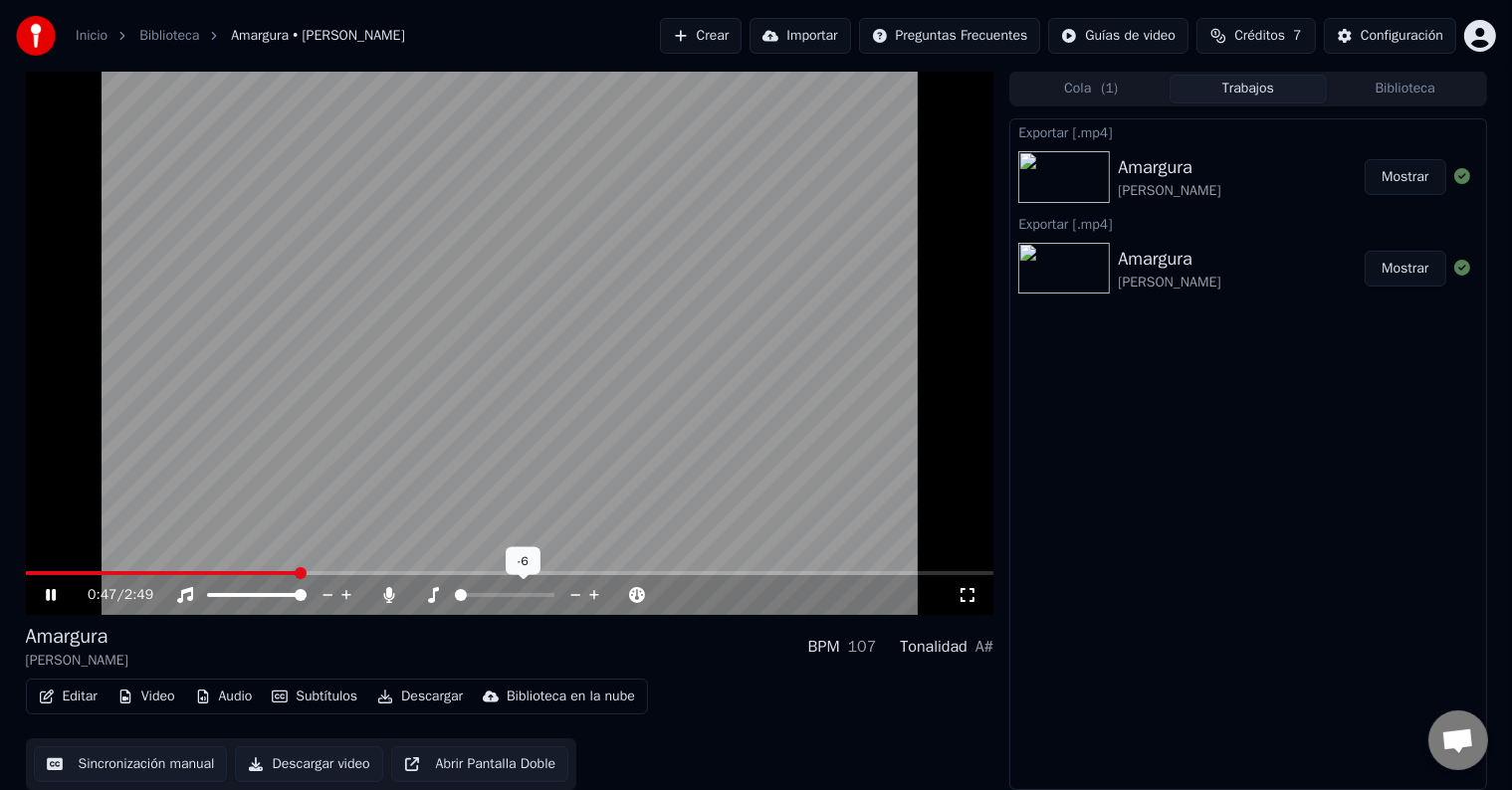 click at bounding box center (461, 595) 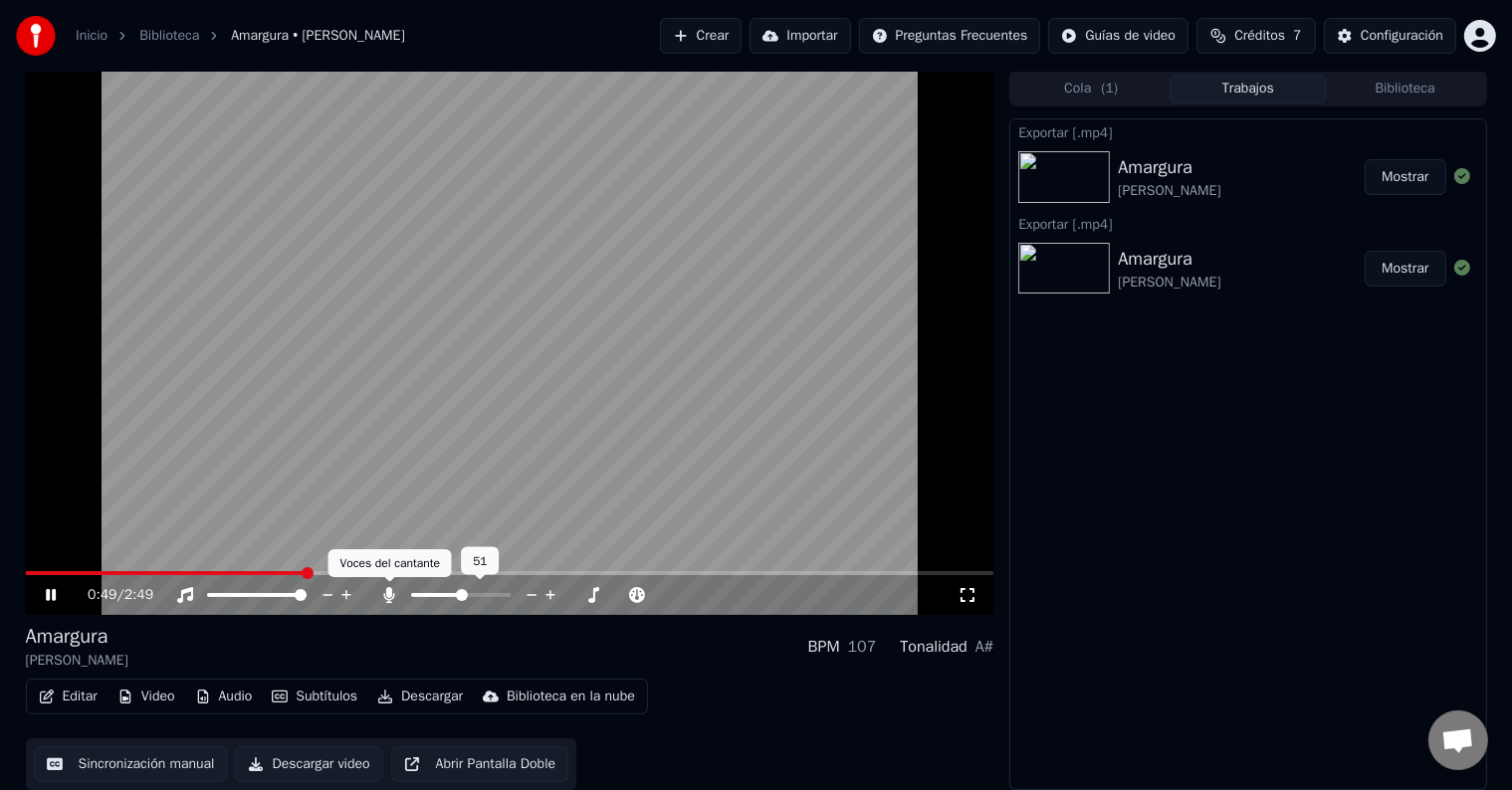 click 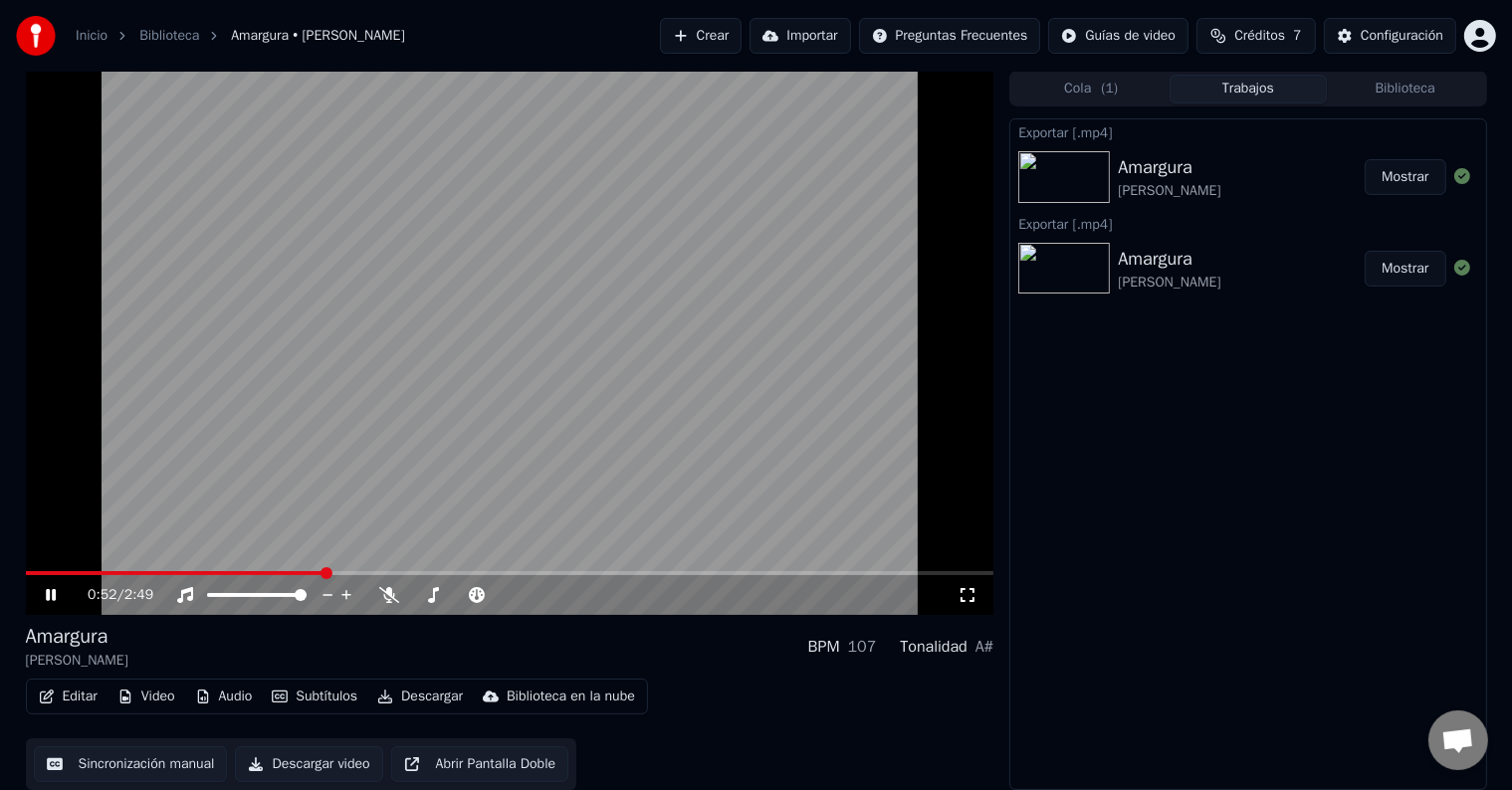 click at bounding box center [510, 573] 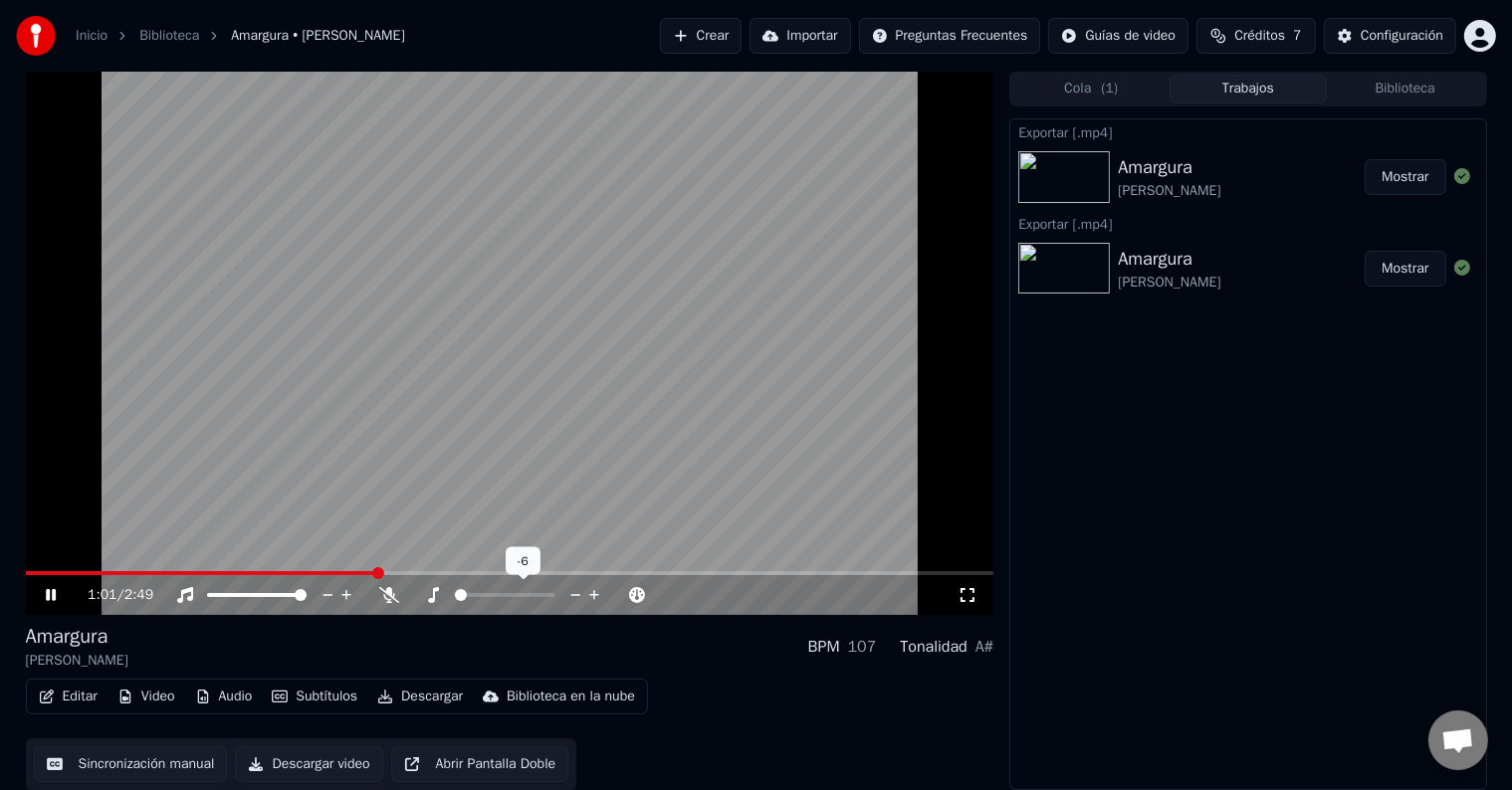 click at bounding box center [523, 595] 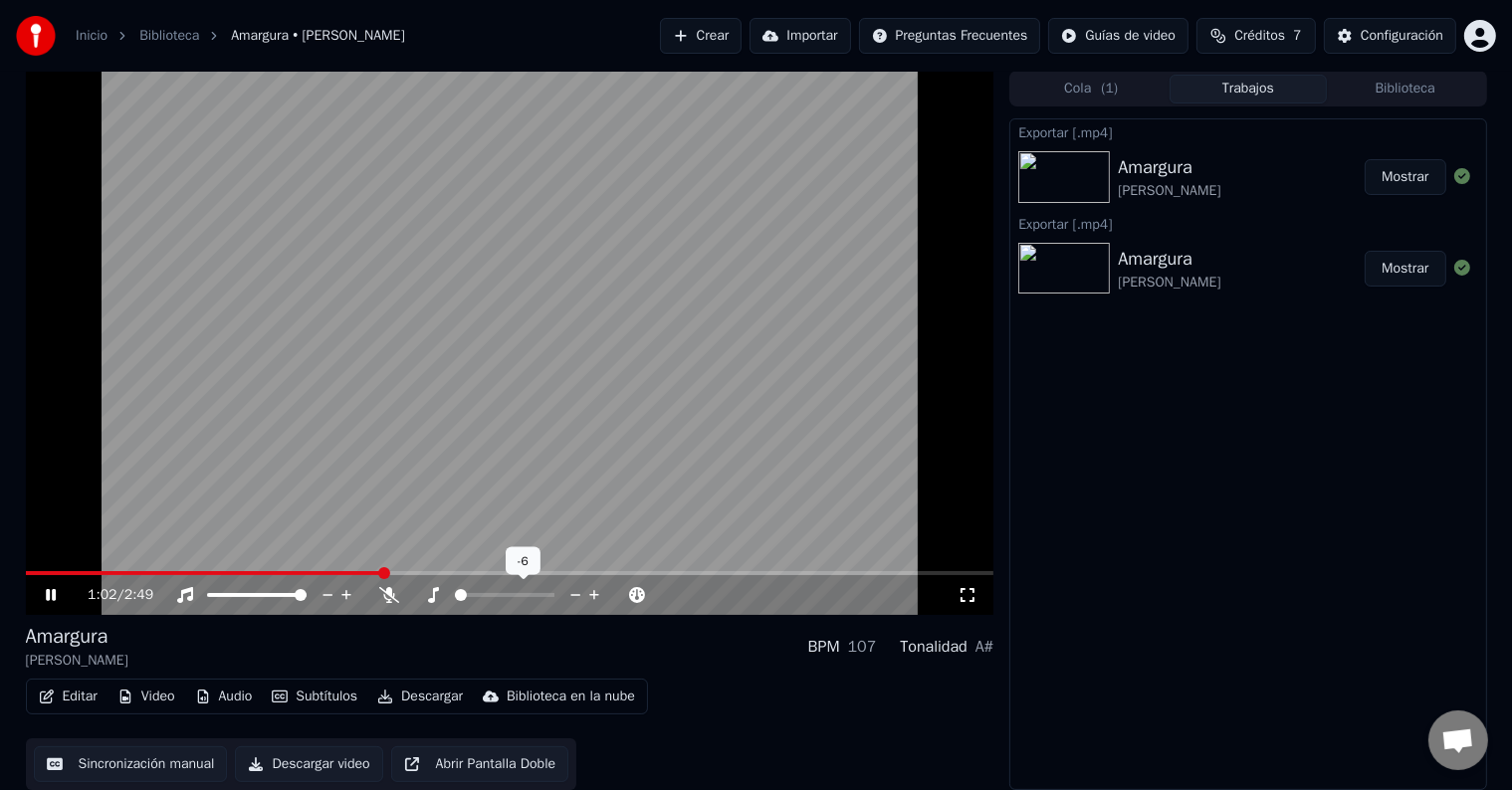 click at bounding box center (505, 595) 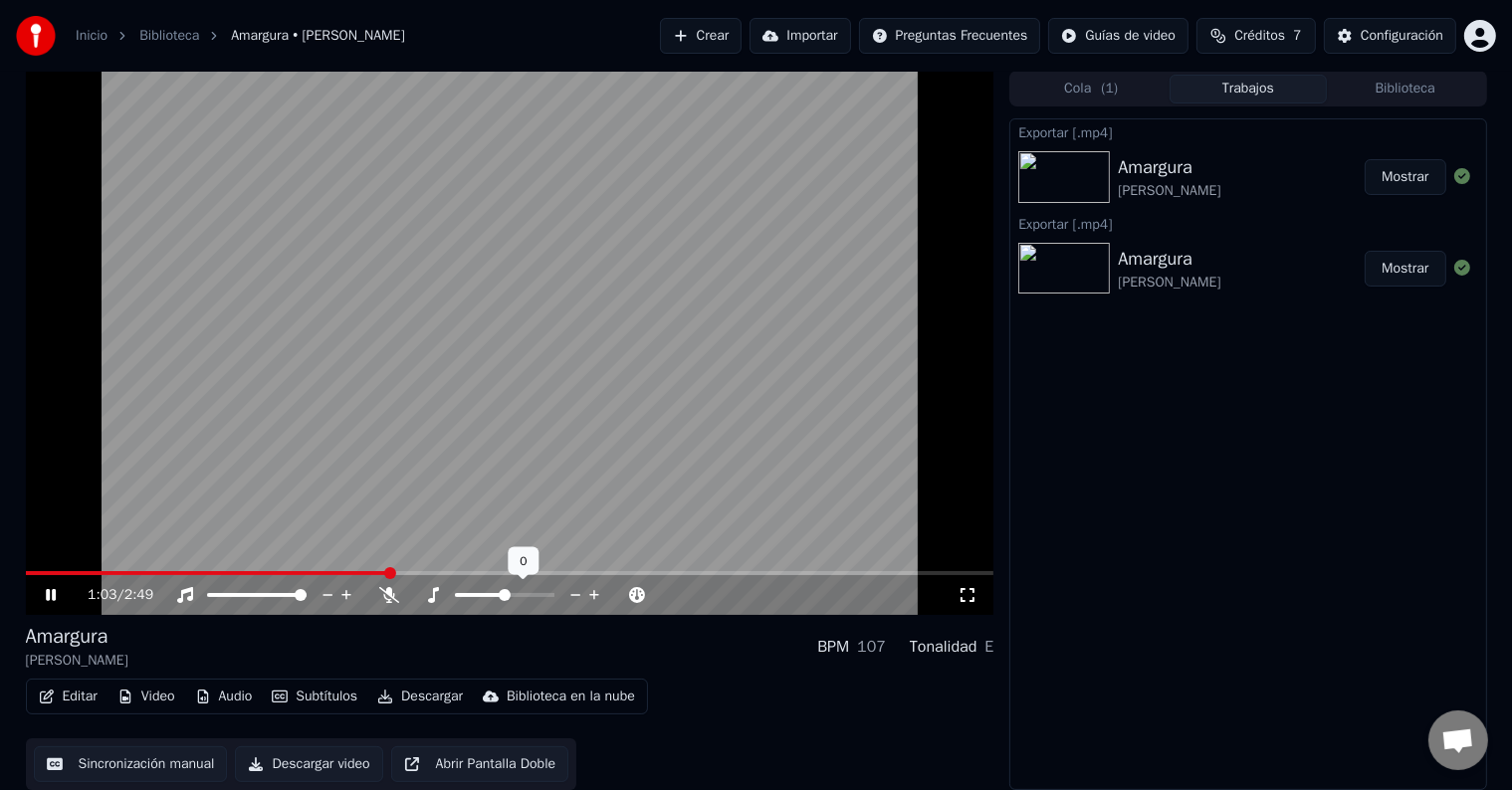 click at bounding box center (505, 595) 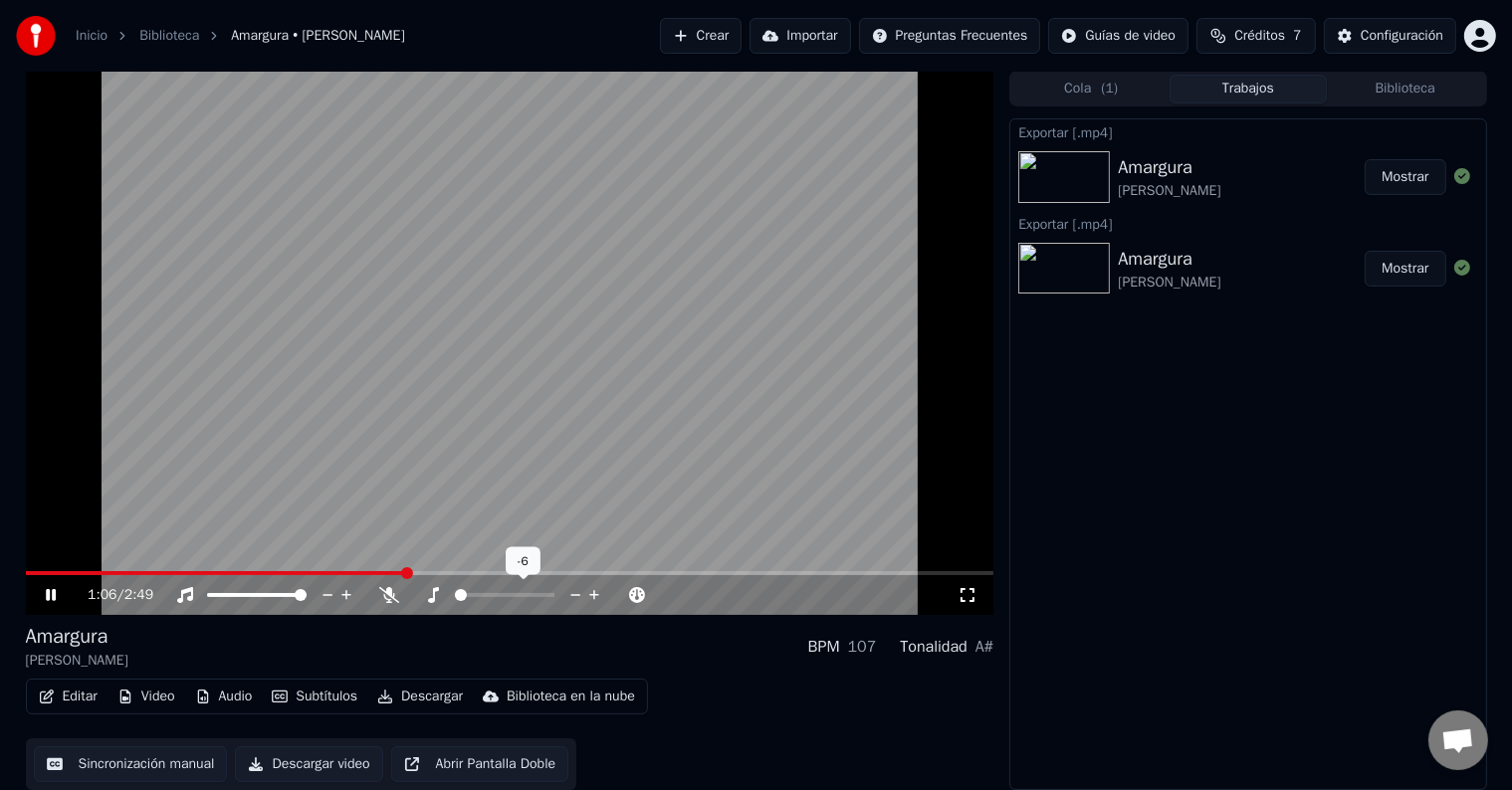 click at bounding box center [455, 595] 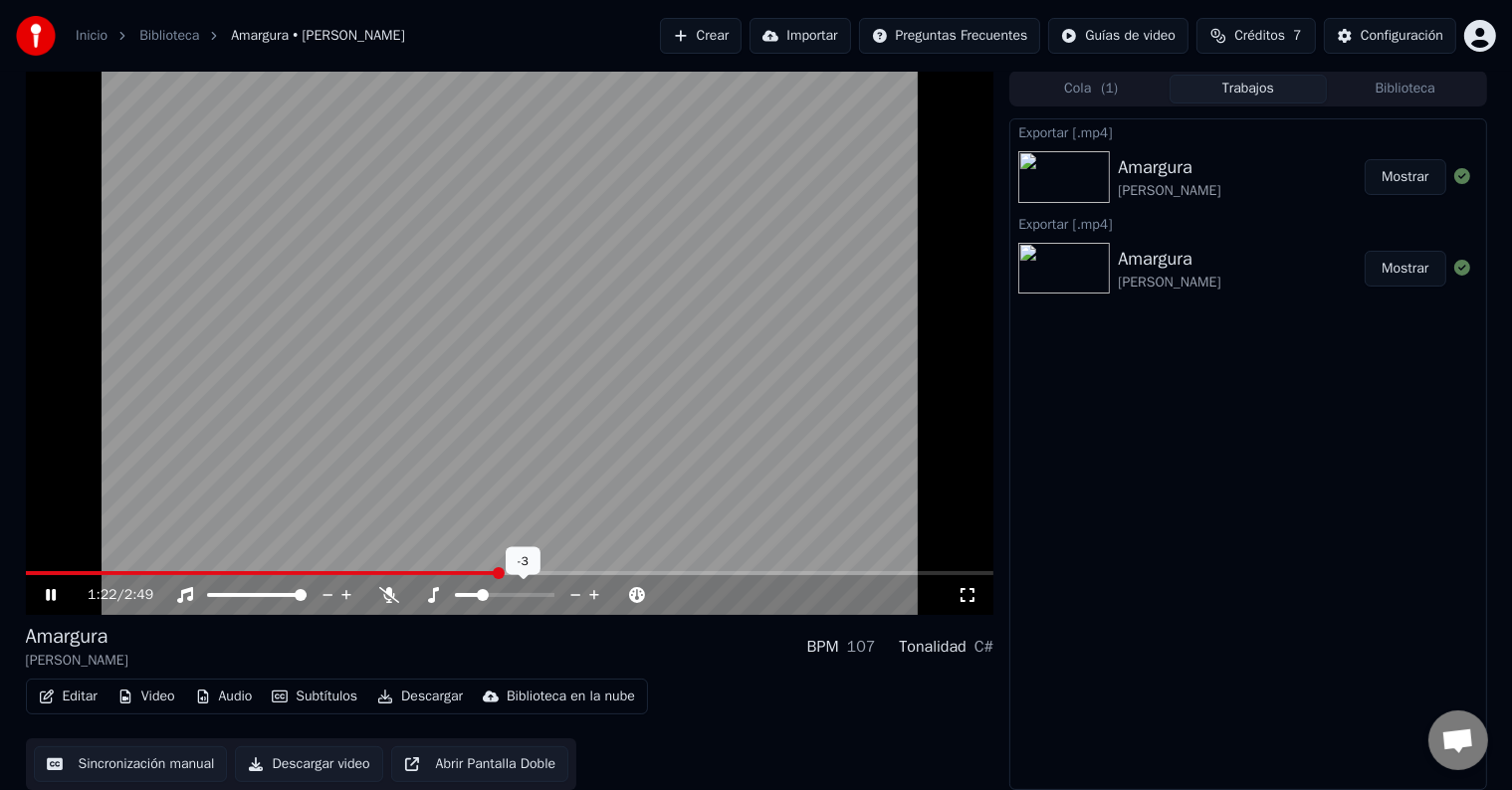 click at bounding box center [483, 595] 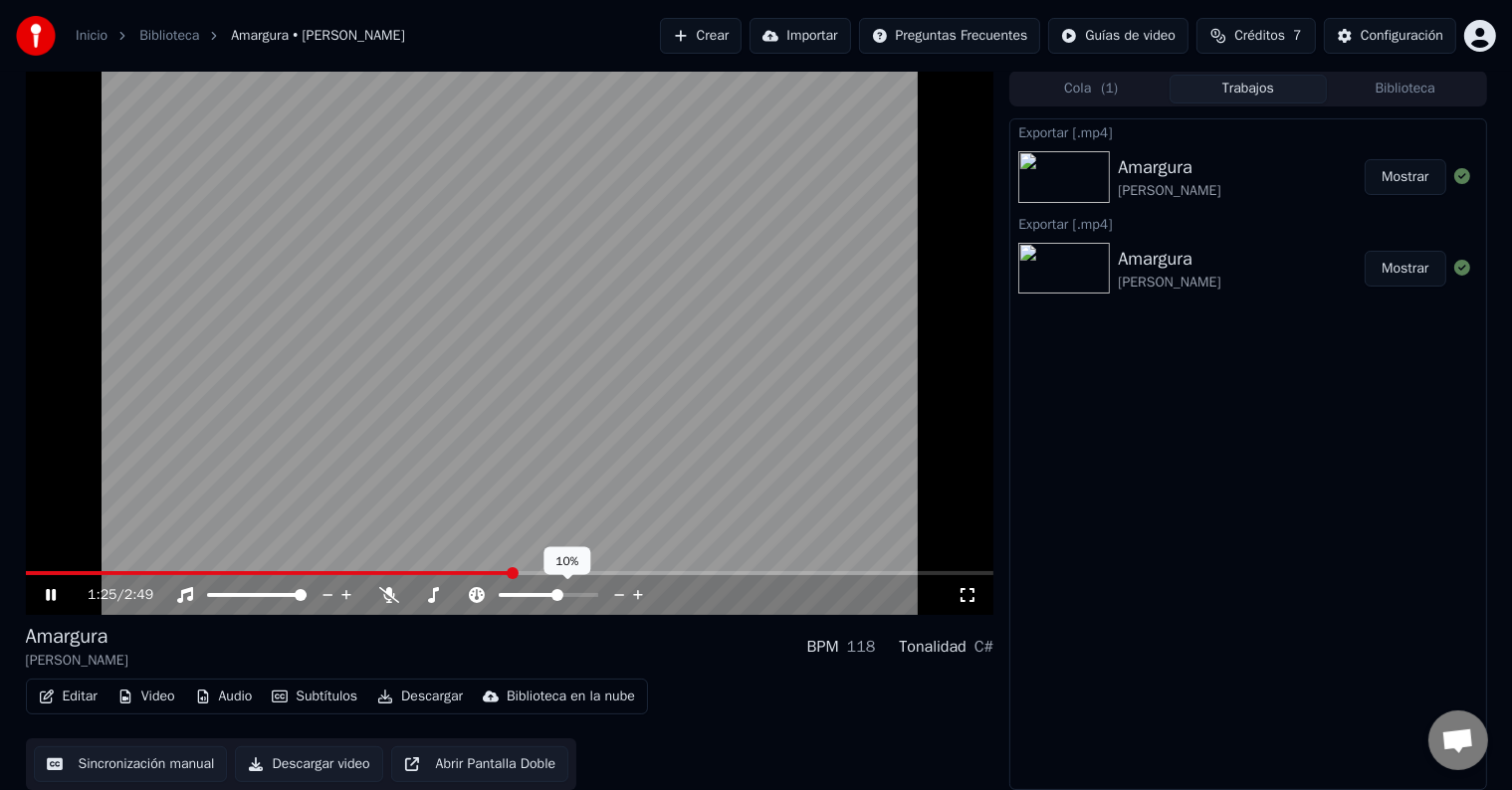 click at bounding box center [557, 595] 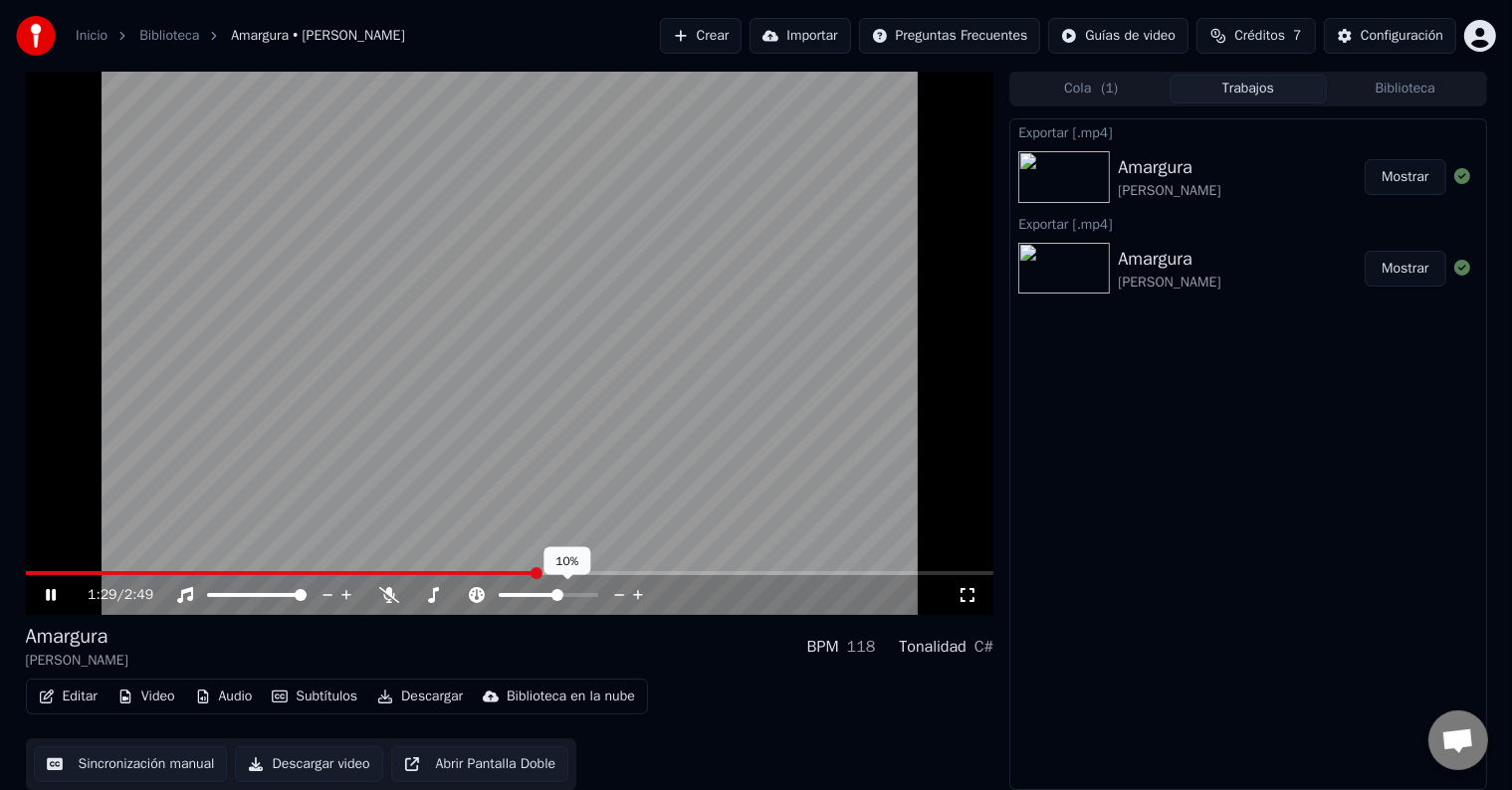 click at bounding box center (529, 595) 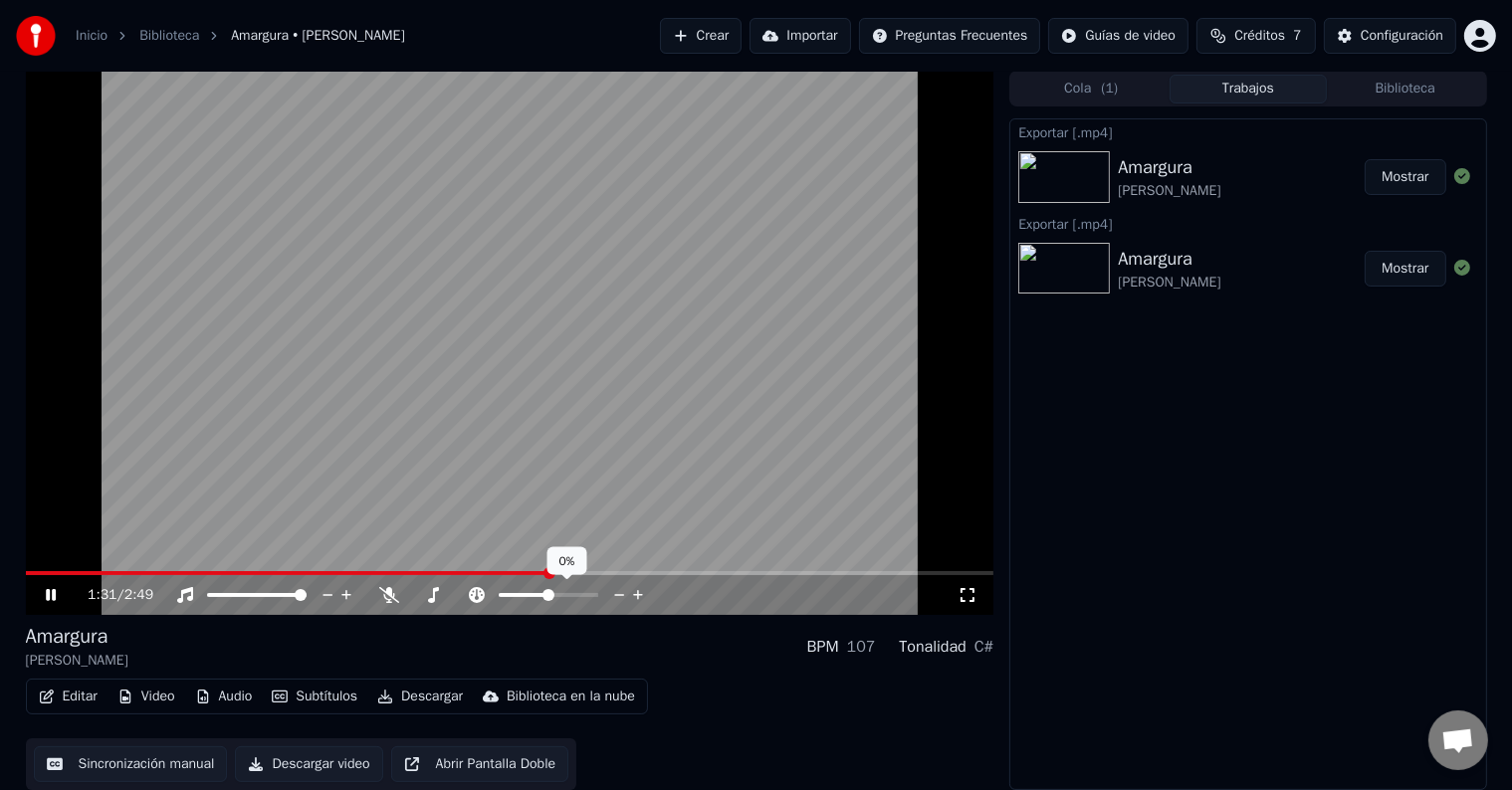 click at bounding box center (548, 595) 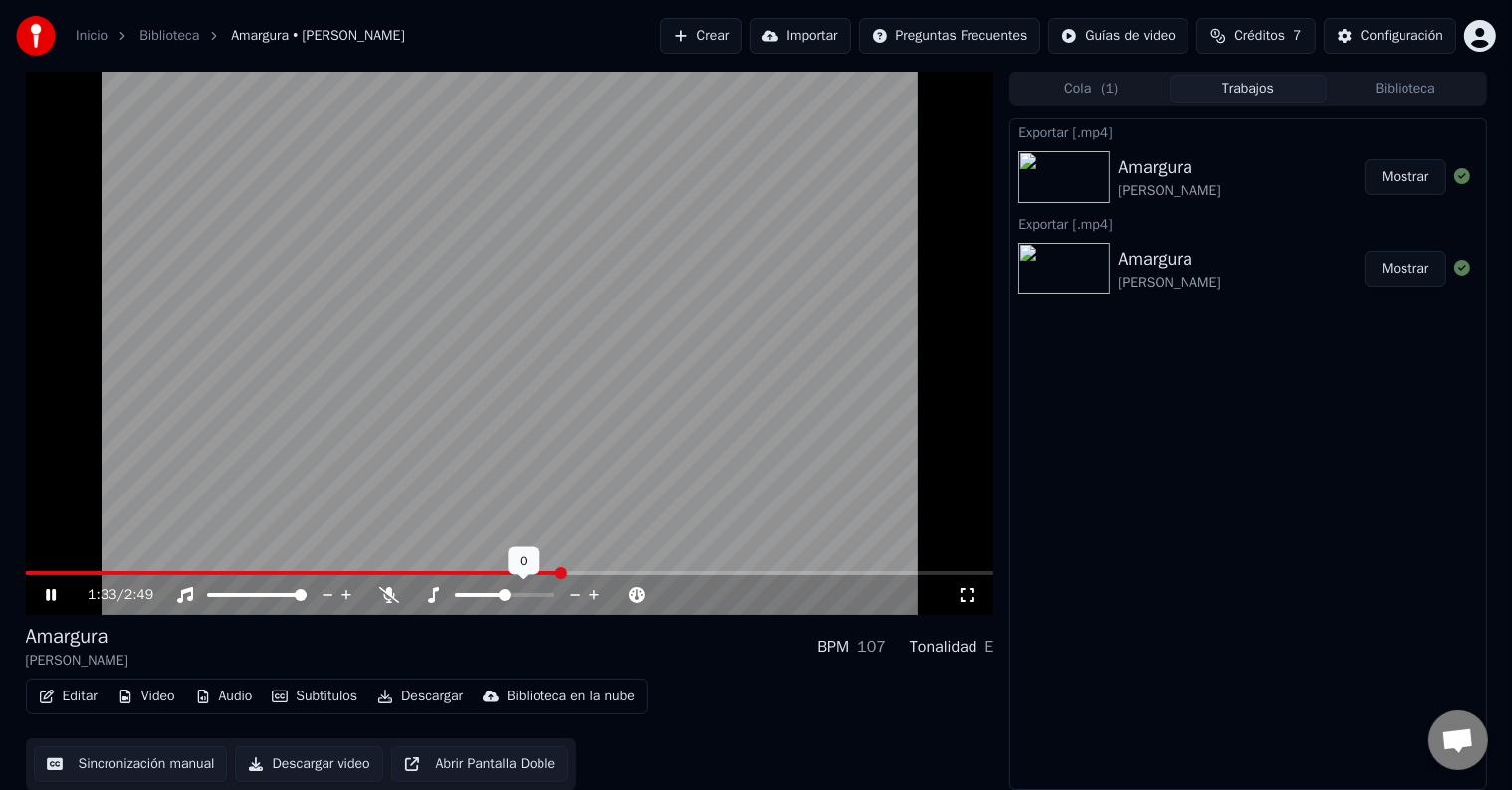 click at bounding box center [505, 595] 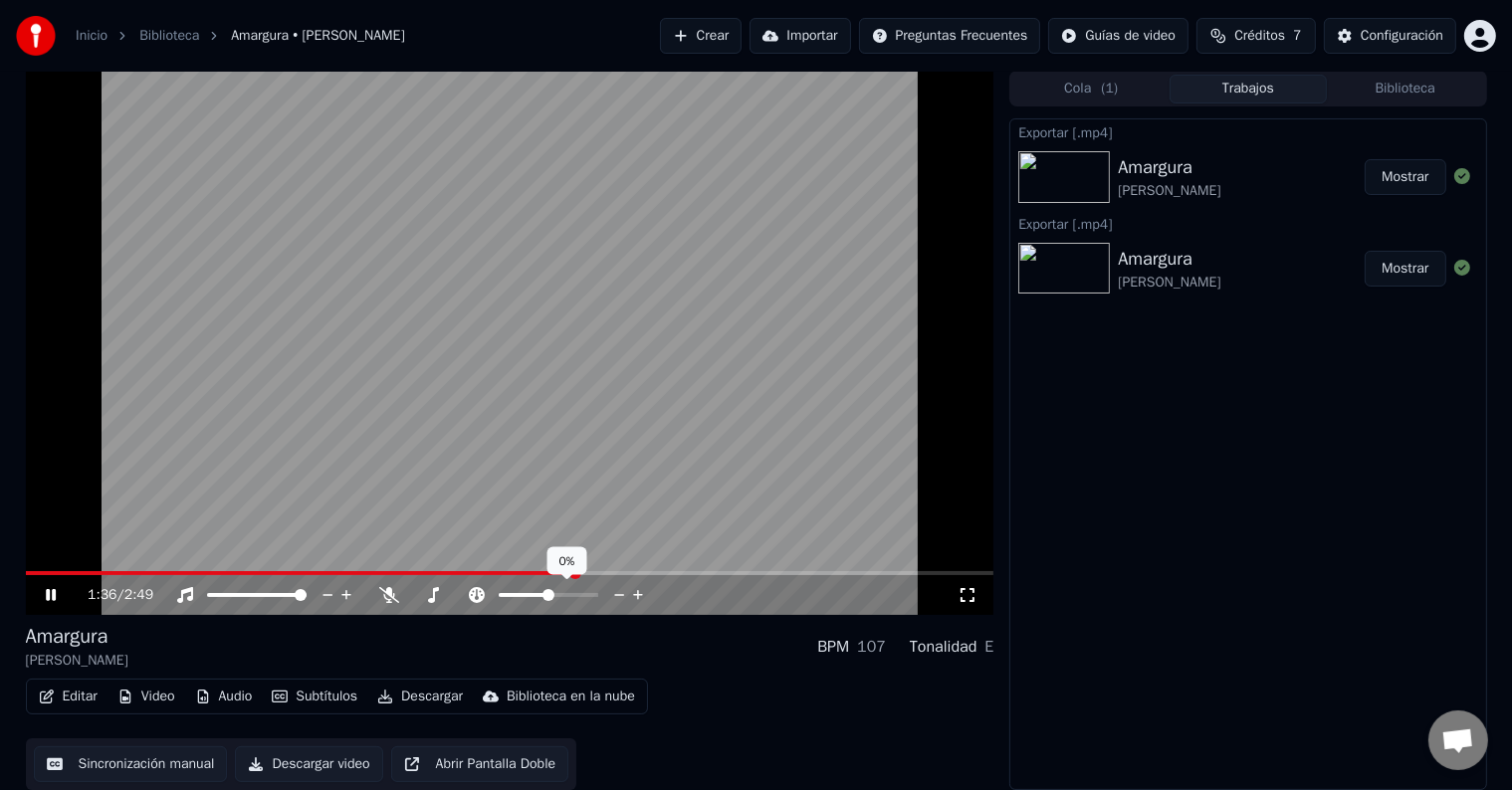 click at bounding box center [548, 595] 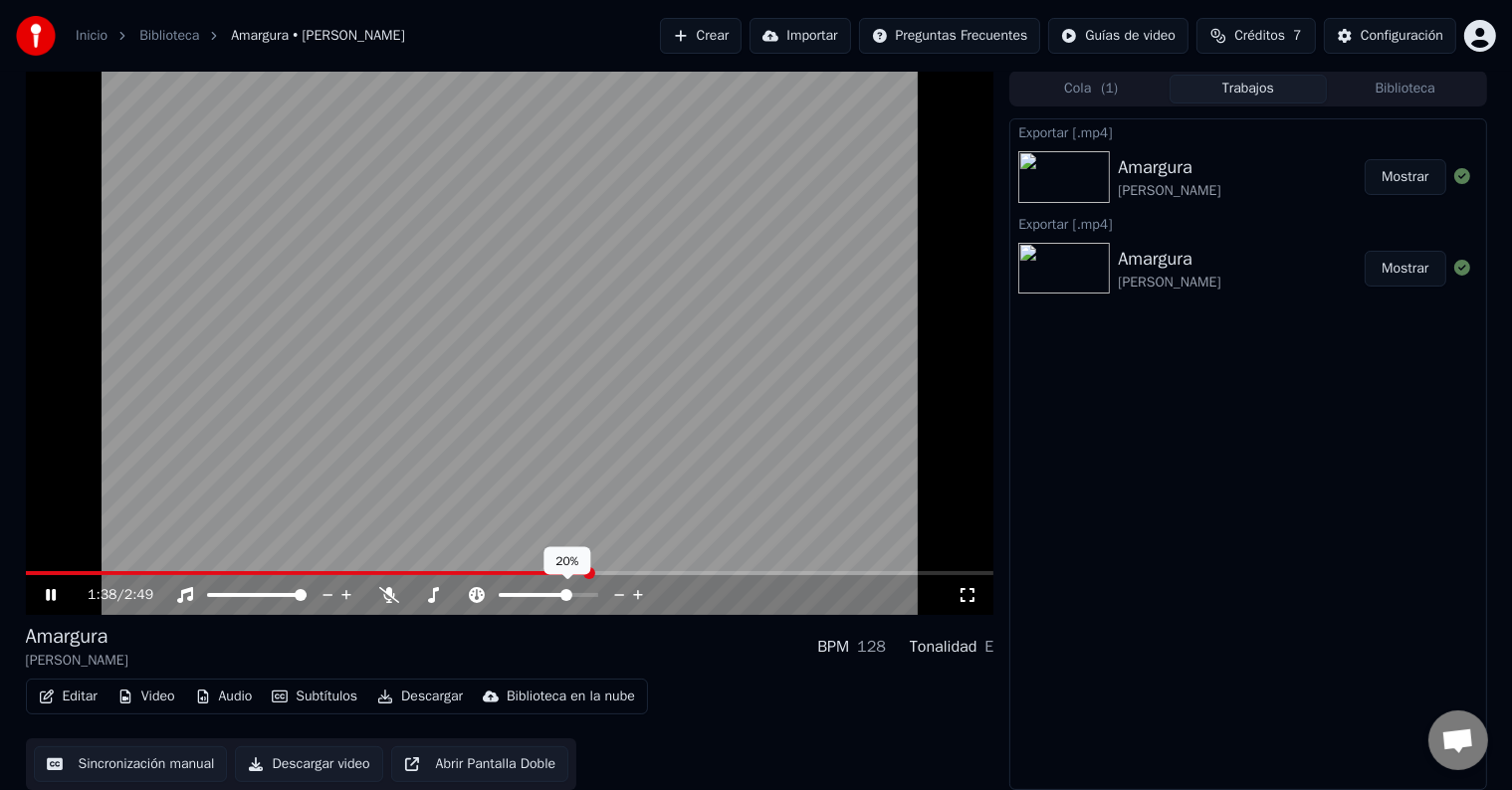 click at bounding box center (534, 595) 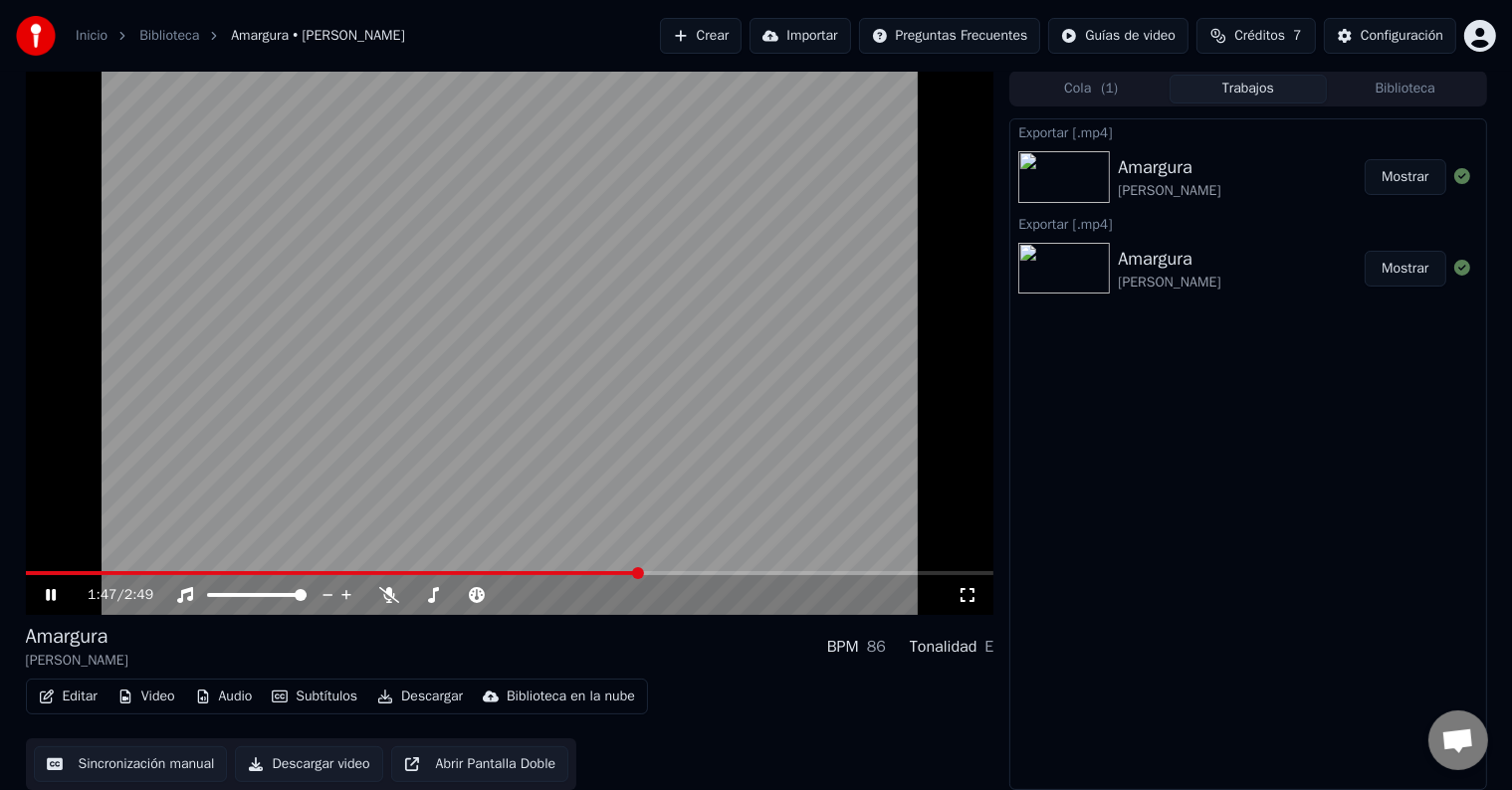 click at bounding box center (332, 573) 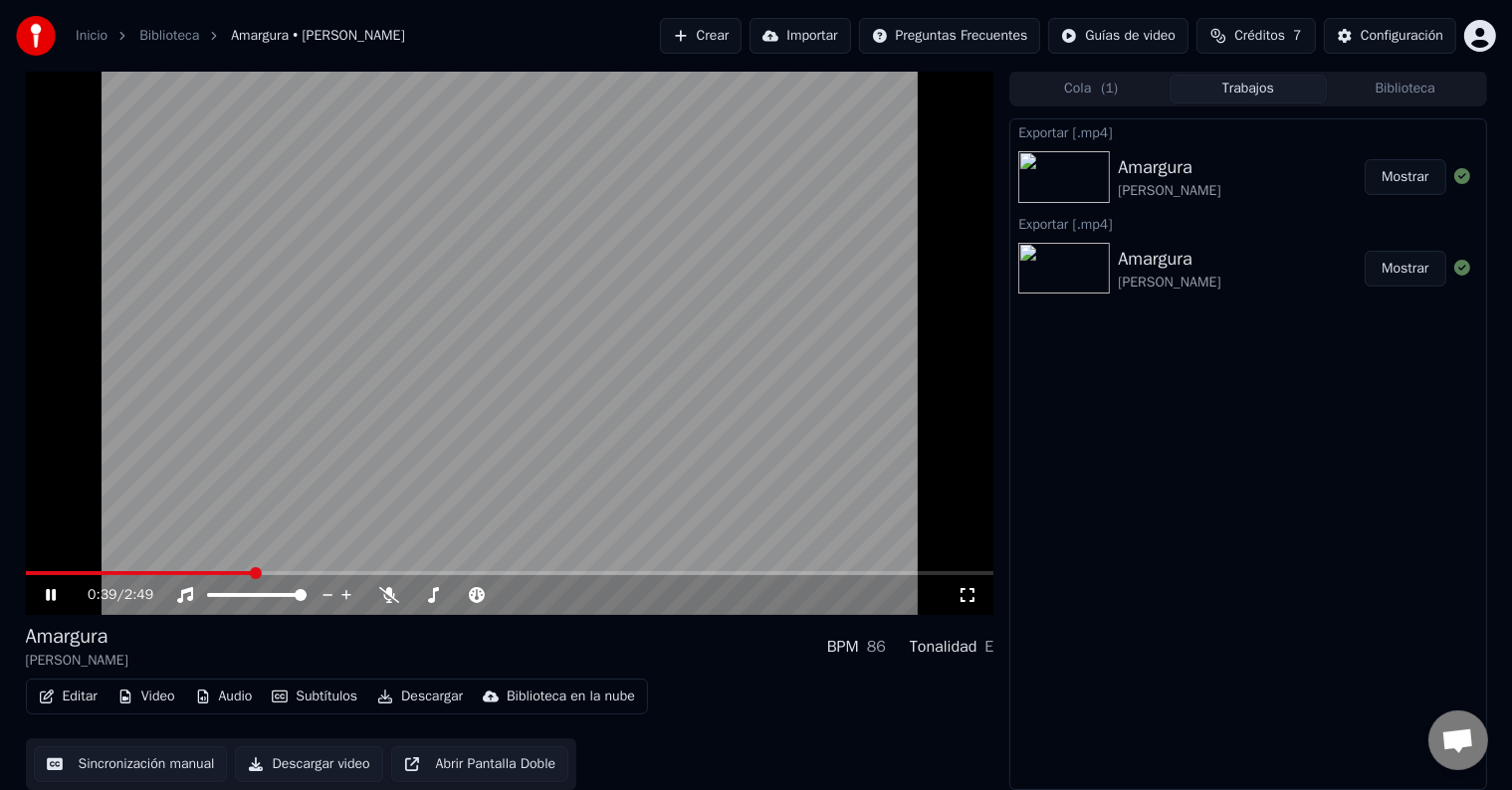 click at bounding box center [510, 573] 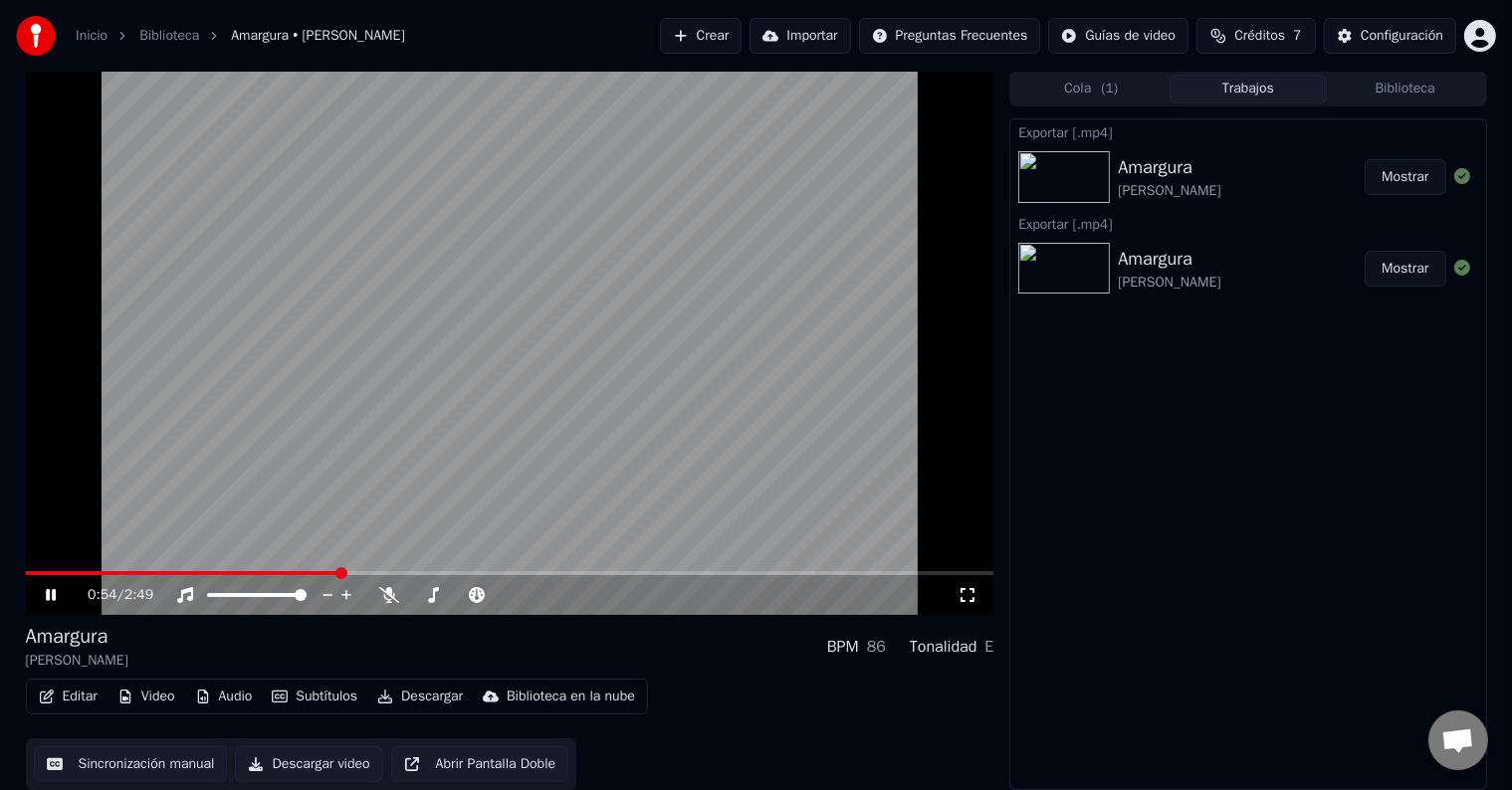 click on "0:54  /  2:49" at bounding box center (510, 595) 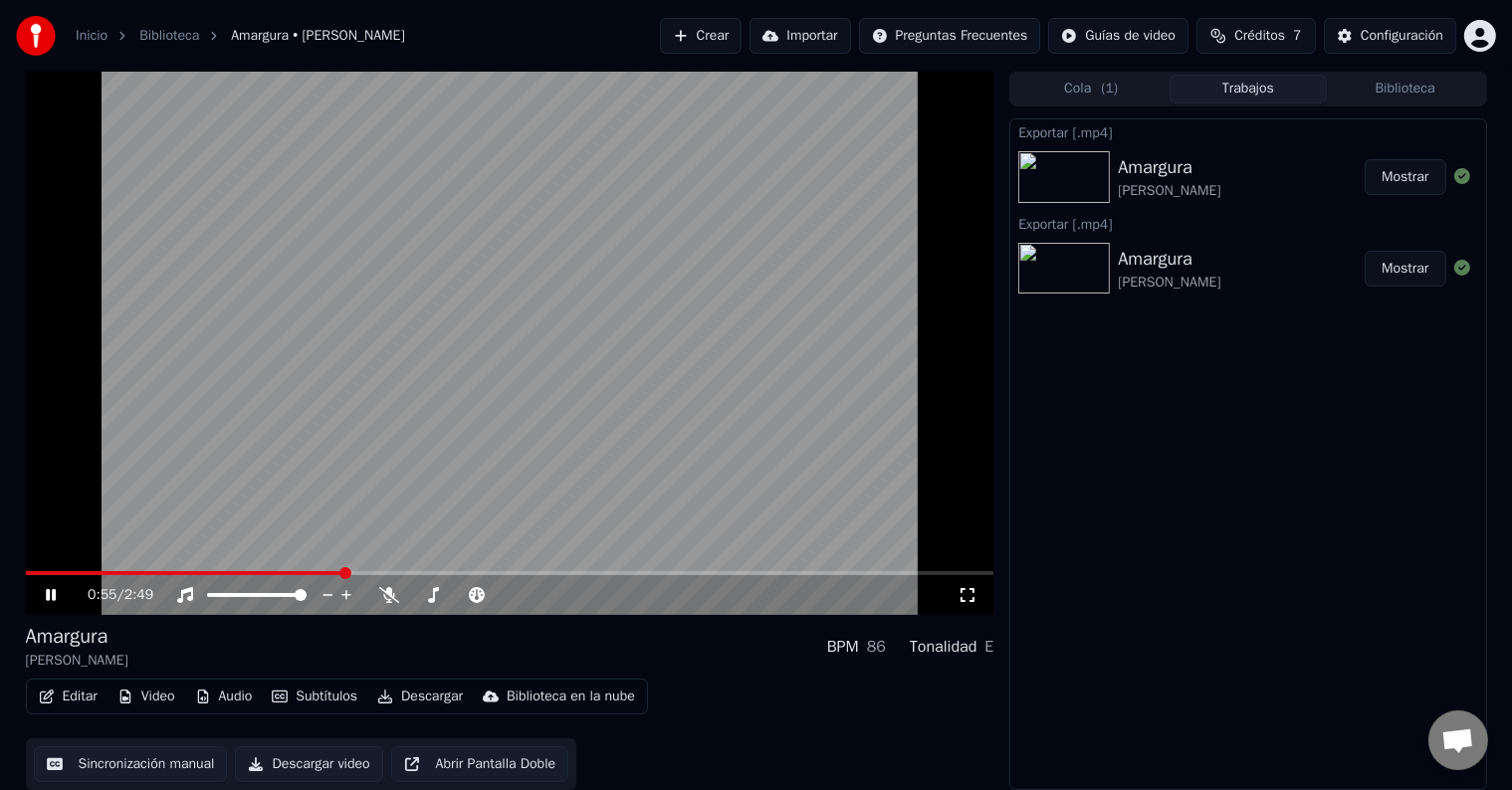 click at bounding box center [510, 573] 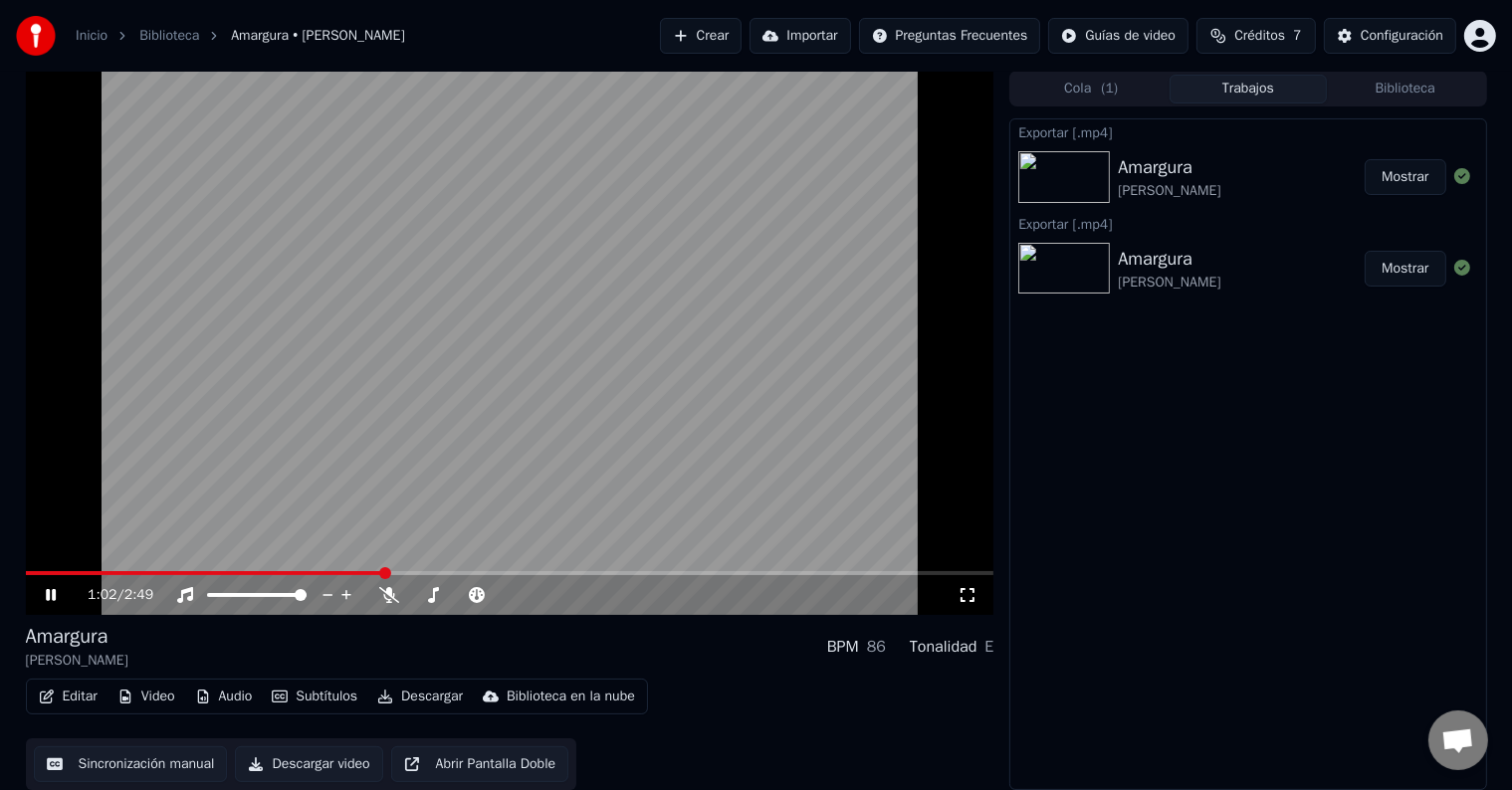 click at bounding box center [510, 573] 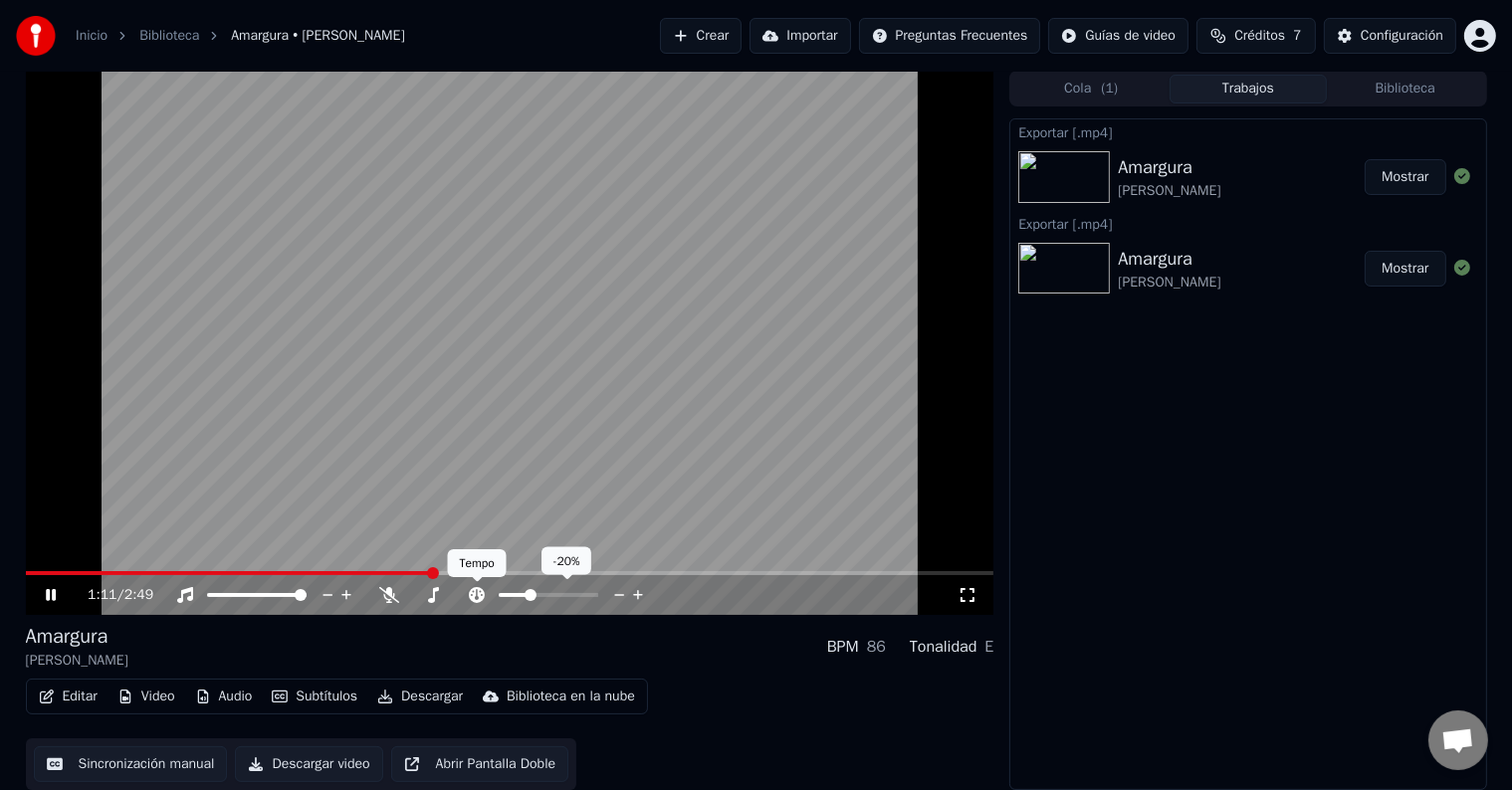 click 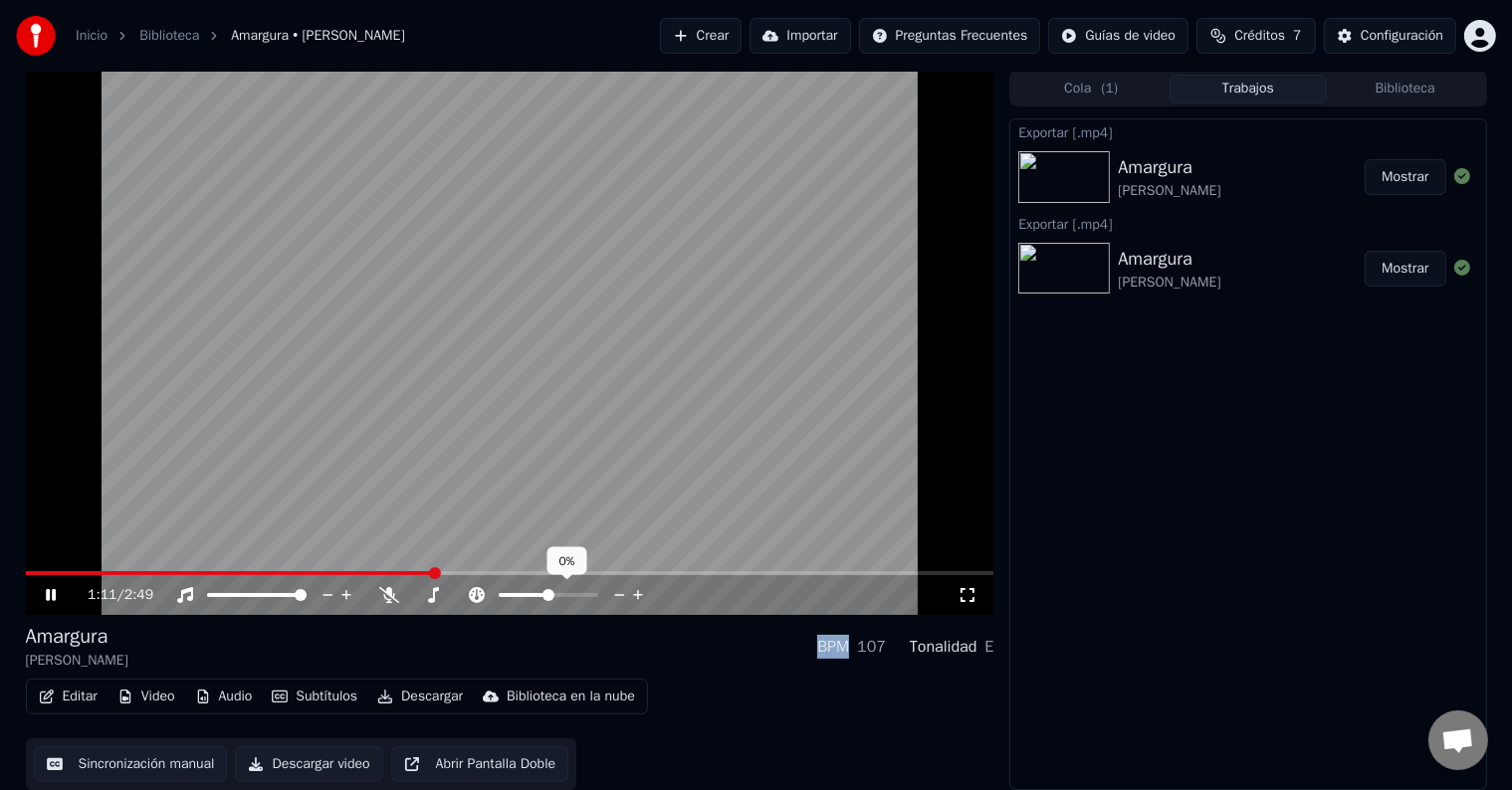 click 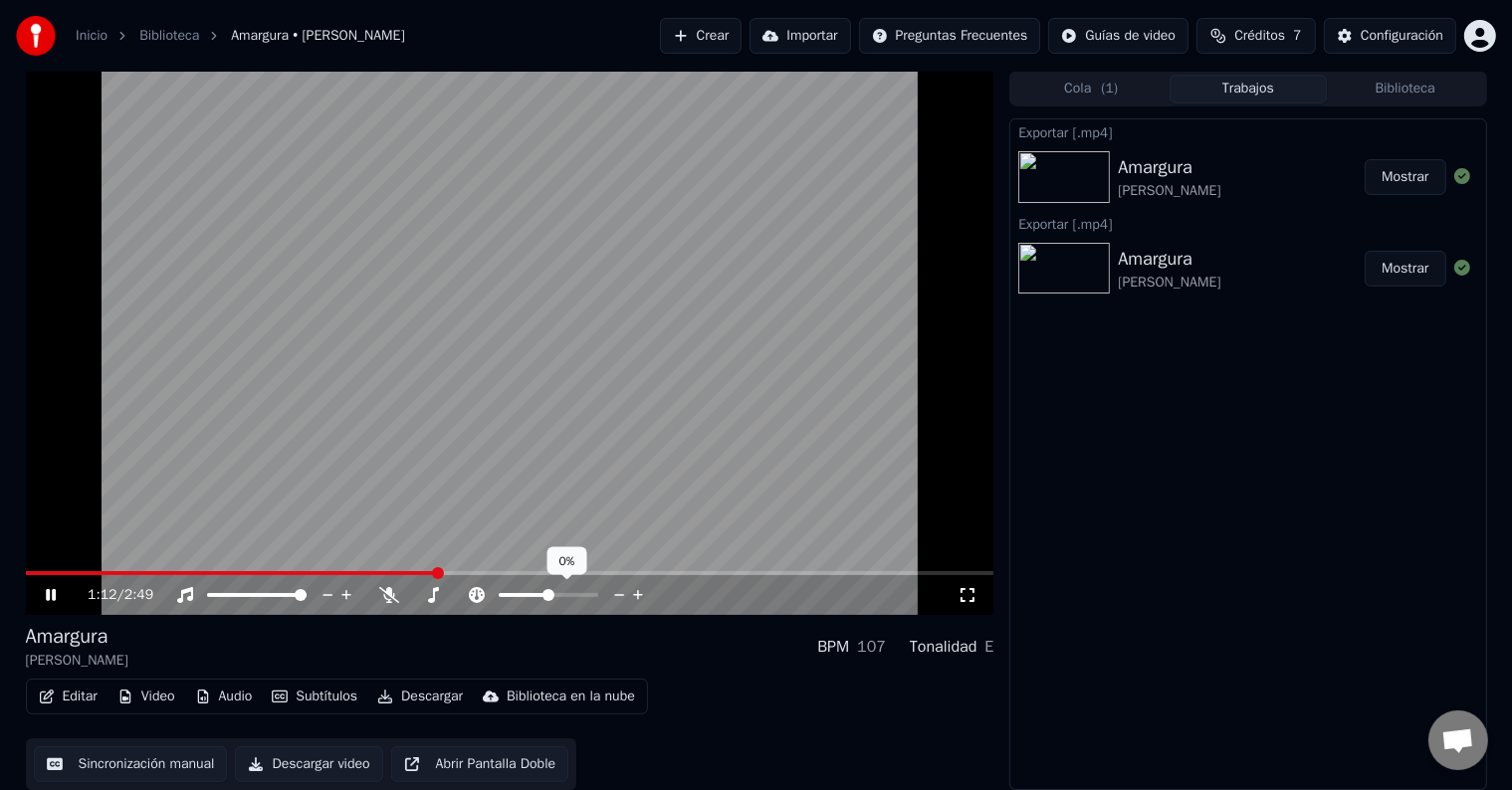click 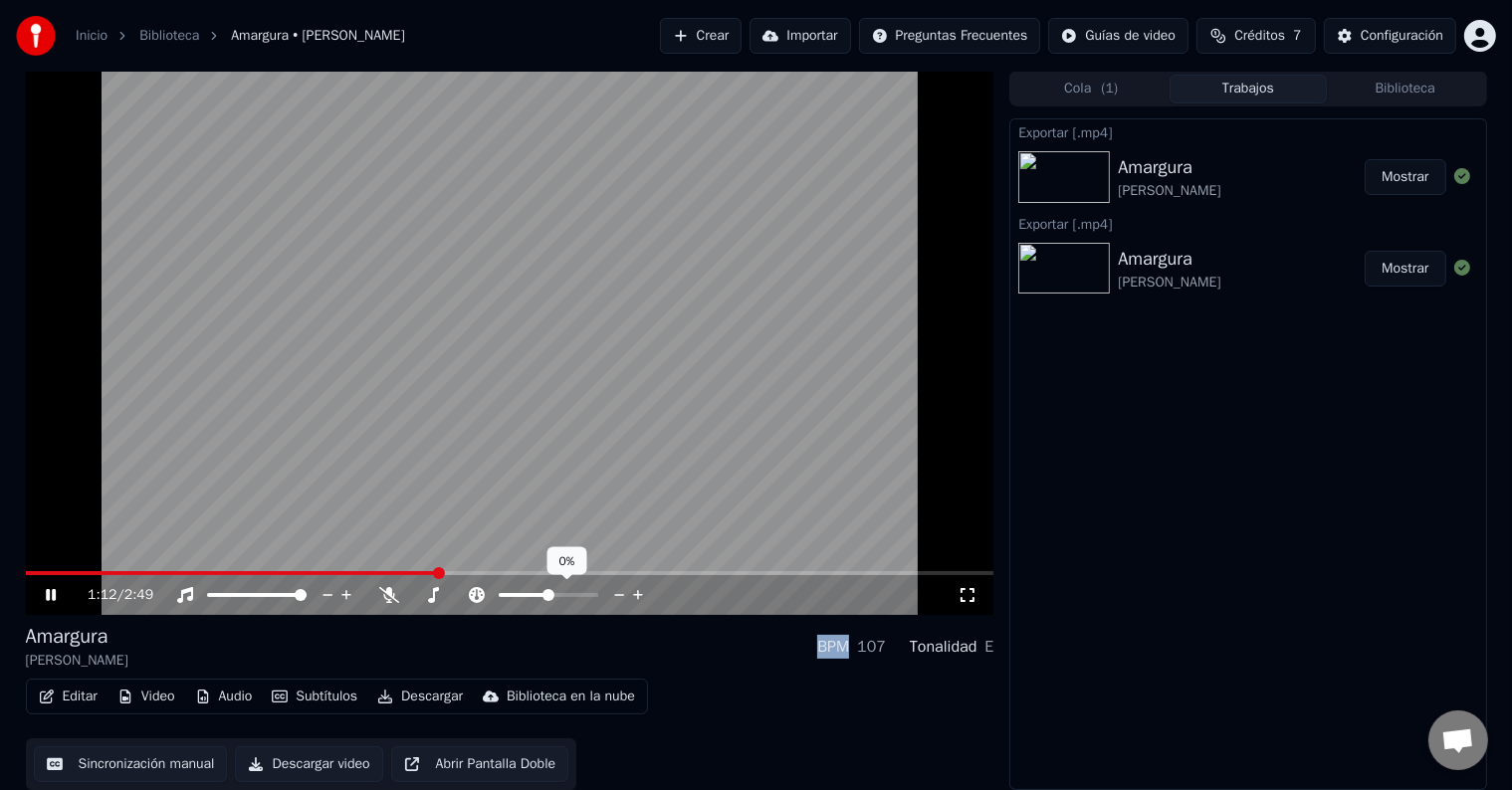 click 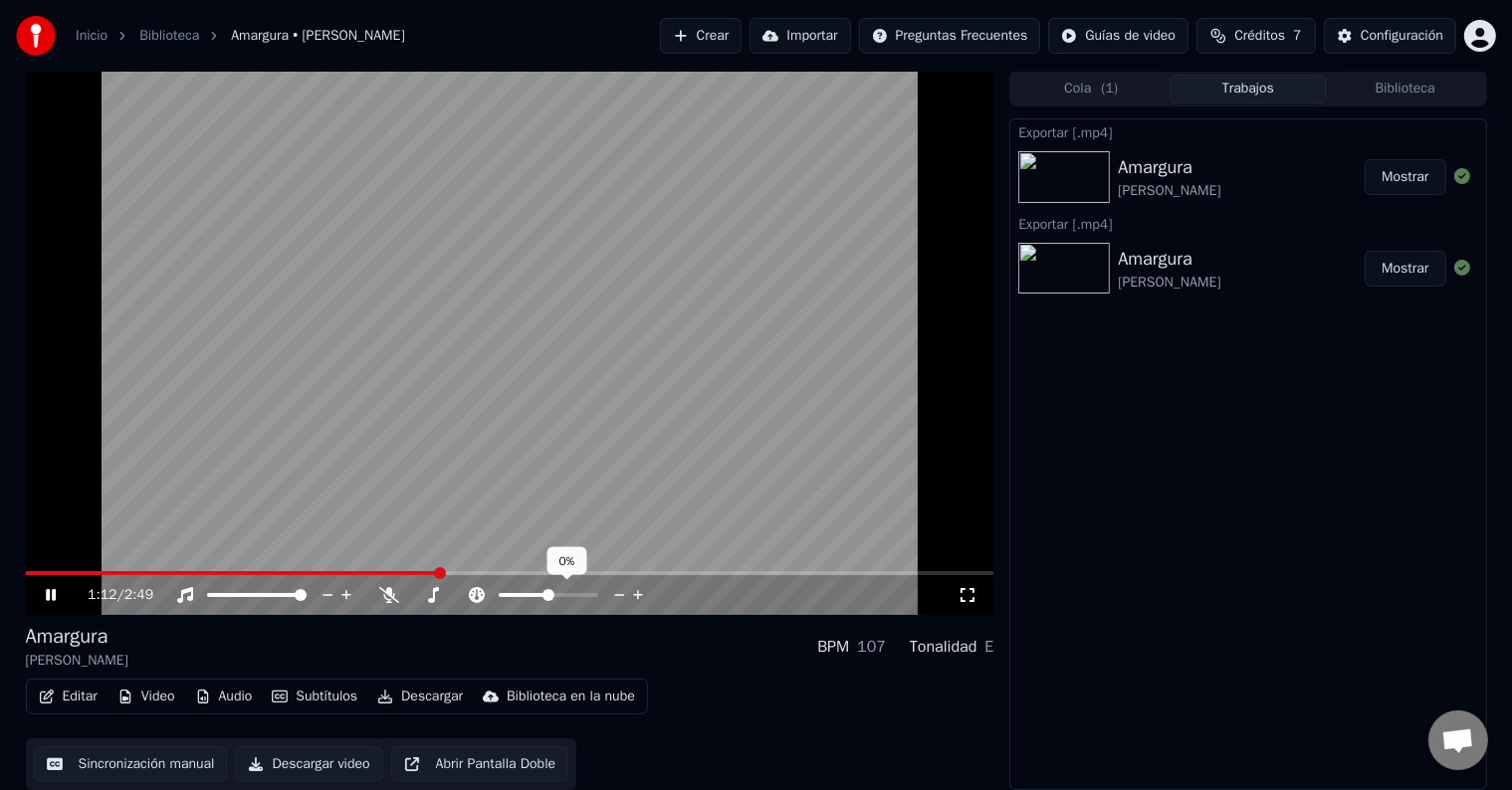 click 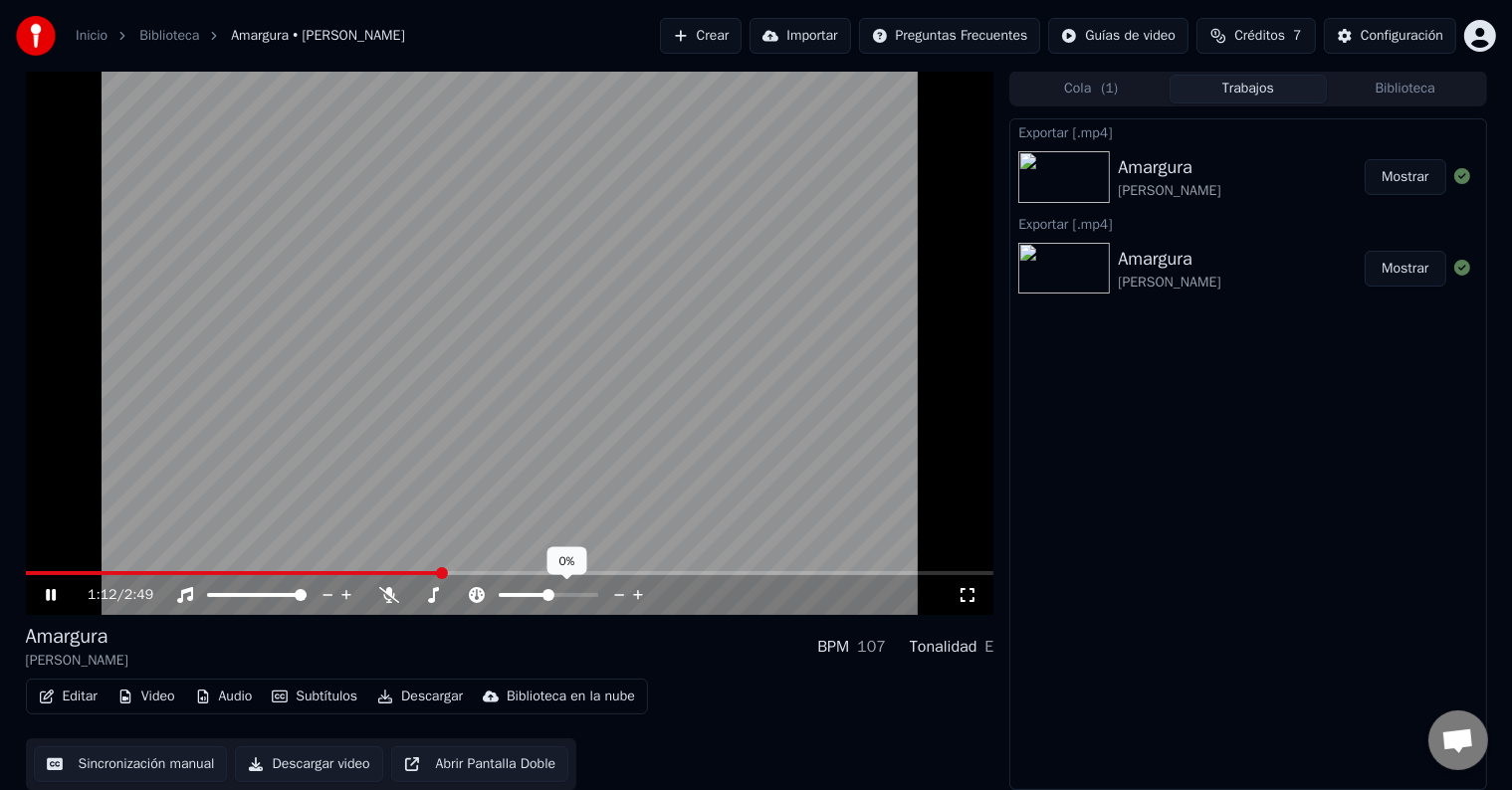 click 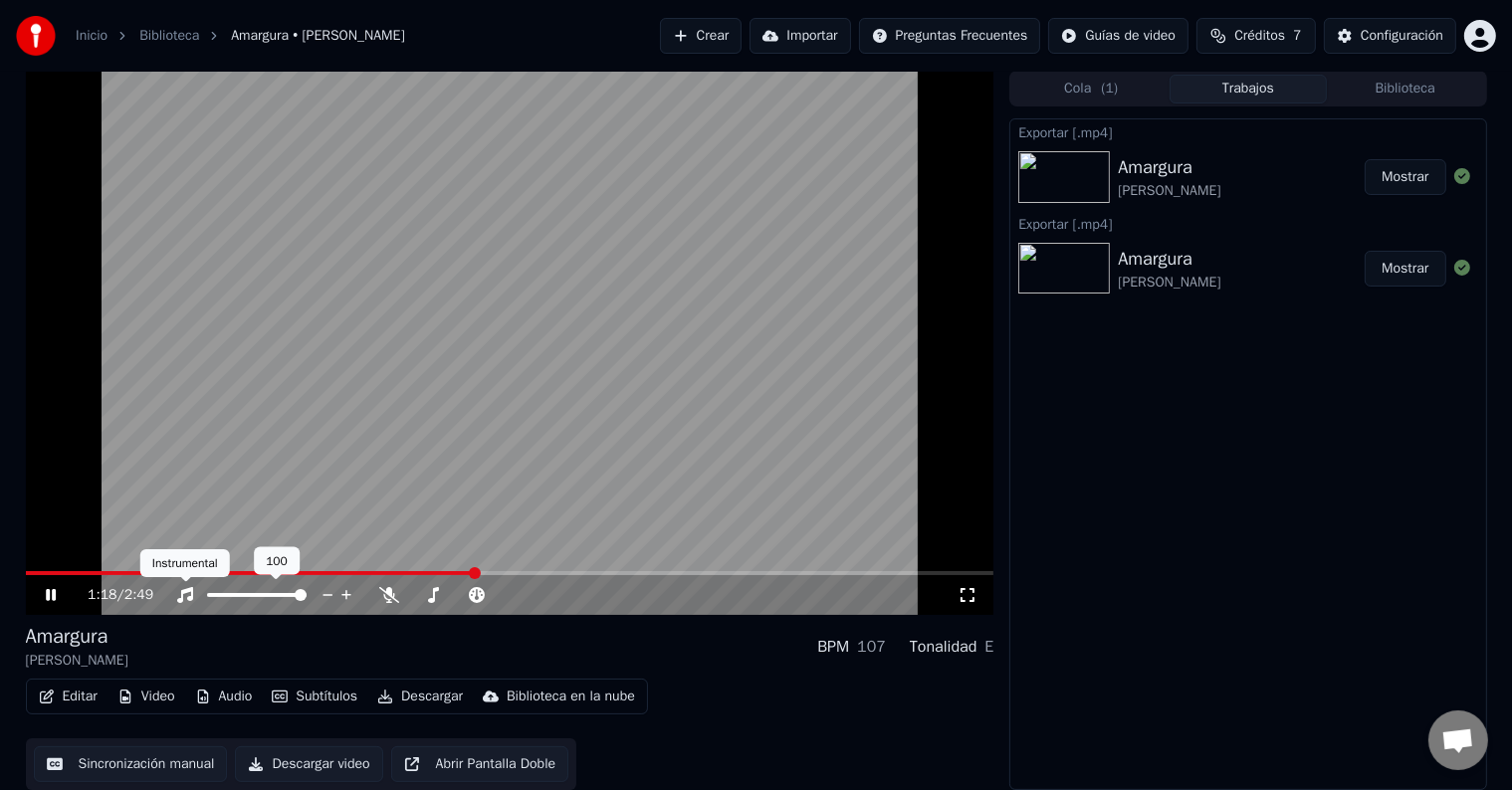 click 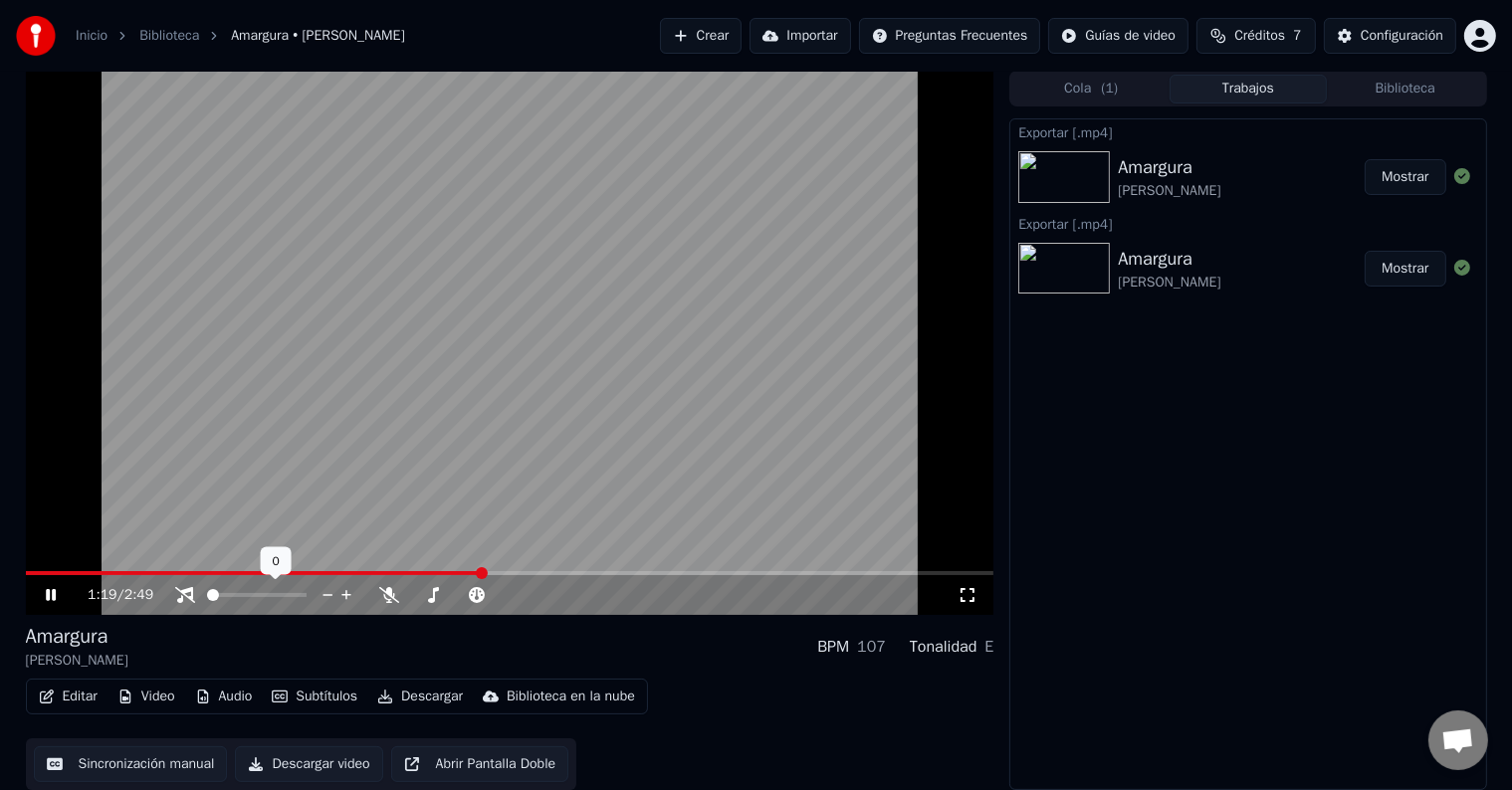 click 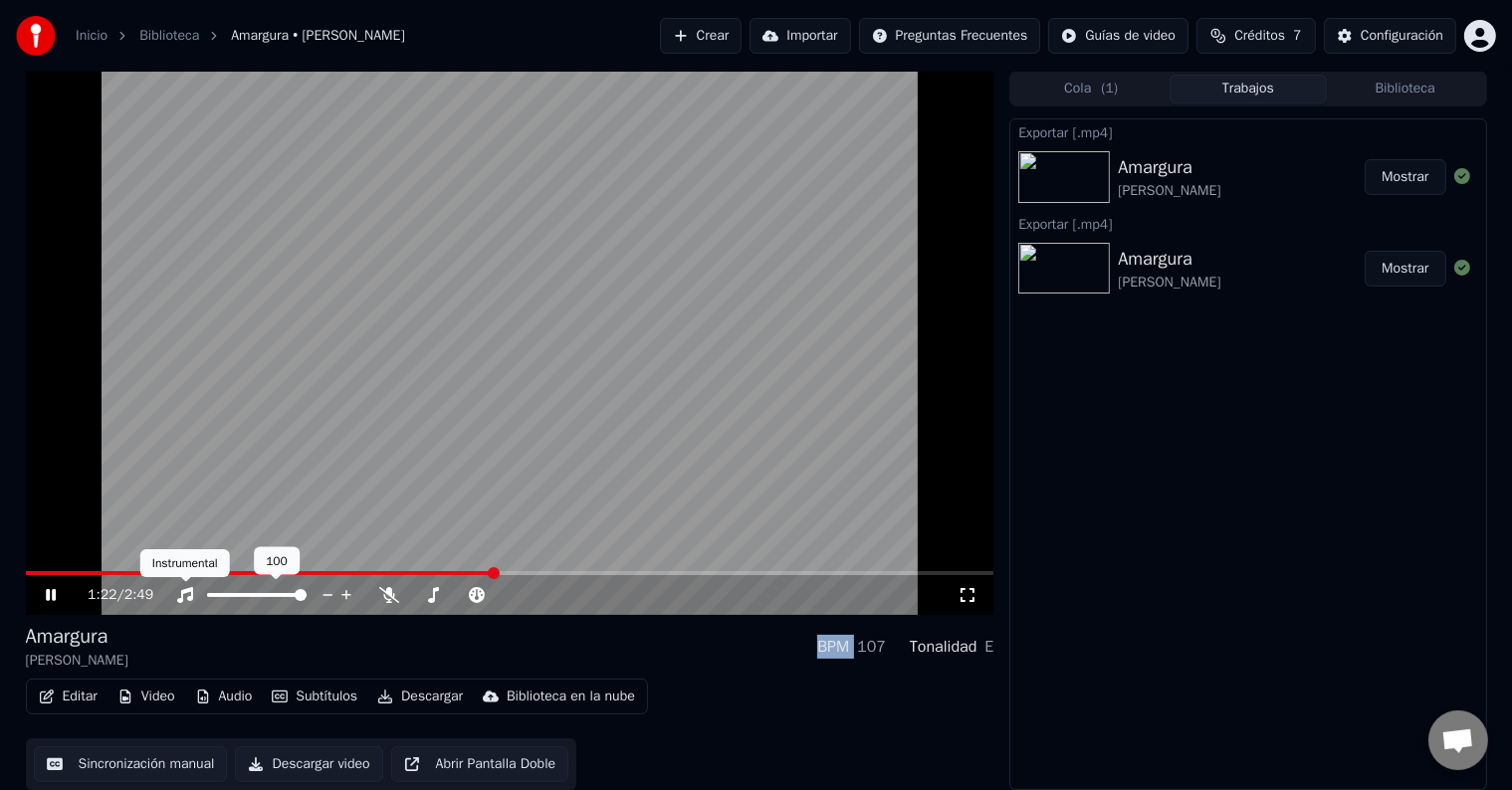 drag, startPoint x: 183, startPoint y: 593, endPoint x: 255, endPoint y: 591, distance: 72.02777 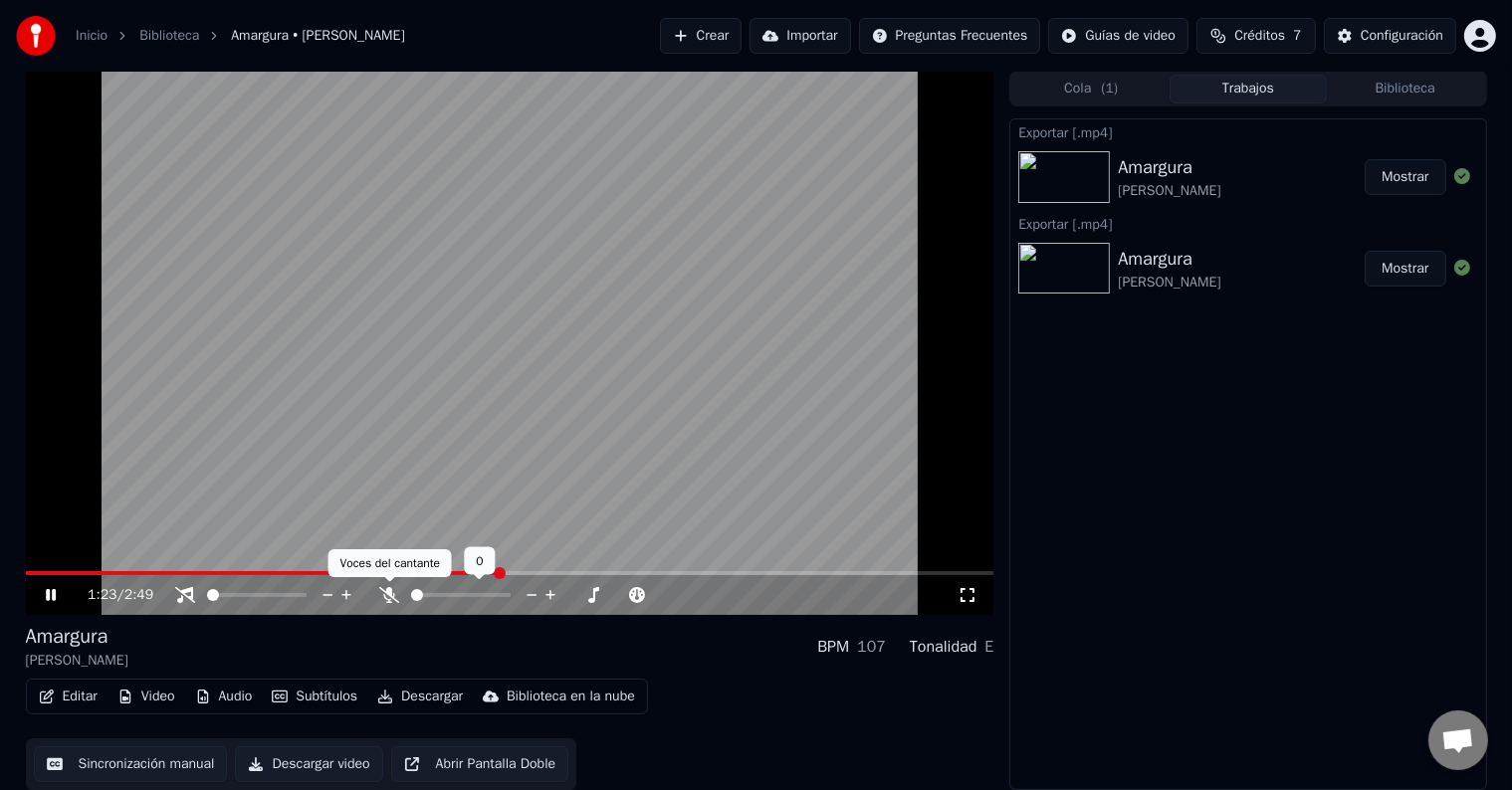 click 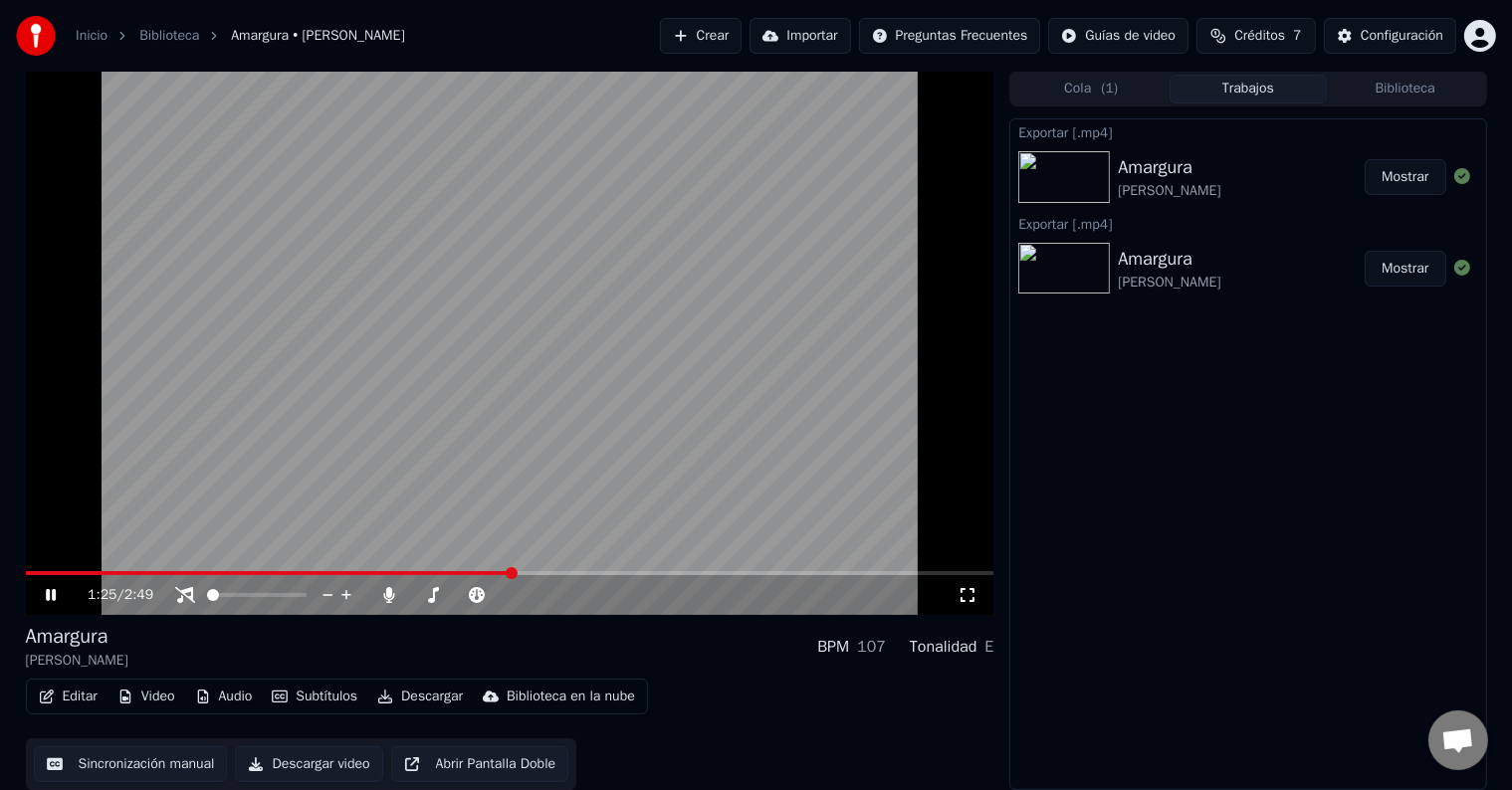 click at bounding box center [510, 573] 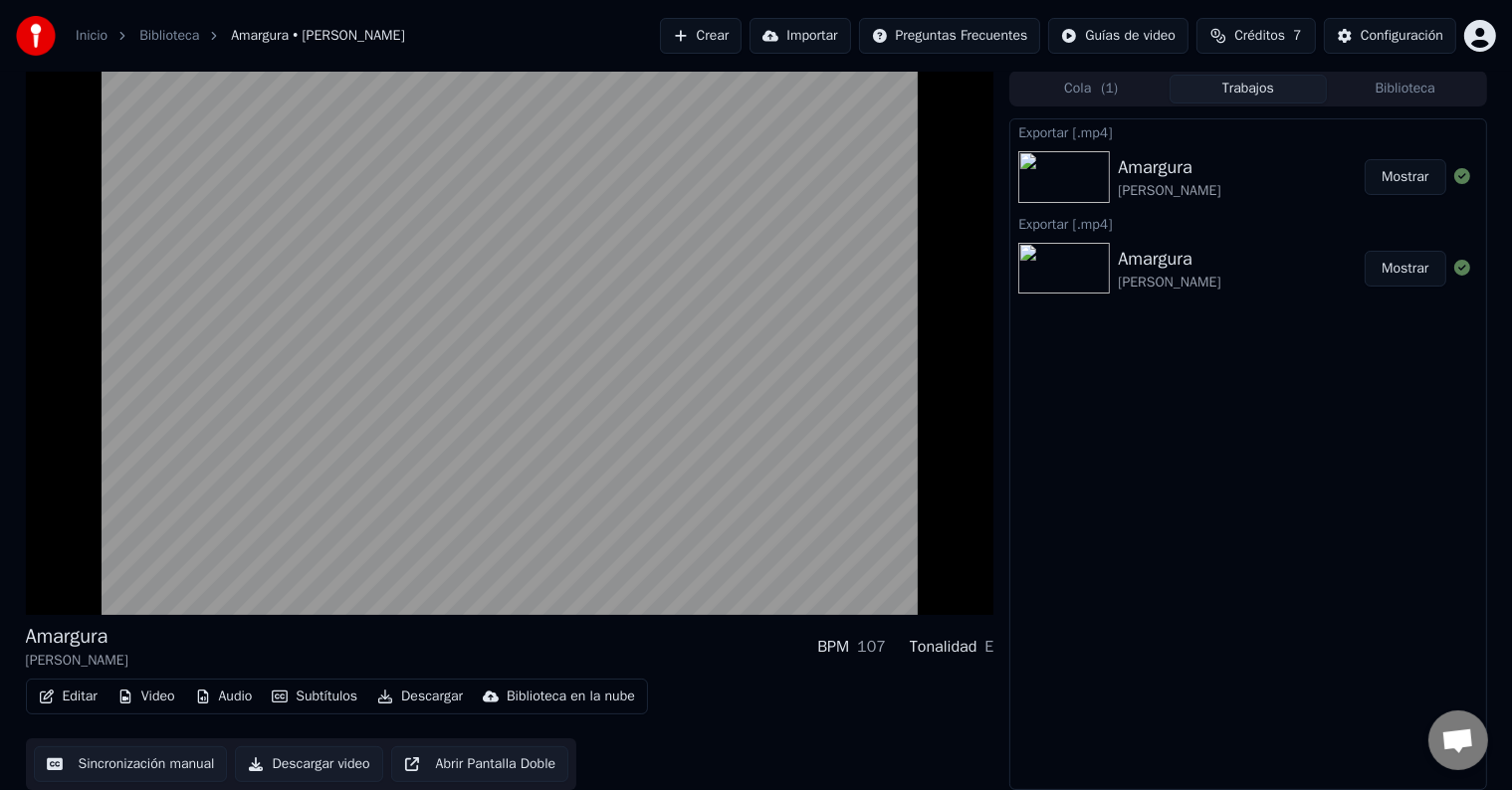 click on "Editar Video Audio Subtítulos Descargar Biblioteca en la nube Sincronización manual Descargar video Abrir Pantalla Doble" at bounding box center (510, 734) 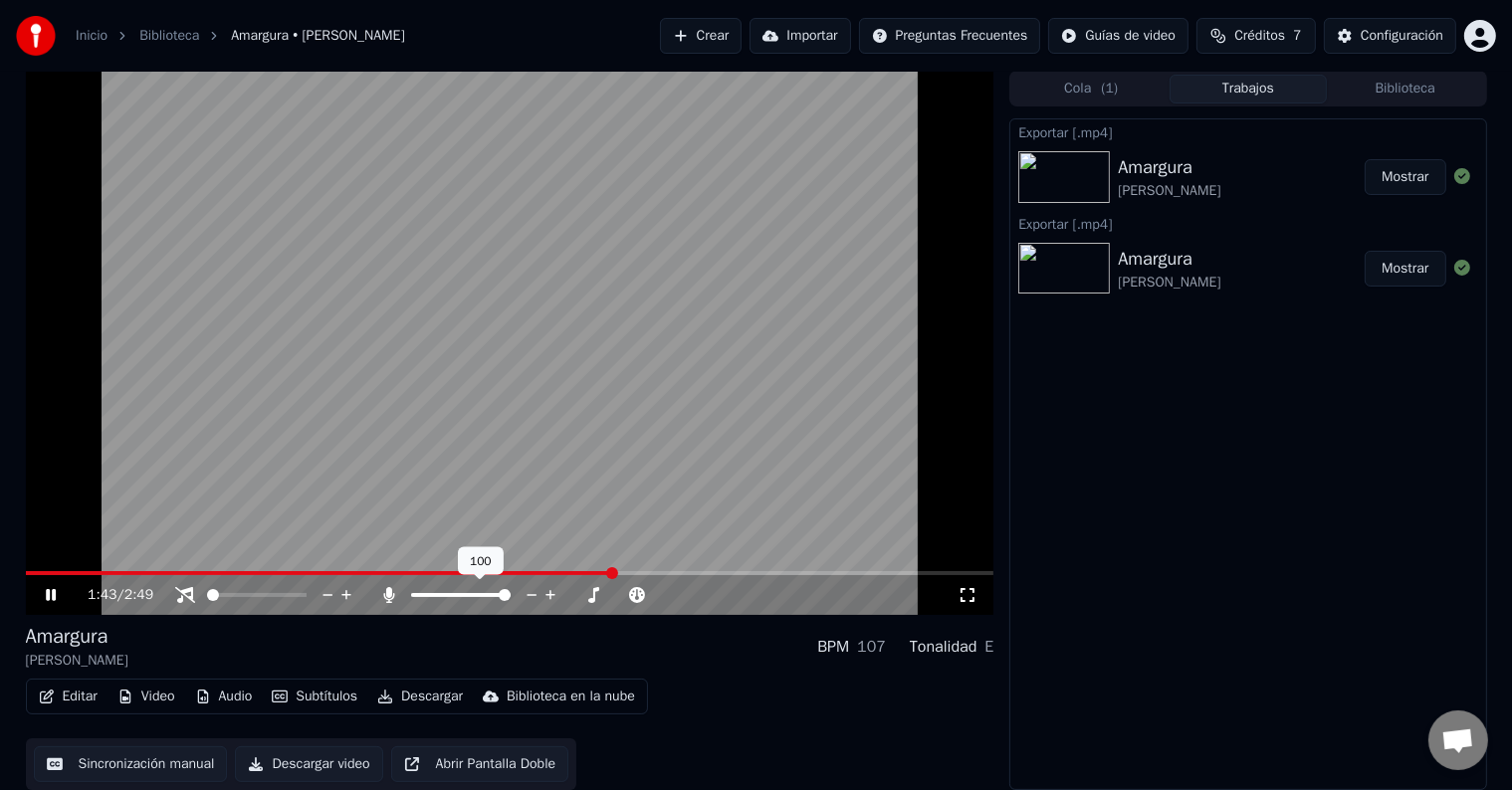 click at bounding box center (461, 595) 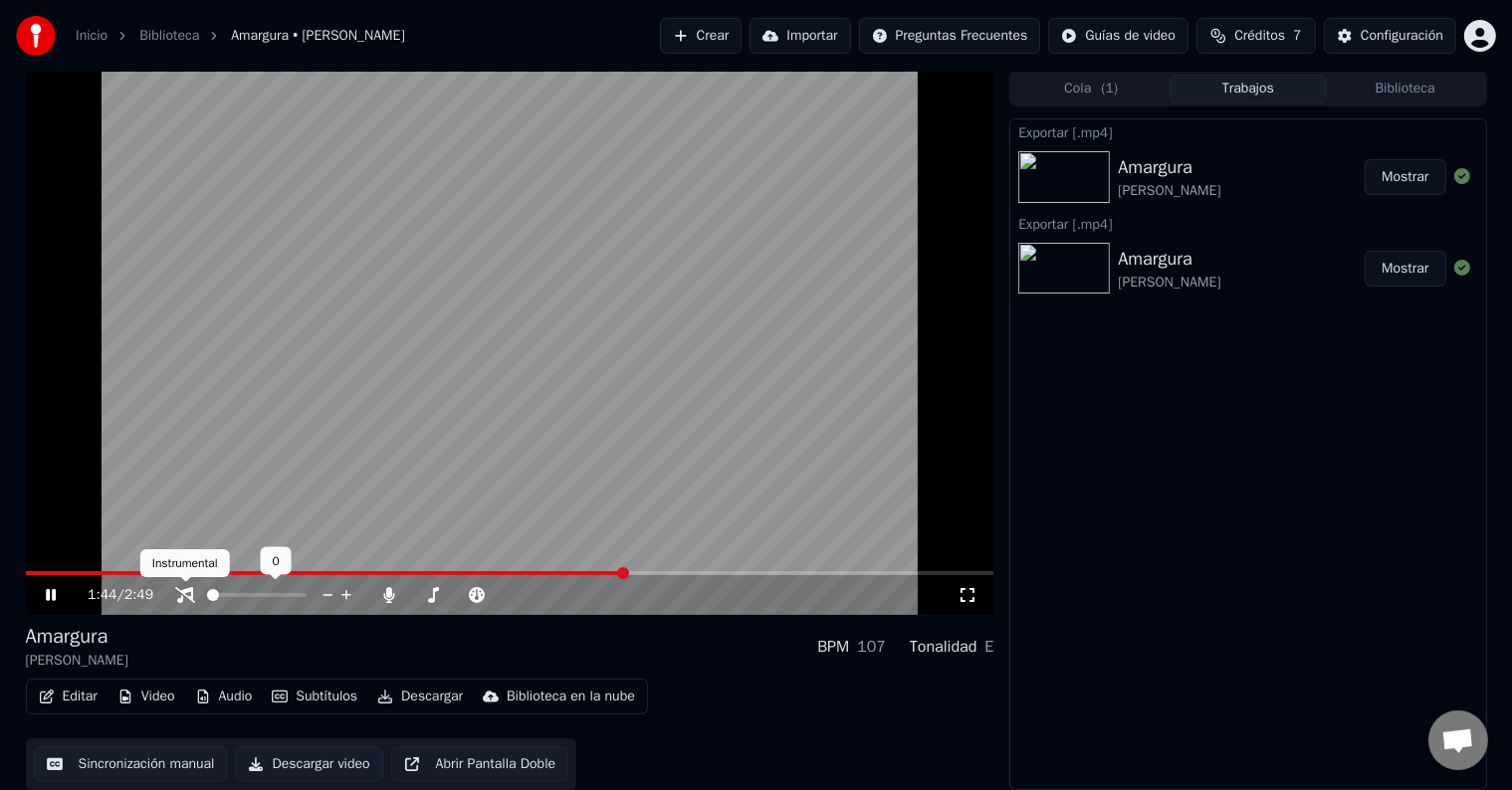 click 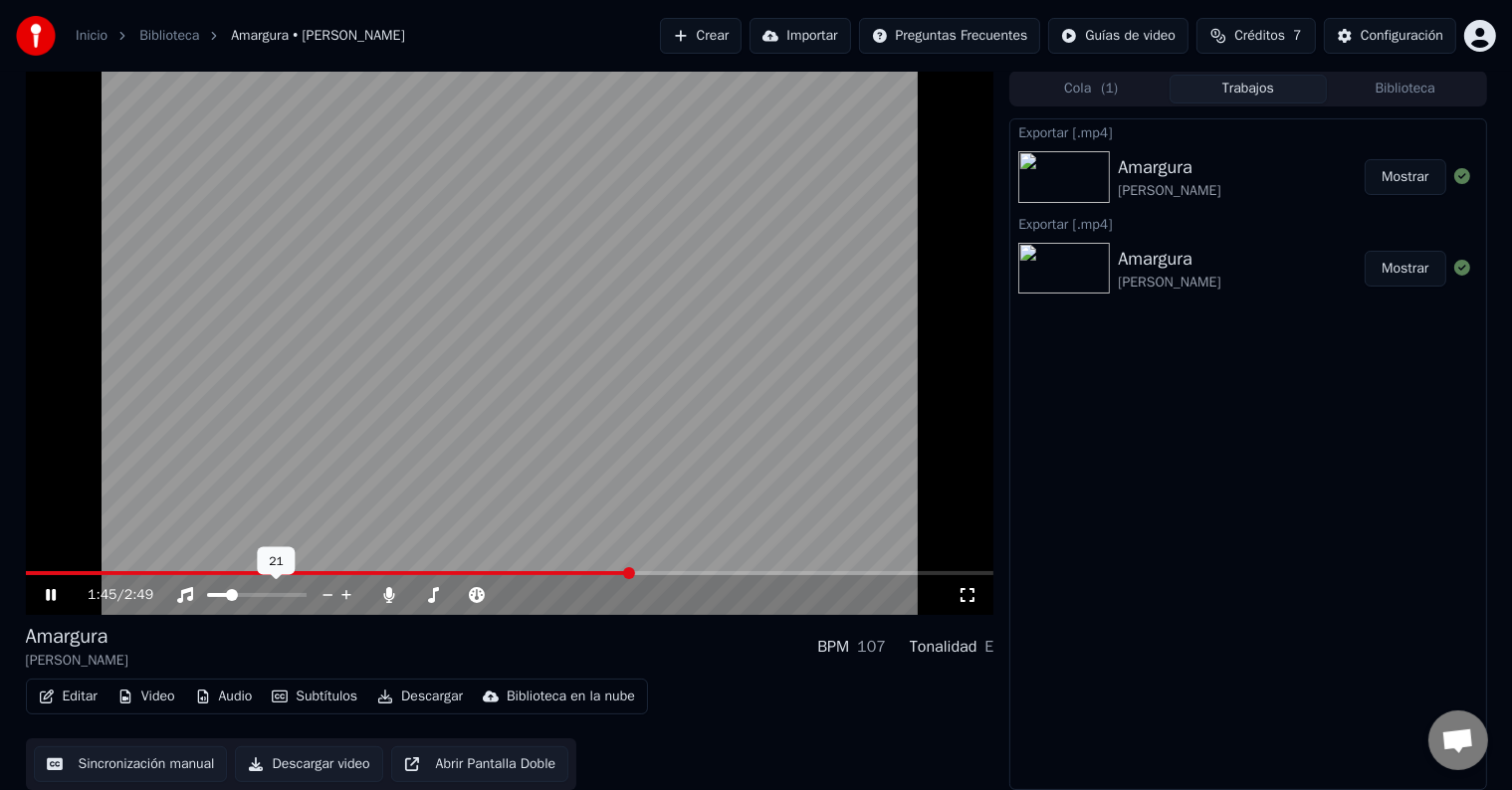 click at bounding box center (217, 595) 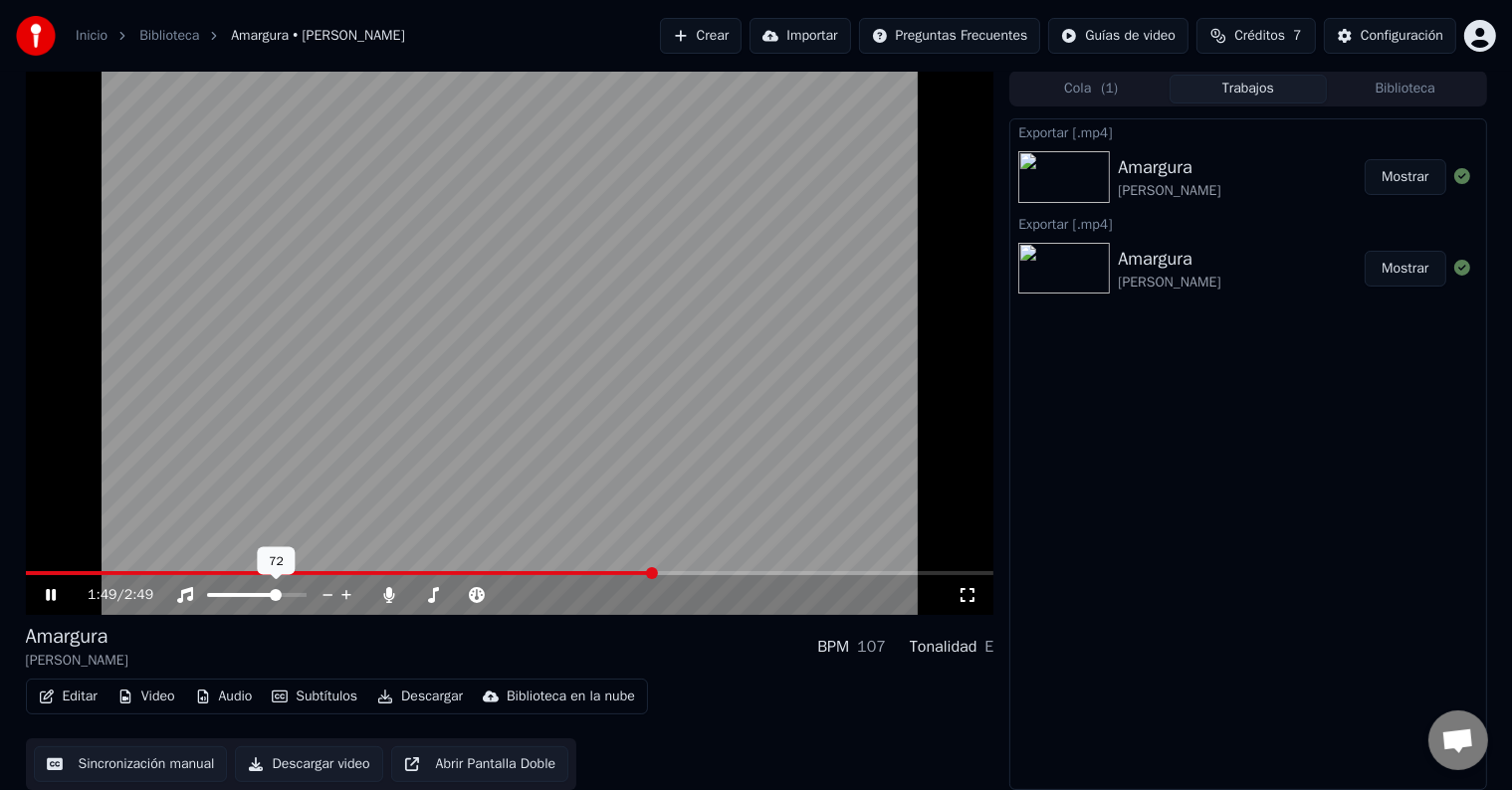 click at bounding box center (276, 595) 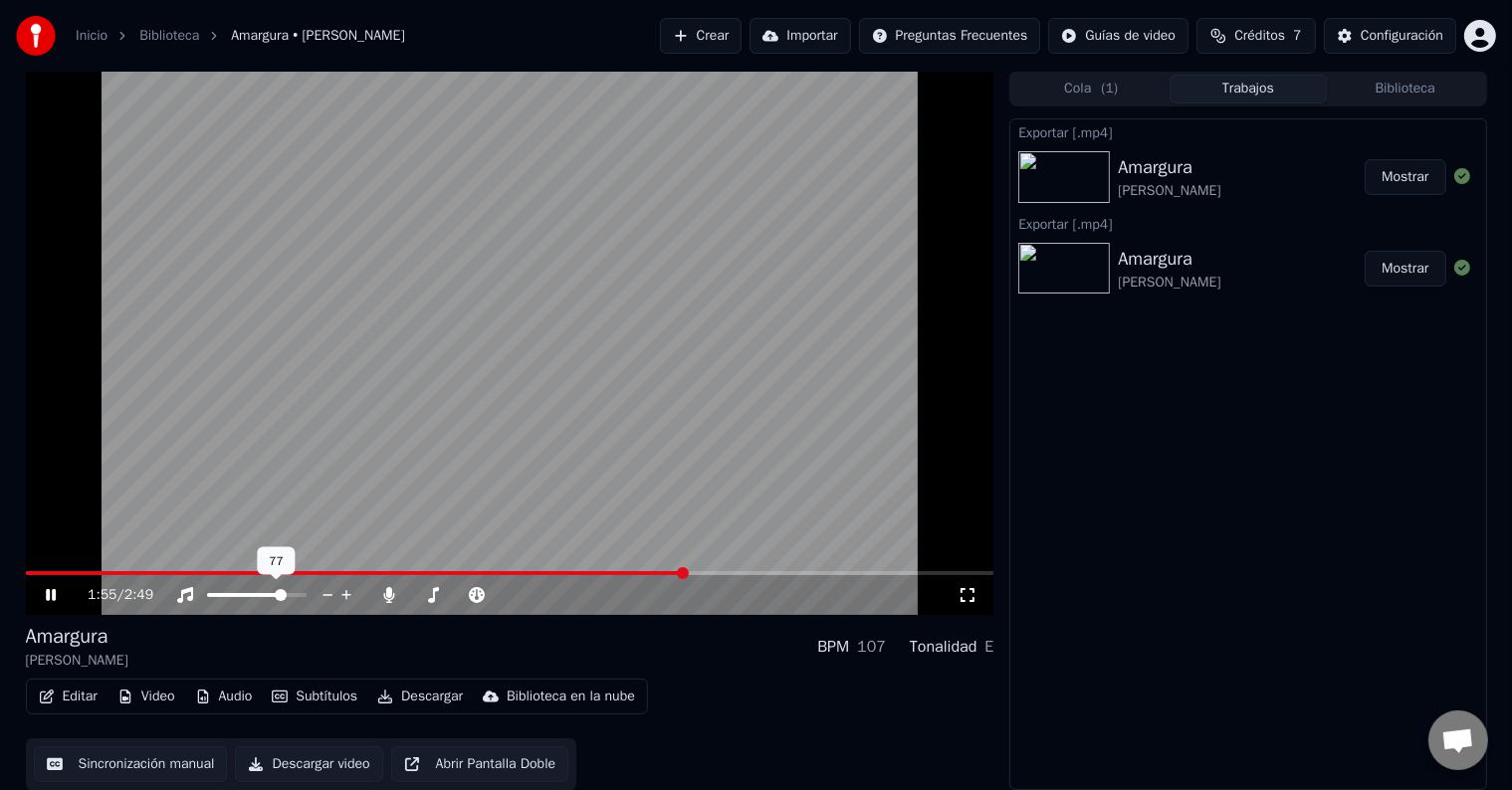 click at bounding box center (281, 595) 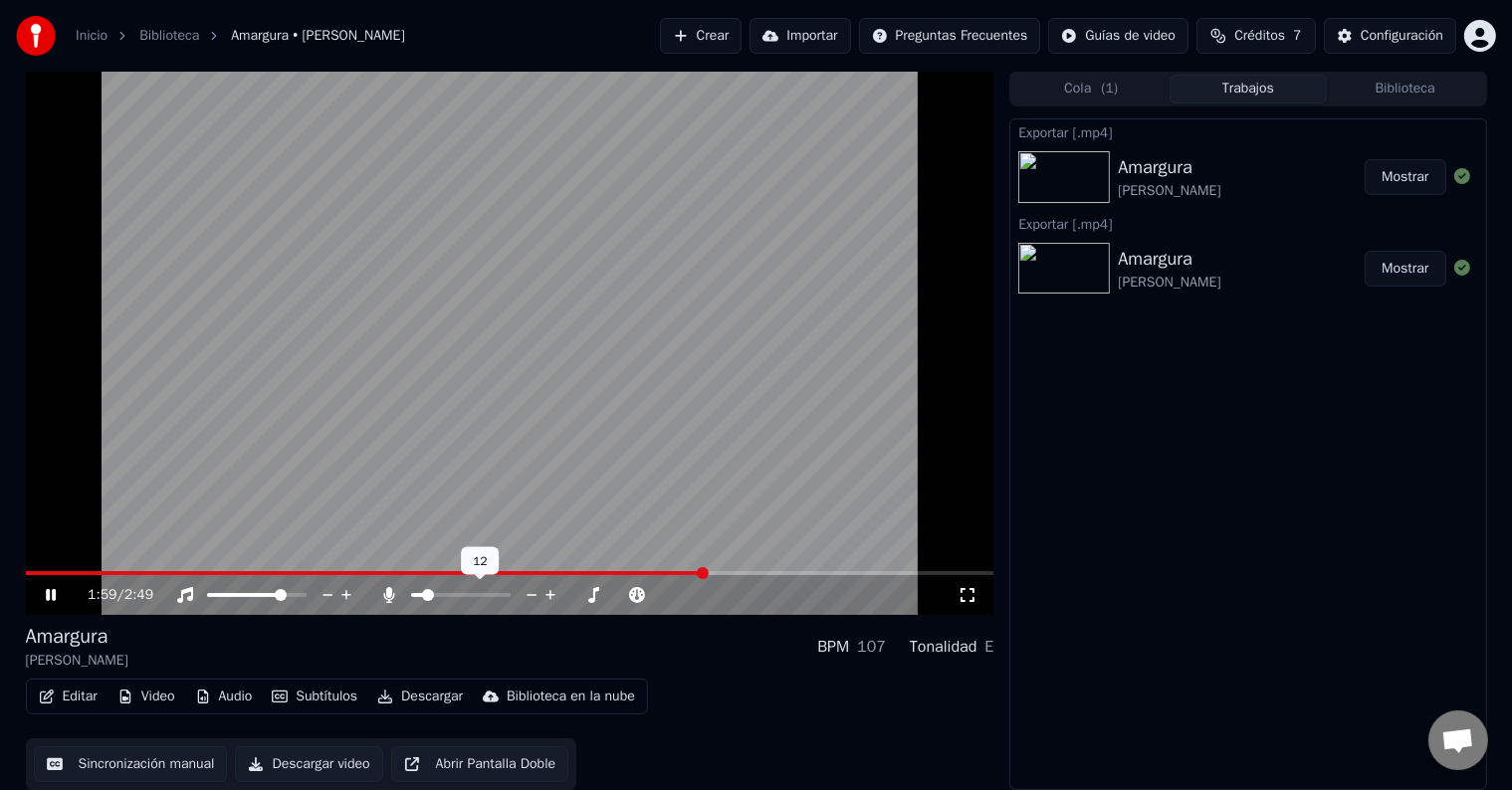 click at bounding box center (417, 595) 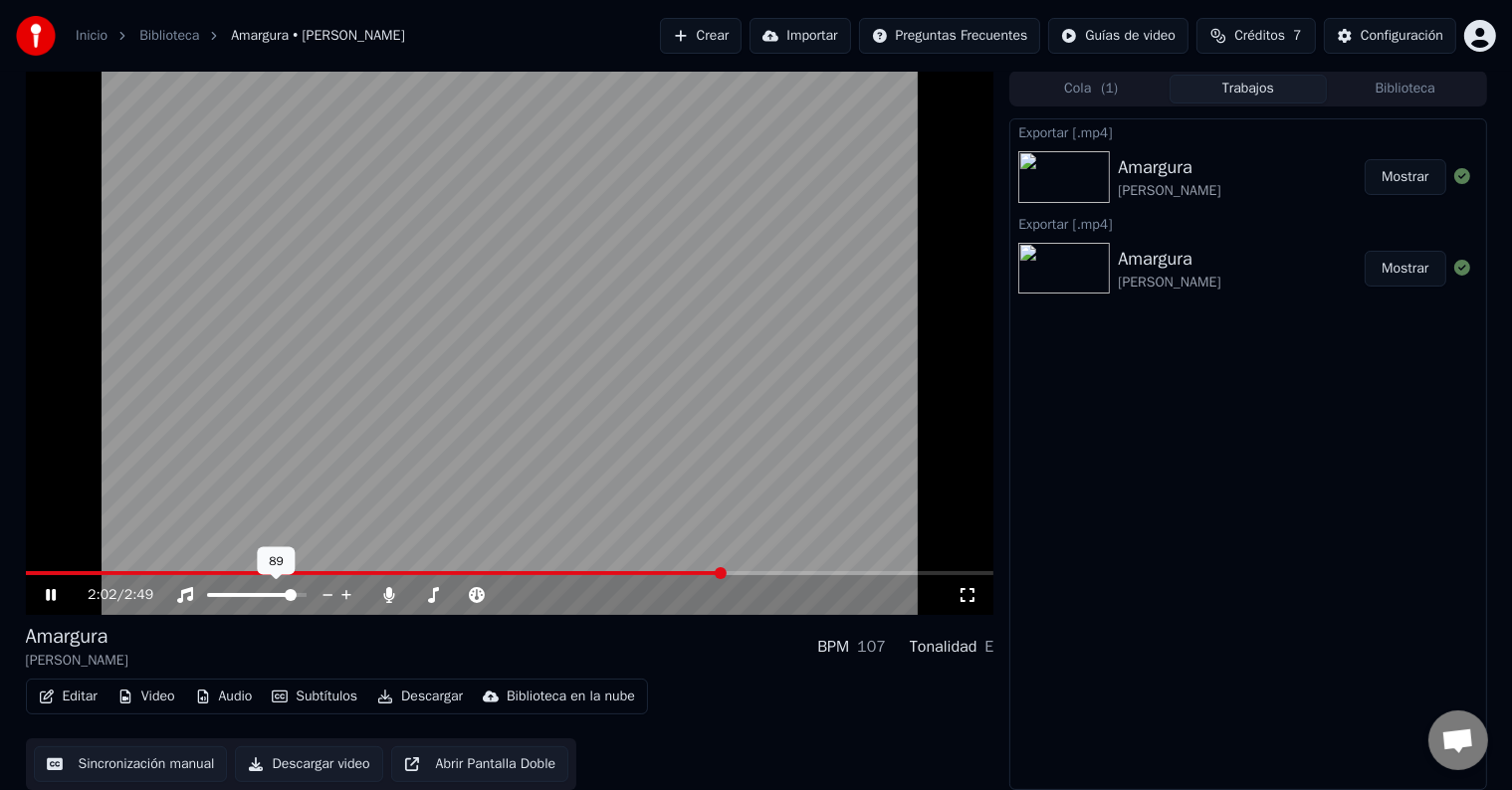click at bounding box center (257, 595) 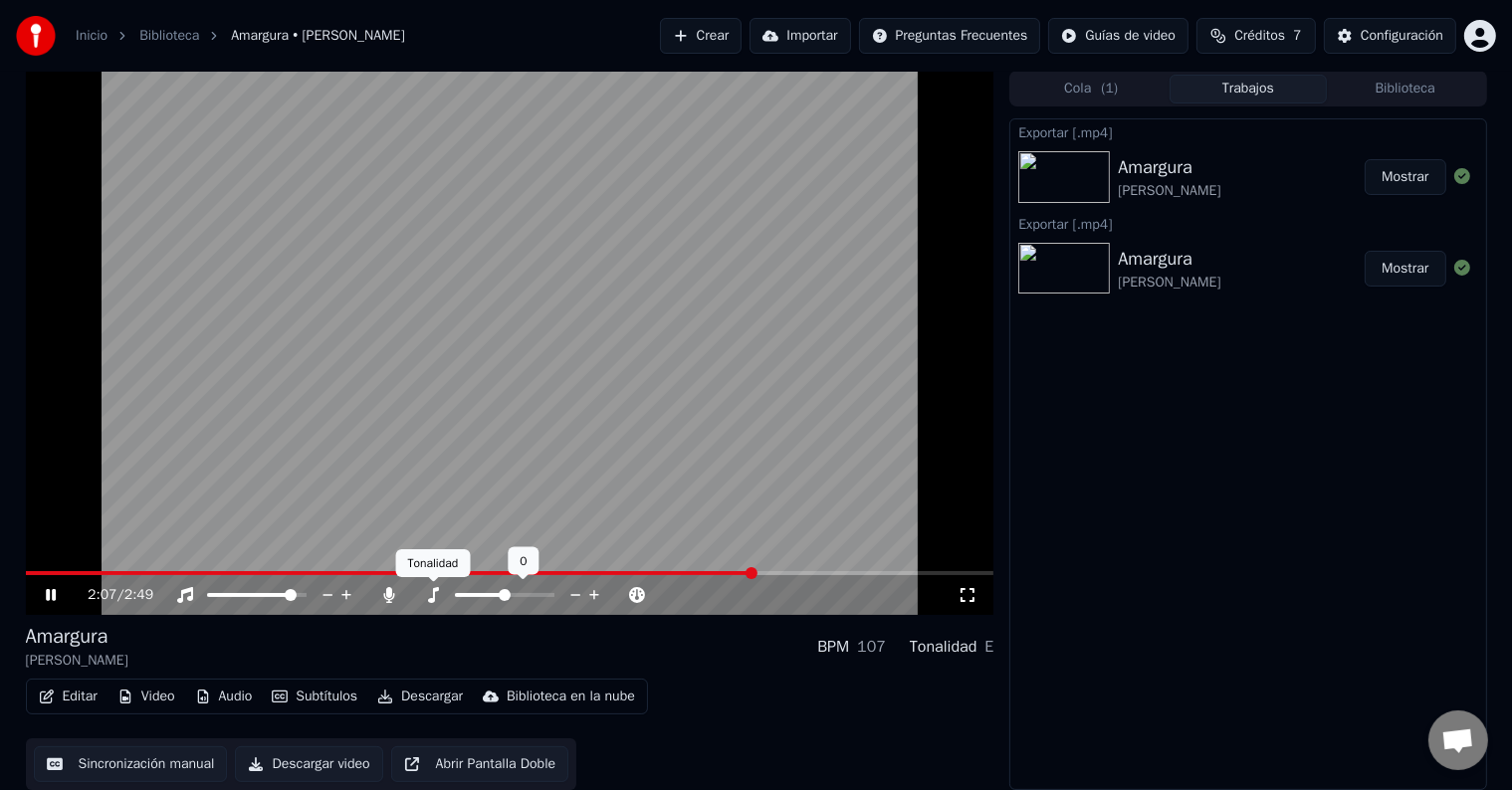 click 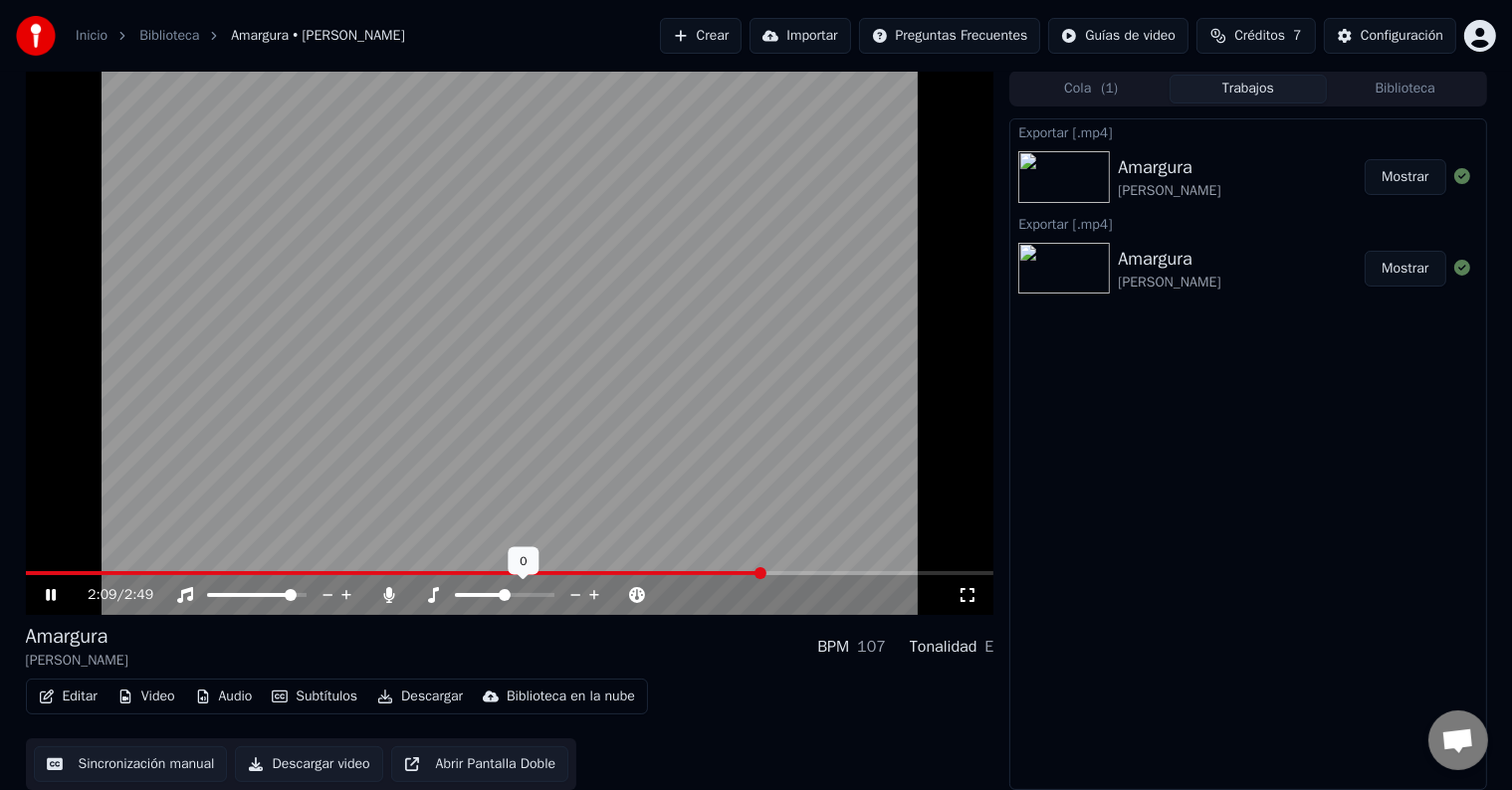 click at bounding box center [480, 595] 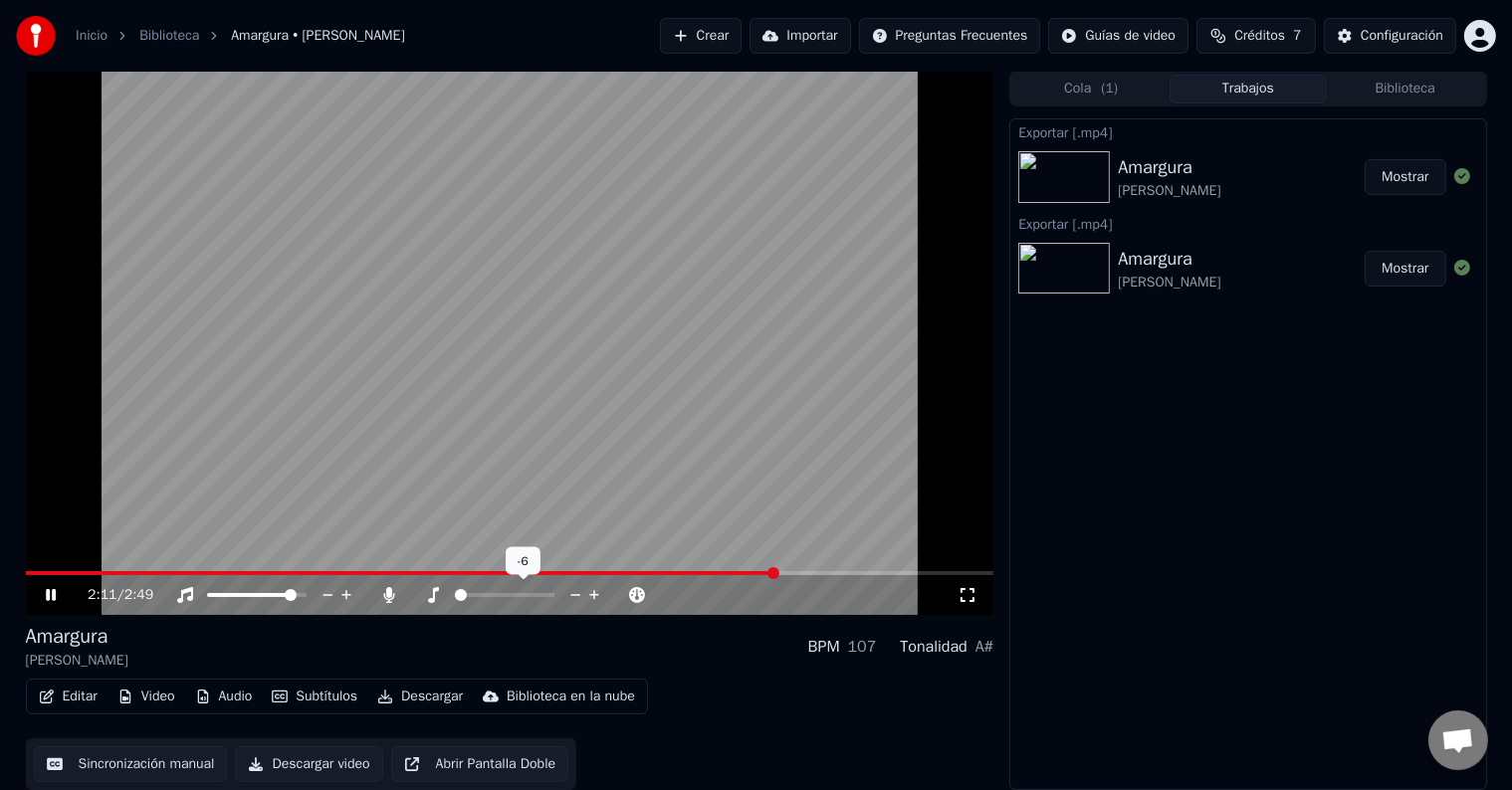 click at bounding box center (455, 595) 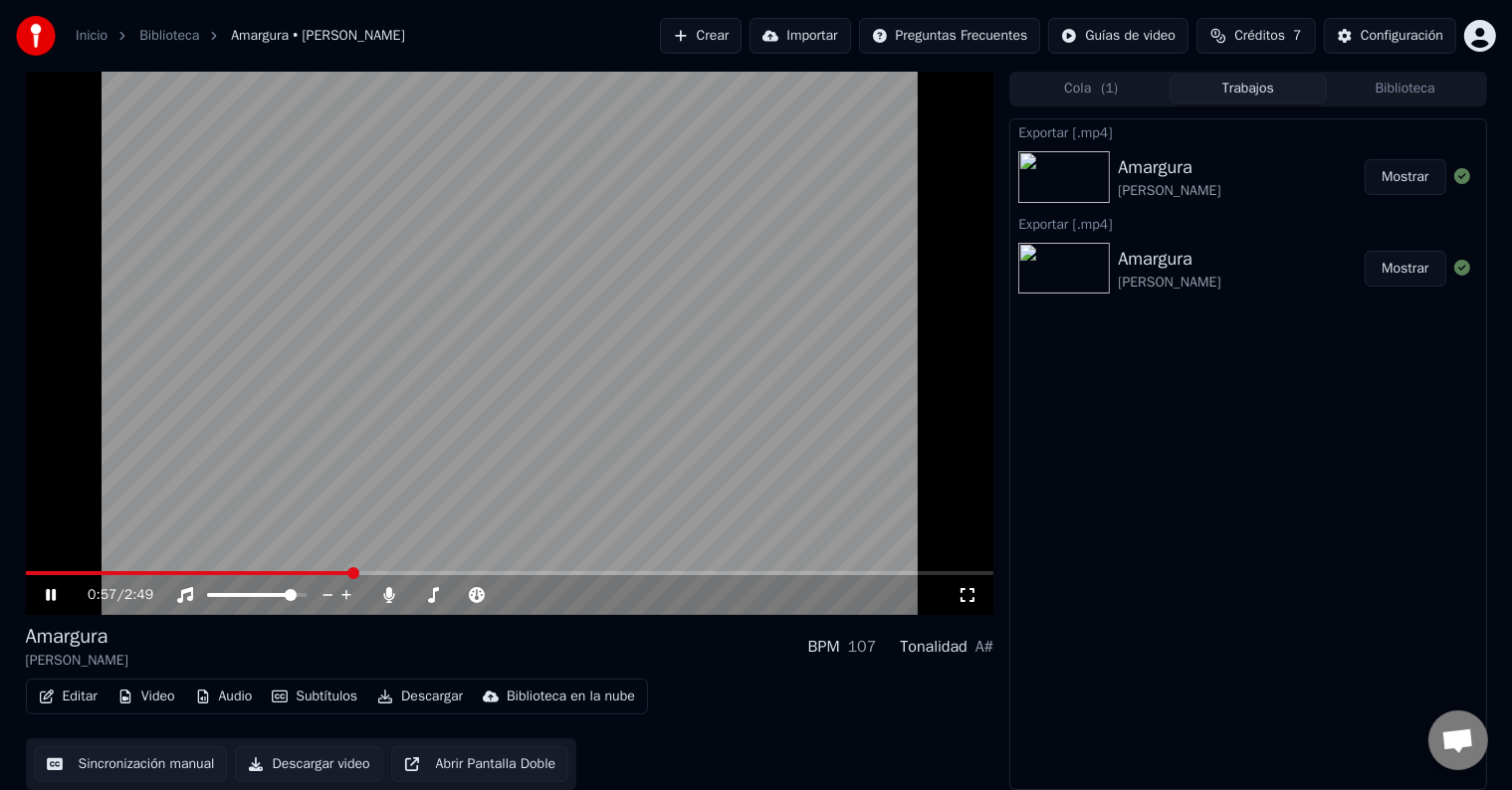 click at bounding box center [188, 573] 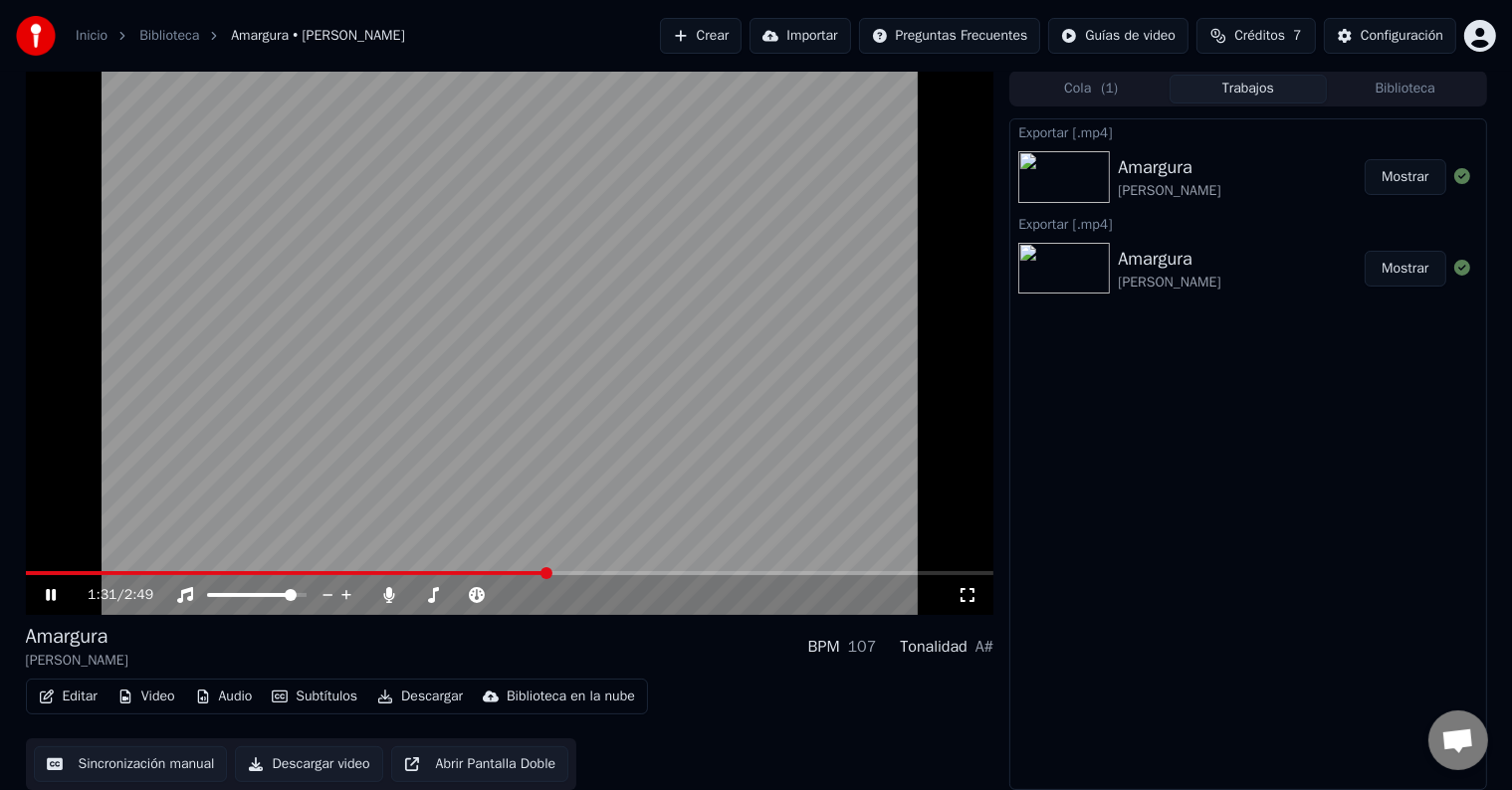 click at bounding box center [510, 342] 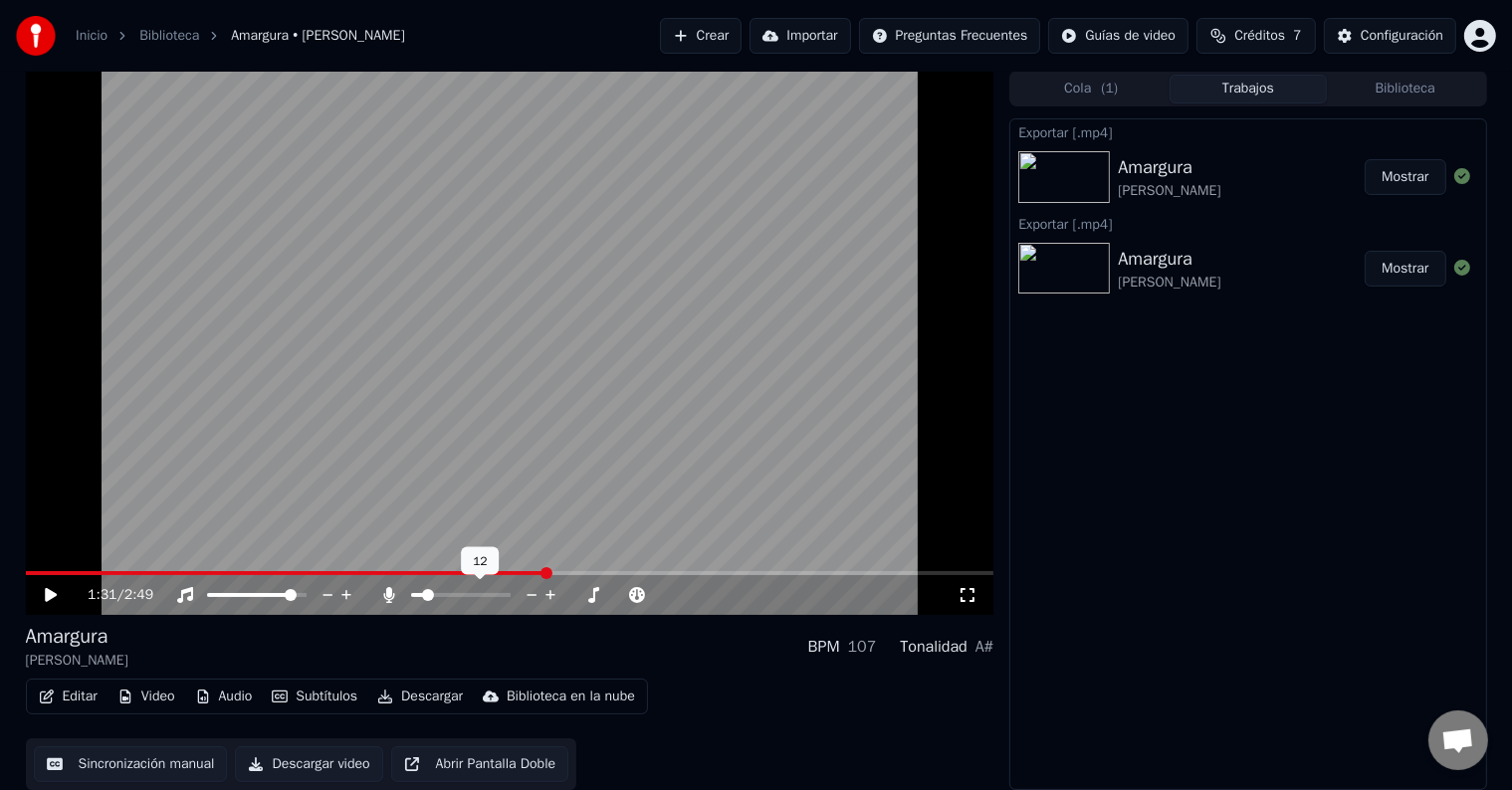 click at bounding box center [287, 573] 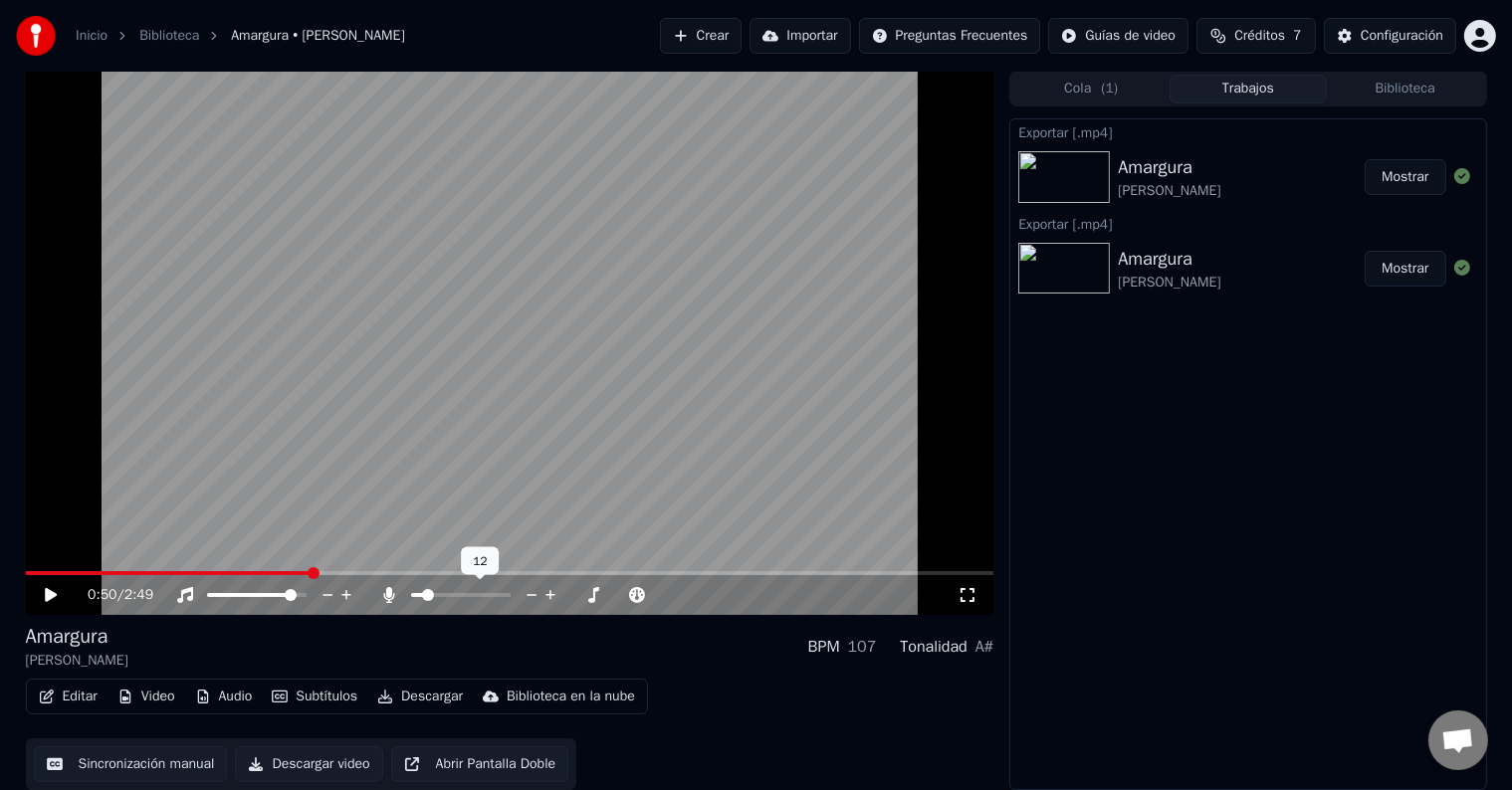 click 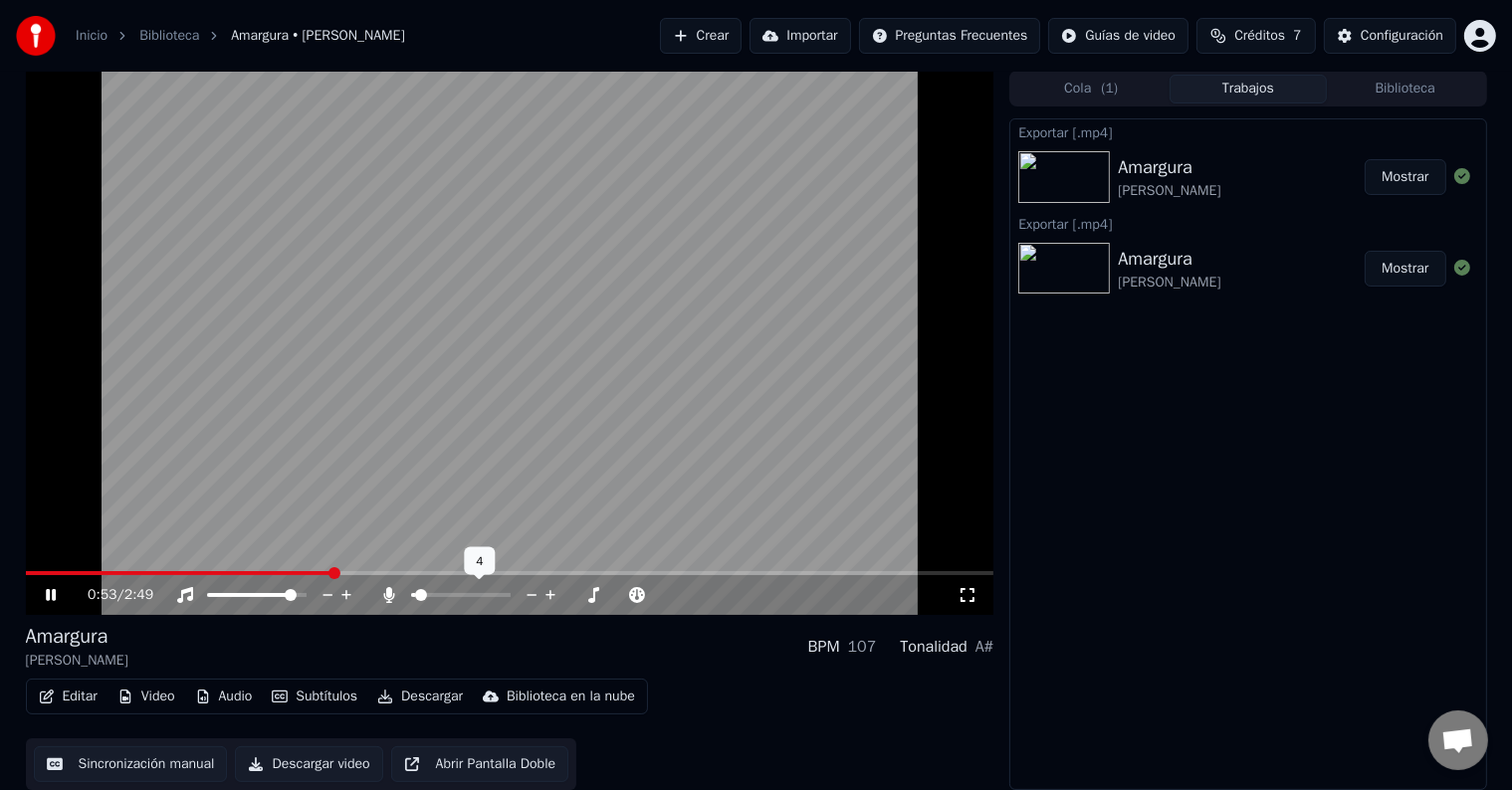 click at bounding box center [421, 595] 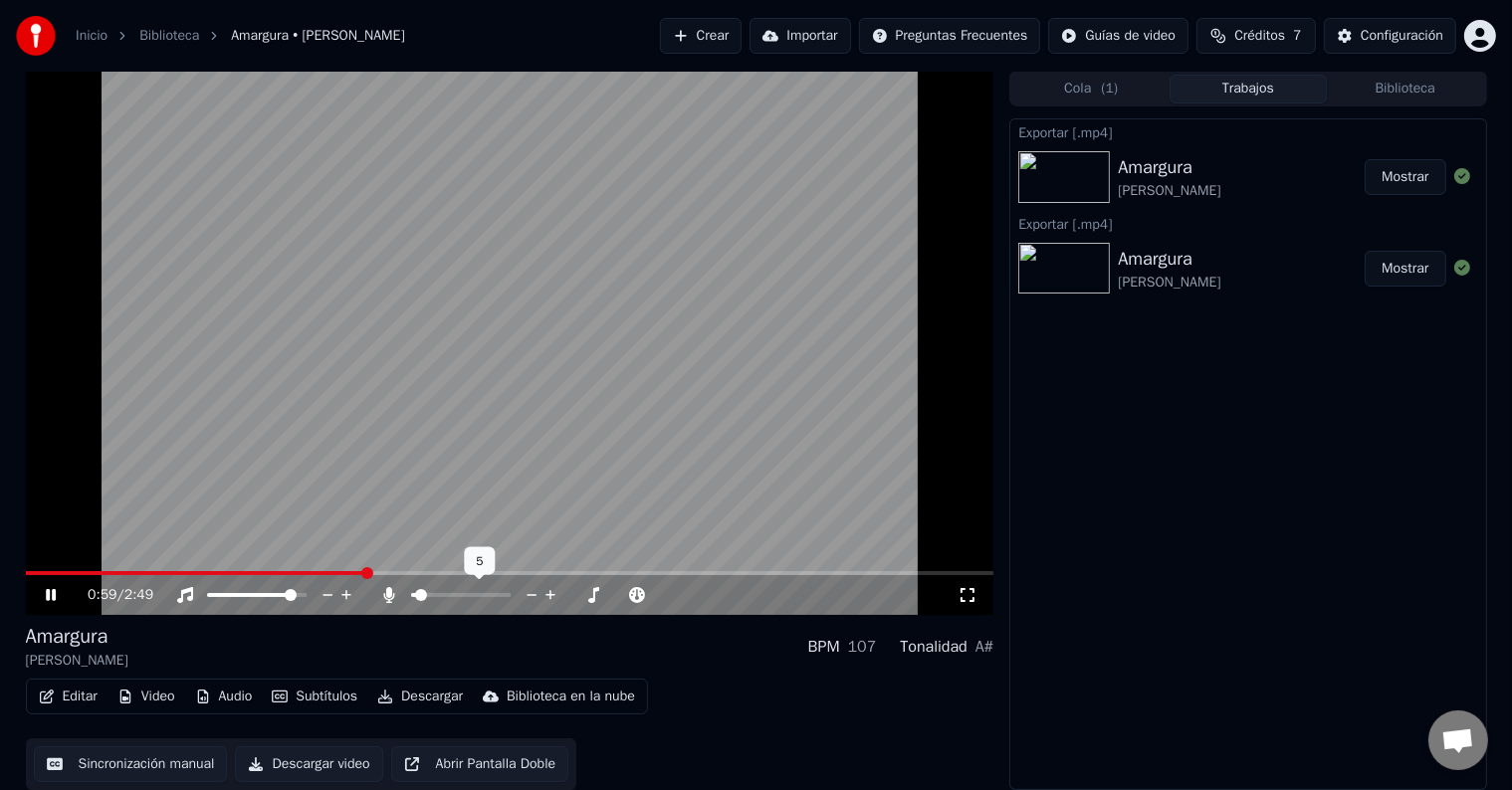 click at bounding box center [421, 595] 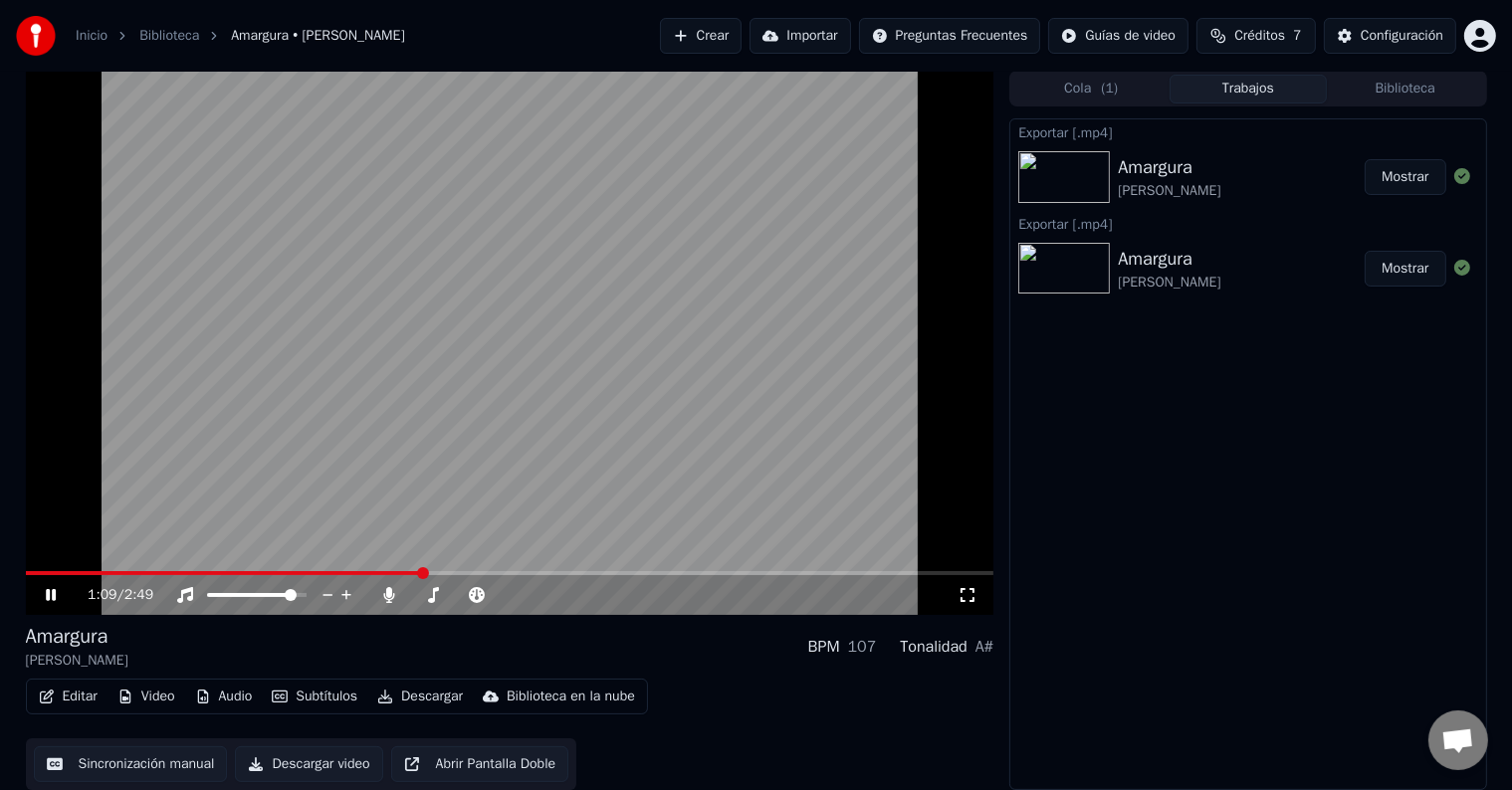 click at bounding box center [510, 573] 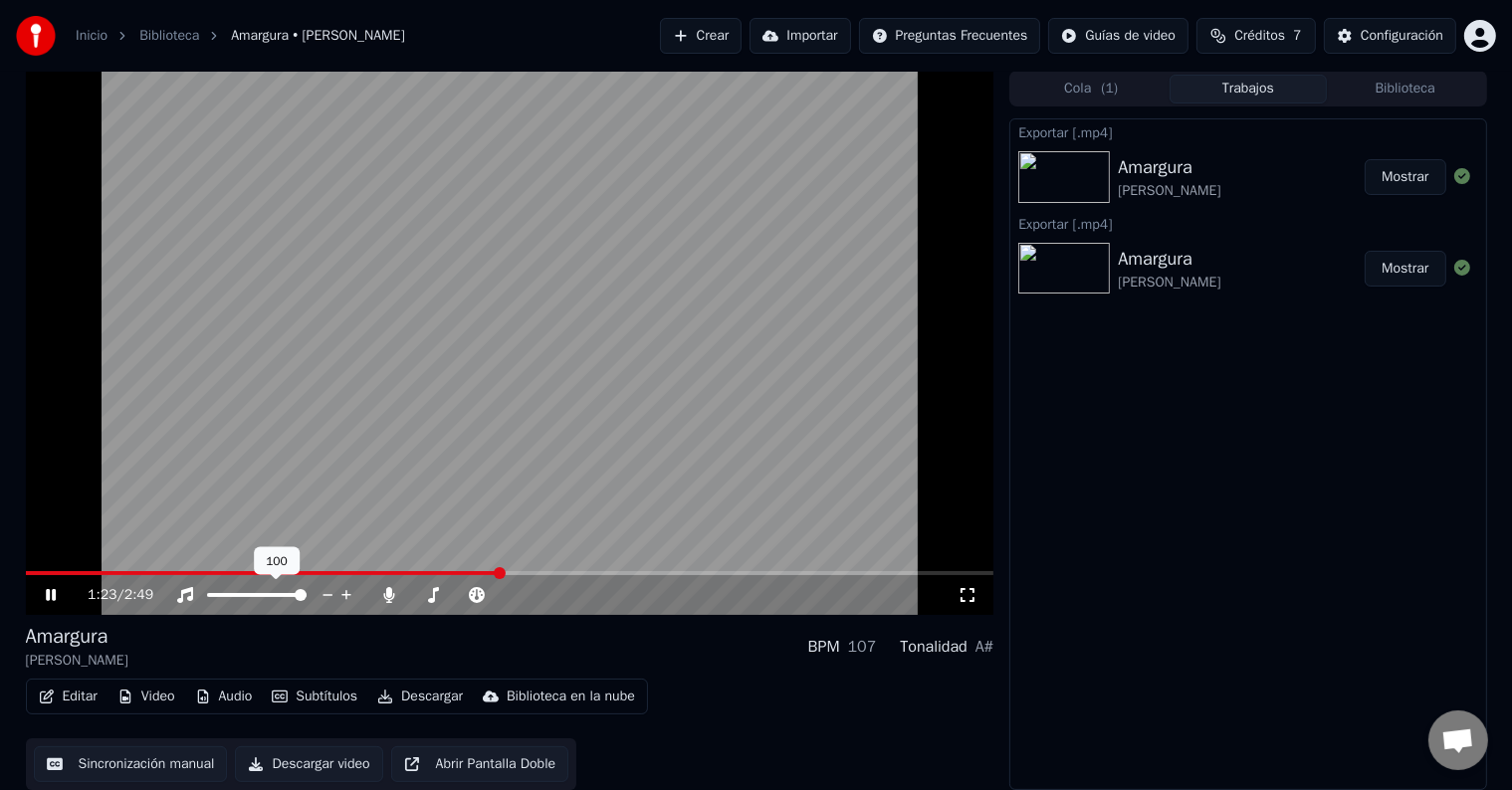click at bounding box center (301, 595) 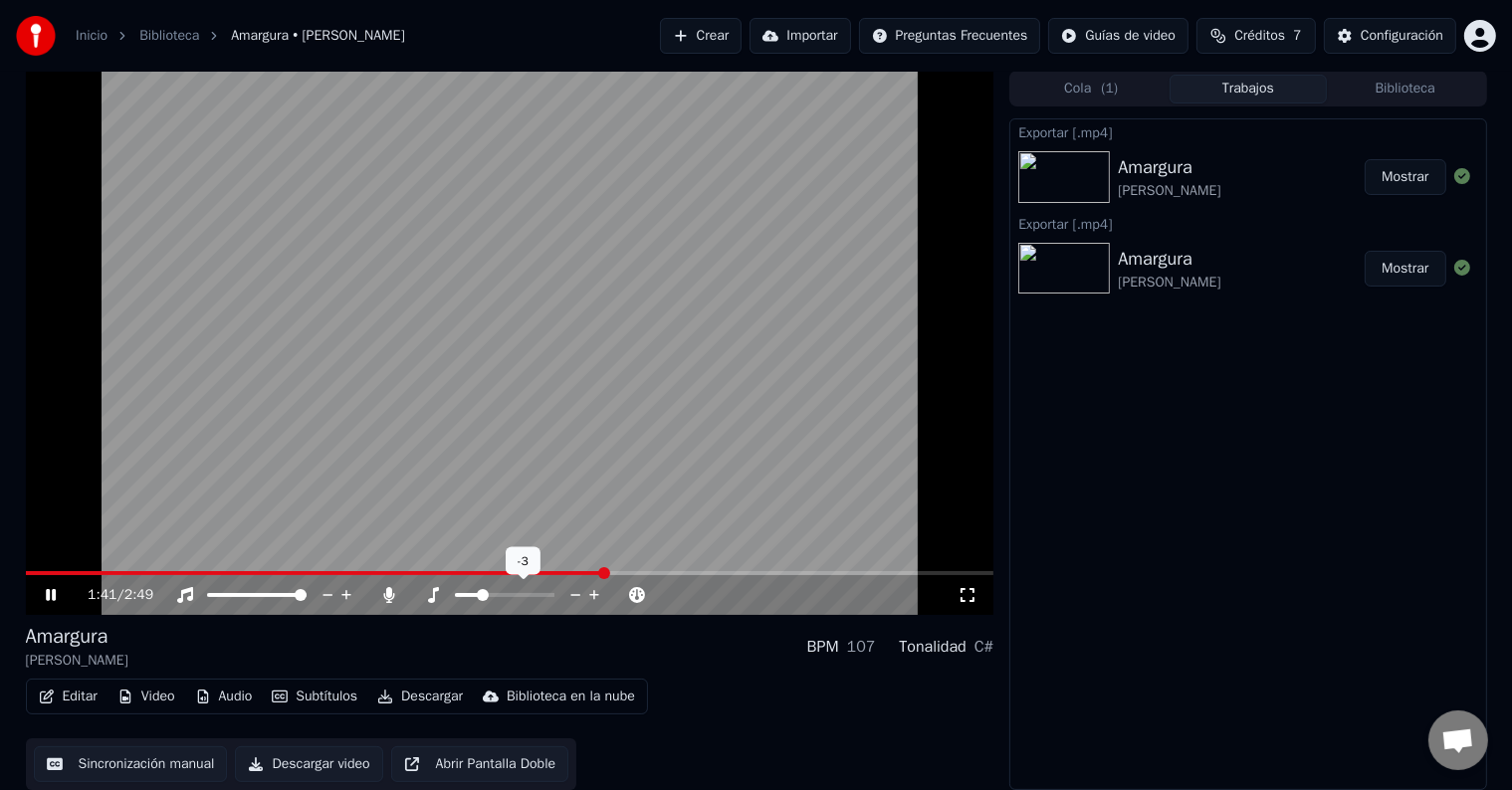 click at bounding box center (483, 595) 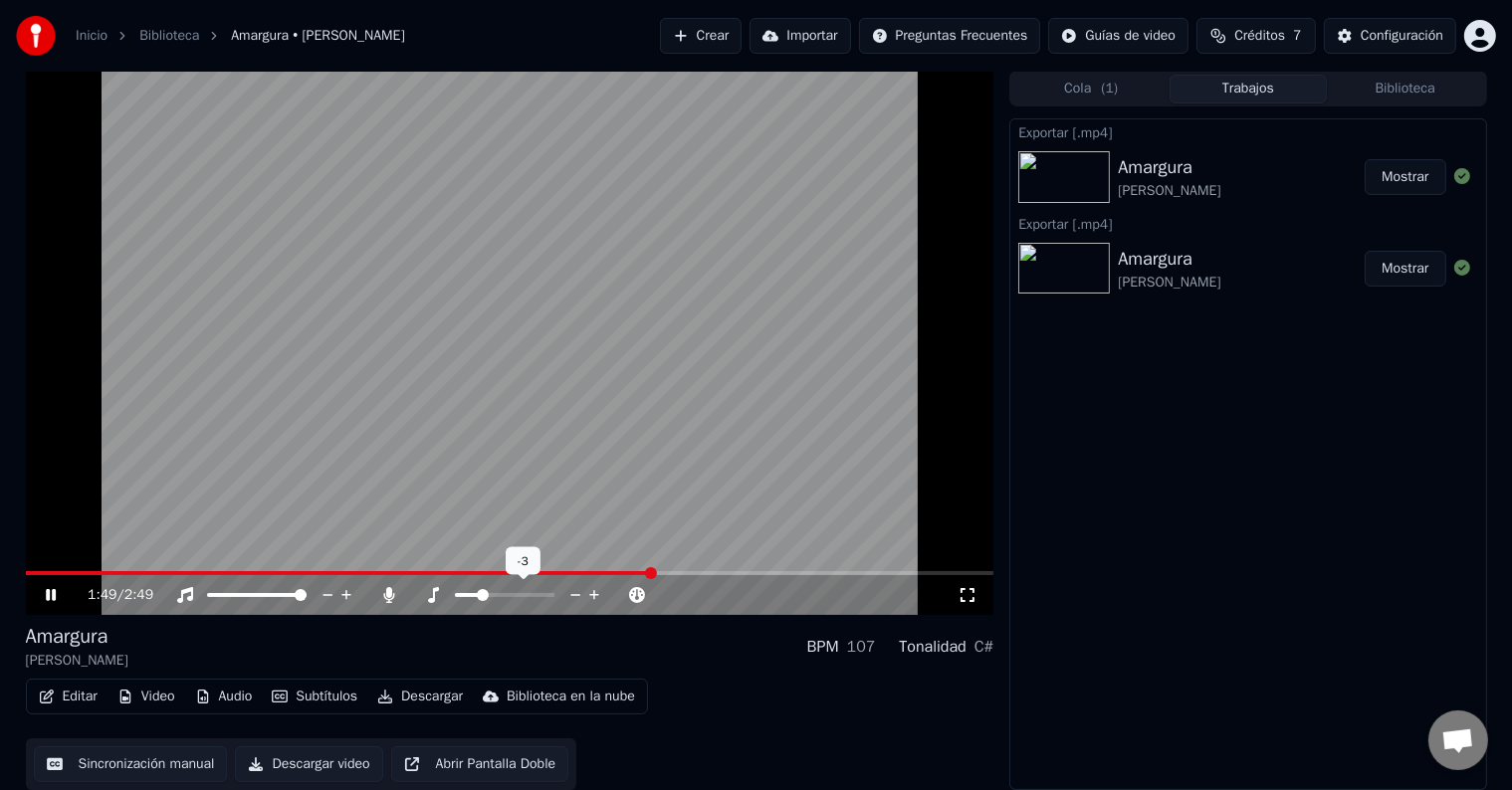 click 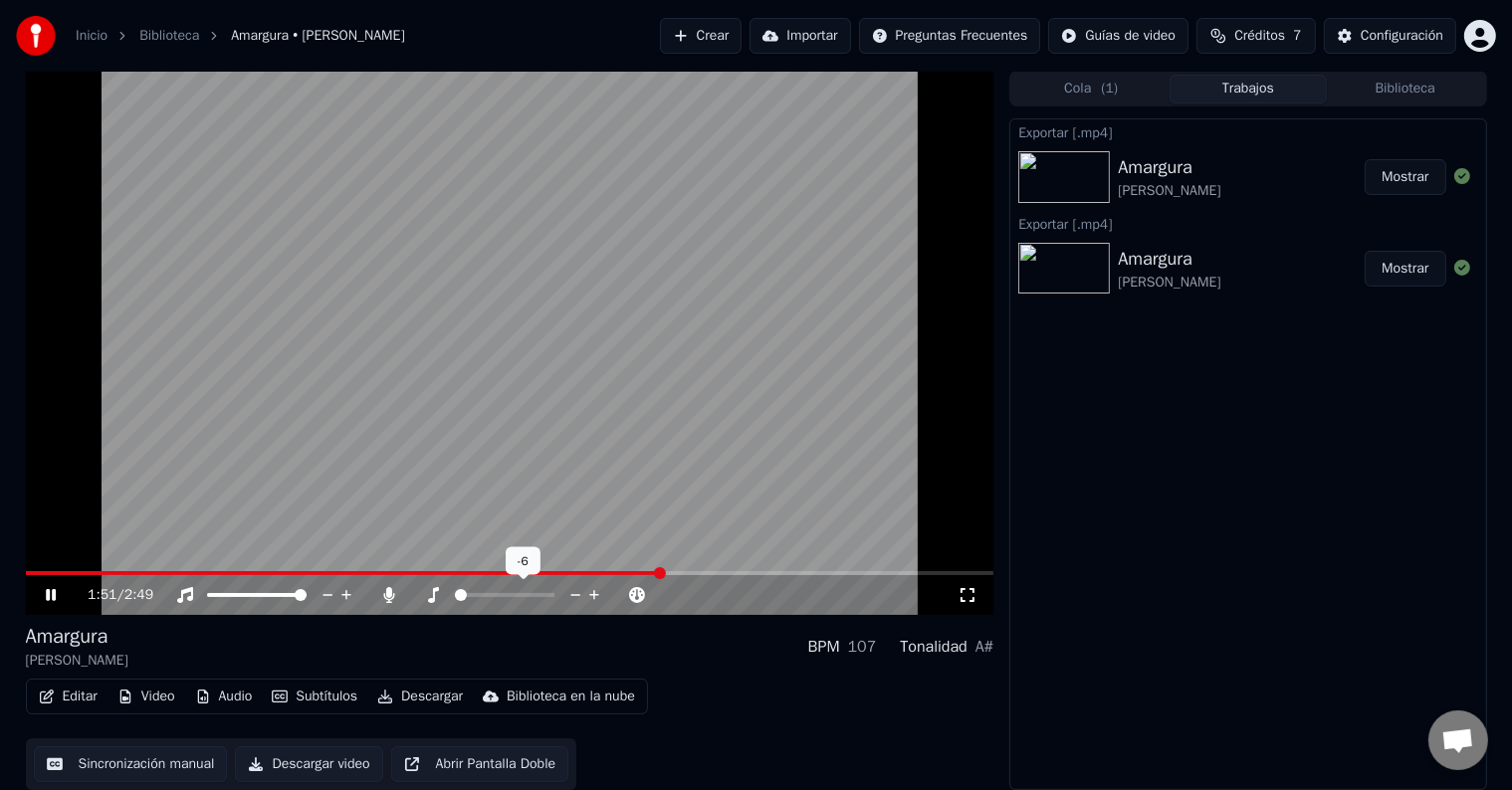 click at bounding box center [455, 595] 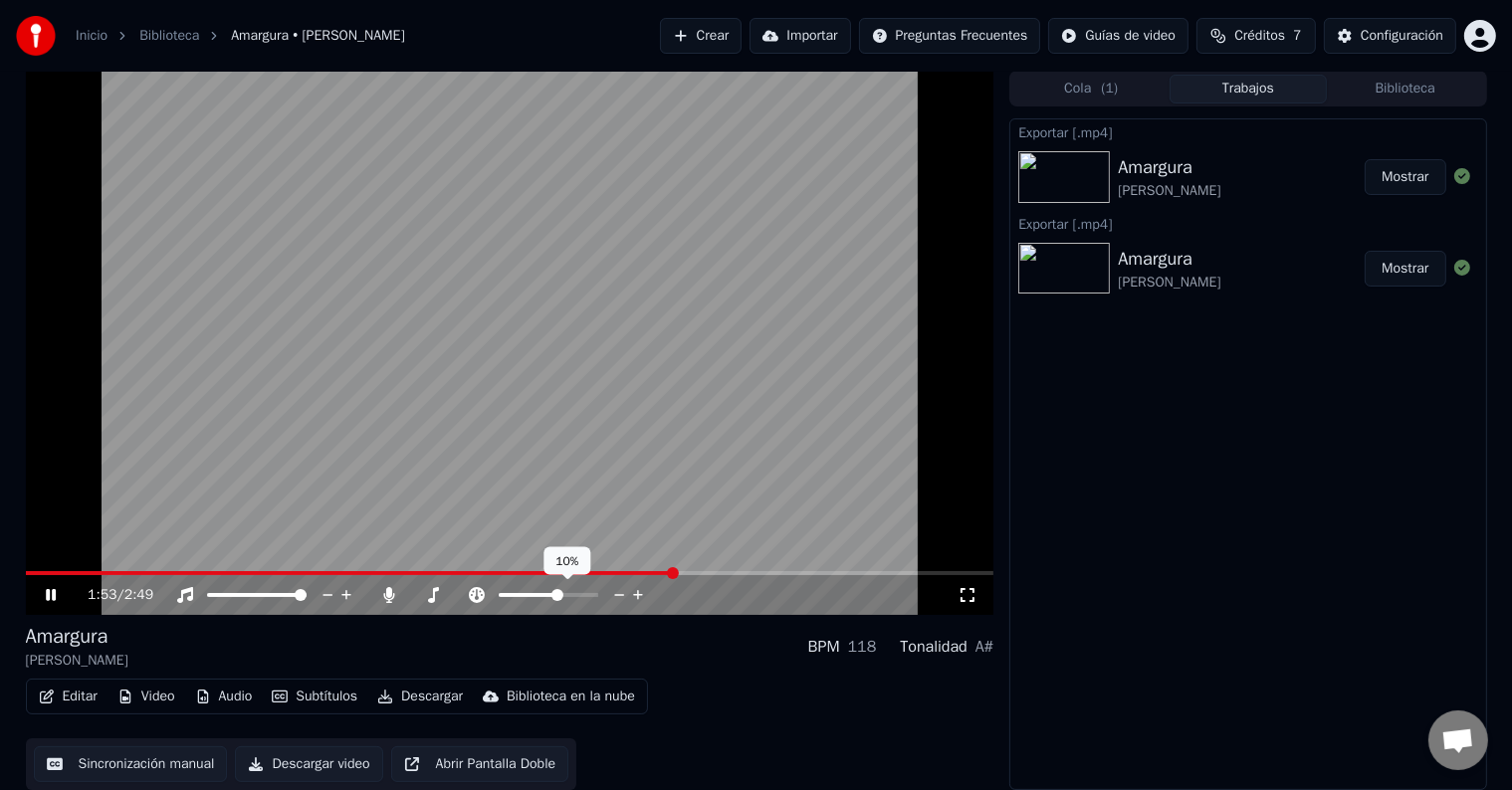 click at bounding box center [557, 595] 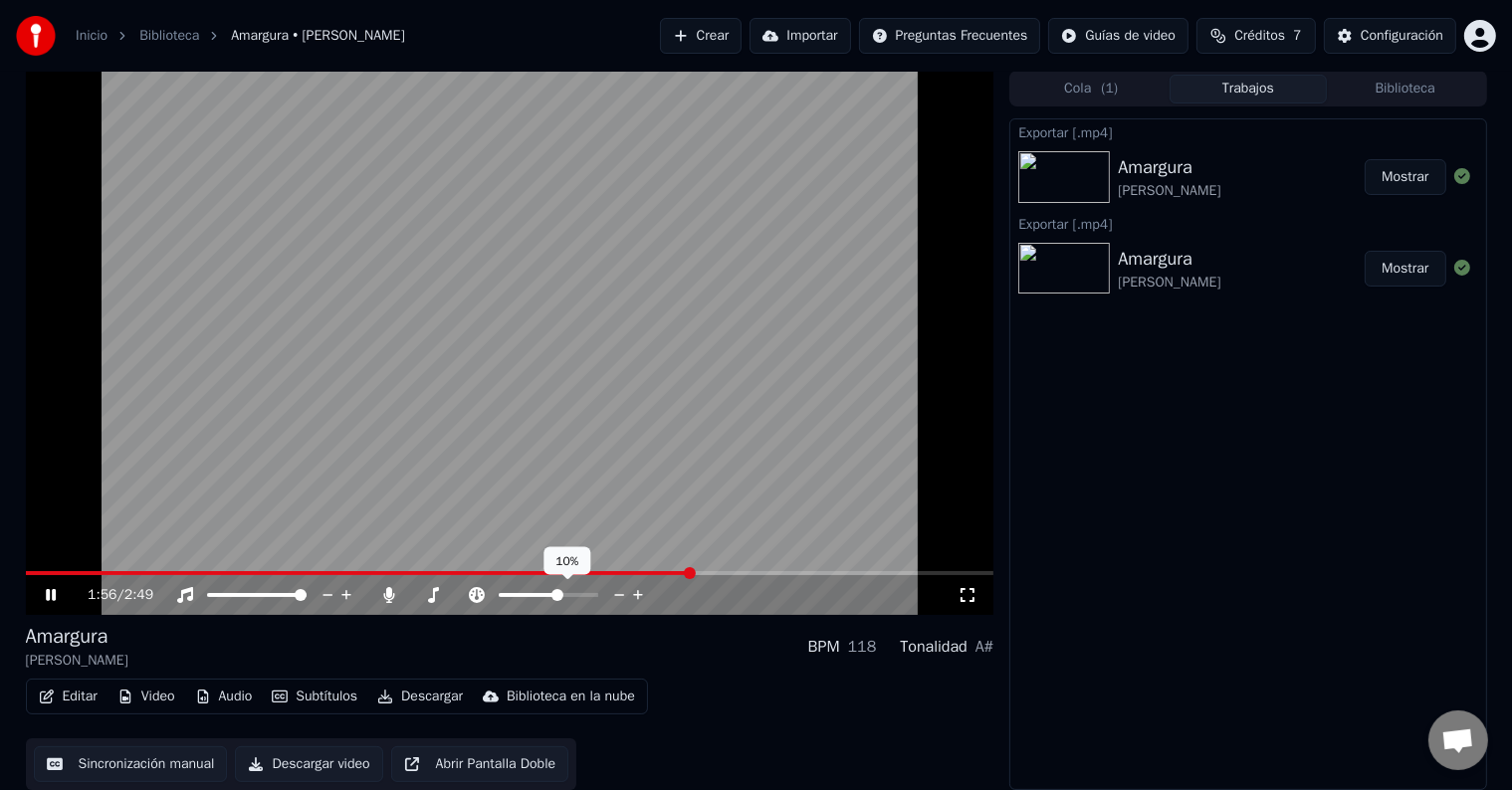 click at bounding box center (557, 595) 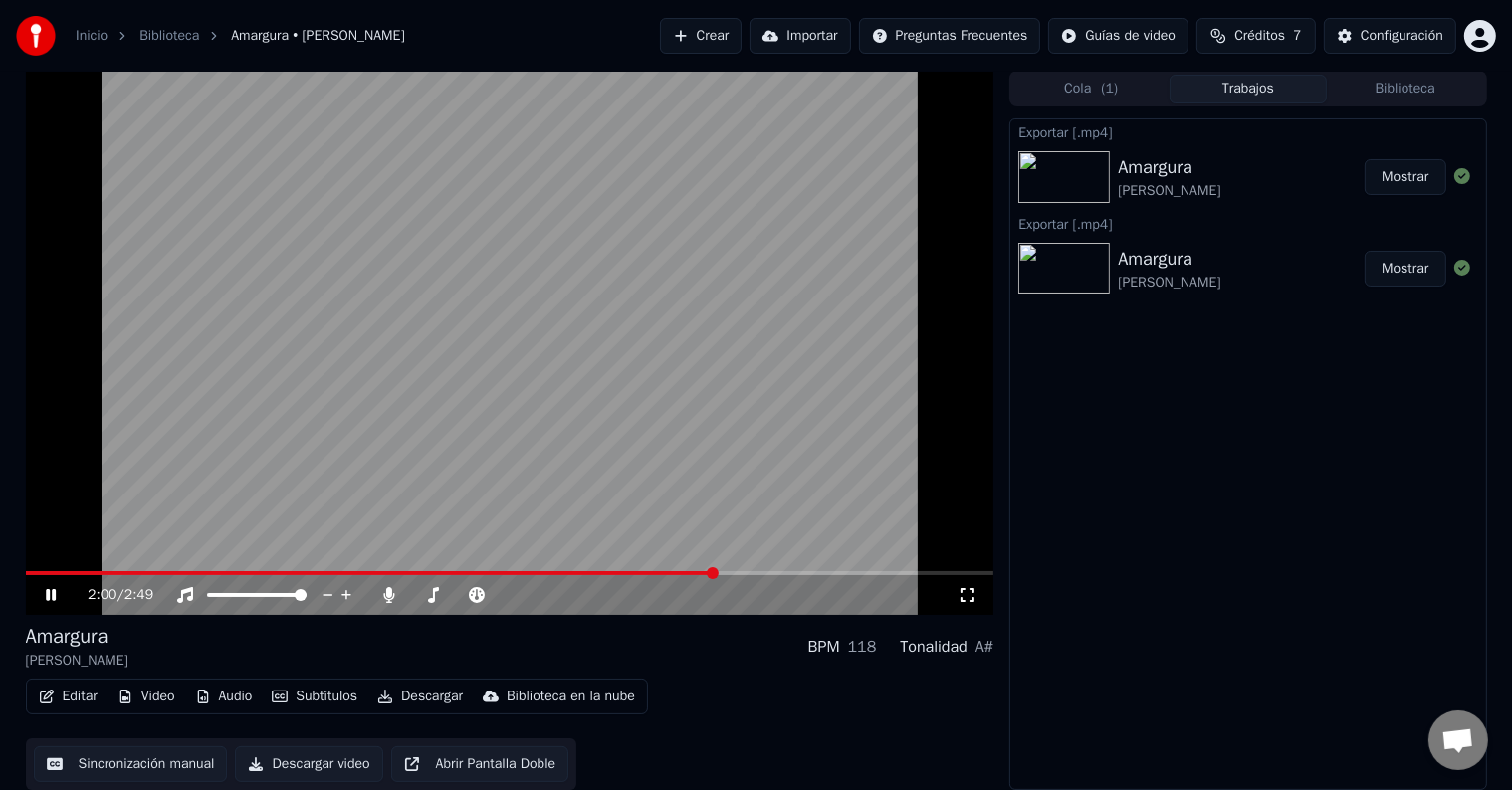 click at bounding box center [371, 573] 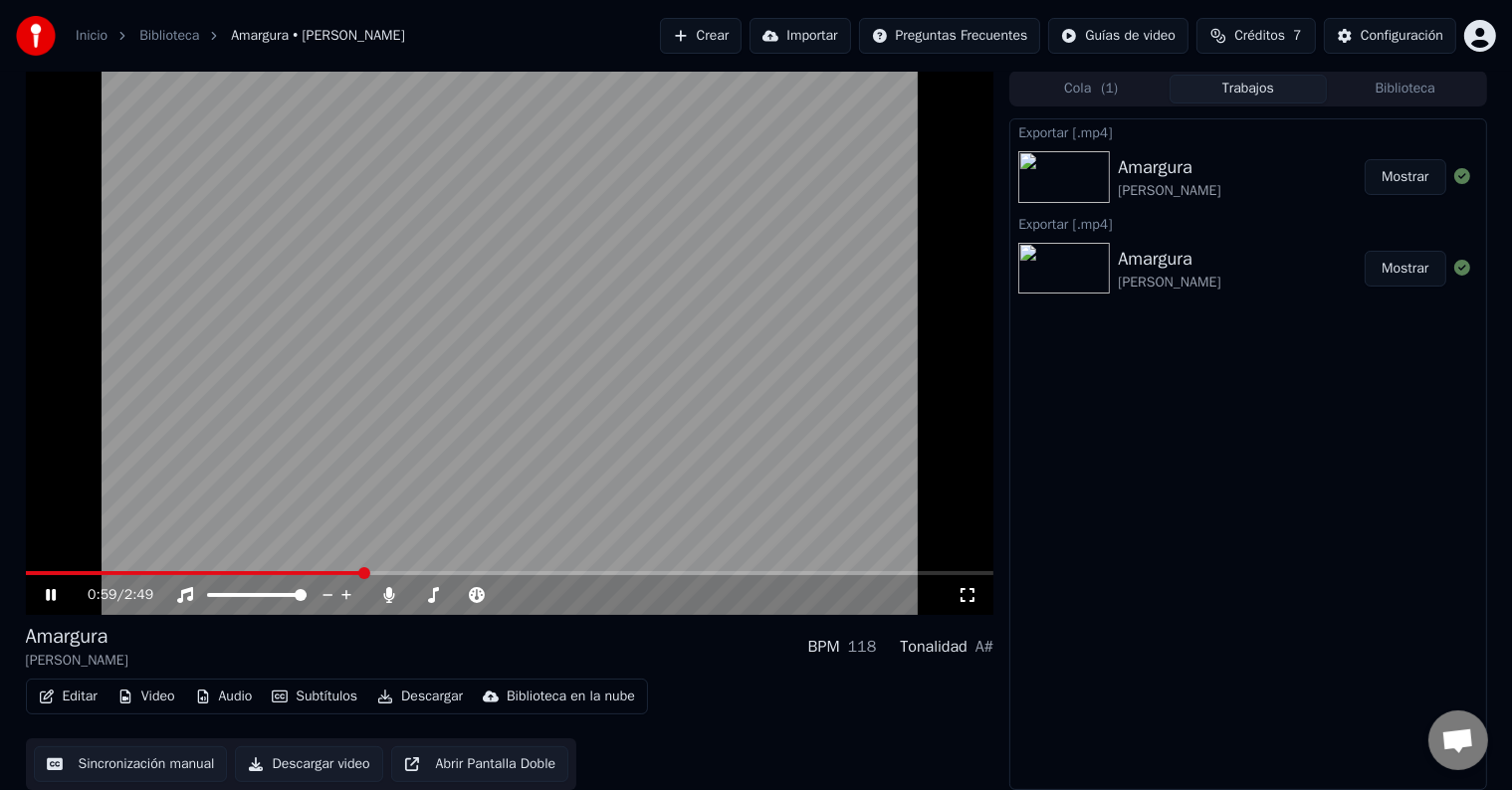 click at bounding box center (194, 573) 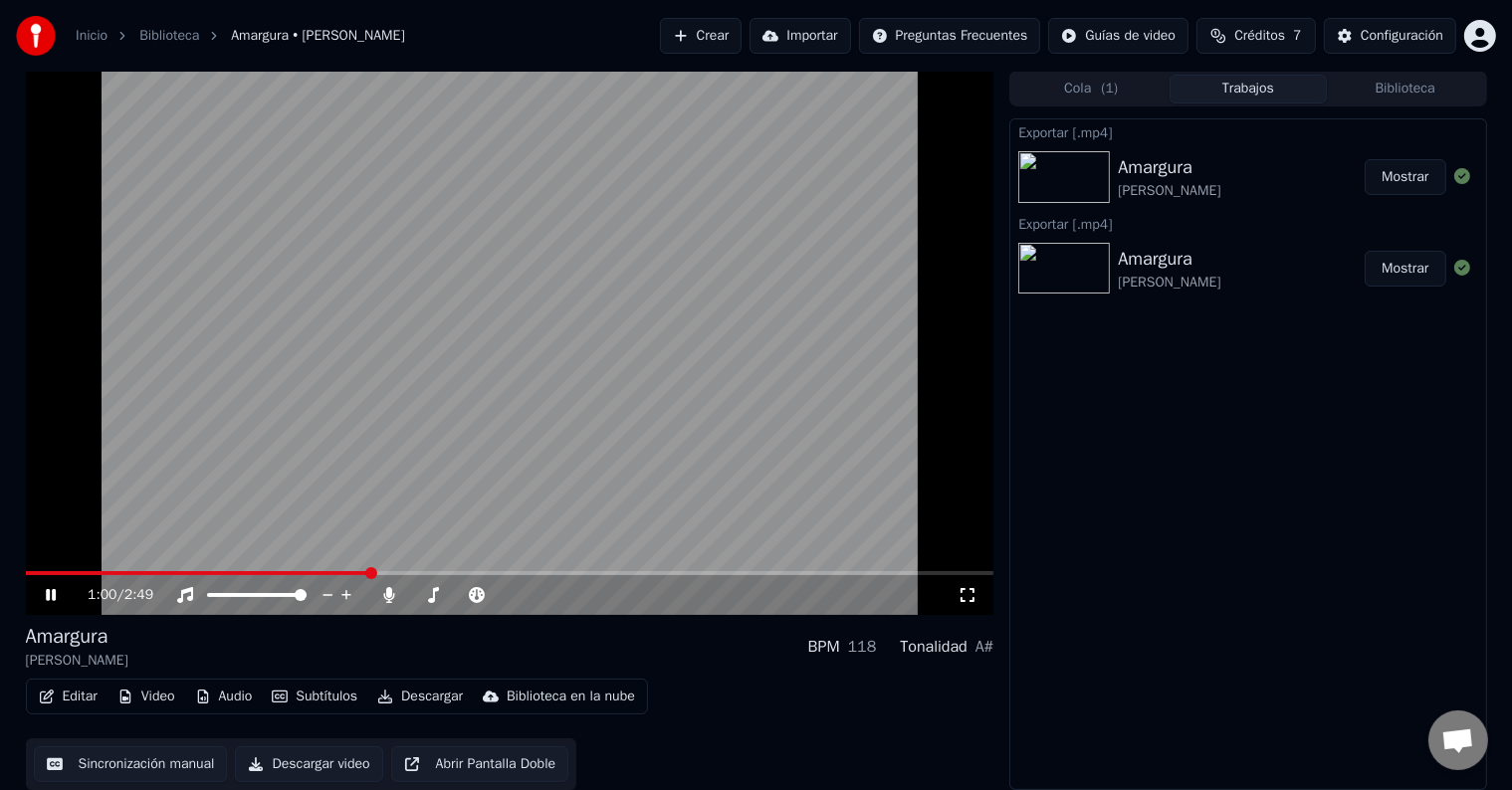 click at bounding box center [198, 573] 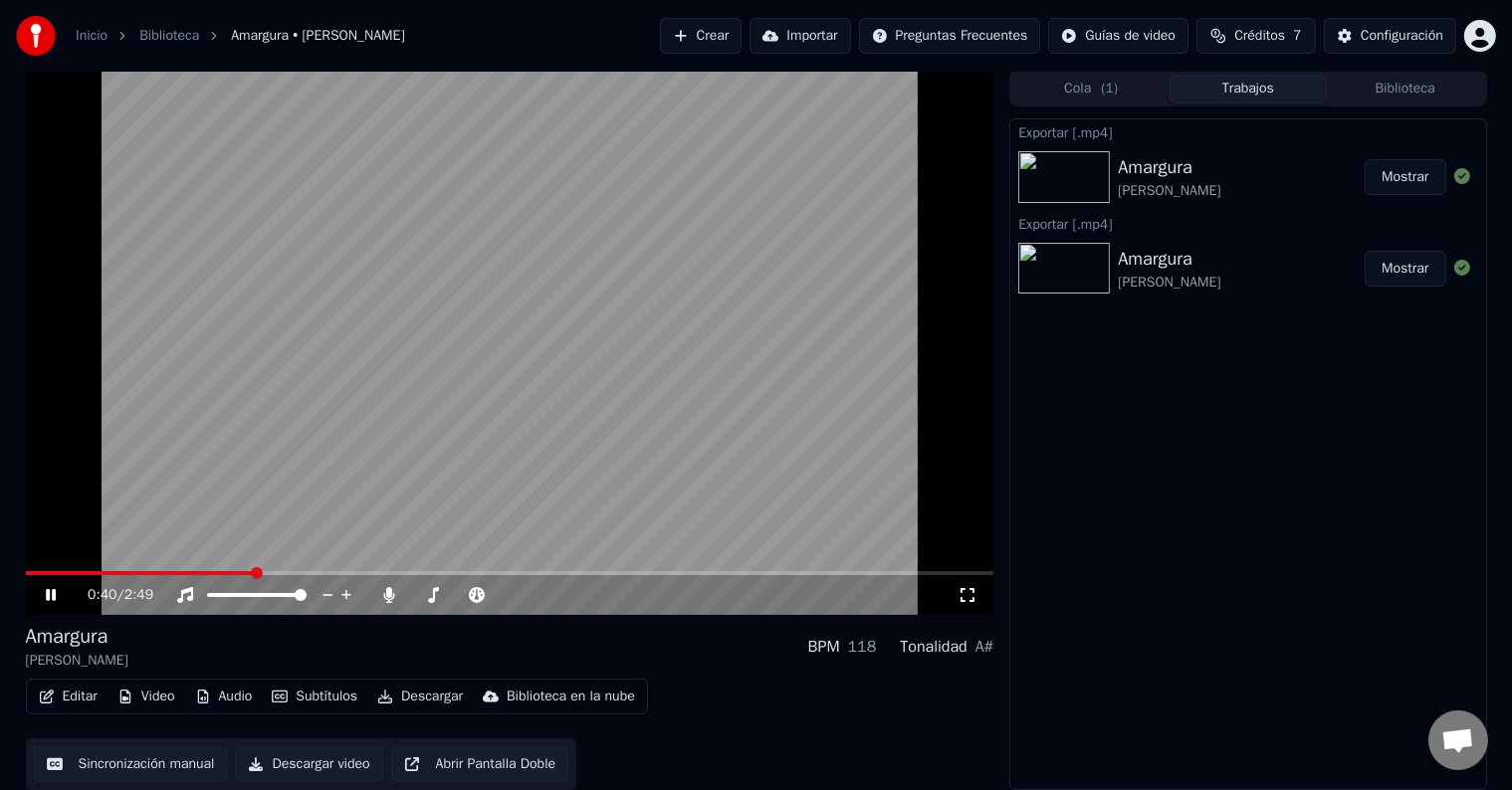 click at bounding box center [140, 573] 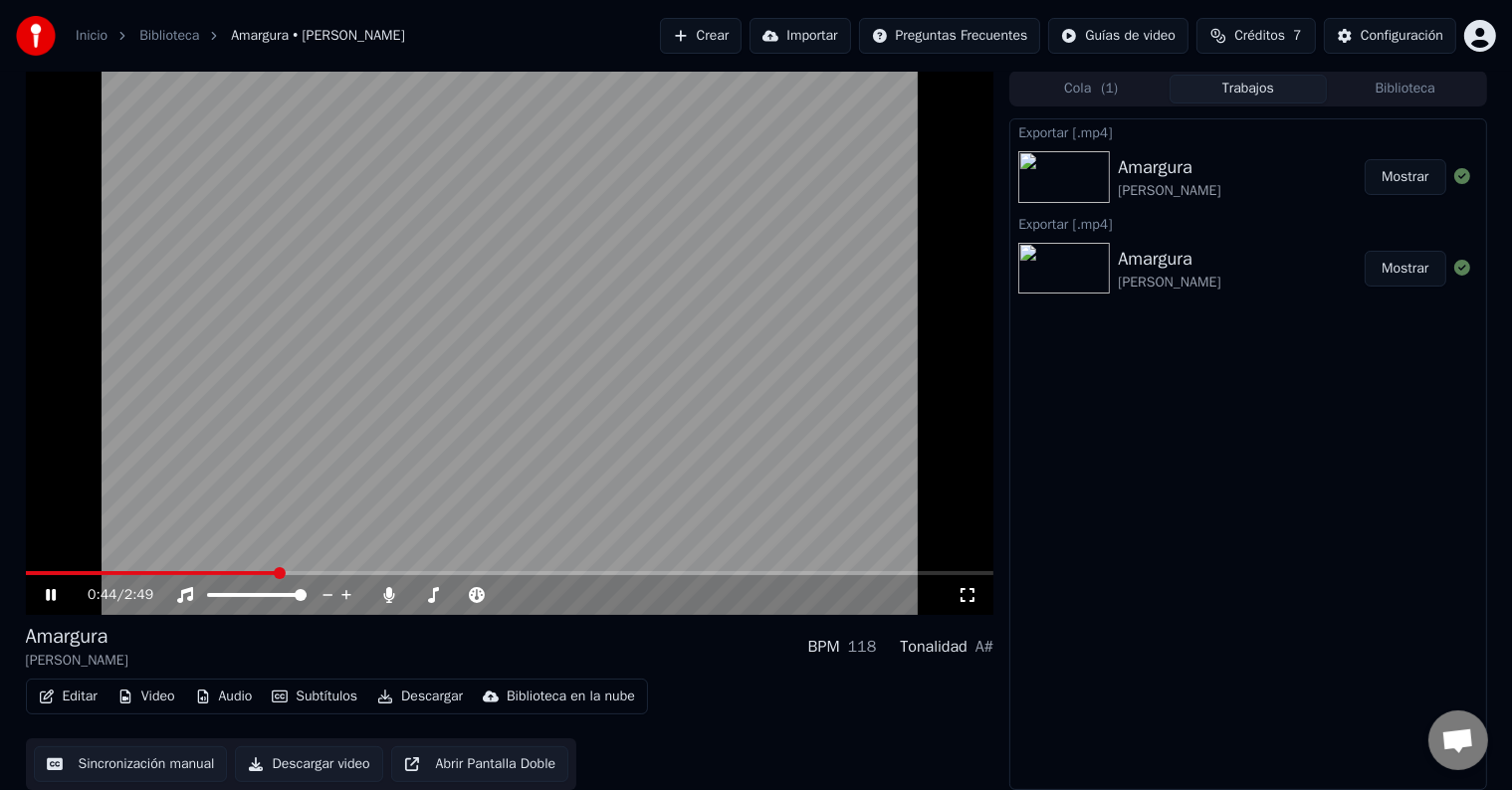 click at bounding box center (510, 342) 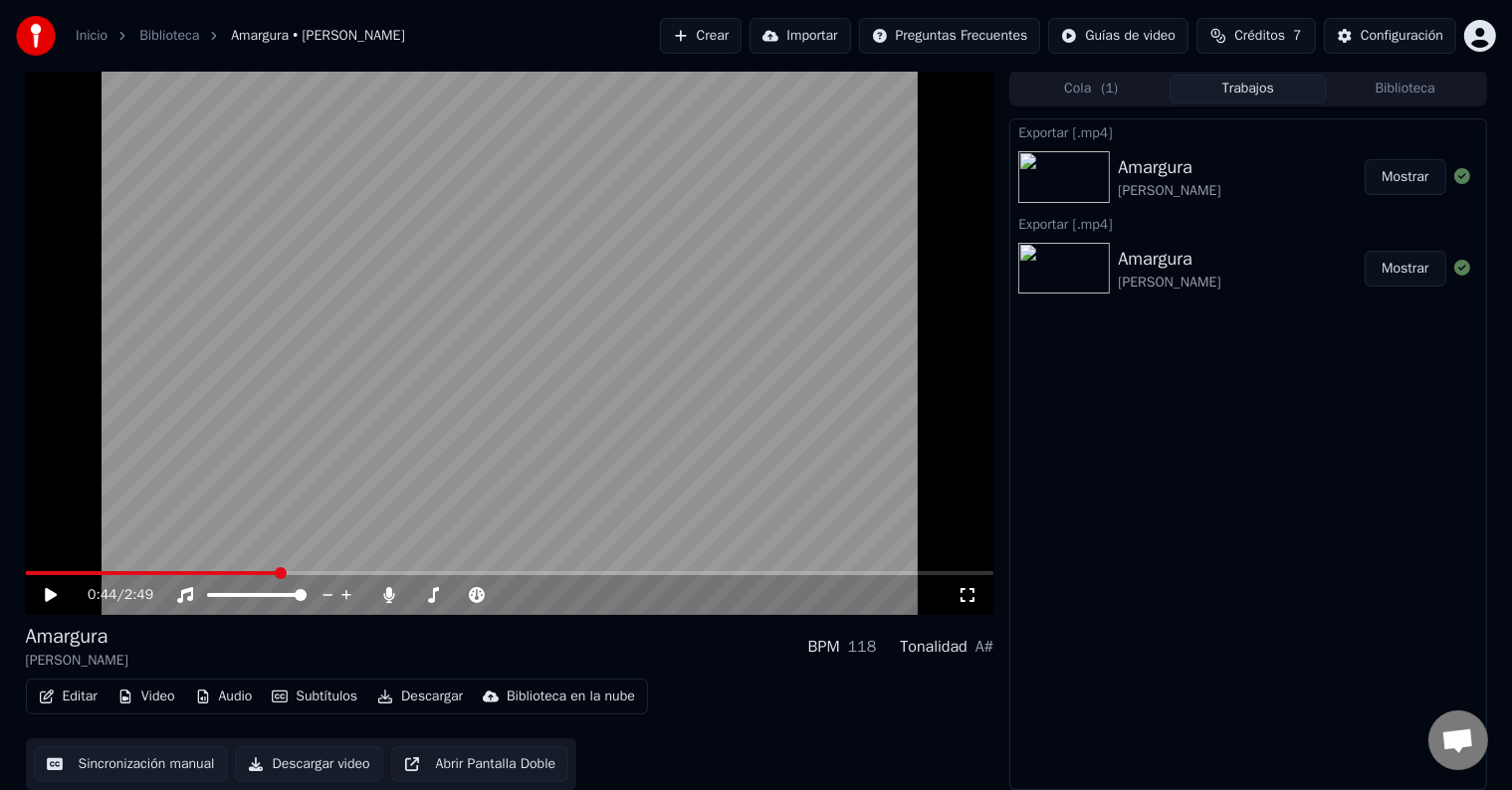 click on "Descargar video" at bounding box center [309, 764] 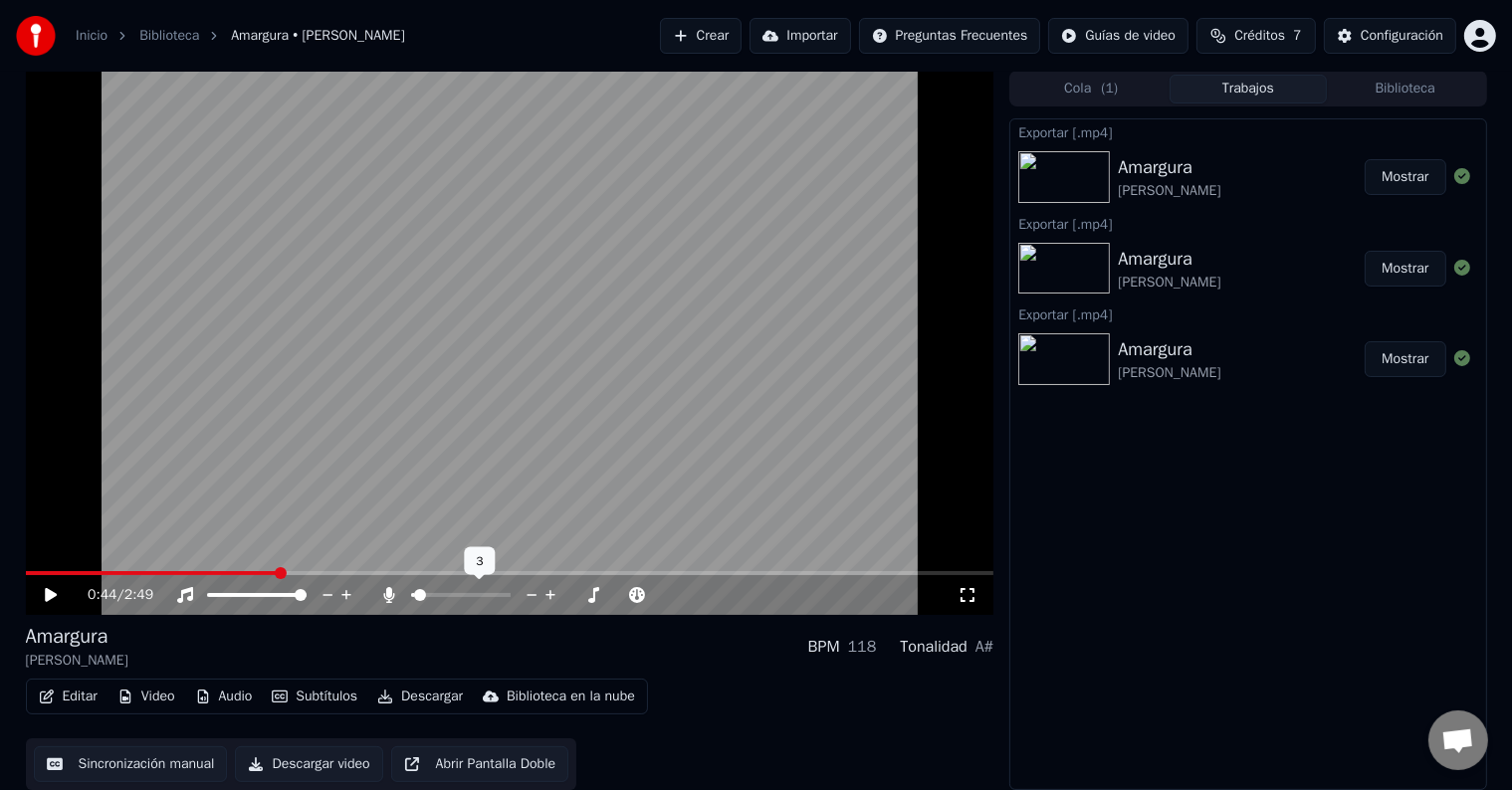 click at bounding box center [420, 595] 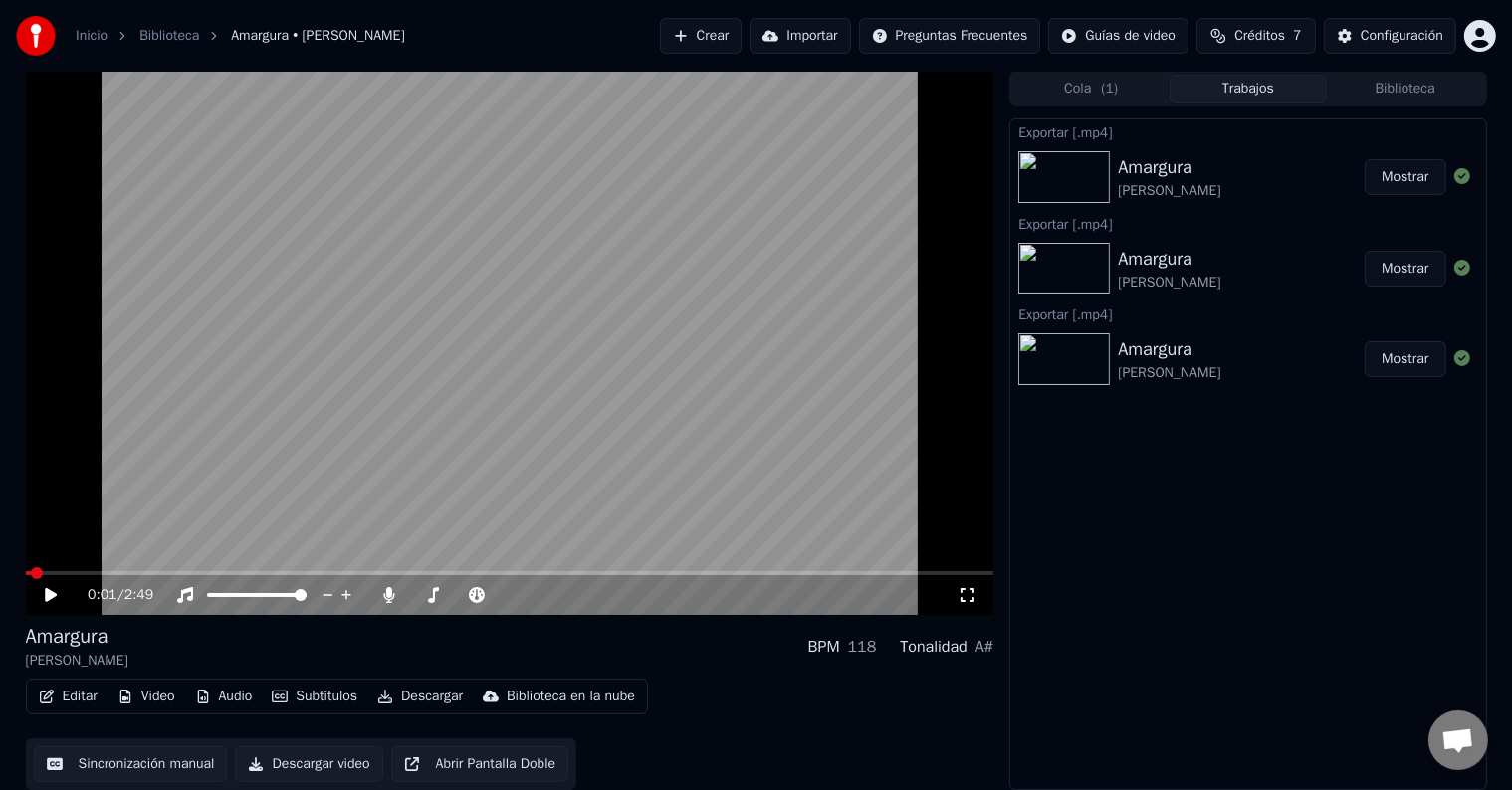 click at bounding box center (29, 573) 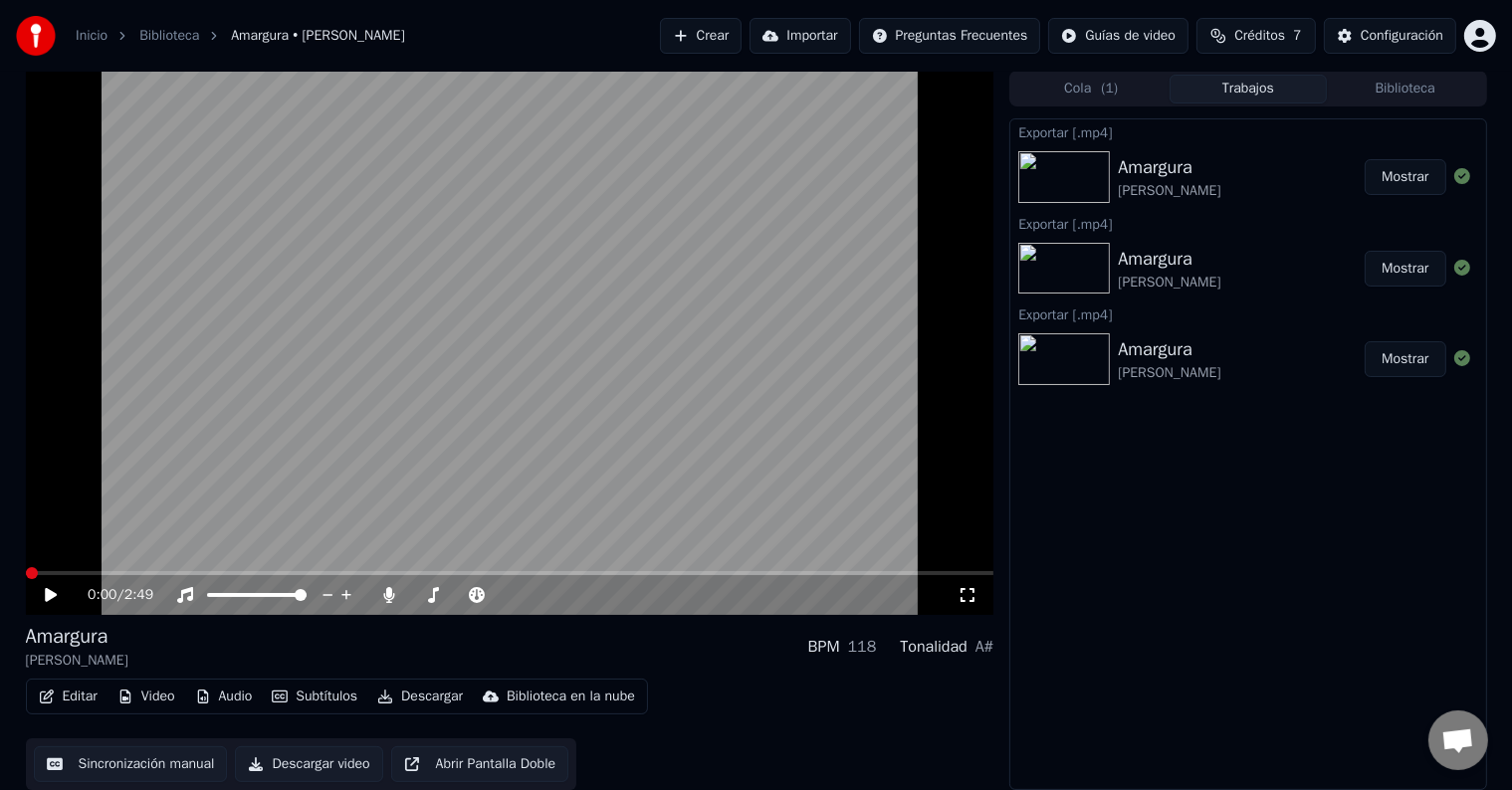 click 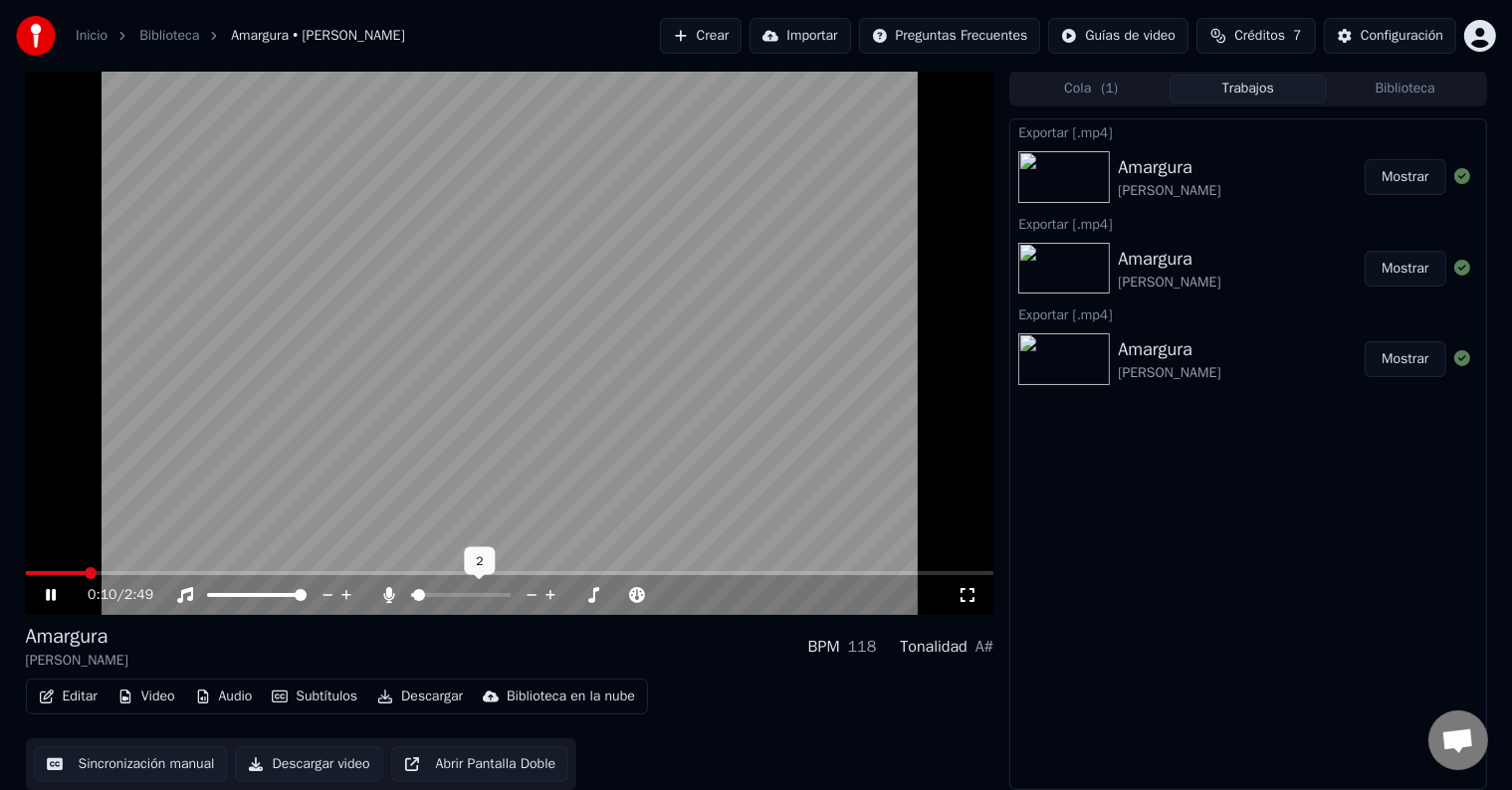 click at bounding box center (419, 595) 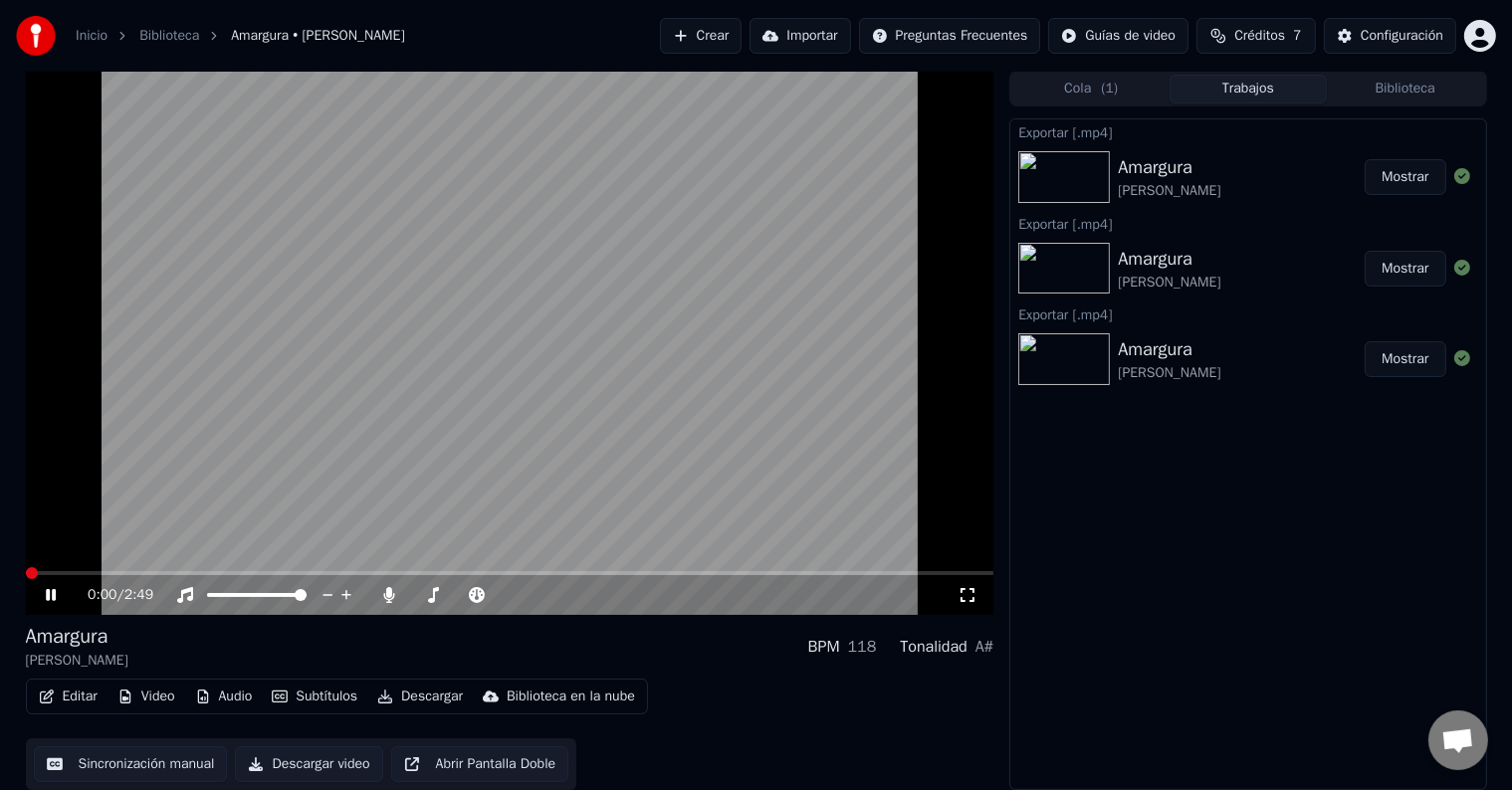 click at bounding box center (32, 573) 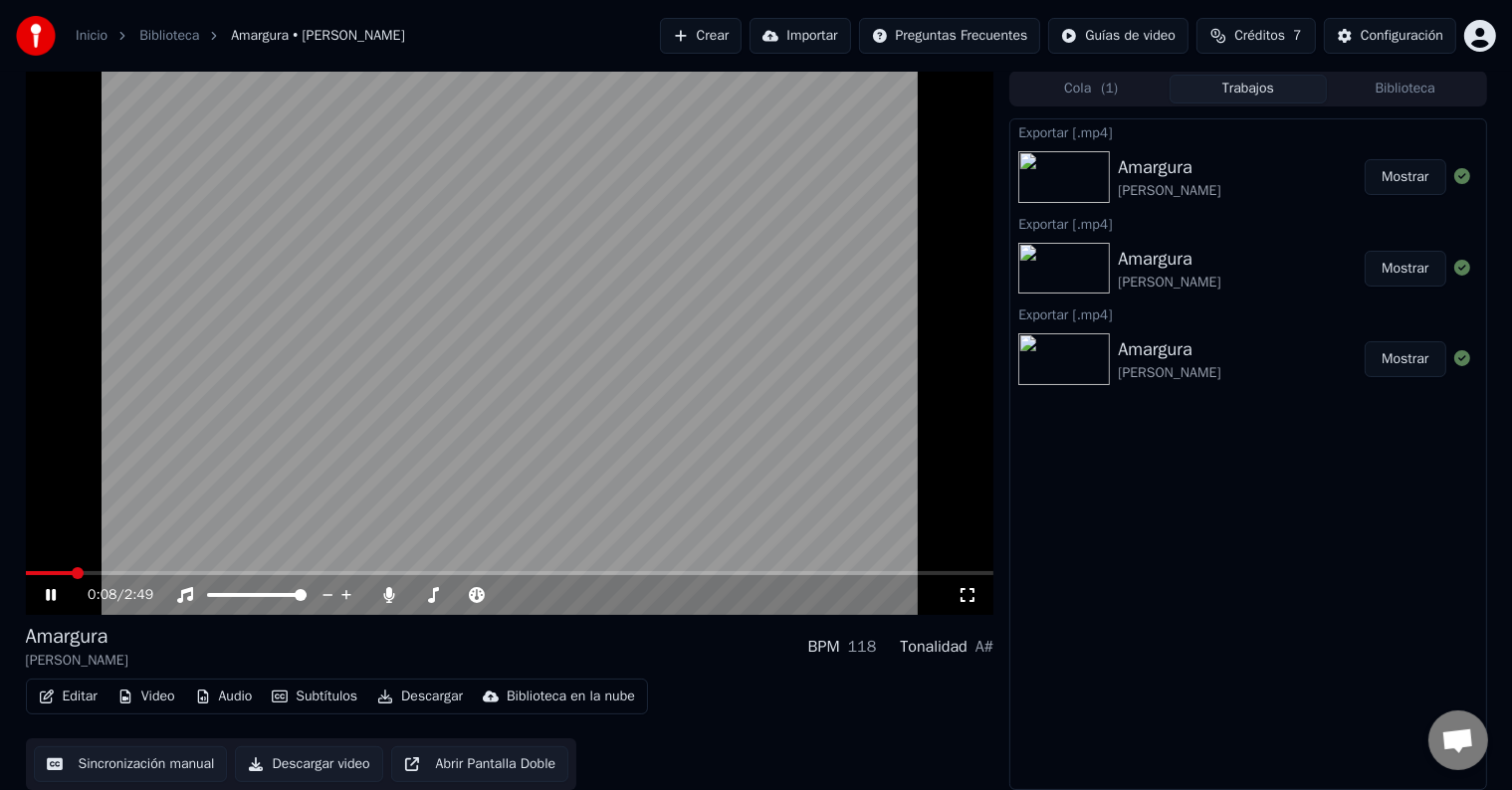 click at bounding box center [510, 342] 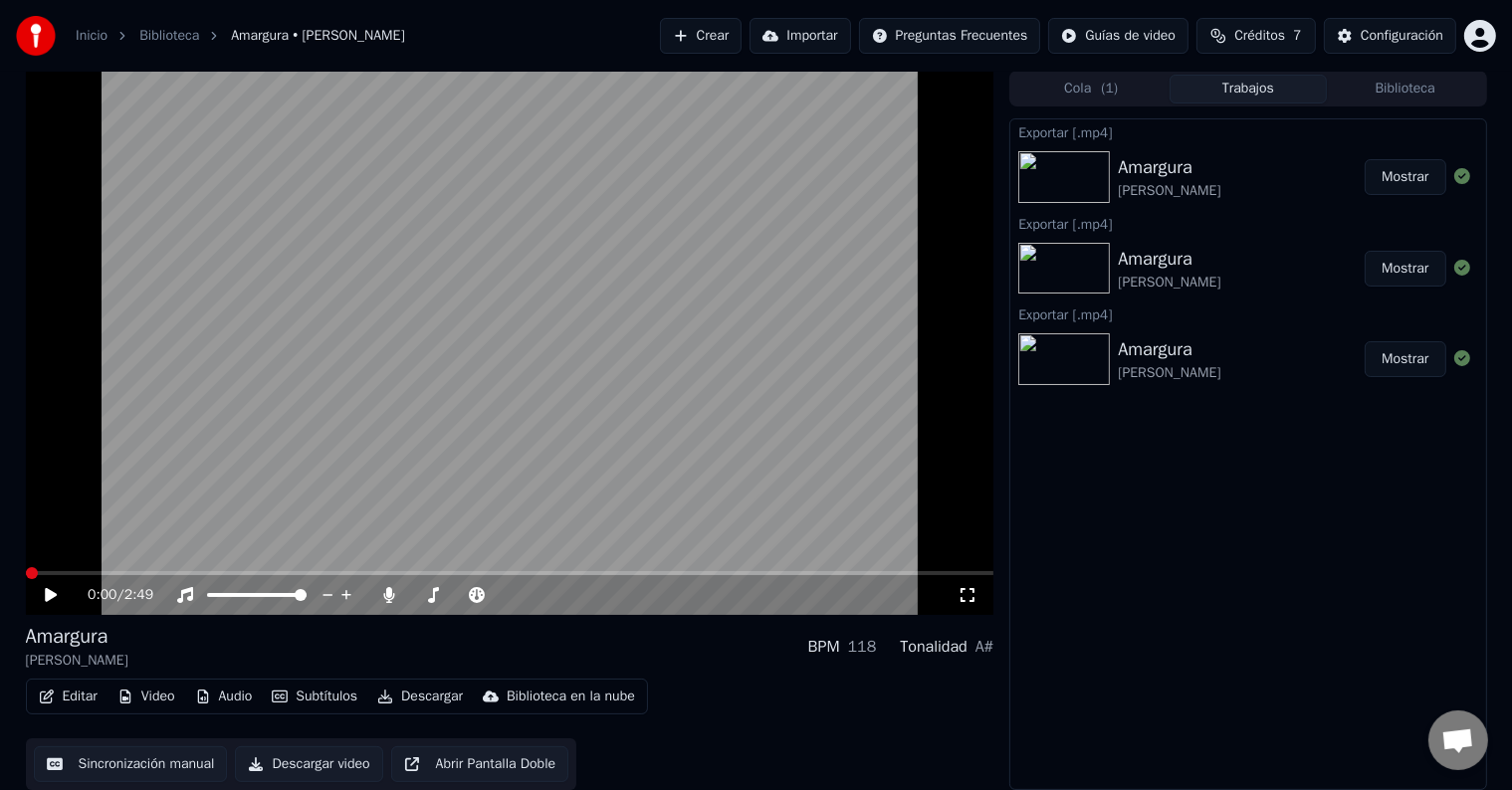 click at bounding box center [26, 573] 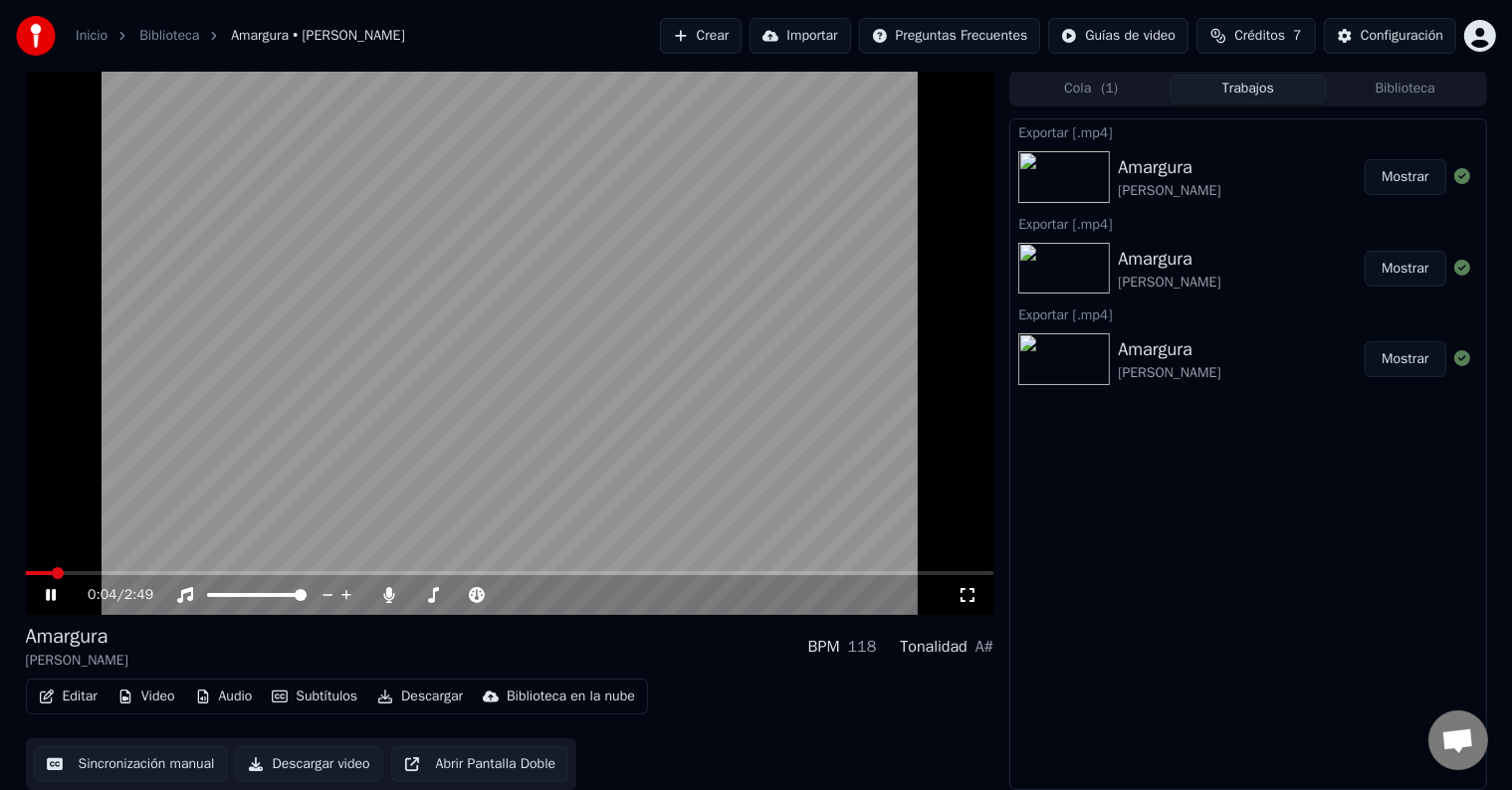 click at bounding box center [510, 573] 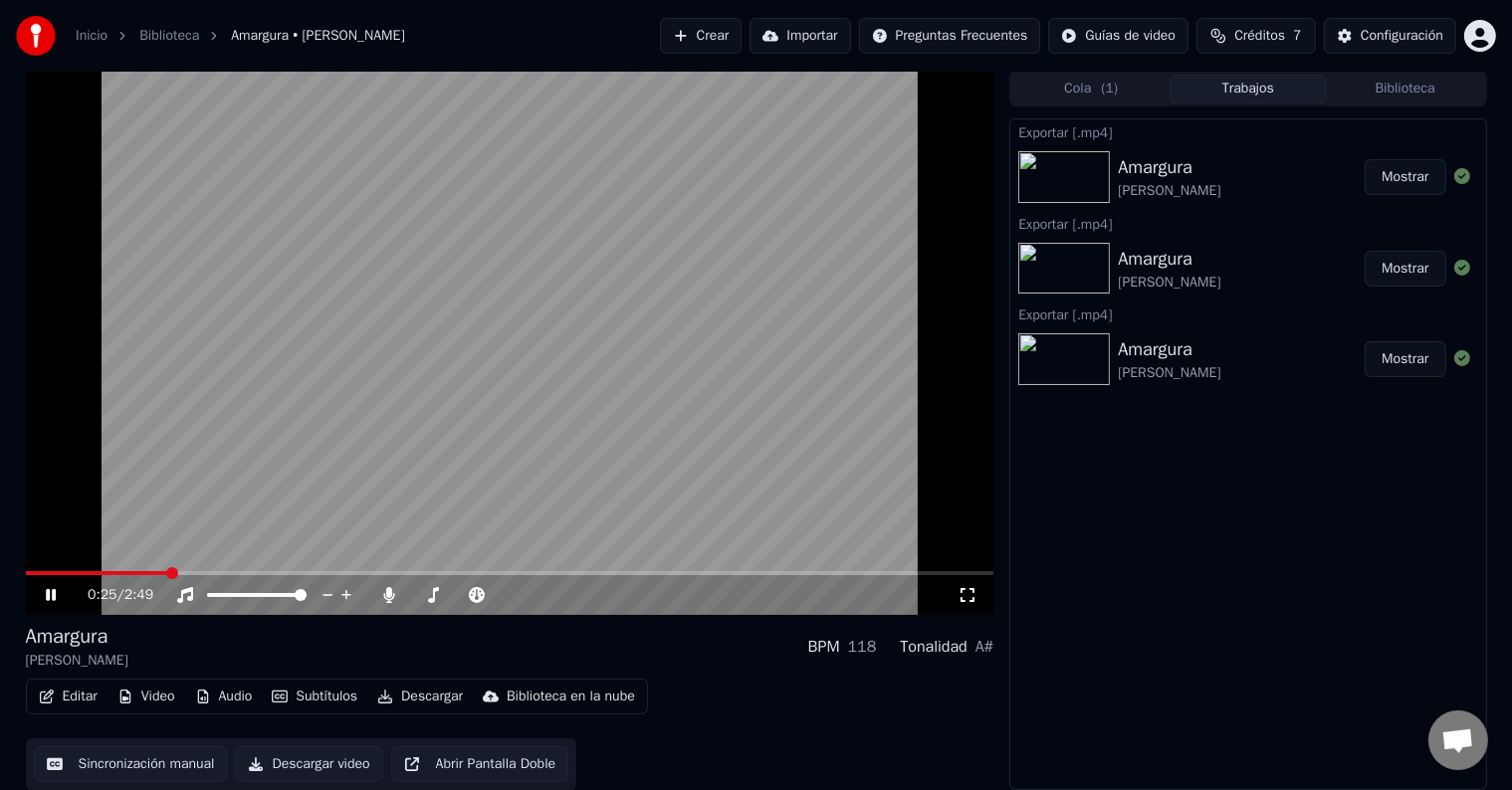 click at bounding box center (510, 573) 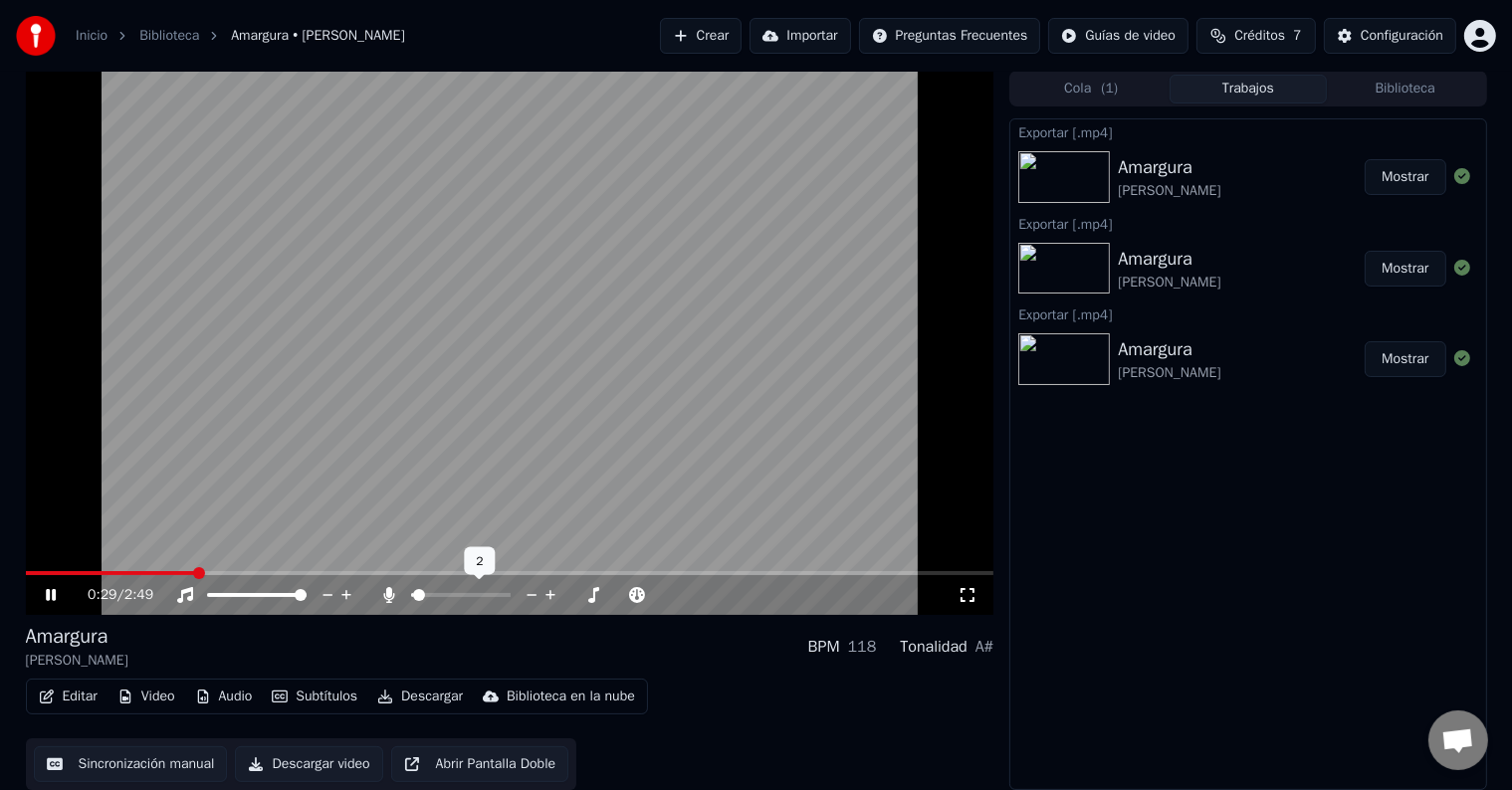 click 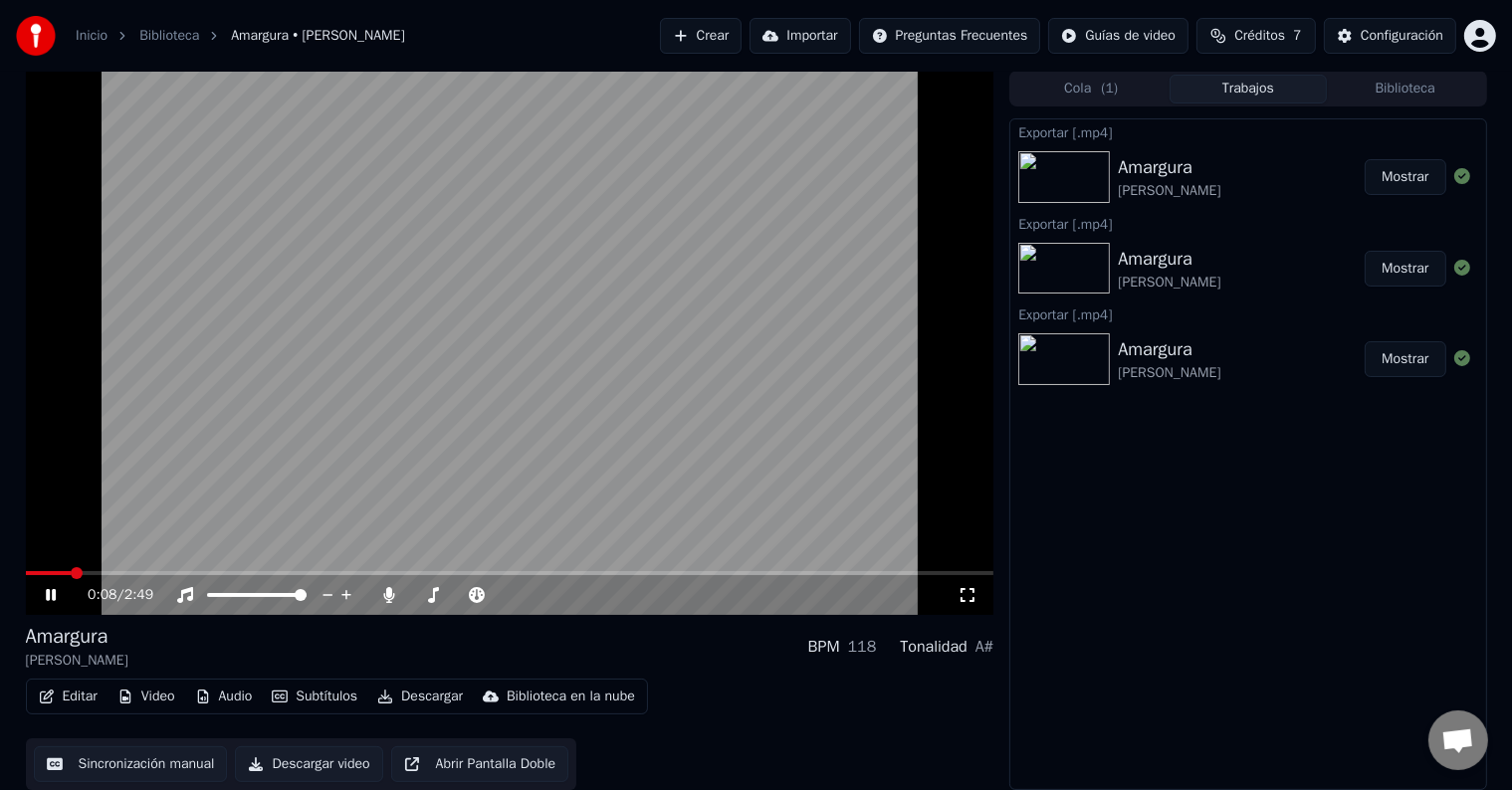 click at bounding box center (49, 573) 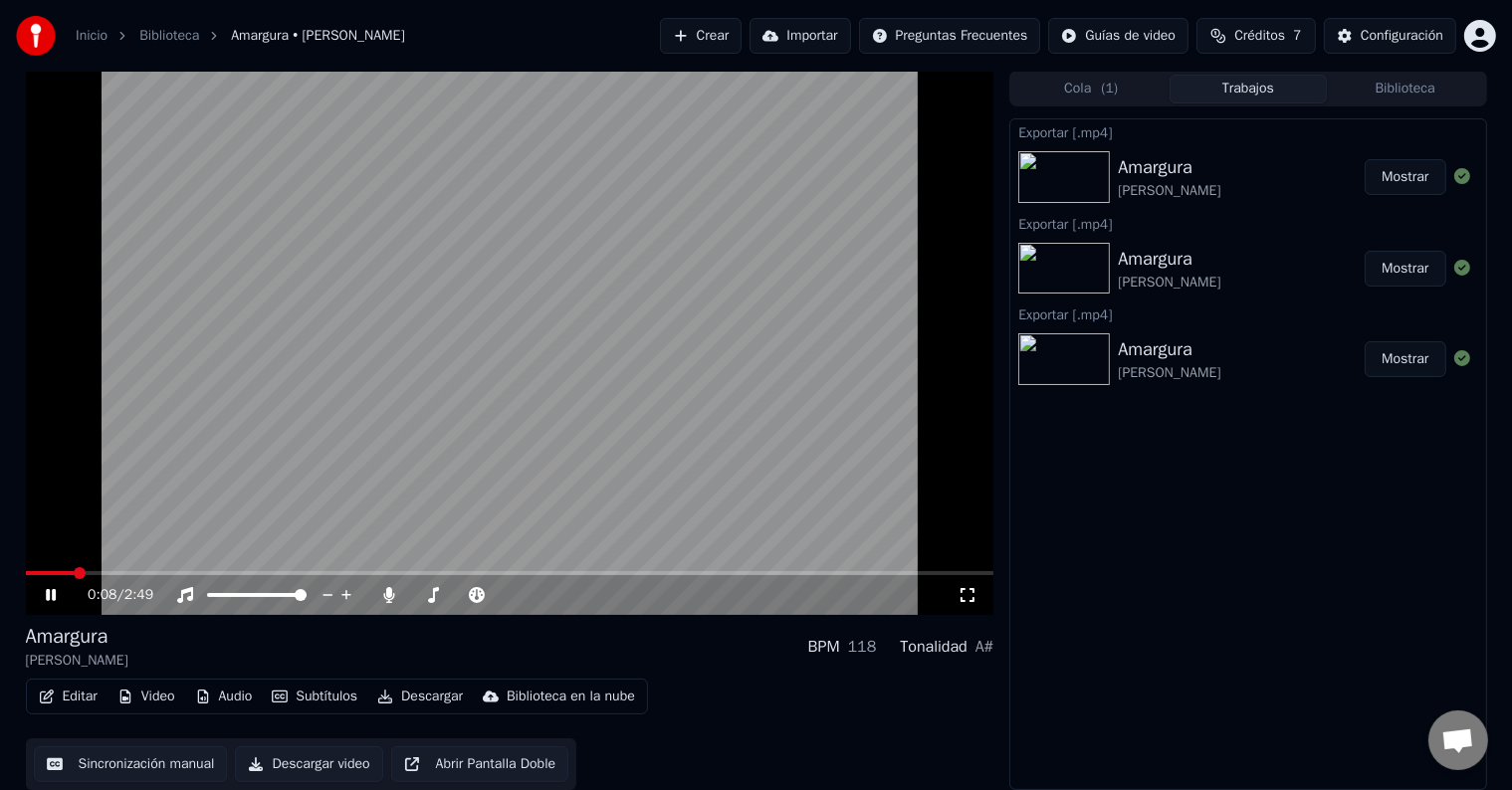 click 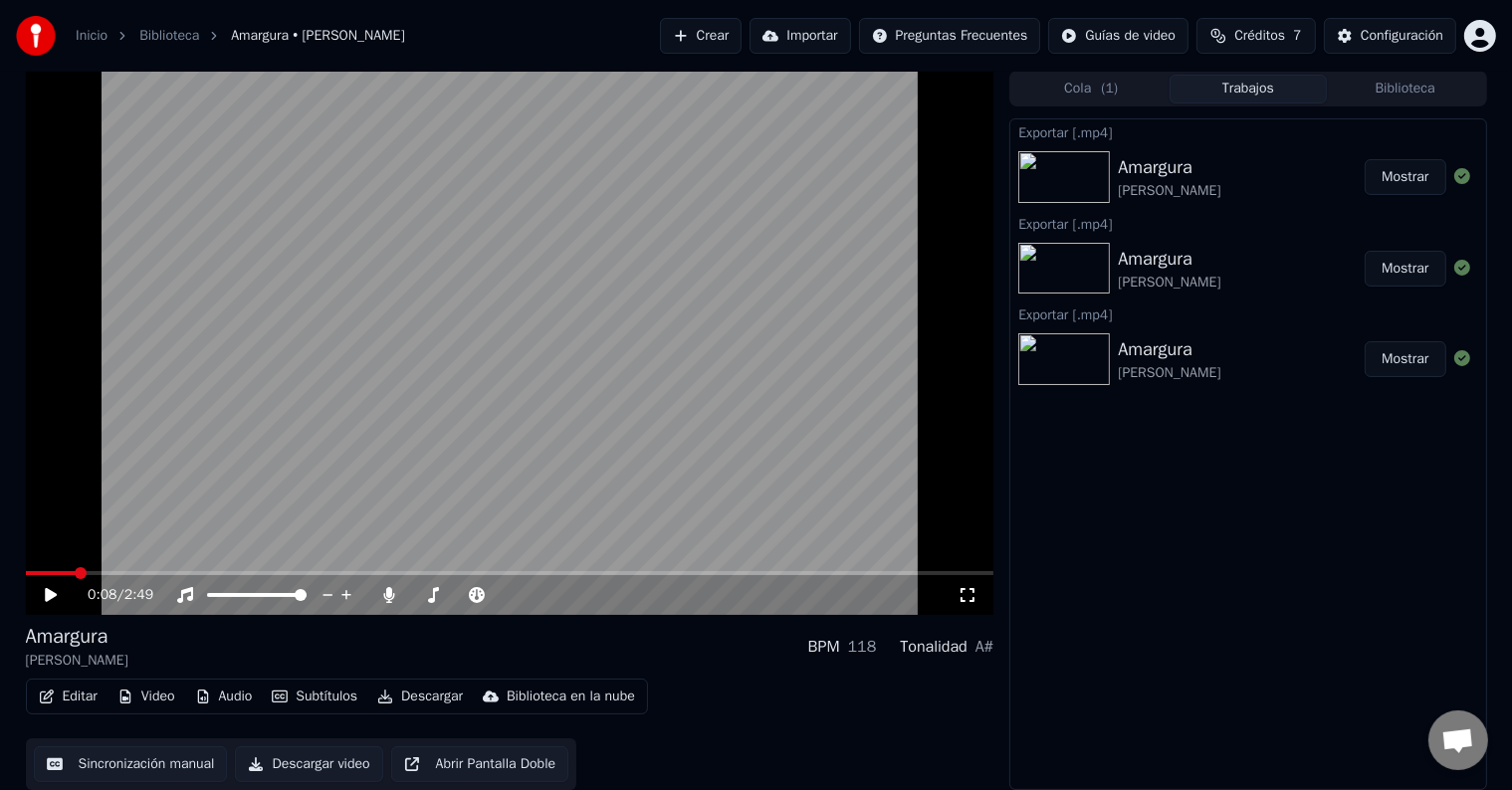 click on "Descargar" at bounding box center [420, 696] 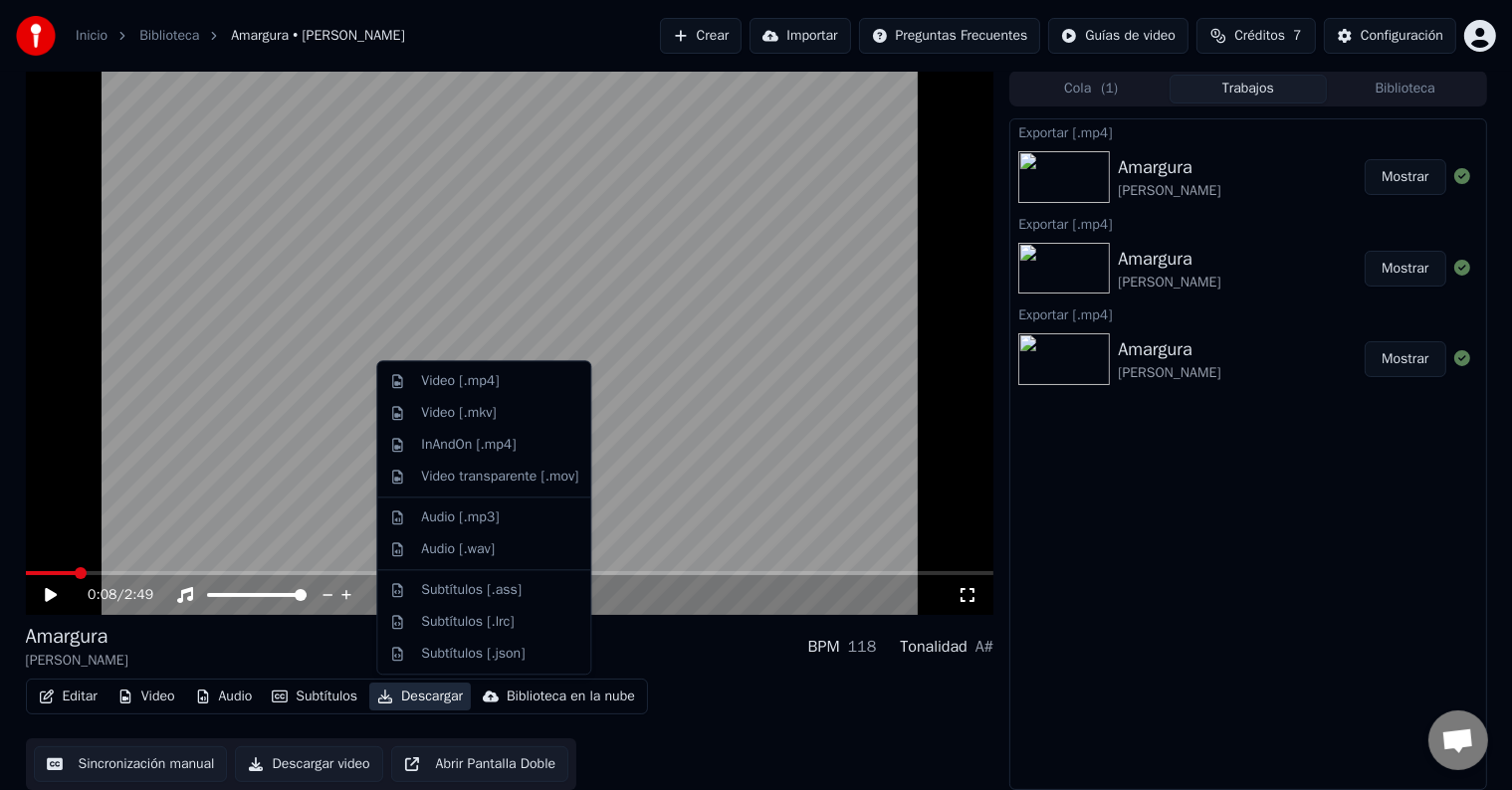 click at bounding box center (510, 342) 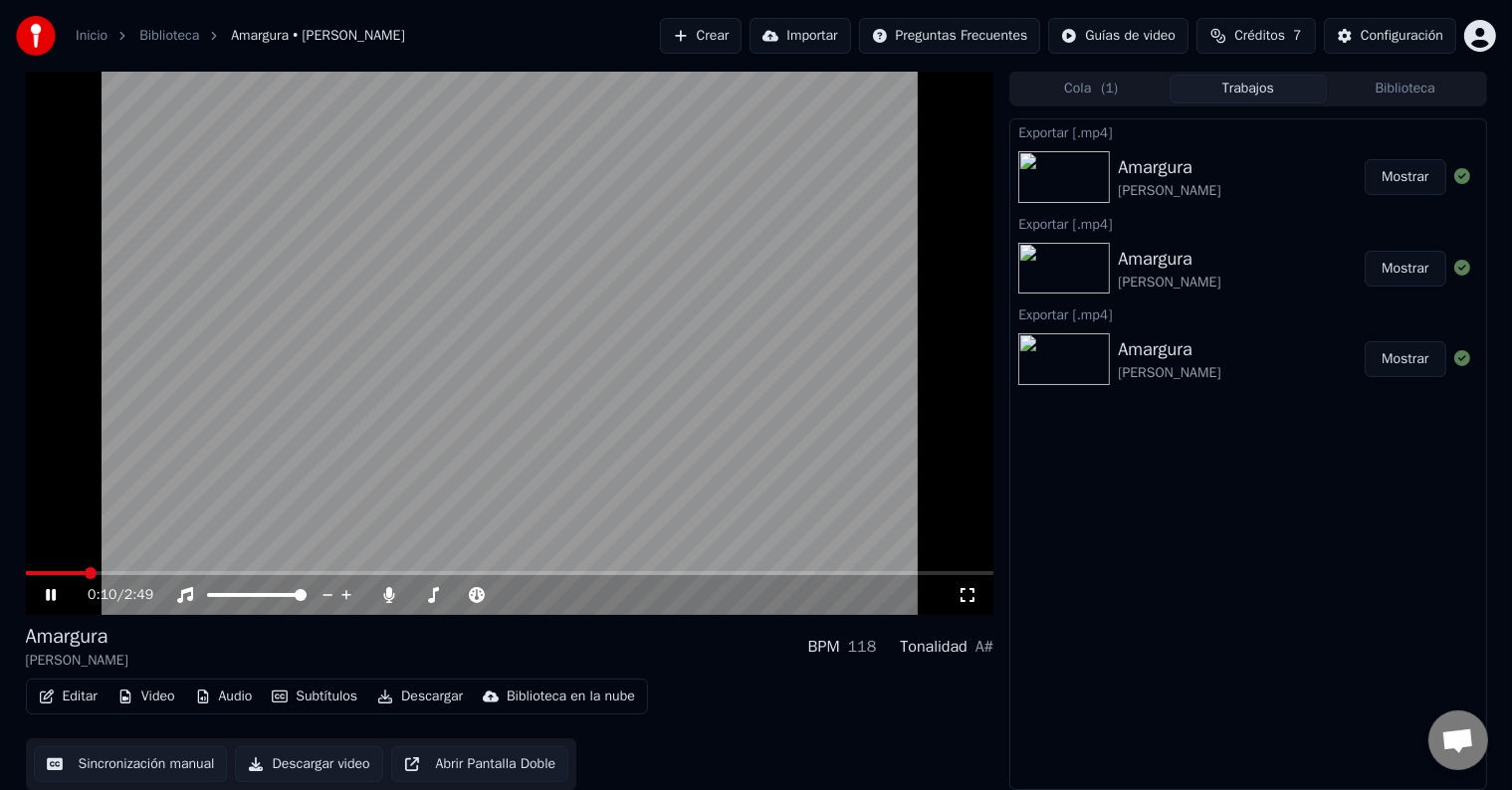 click on "0:10  /  2:49" at bounding box center [510, 595] 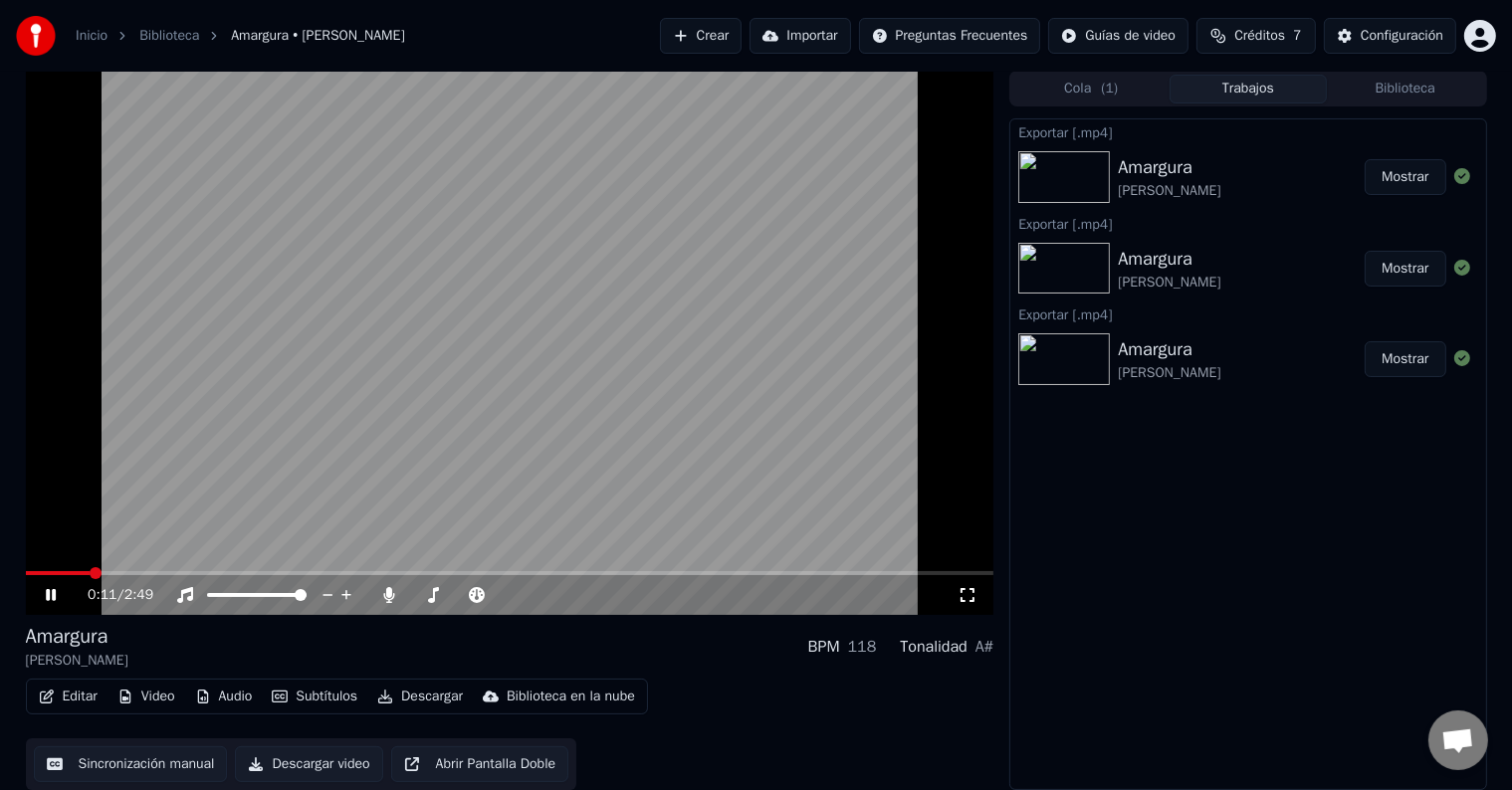 click 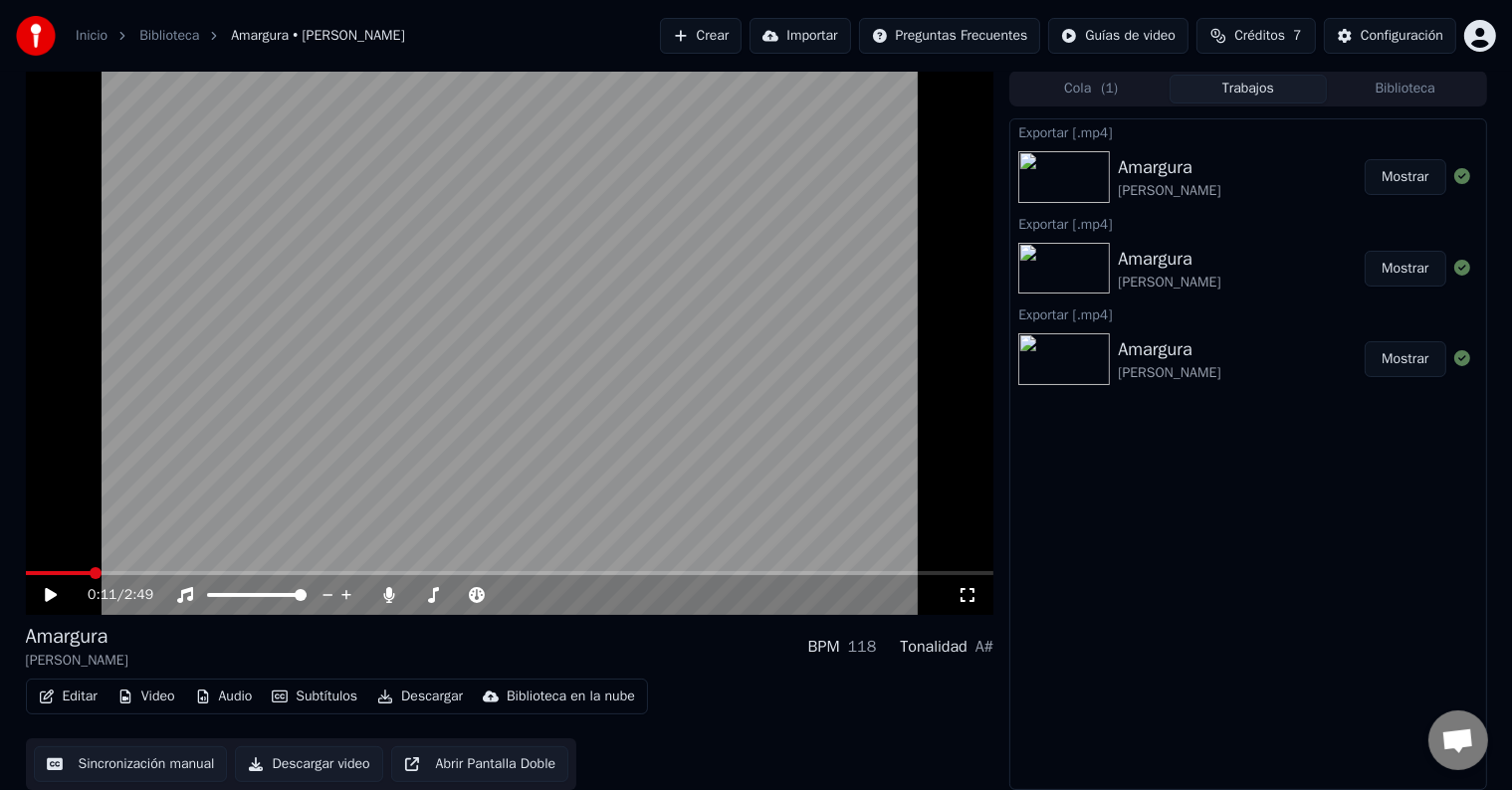 click on "Inicio Biblioteca Amargura • [PERSON_NAME] Importar Preguntas Frecuentes Guías de video Créditos 7 Configuración" at bounding box center [756, 36] 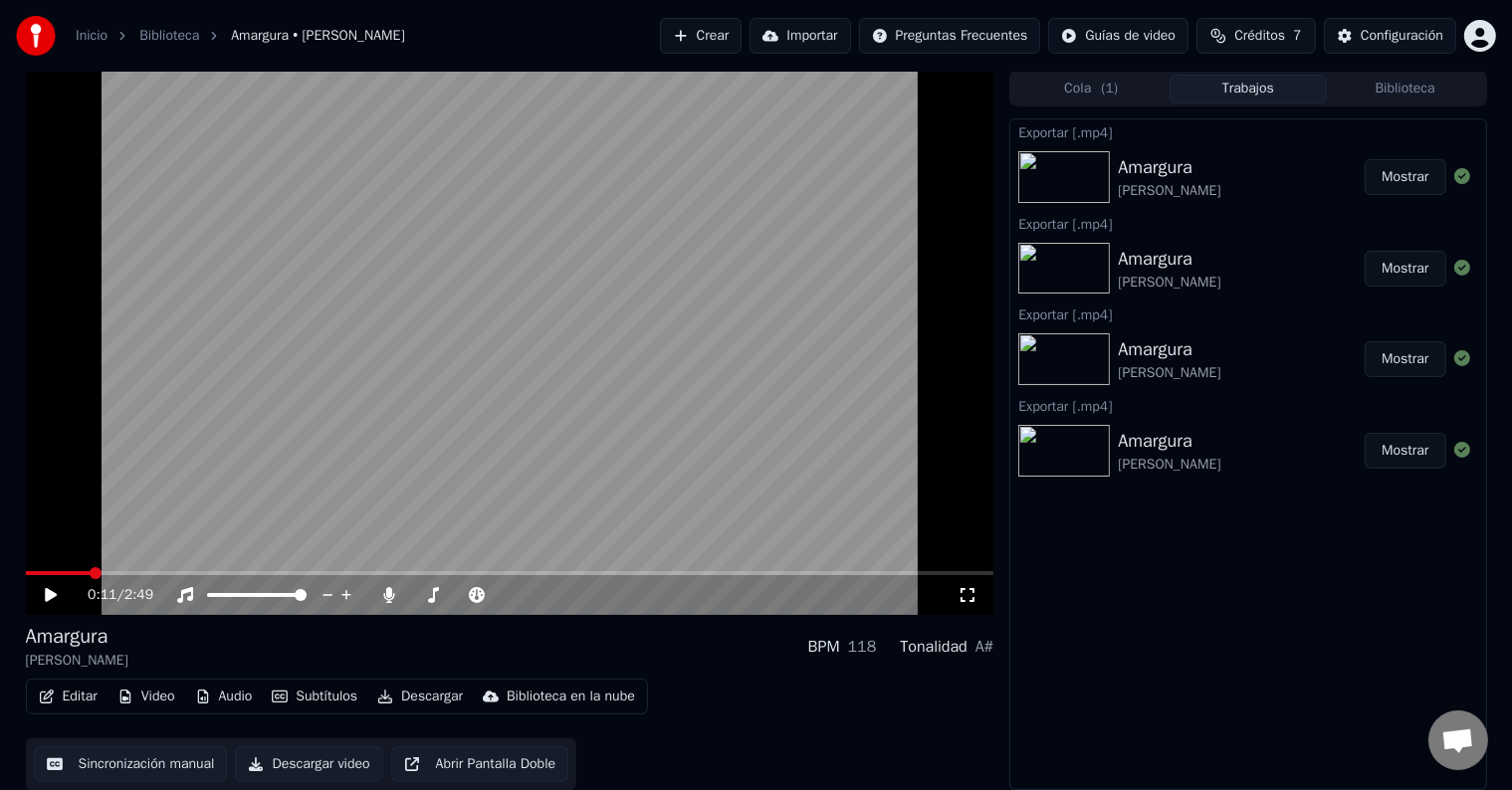 click 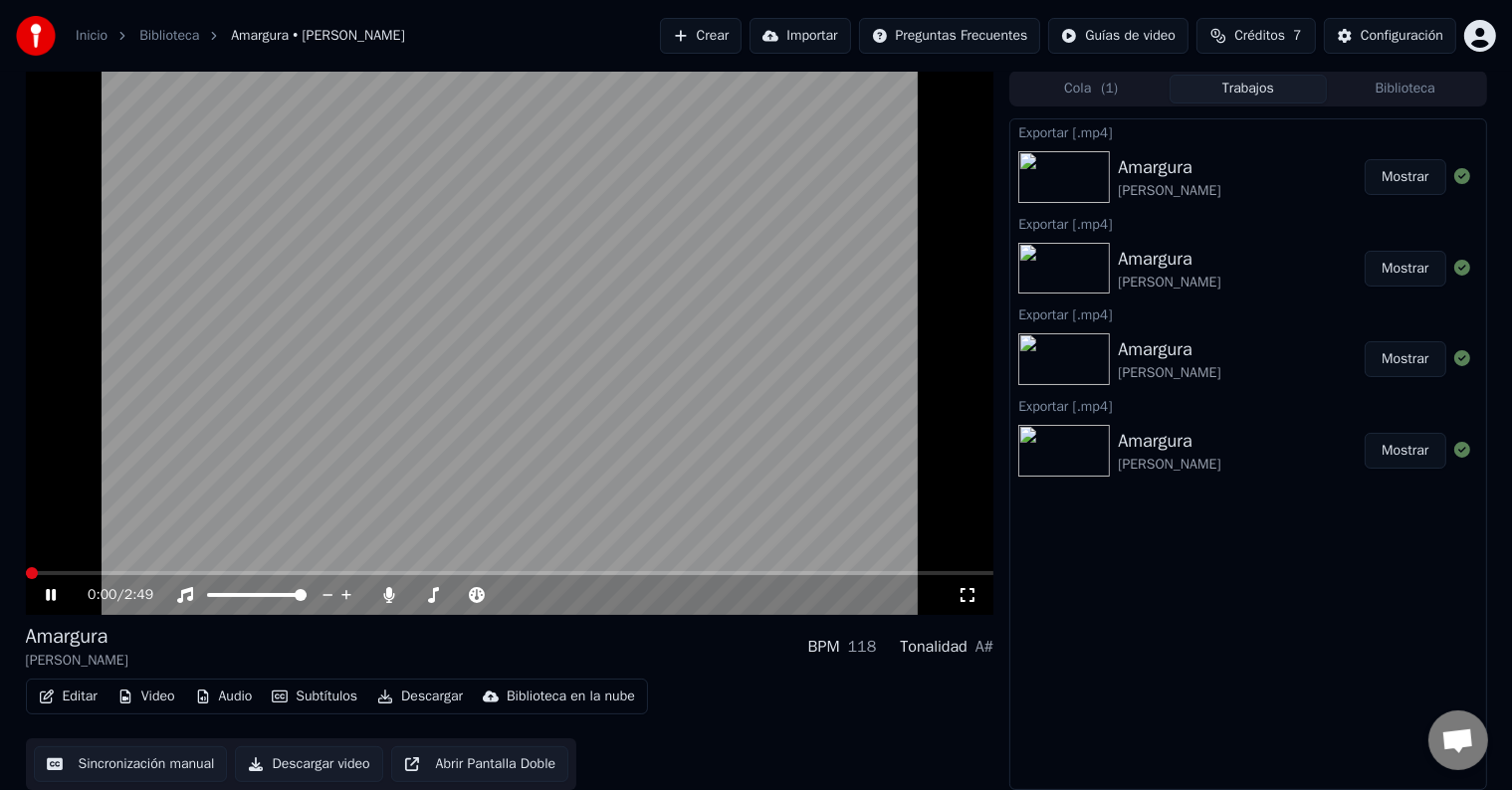 click at bounding box center [32, 573] 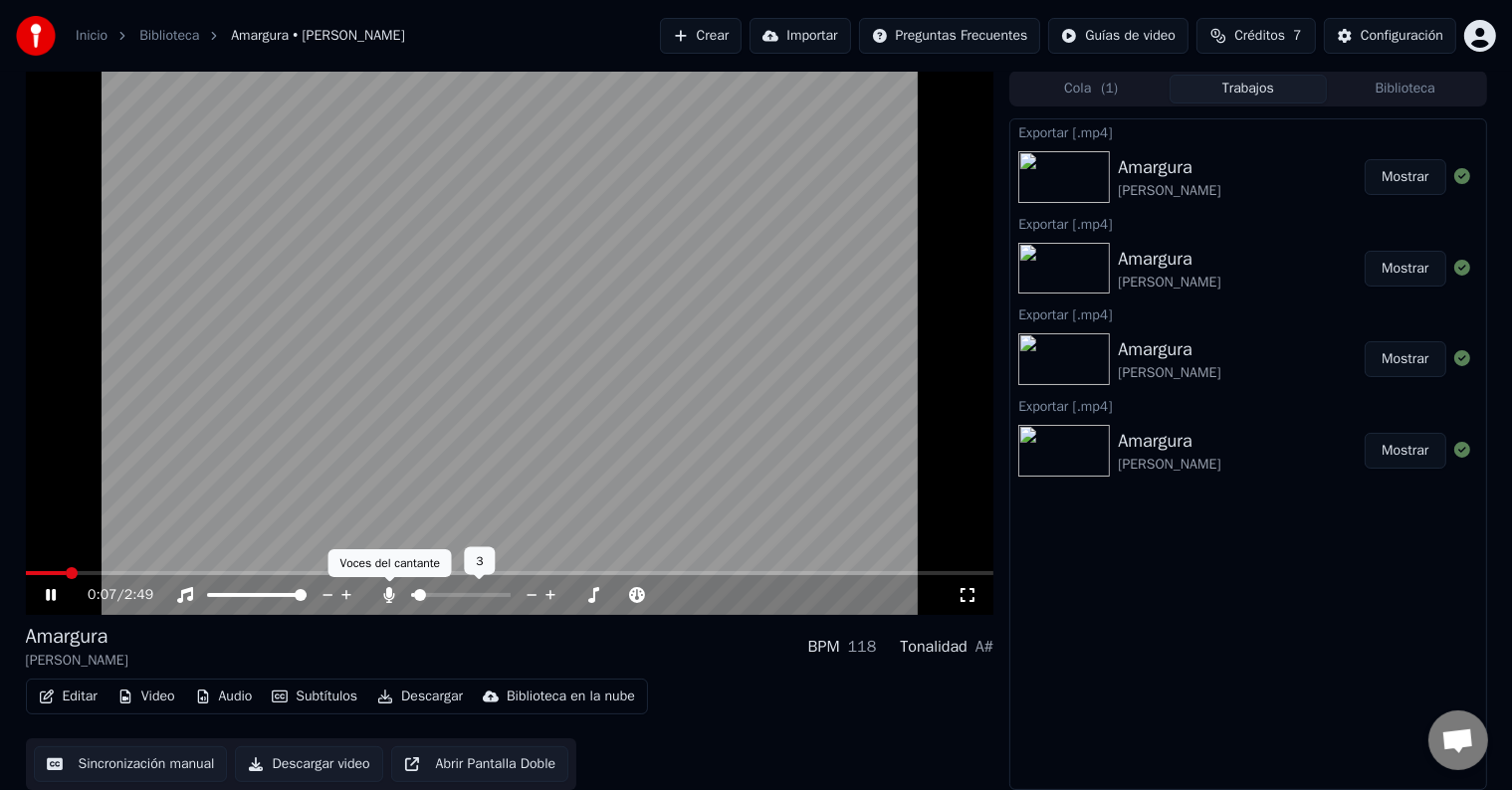 click 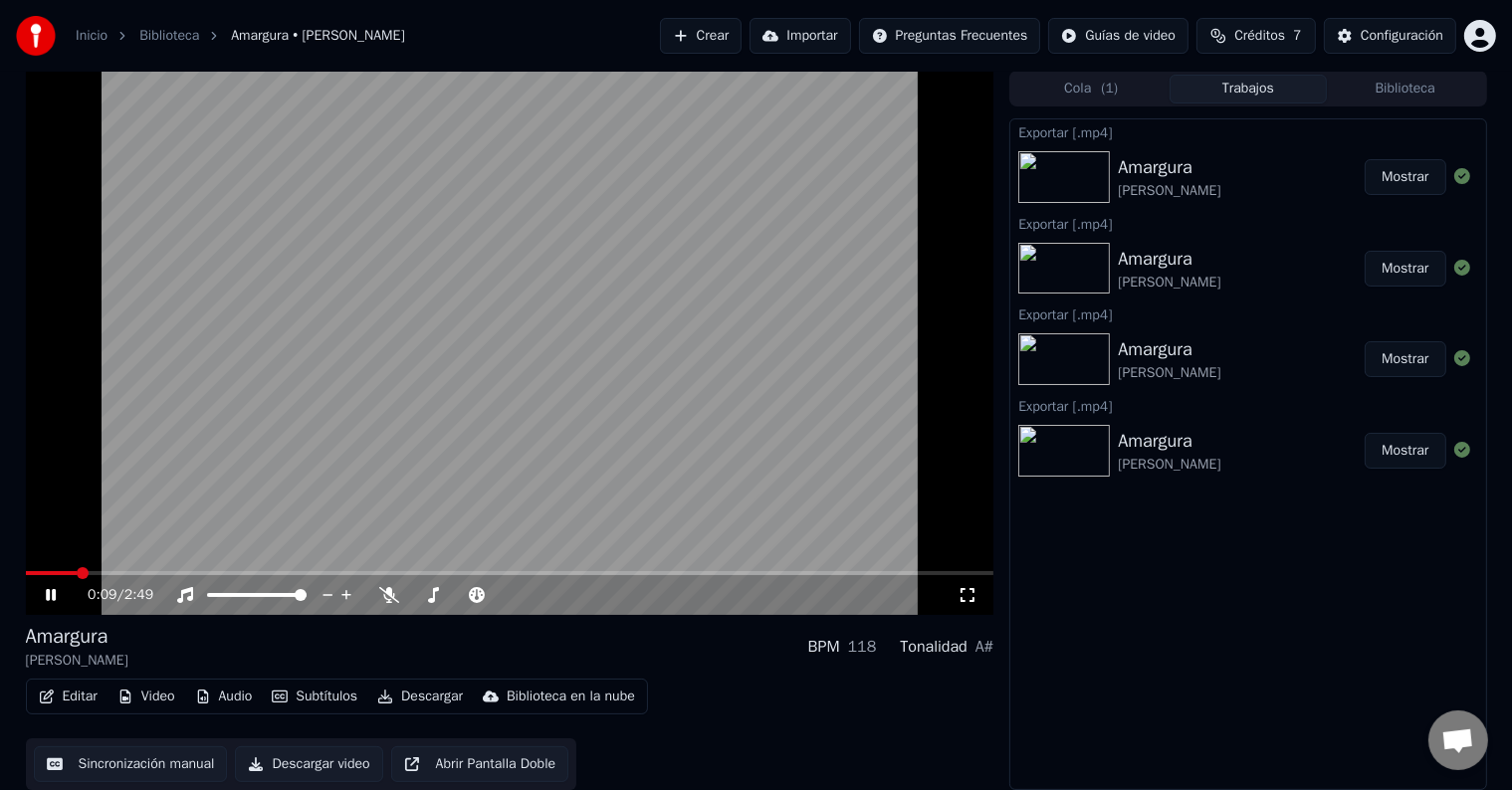 click at bounding box center (83, 573) 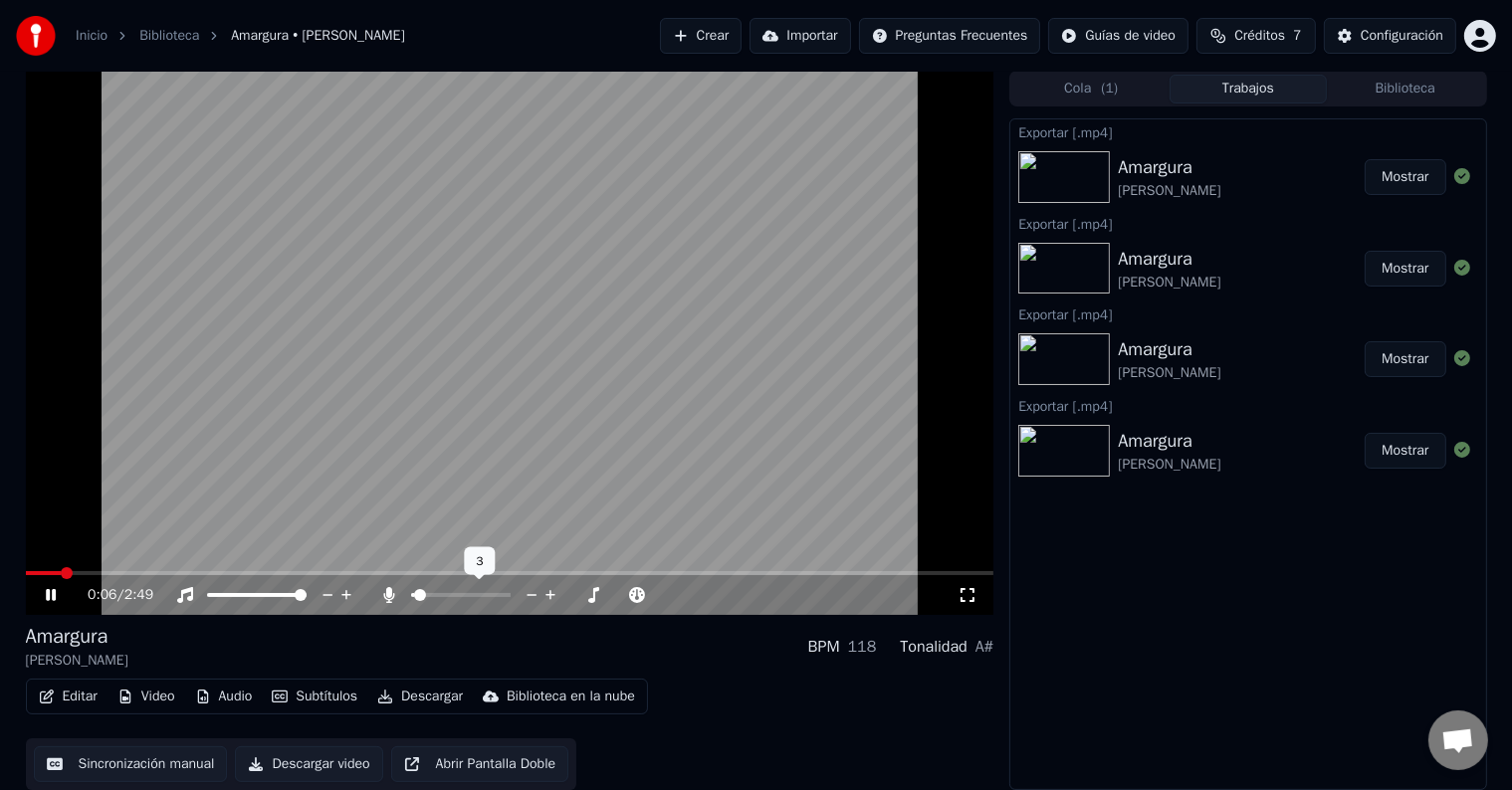 click at bounding box center (420, 595) 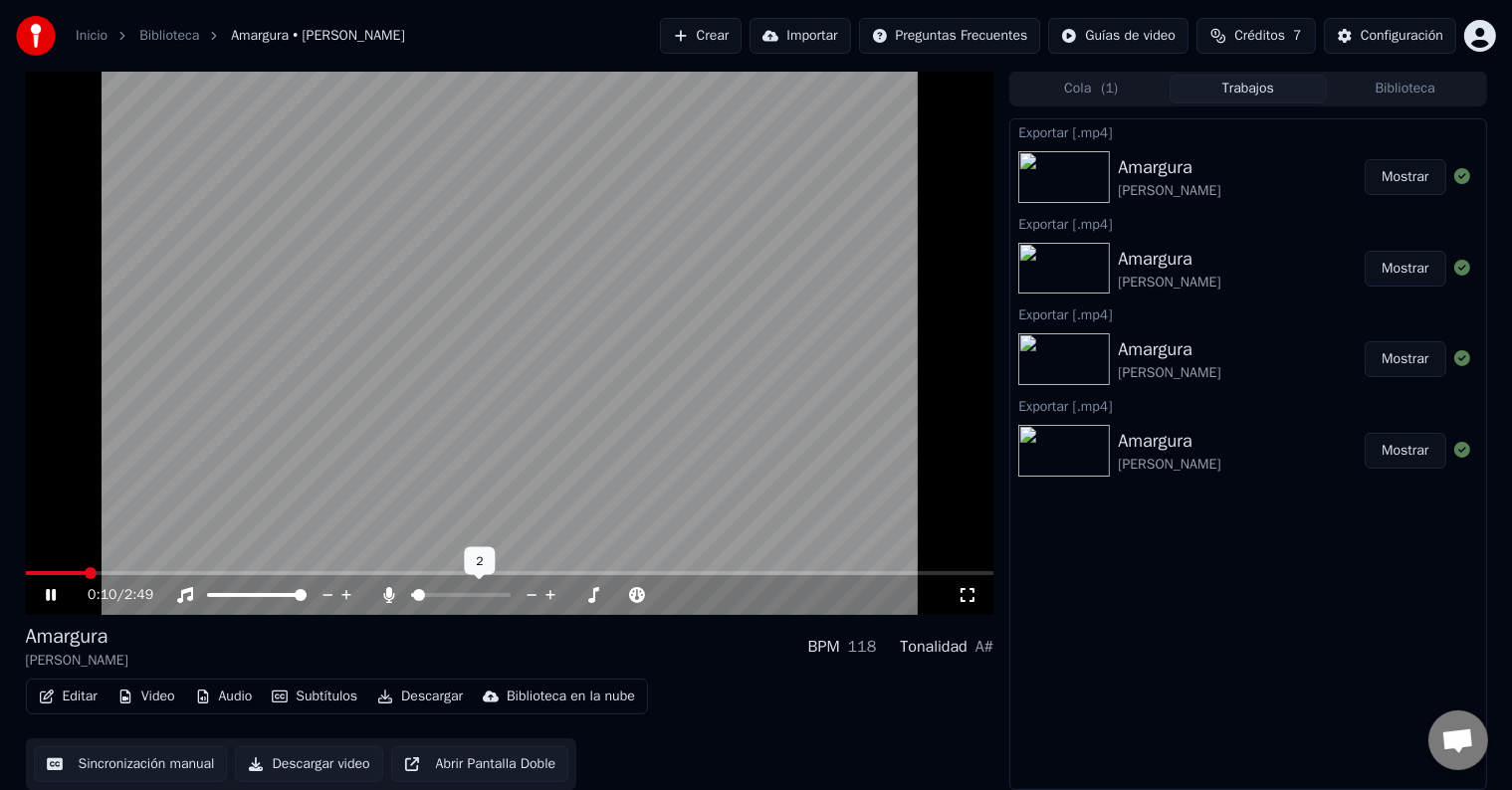 click 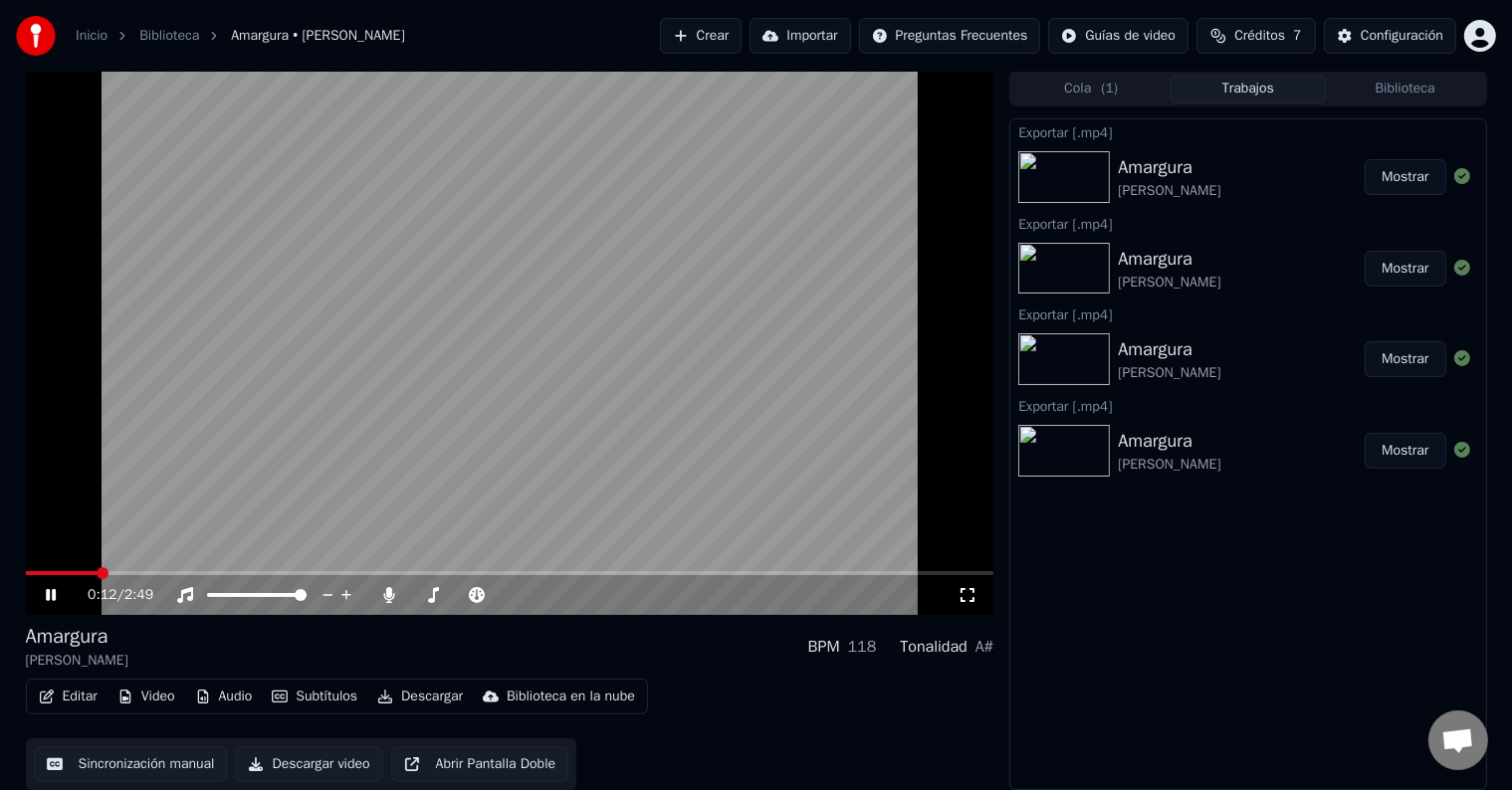 drag, startPoint x: 59, startPoint y: 575, endPoint x: 26, endPoint y: 574, distance: 33.01515 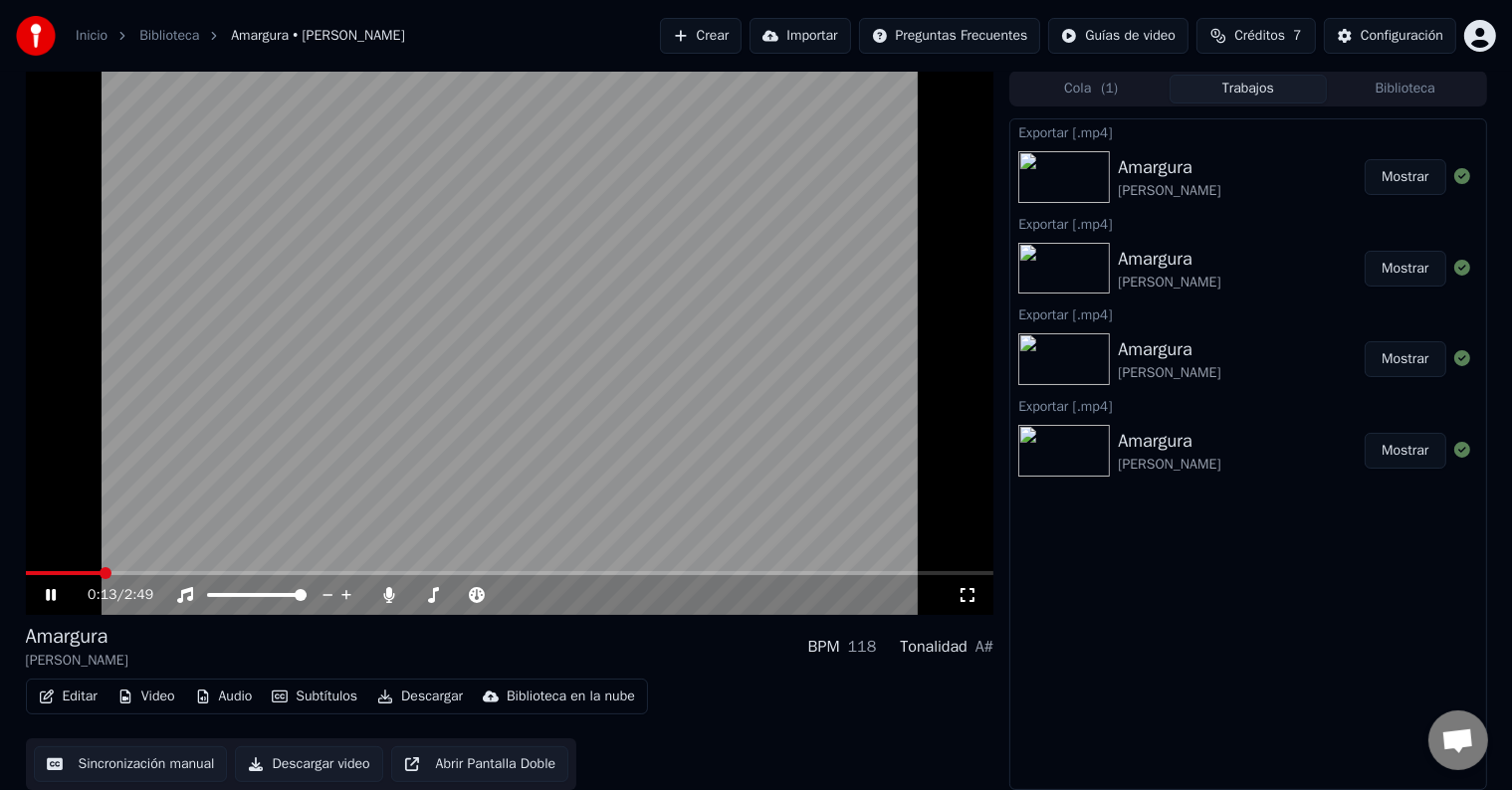 click at bounding box center [510, 342] 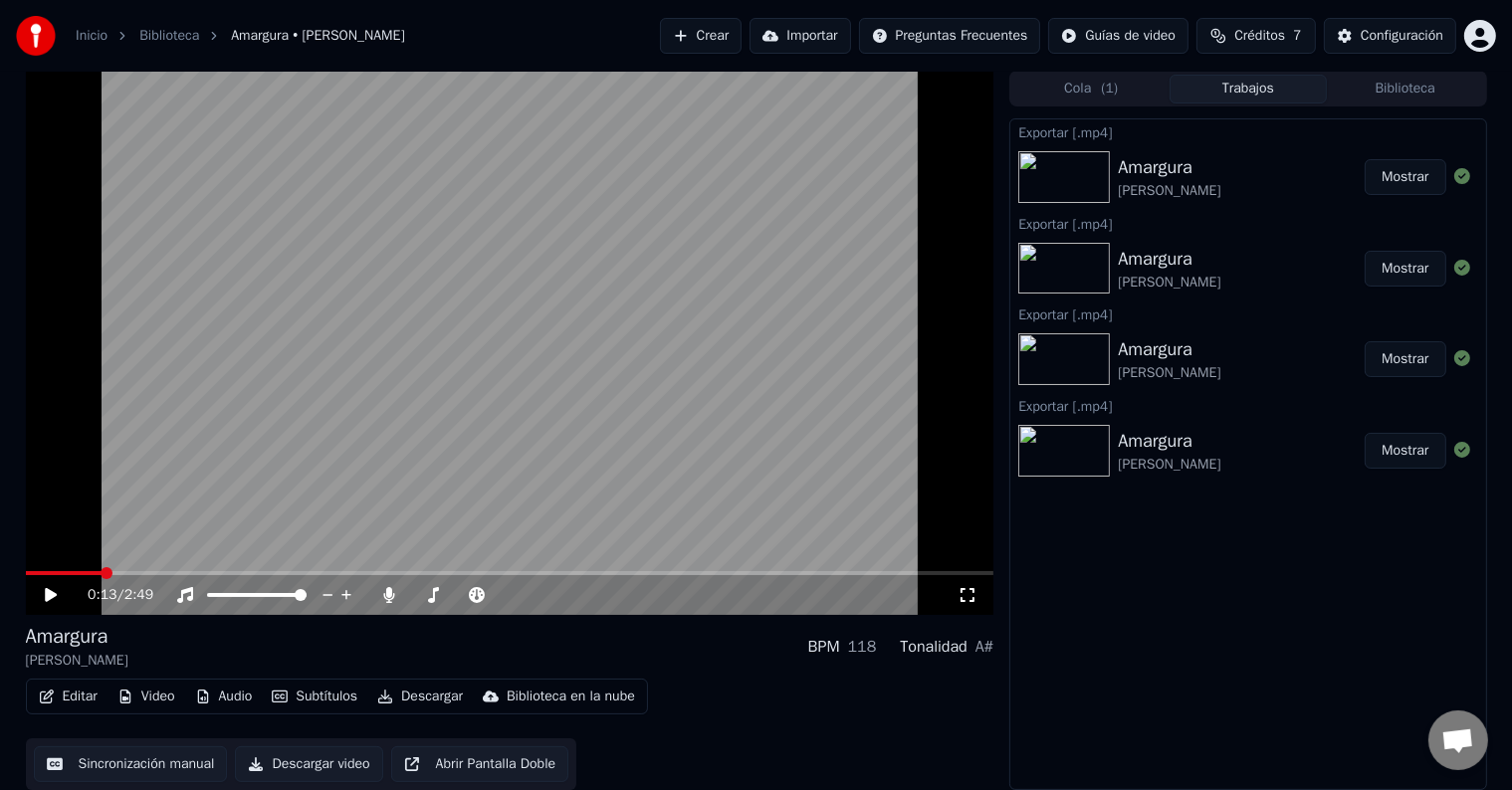 click at bounding box center (64, 573) 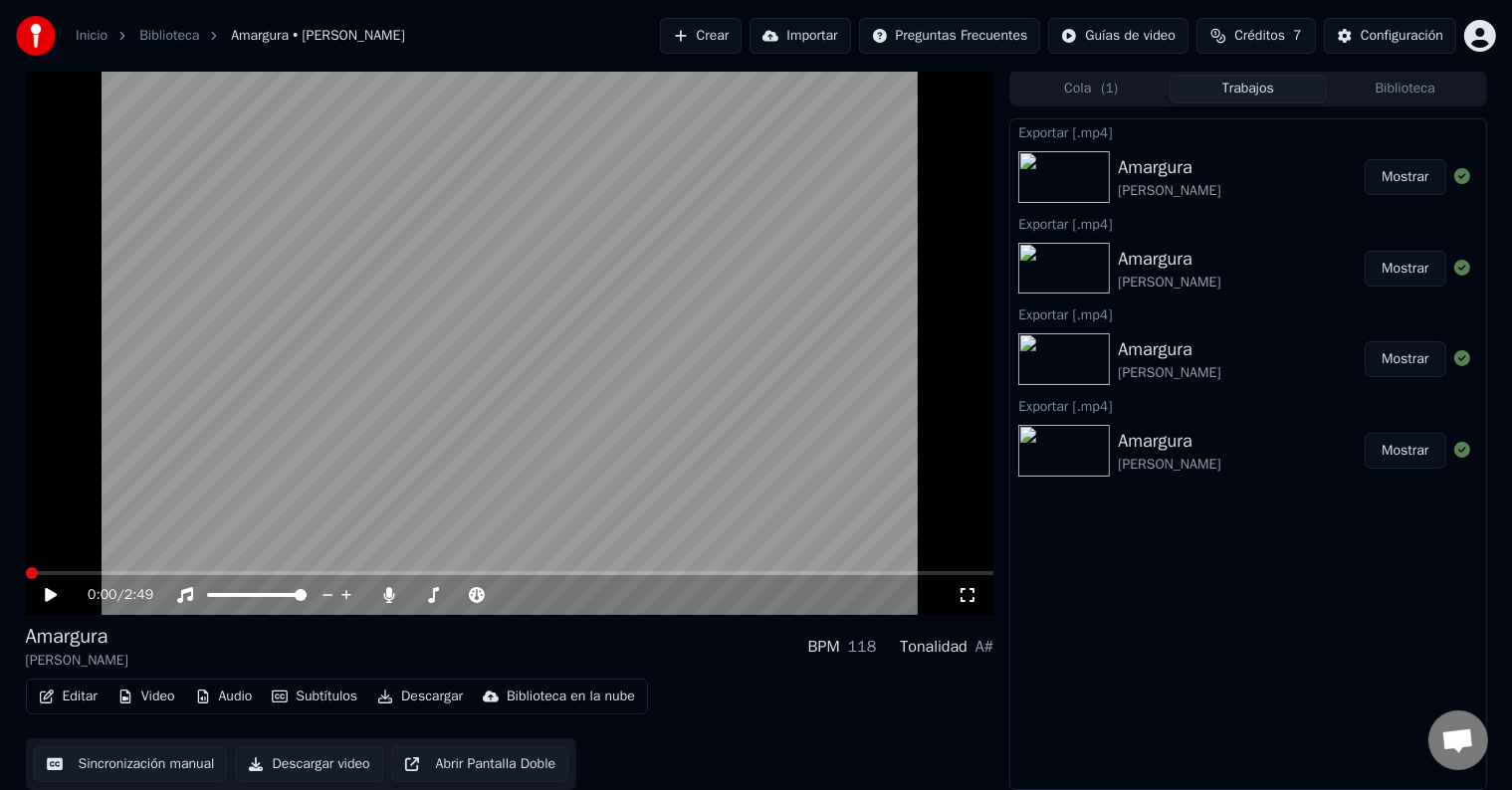 click at bounding box center (32, 573) 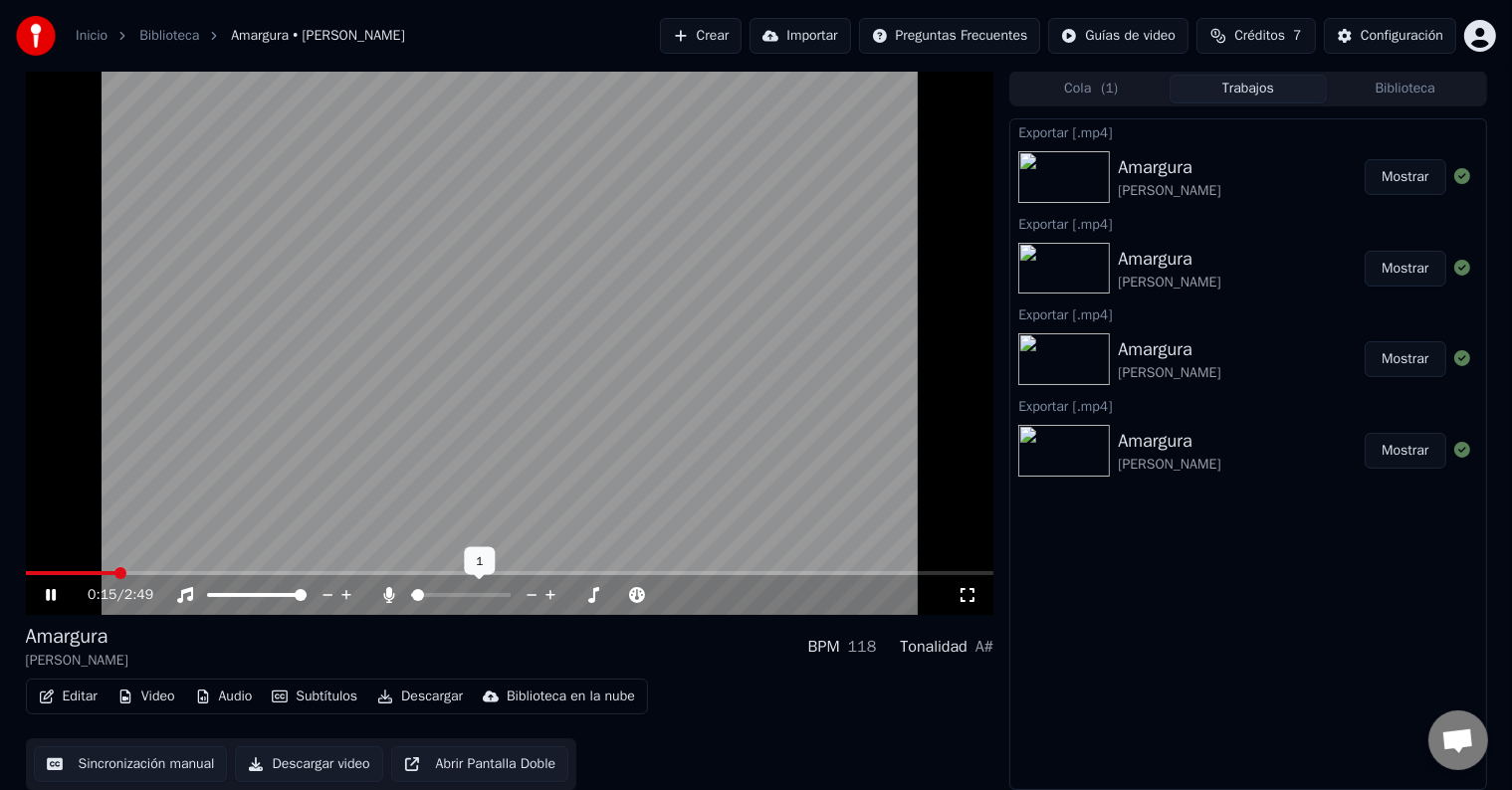 click at bounding box center (479, 595) 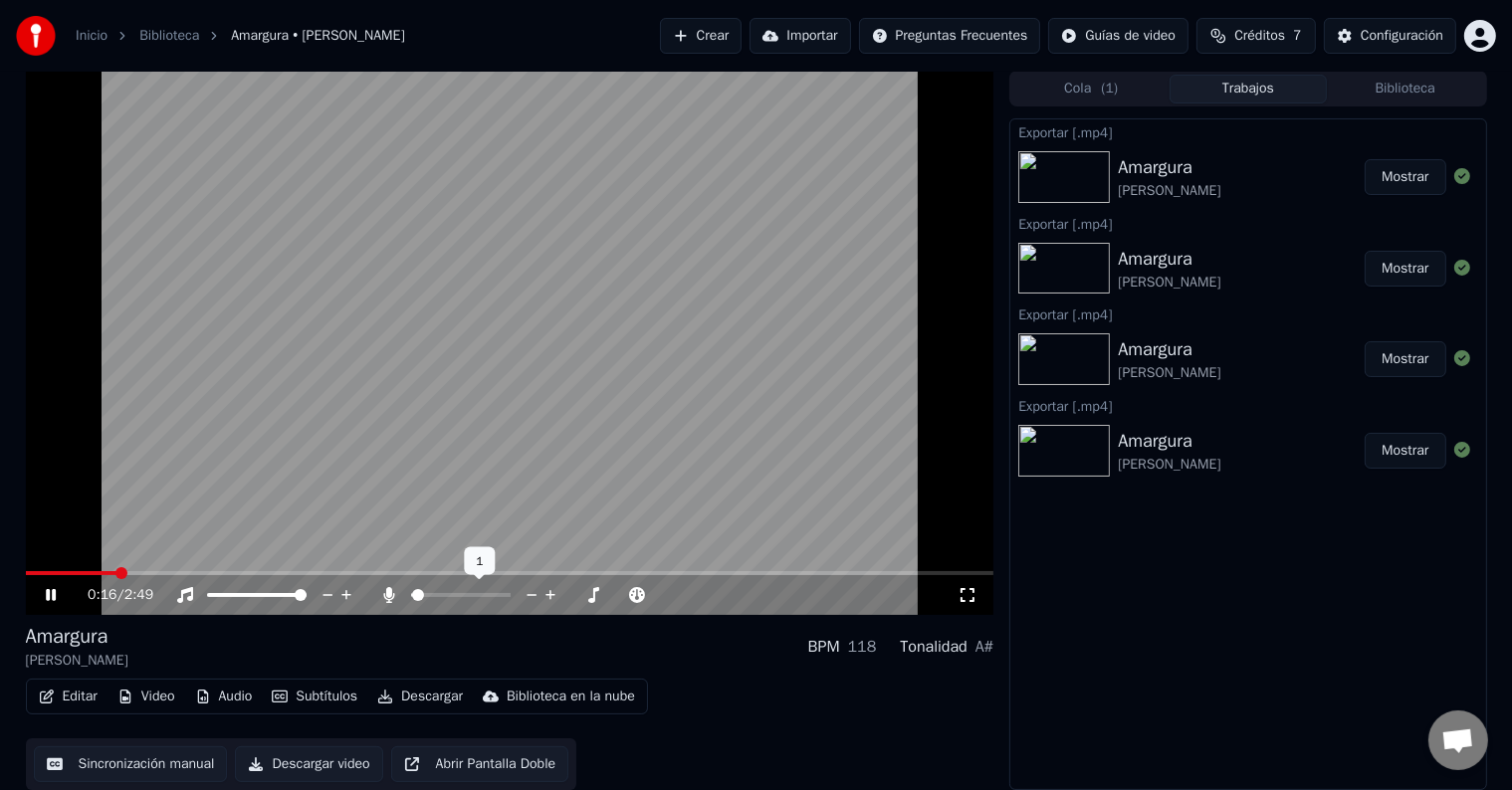 click at bounding box center (461, 595) 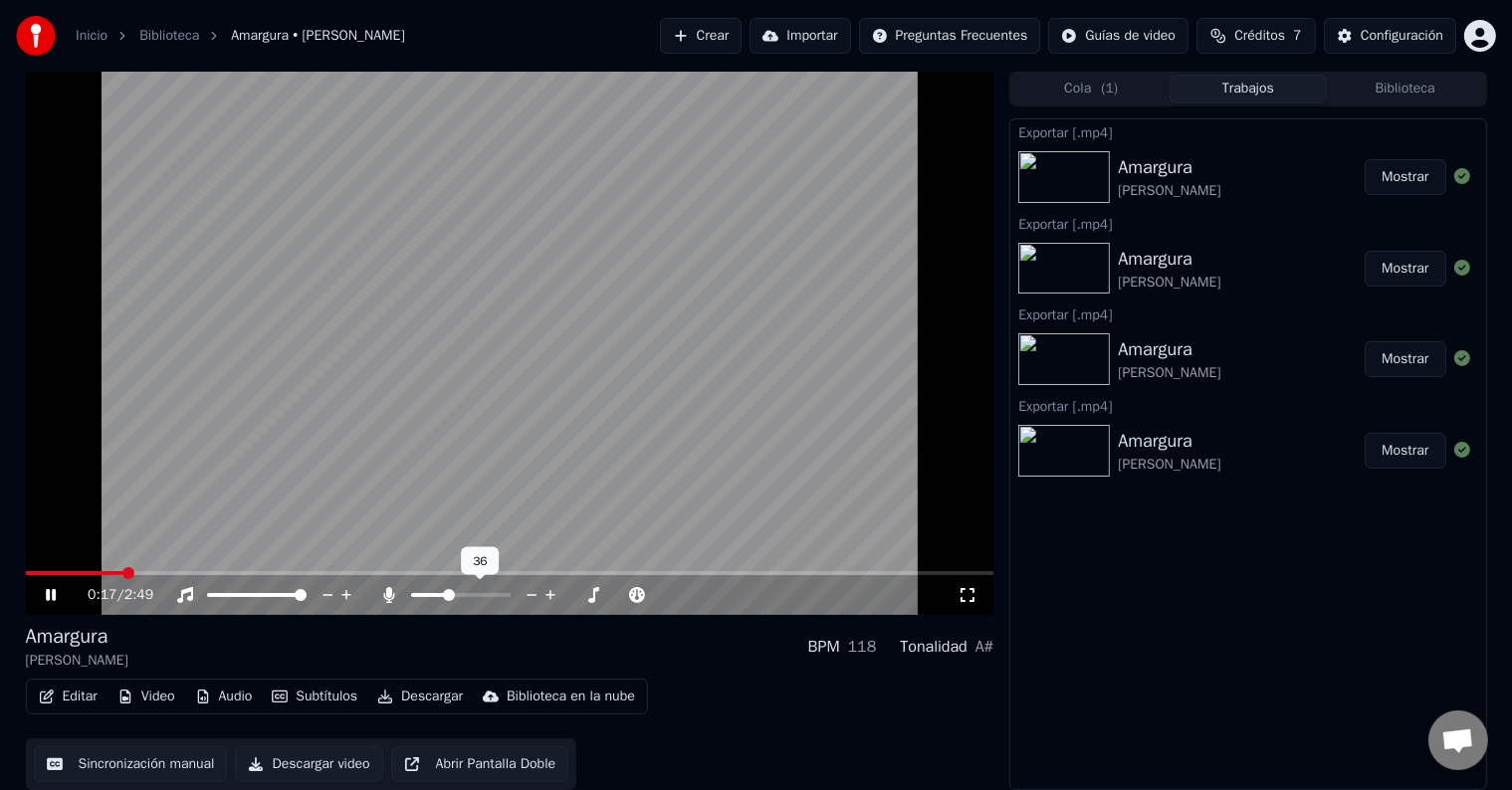 click at bounding box center (479, 595) 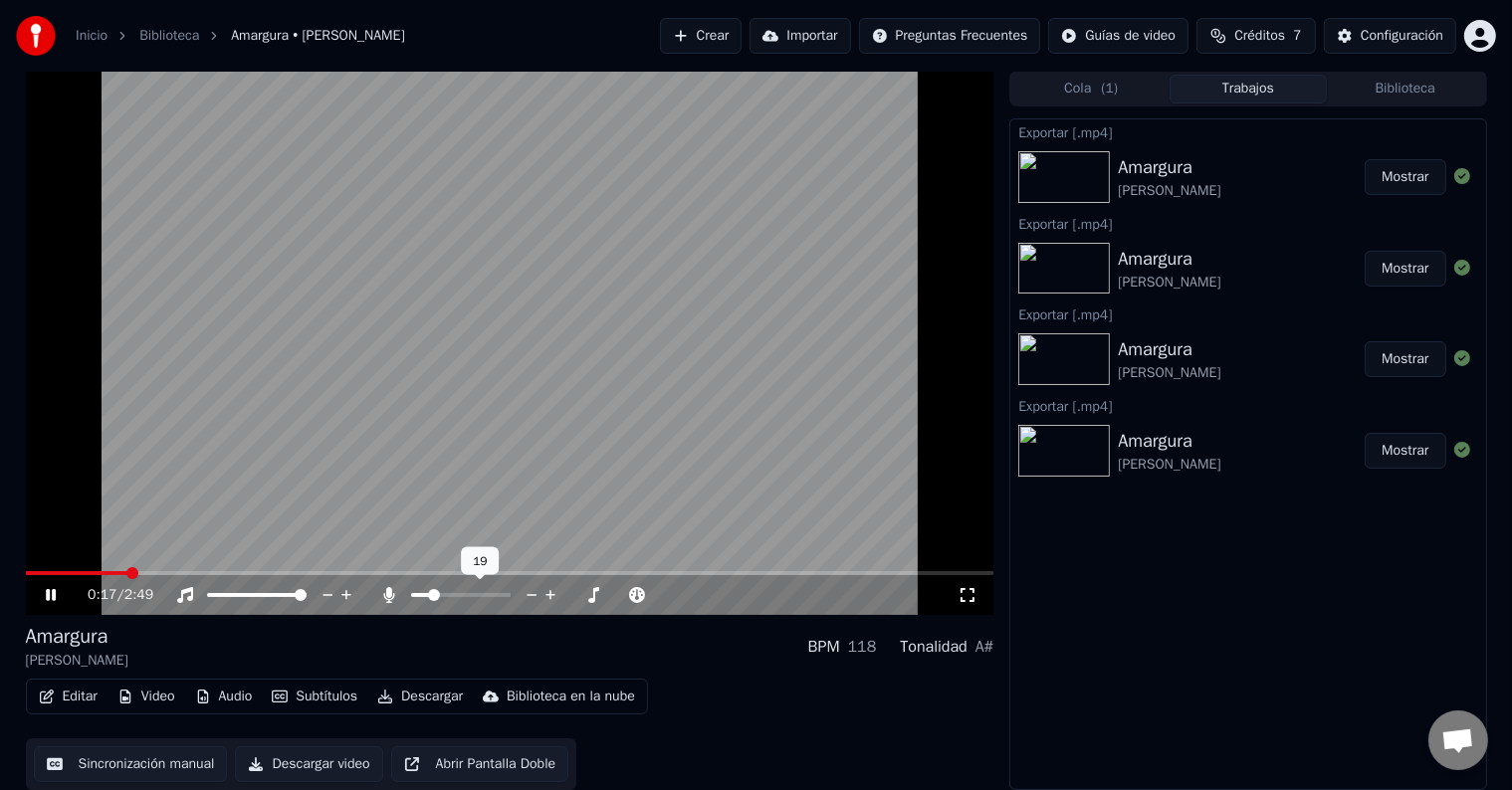 click at bounding box center (420, 595) 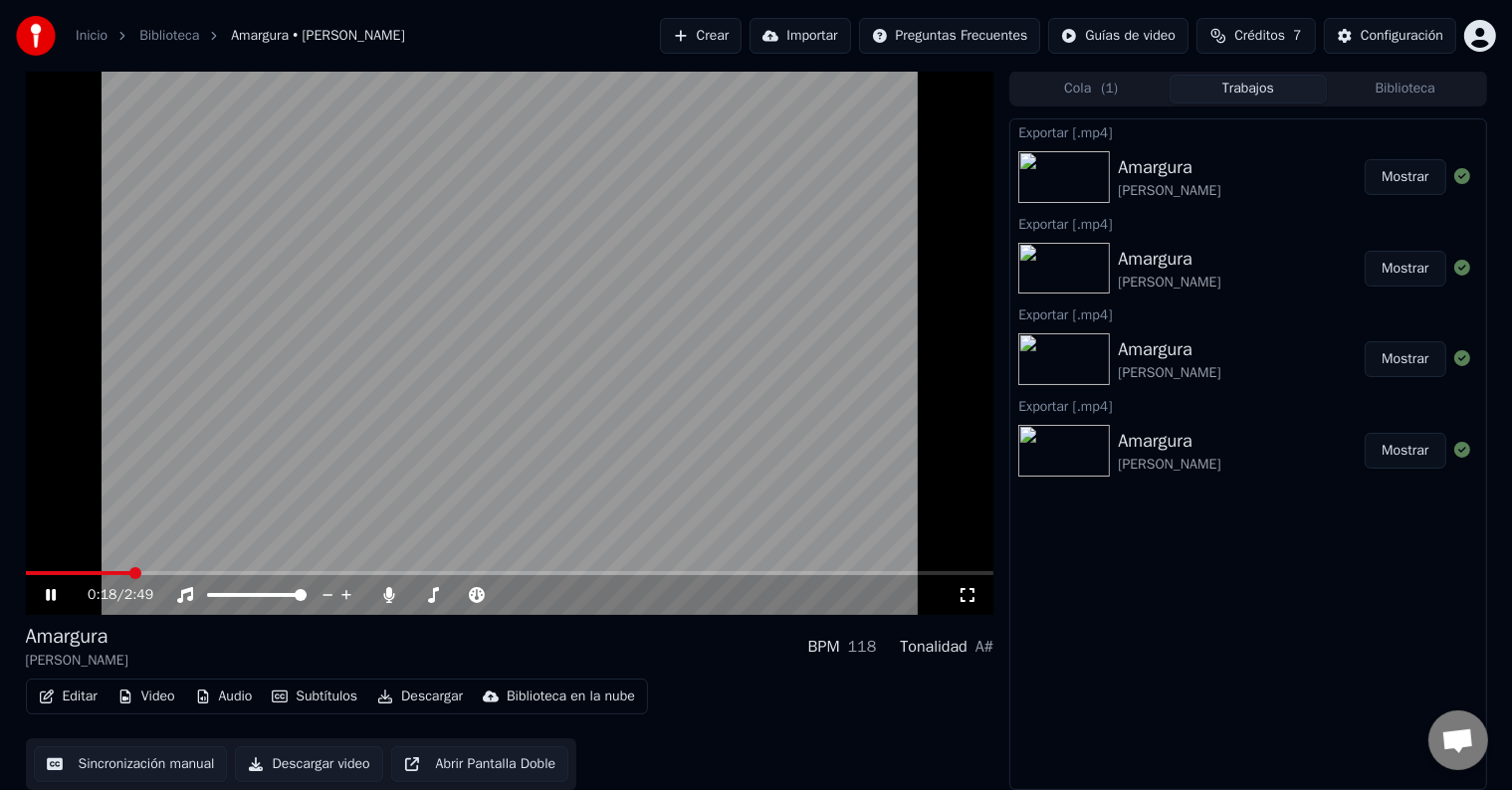 click on "Amargura [PERSON_NAME] BPM 118 Tonalidad A#" at bounding box center (510, 647) 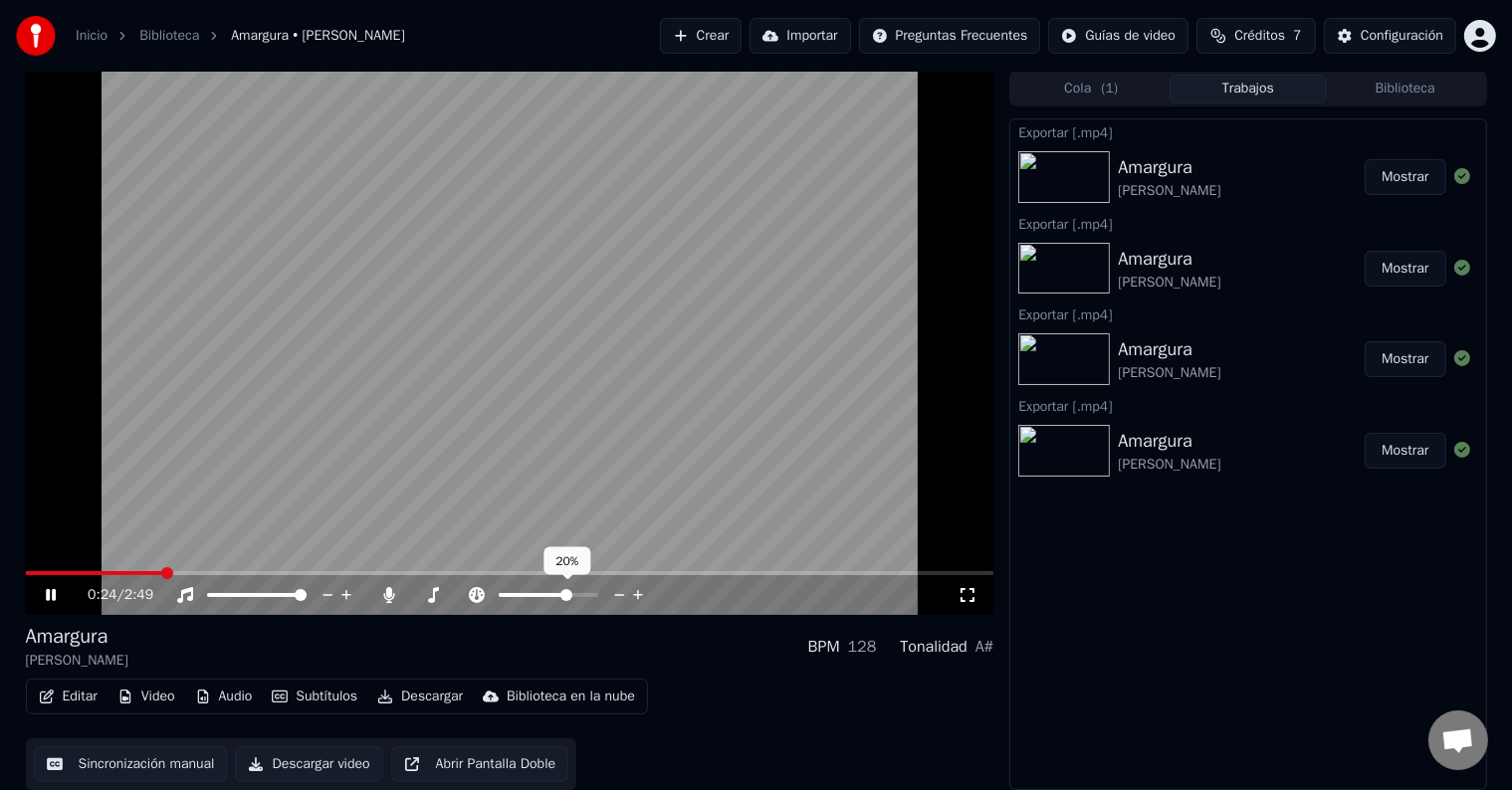 click at bounding box center (566, 595) 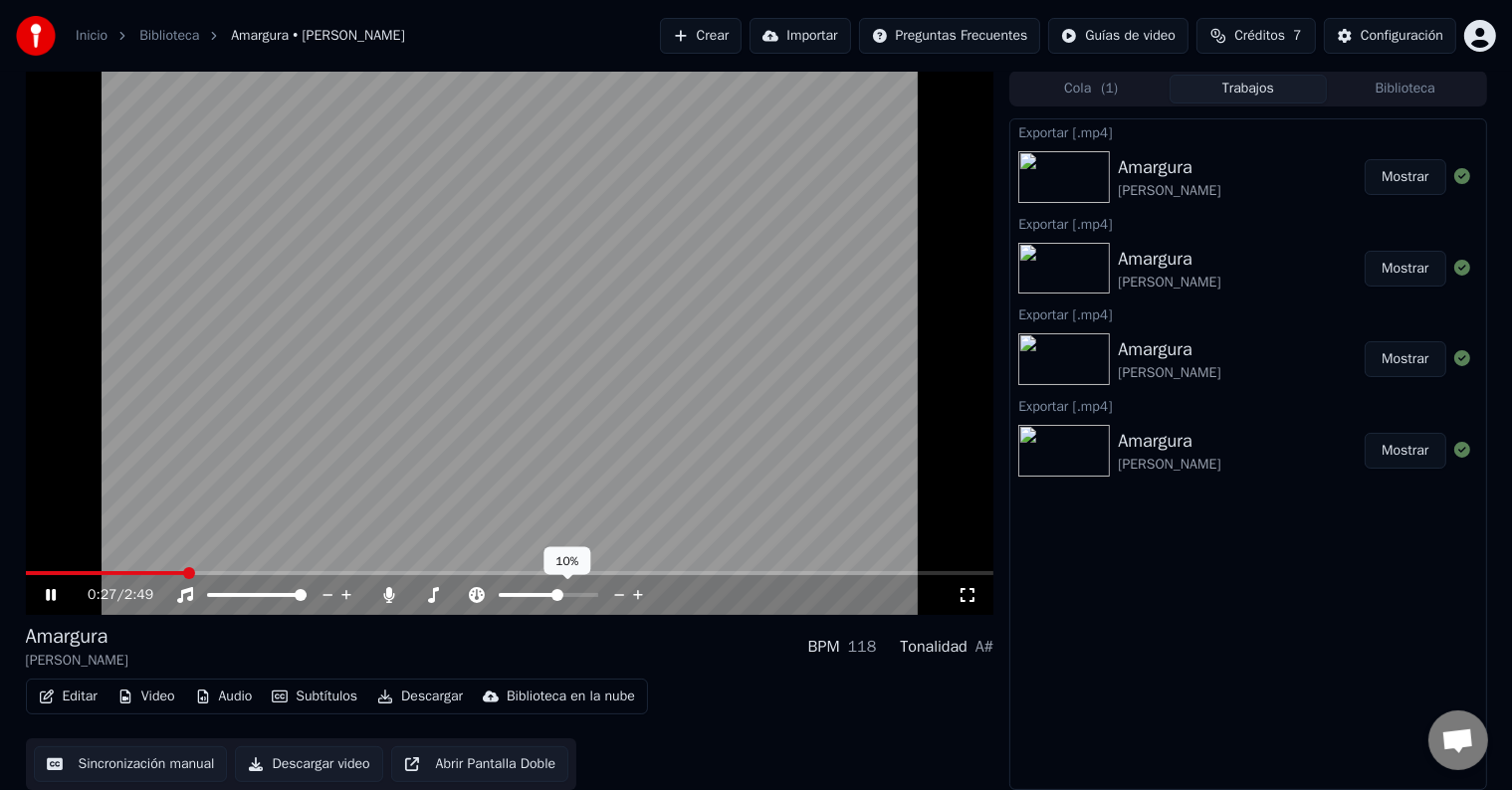 click at bounding box center [557, 595] 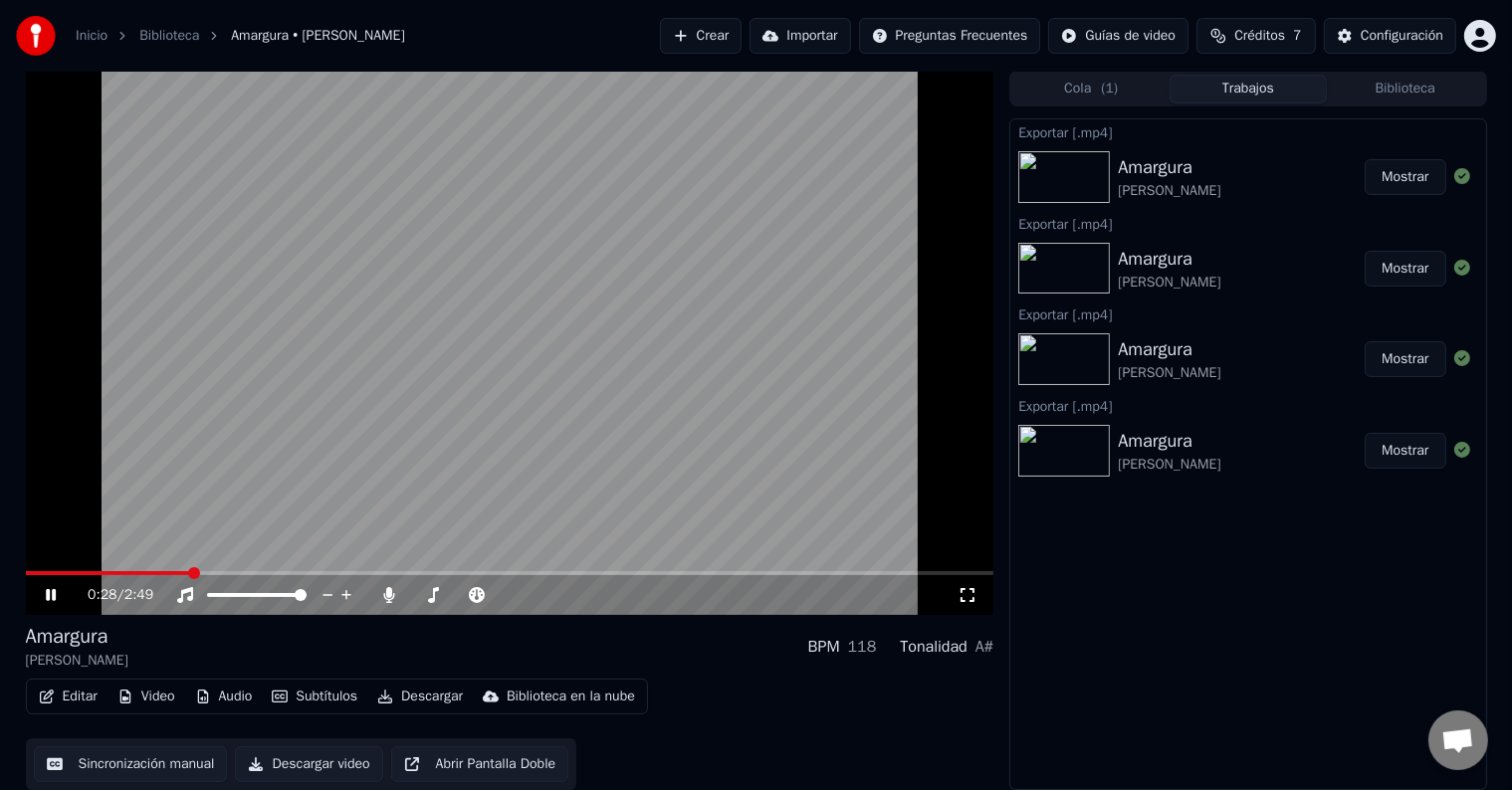 click on "Amargura [PERSON_NAME] BPM 118 Tonalidad A#" at bounding box center (510, 647) 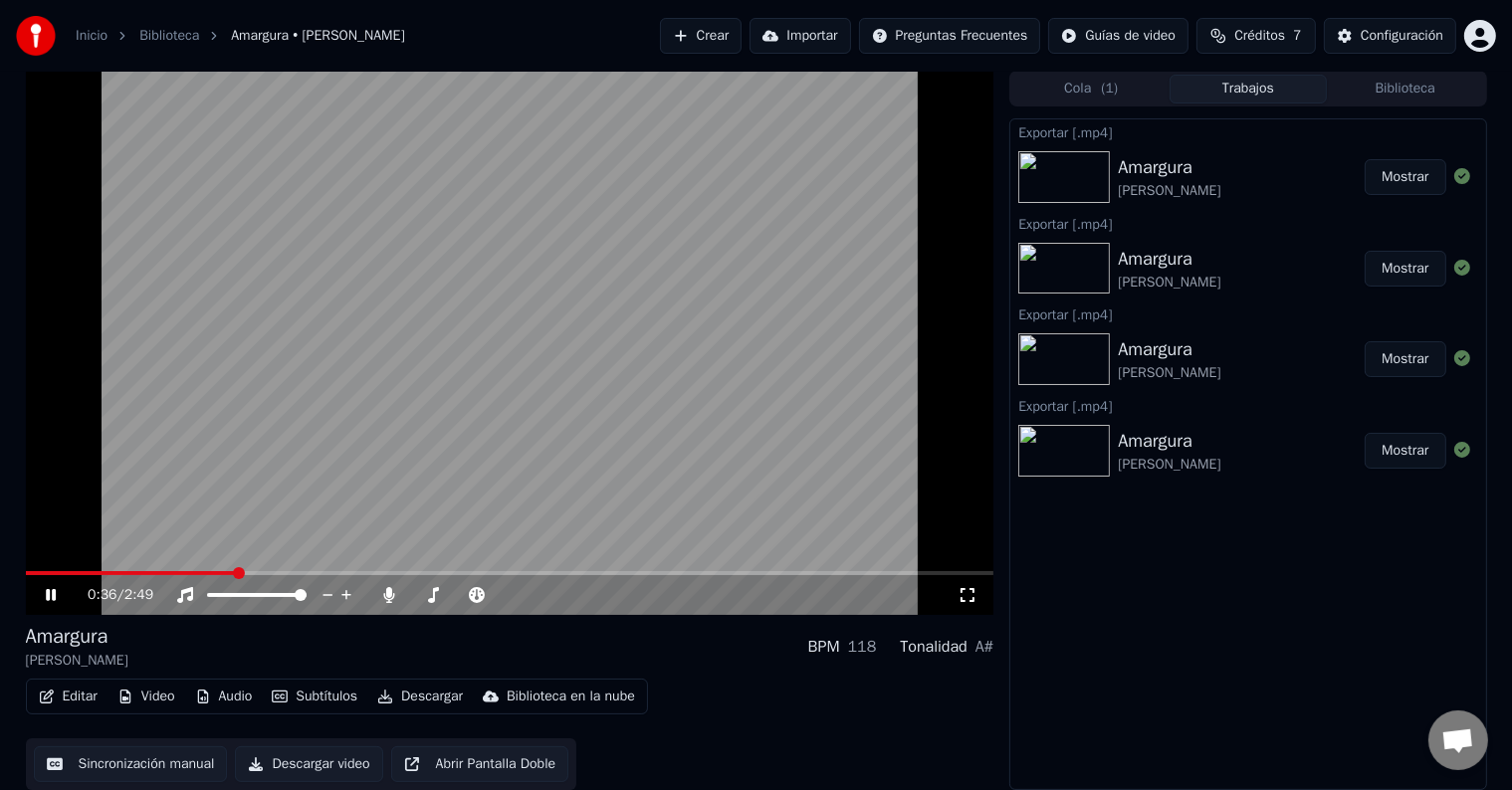 click on "Amargura [PERSON_NAME] BPM 118 Tonalidad A#" at bounding box center (510, 647) 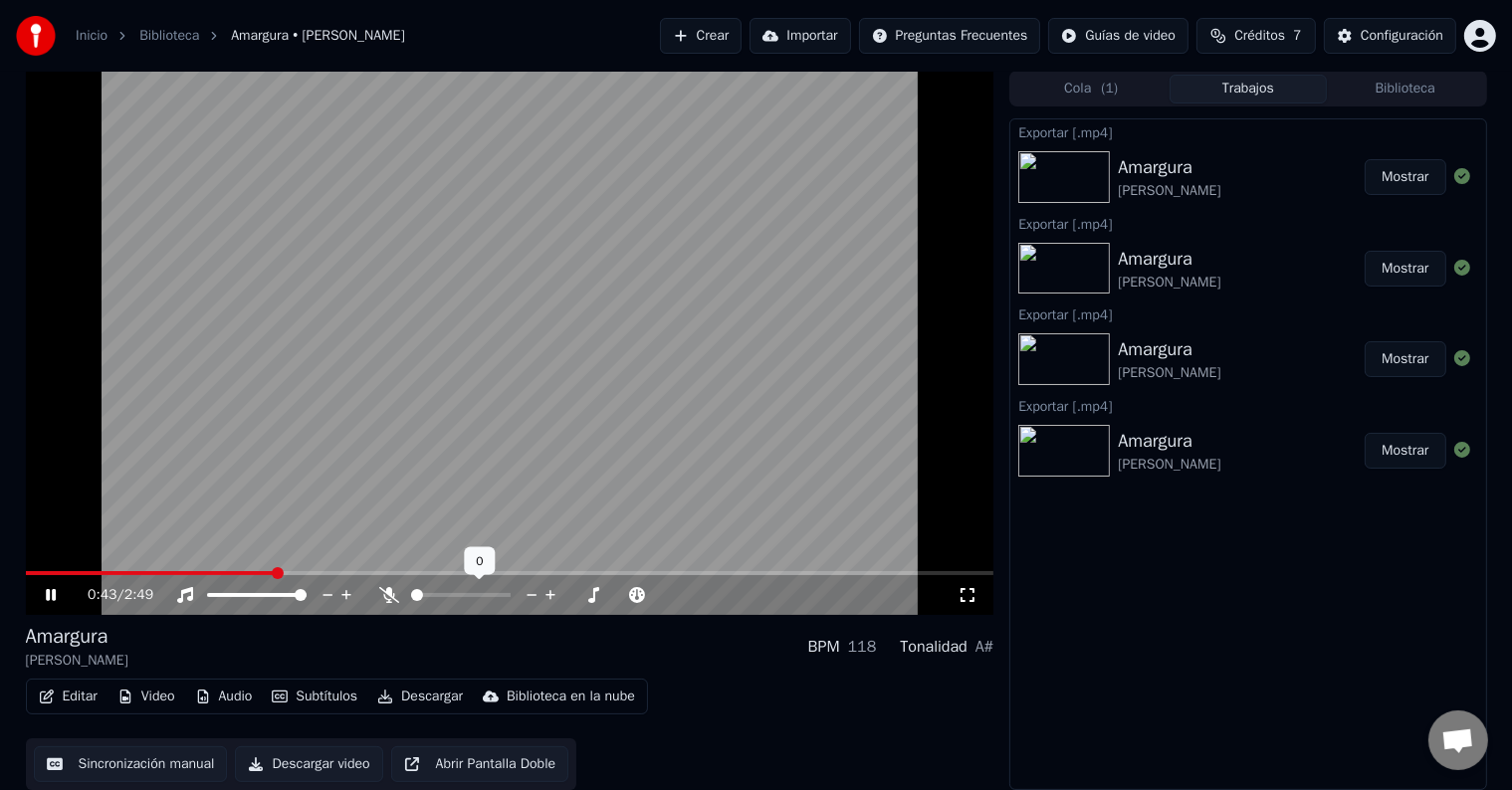 click at bounding box center (411, 595) 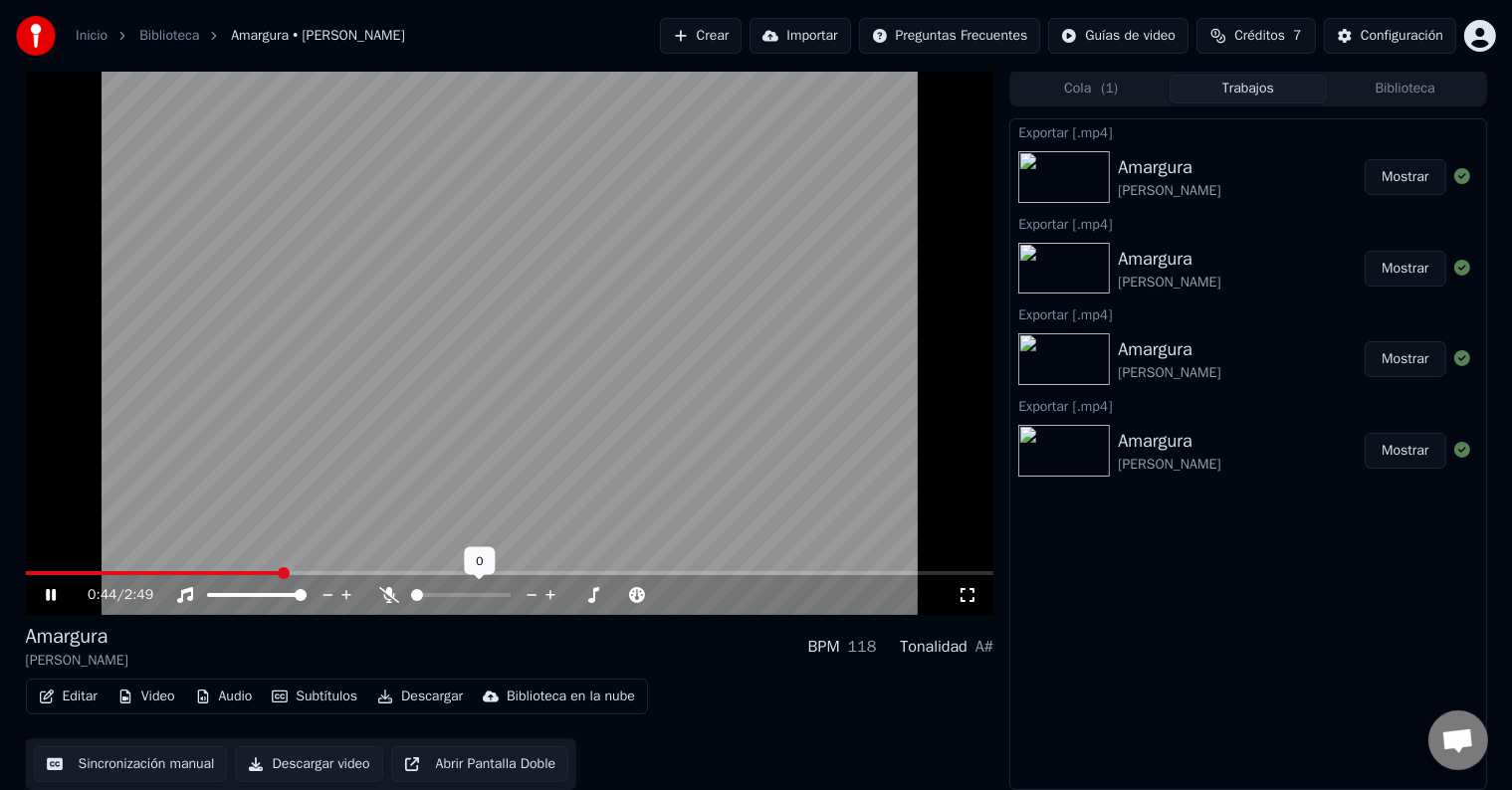 click 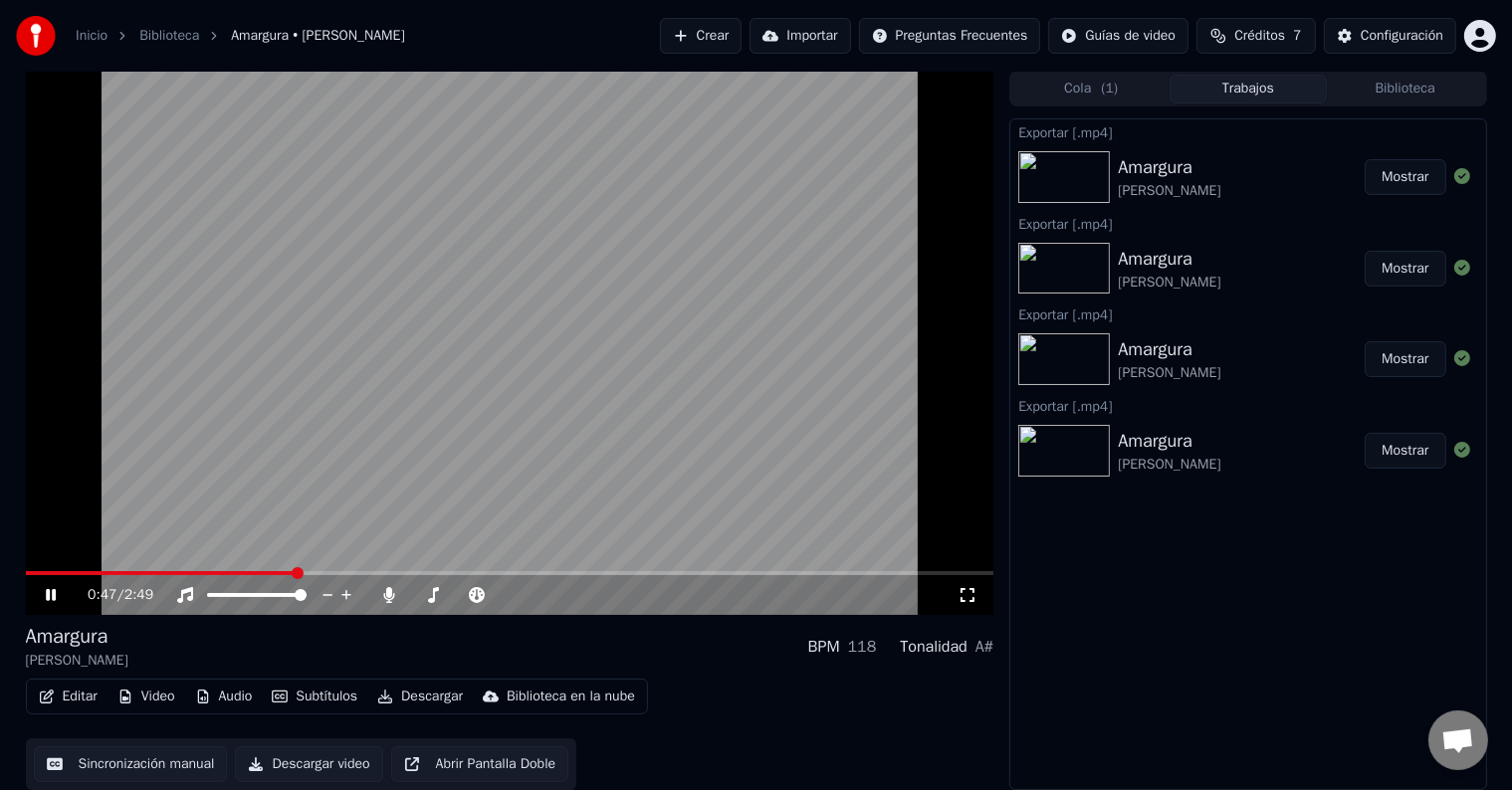 click on "0:47  /  2:49" at bounding box center (510, 595) 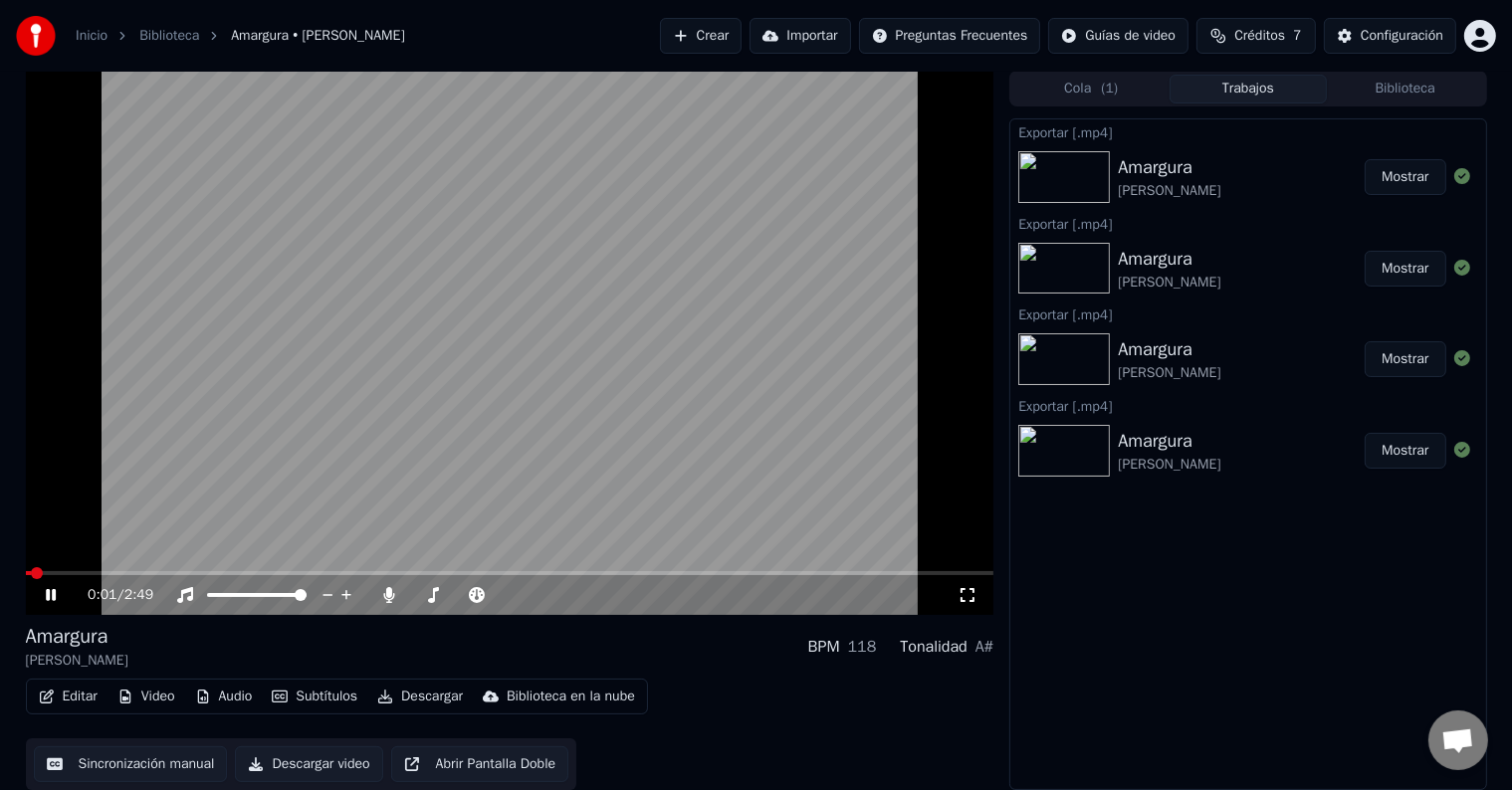click at bounding box center (29, 573) 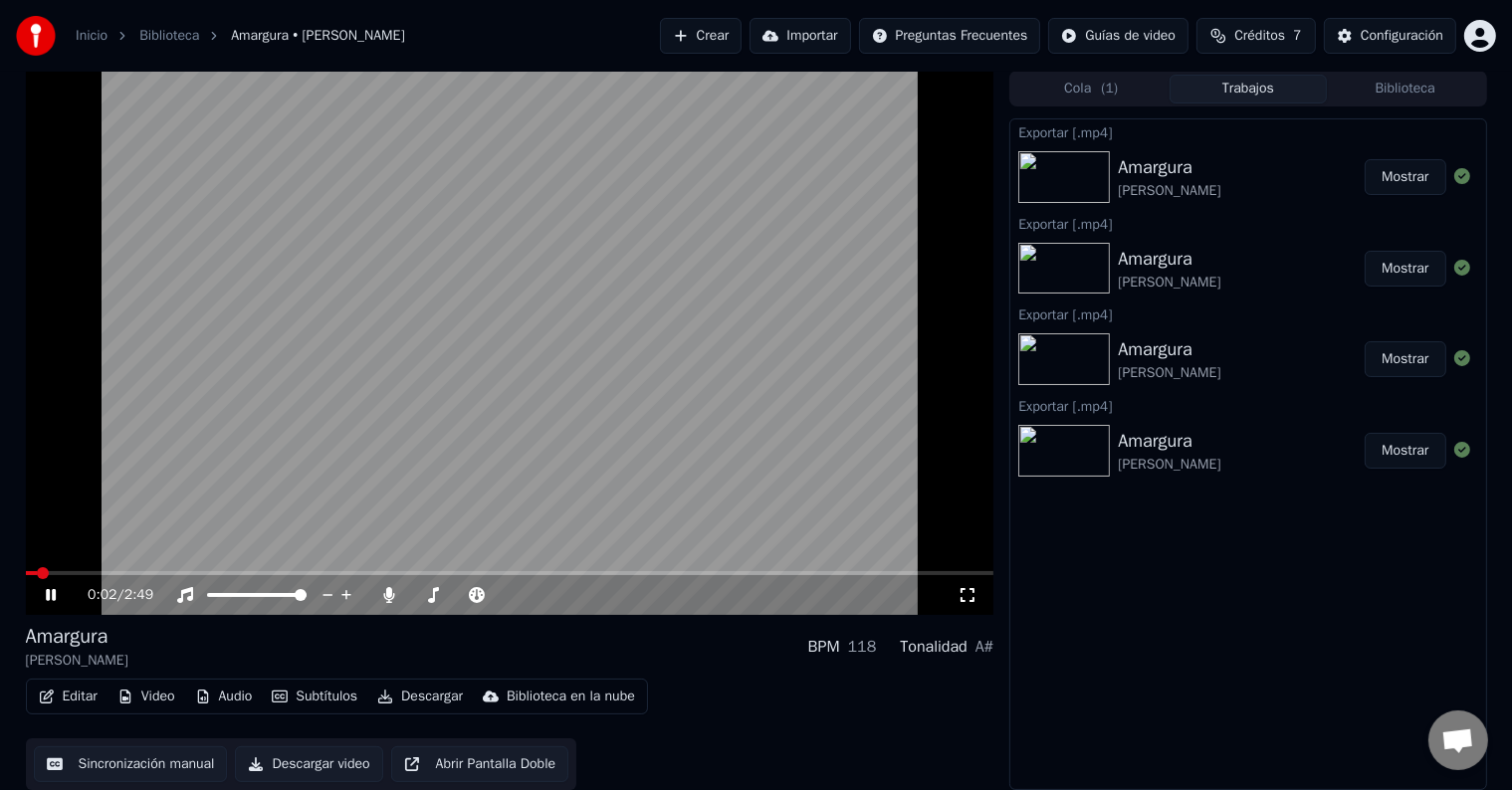 click at bounding box center [31, 573] 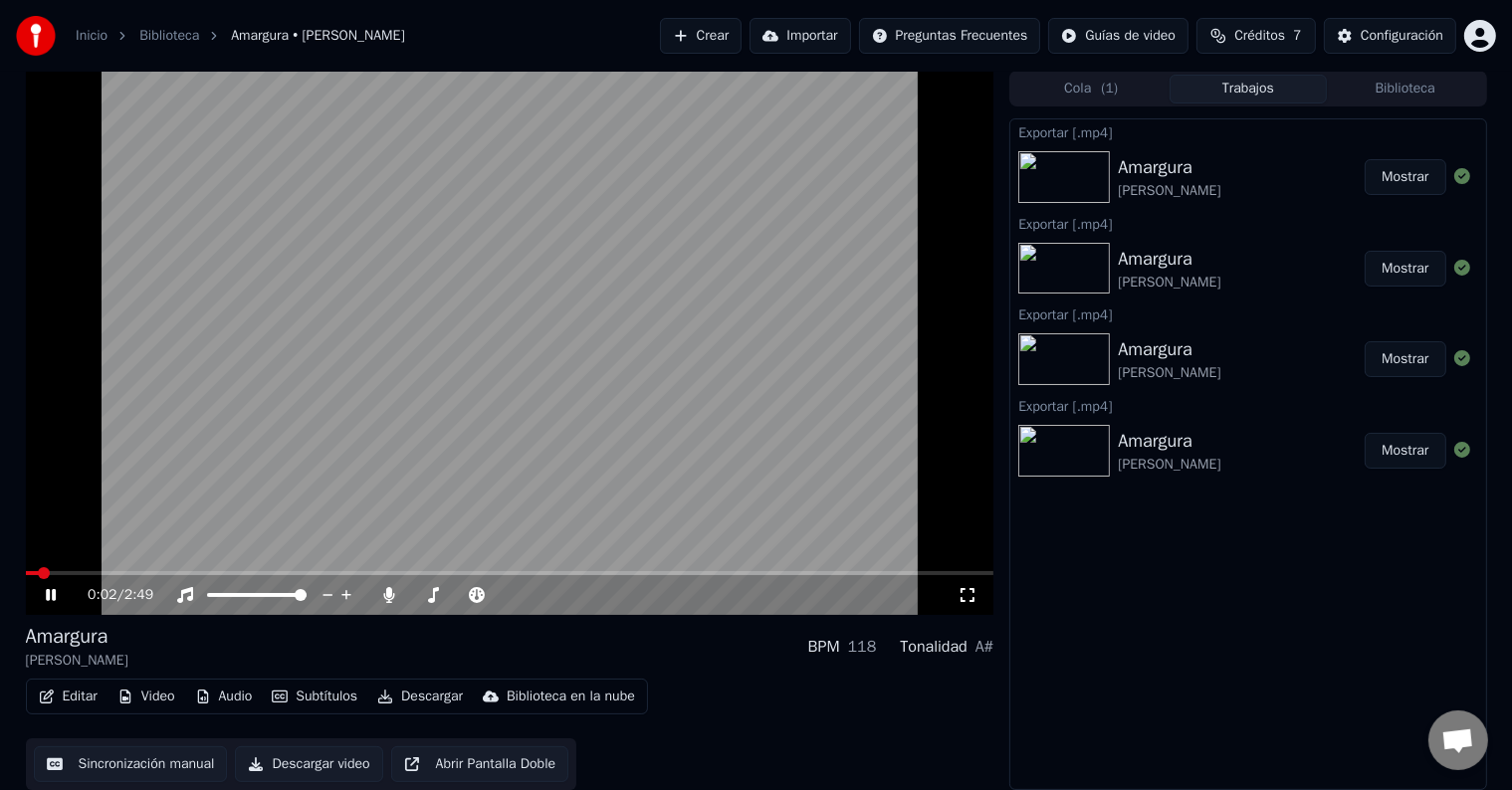 click 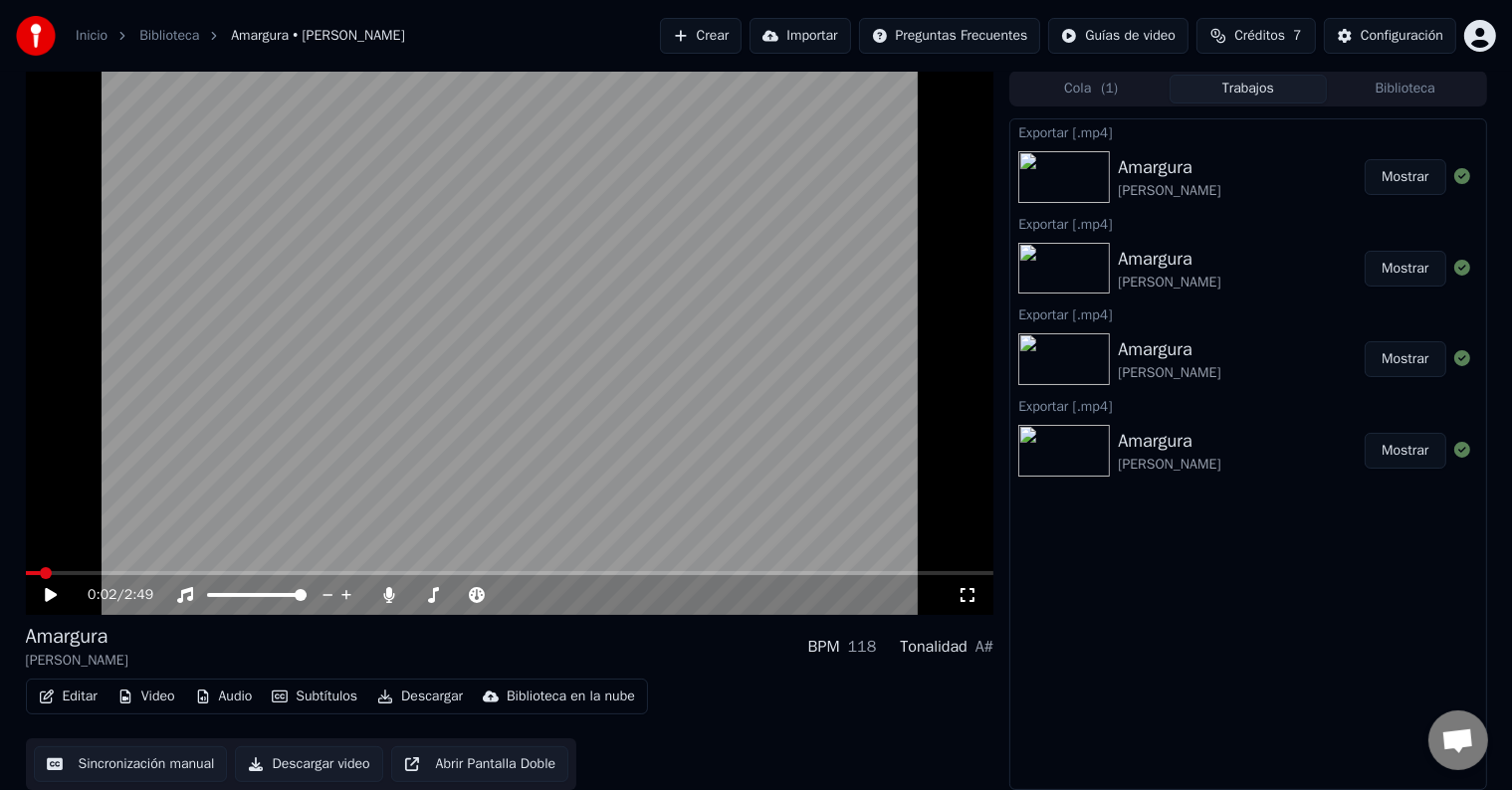 click on "Amargura [PERSON_NAME] BPM 118 Tonalidad A#" at bounding box center [510, 647] 